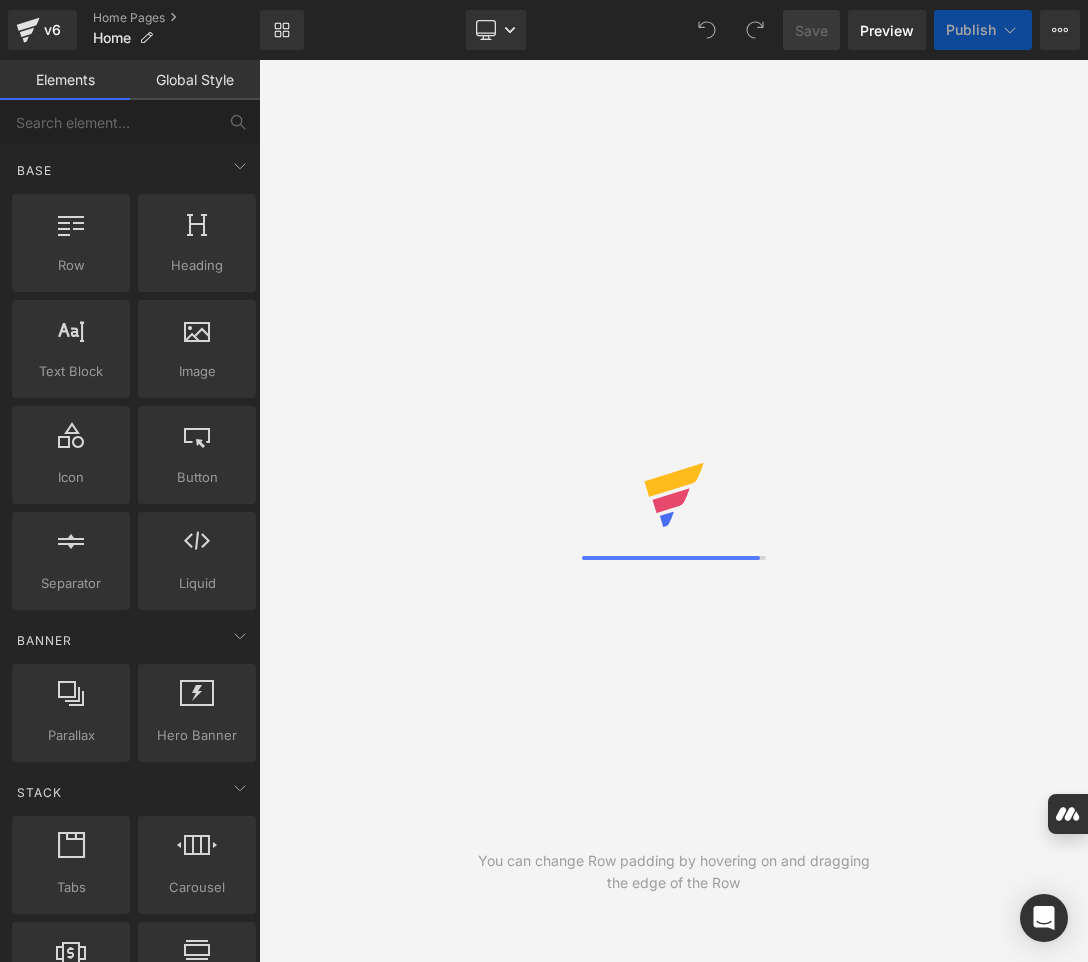 scroll, scrollTop: 0, scrollLeft: 0, axis: both 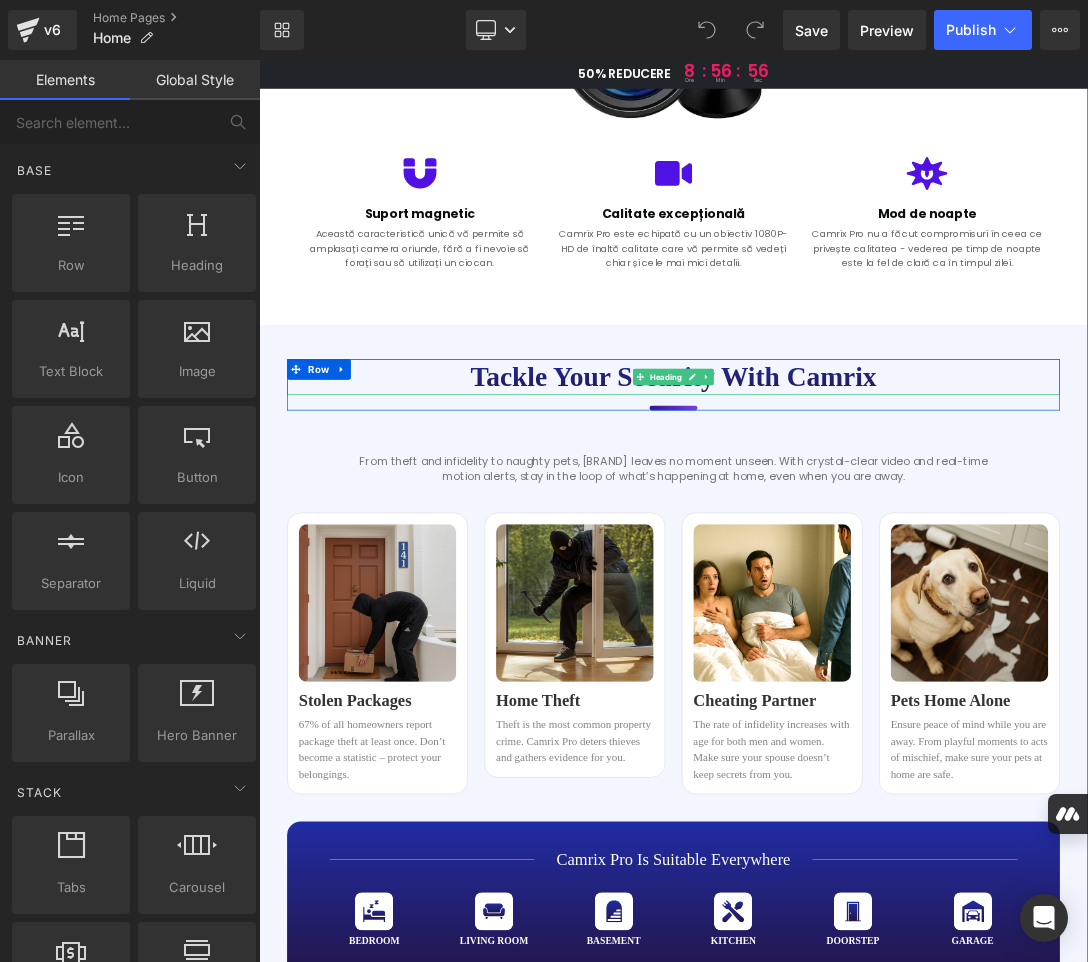click on "Tackle your security with Camrix" at bounding box center [864, 523] 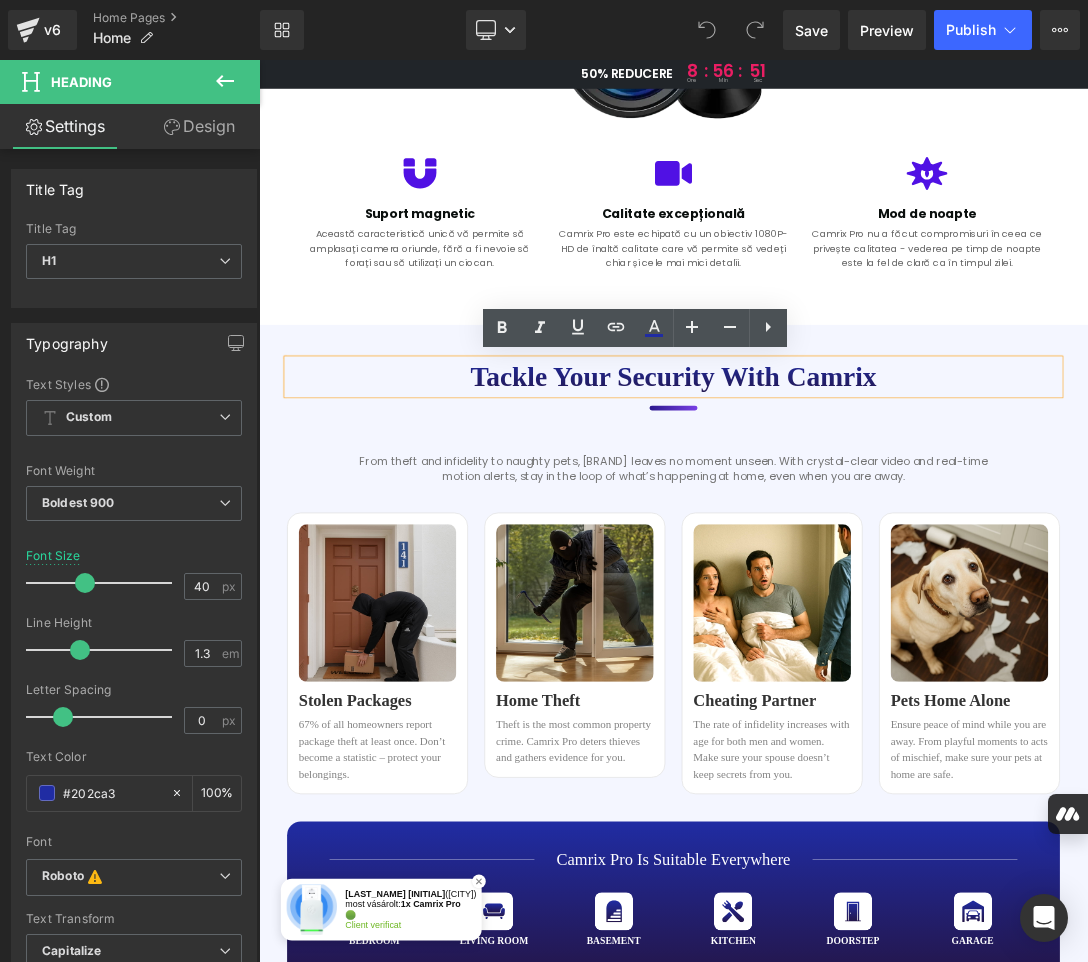 click on "Tackle your security with Camrix" at bounding box center (864, 523) 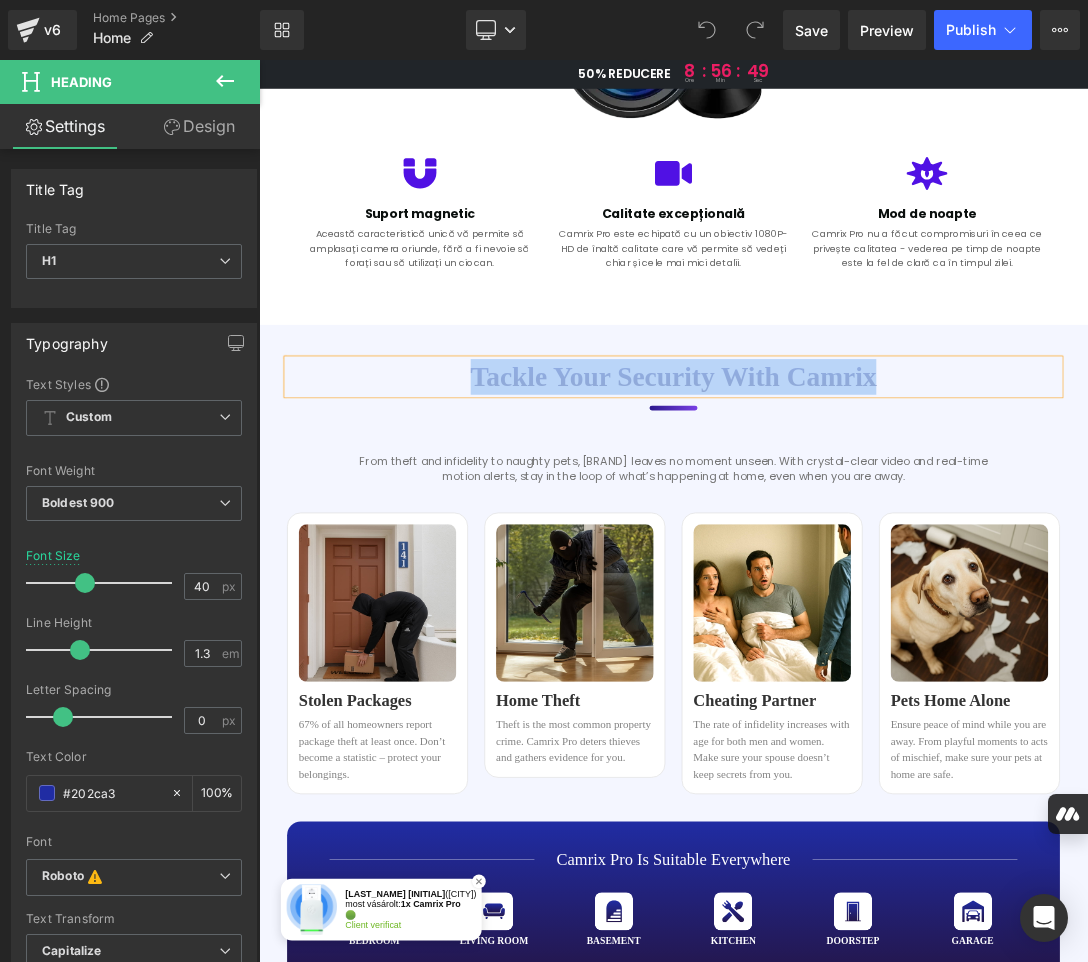 copy on "Tackle your security with Camrix" 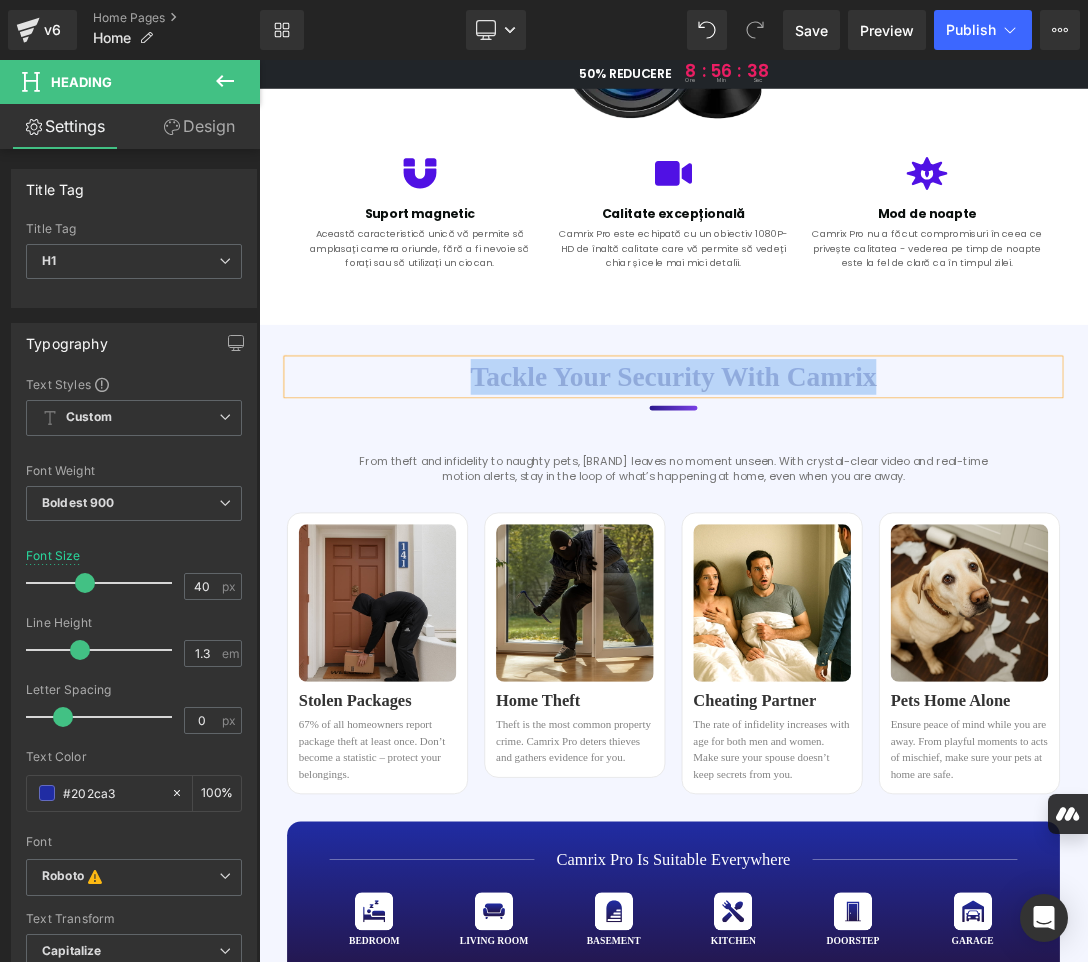 click on "Tackle your security with Camrix" at bounding box center (864, 523) 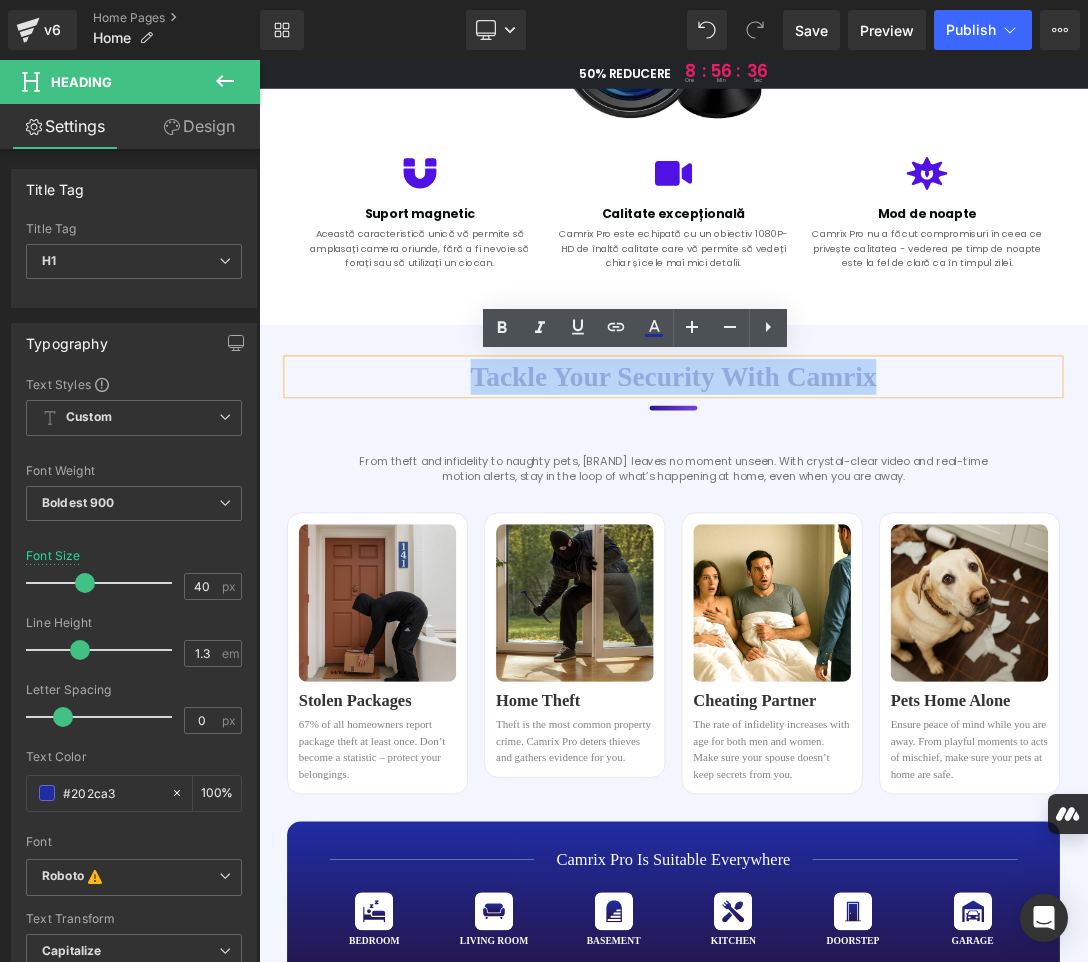 paste 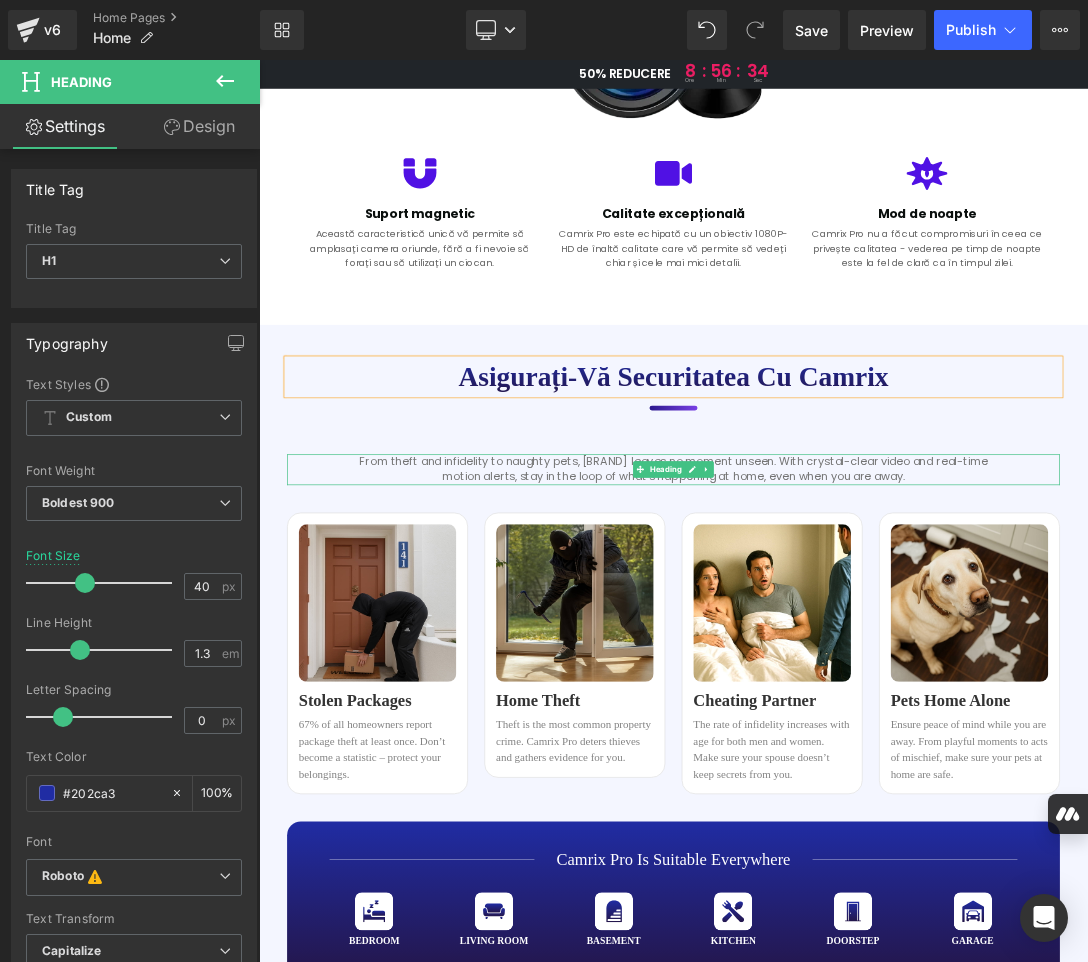 click on "From theft and infidelity to naughty pets, Camrix leaves no moment unseen. With crystal-clear video and real-time motion alerts, stay in the loop of what’s happening at home, even when you are away." at bounding box center [864, 658] 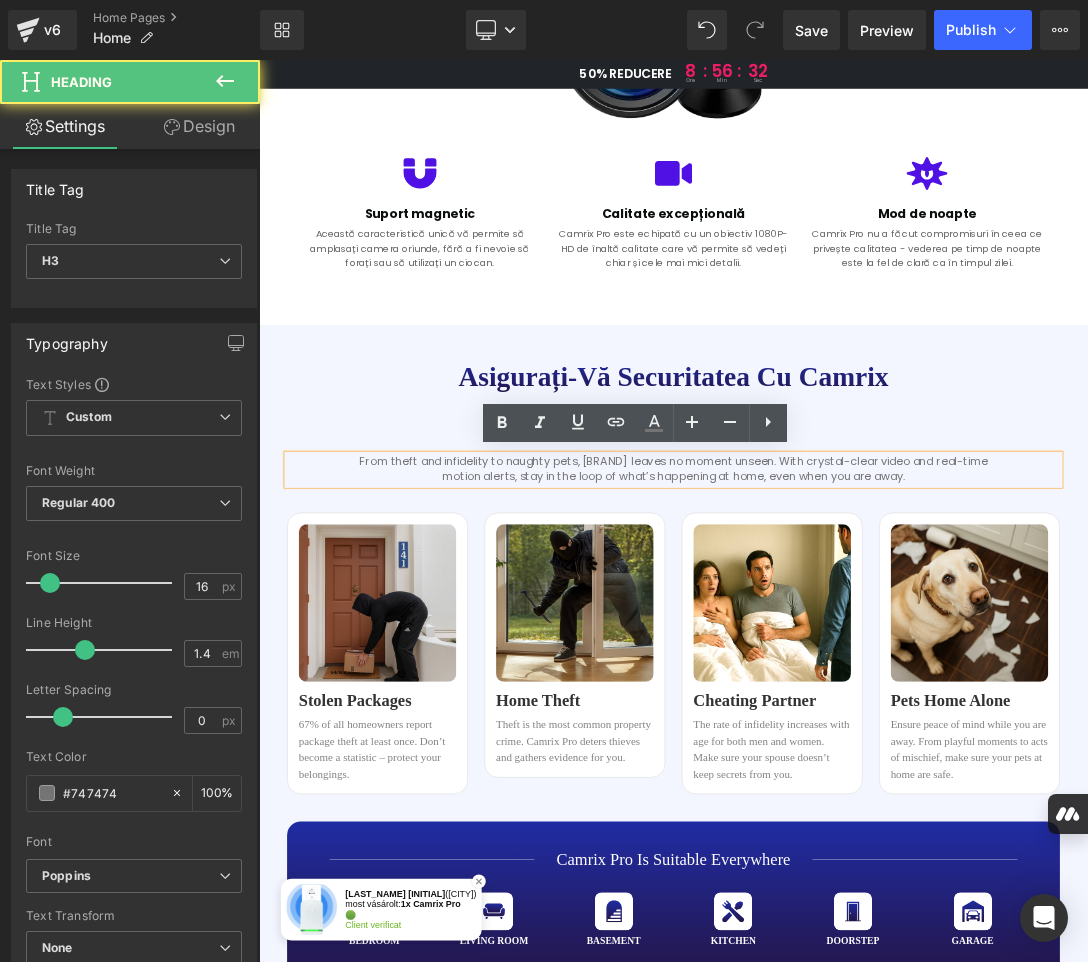 click on "From theft and infidelity to naughty pets, Camrix leaves no moment unseen. With crystal-clear video and real-time motion alerts, stay in the loop of what’s happening at home, even when you are away." at bounding box center [864, 658] 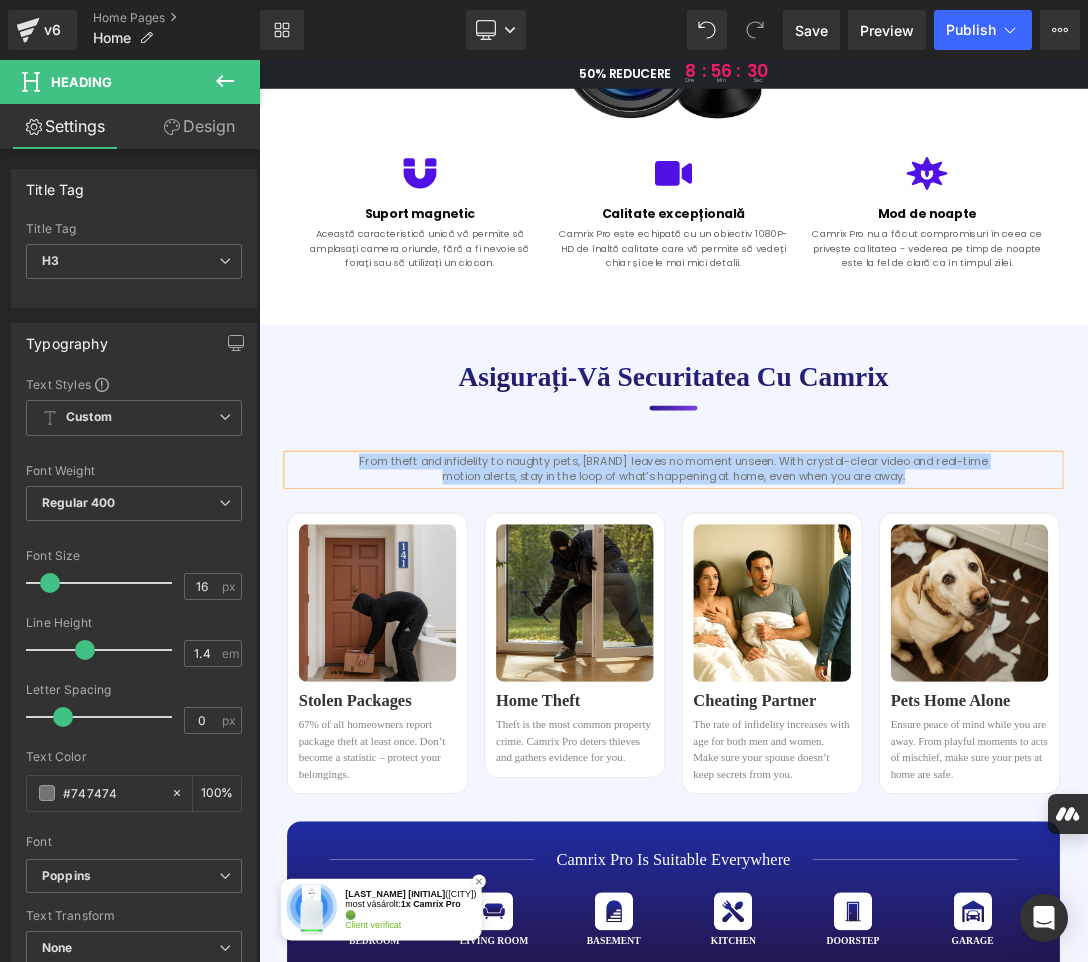 copy on "From theft and infidelity to naughty pets, Camrix leaves no moment unseen. With crystal-clear video and real-time motion alerts, stay in the loop of what’s happening at home, even when you are away." 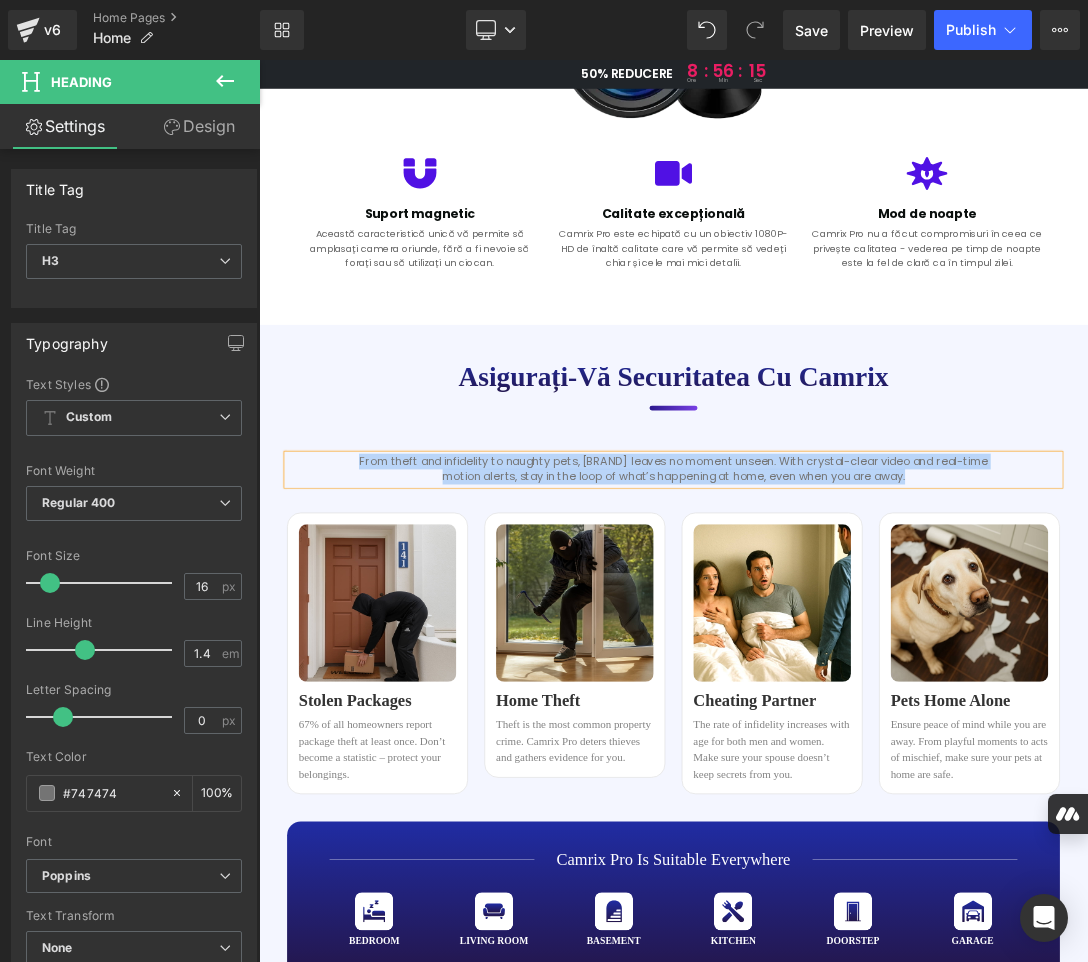 click on "From theft and infidelity to naughty pets, Camrix leaves no moment unseen. With crystal-clear video and real-time motion alerts, stay in the loop of what’s happening at home, even when you are away." at bounding box center (864, 658) 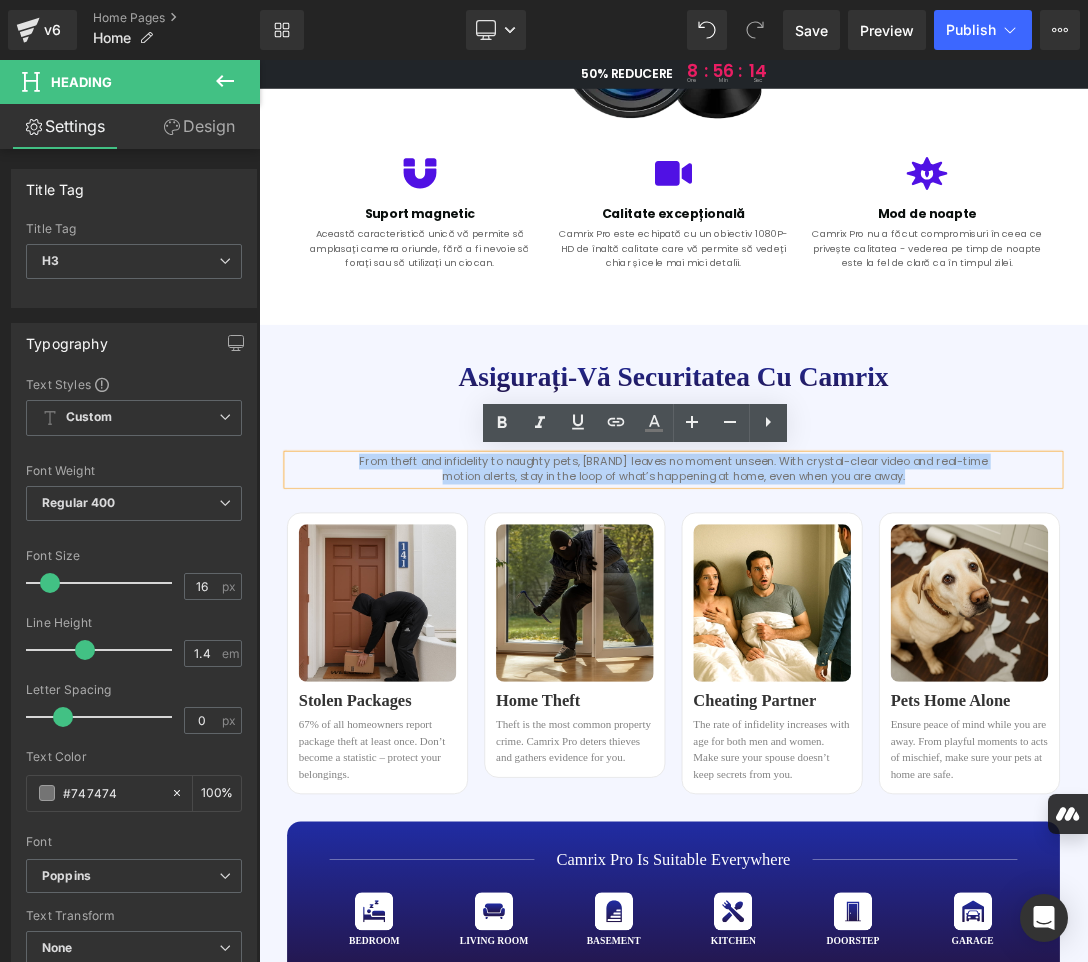 paste 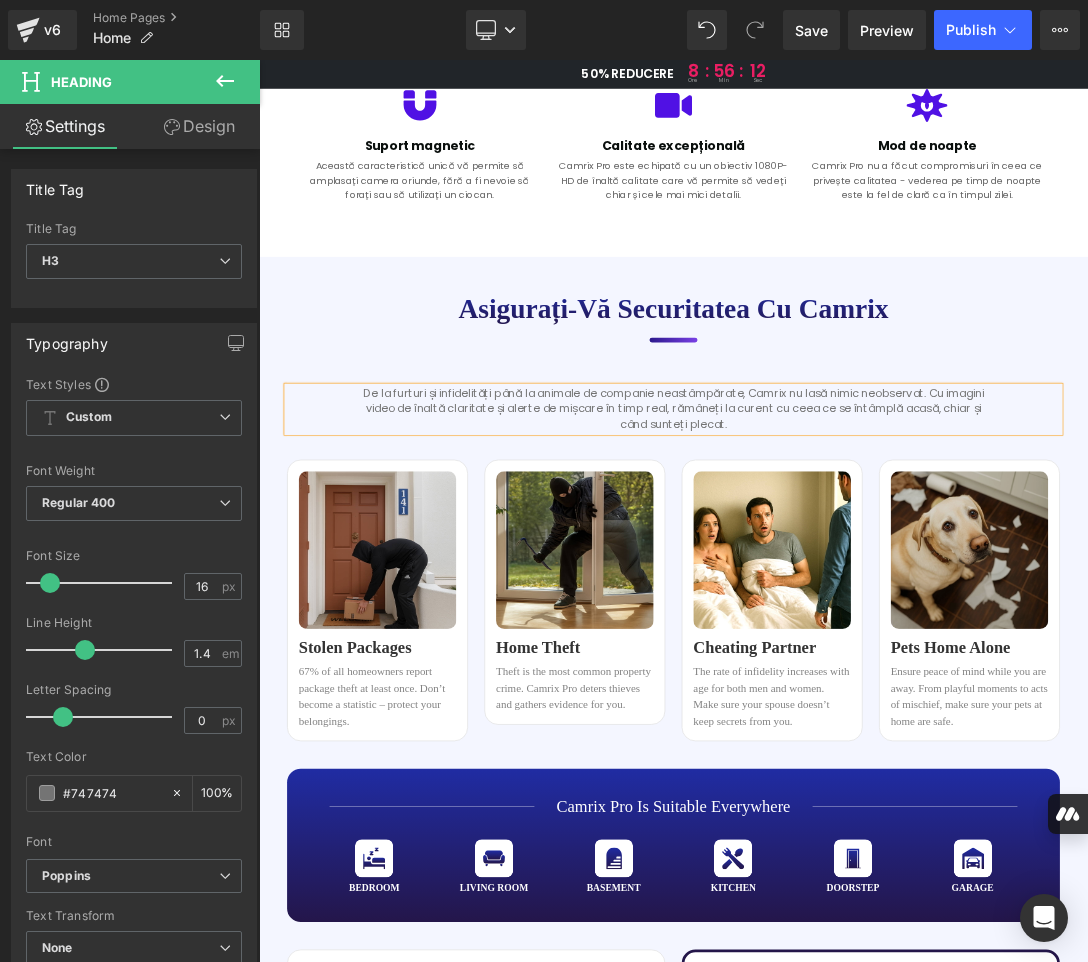 scroll, scrollTop: 1900, scrollLeft: 0, axis: vertical 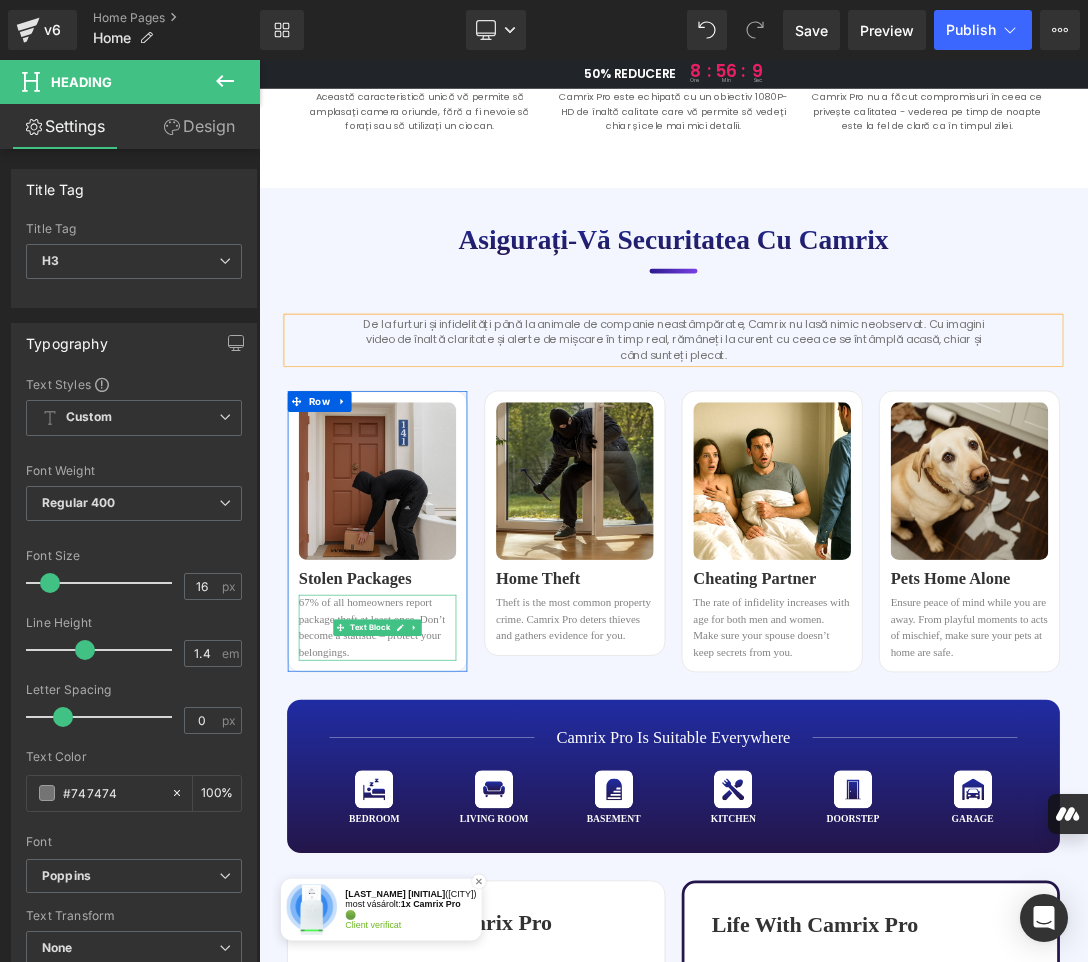 click on "67% of all homeowners report package theft at least once. Don’t become a statistic – protect your belongings." at bounding box center (432, 889) 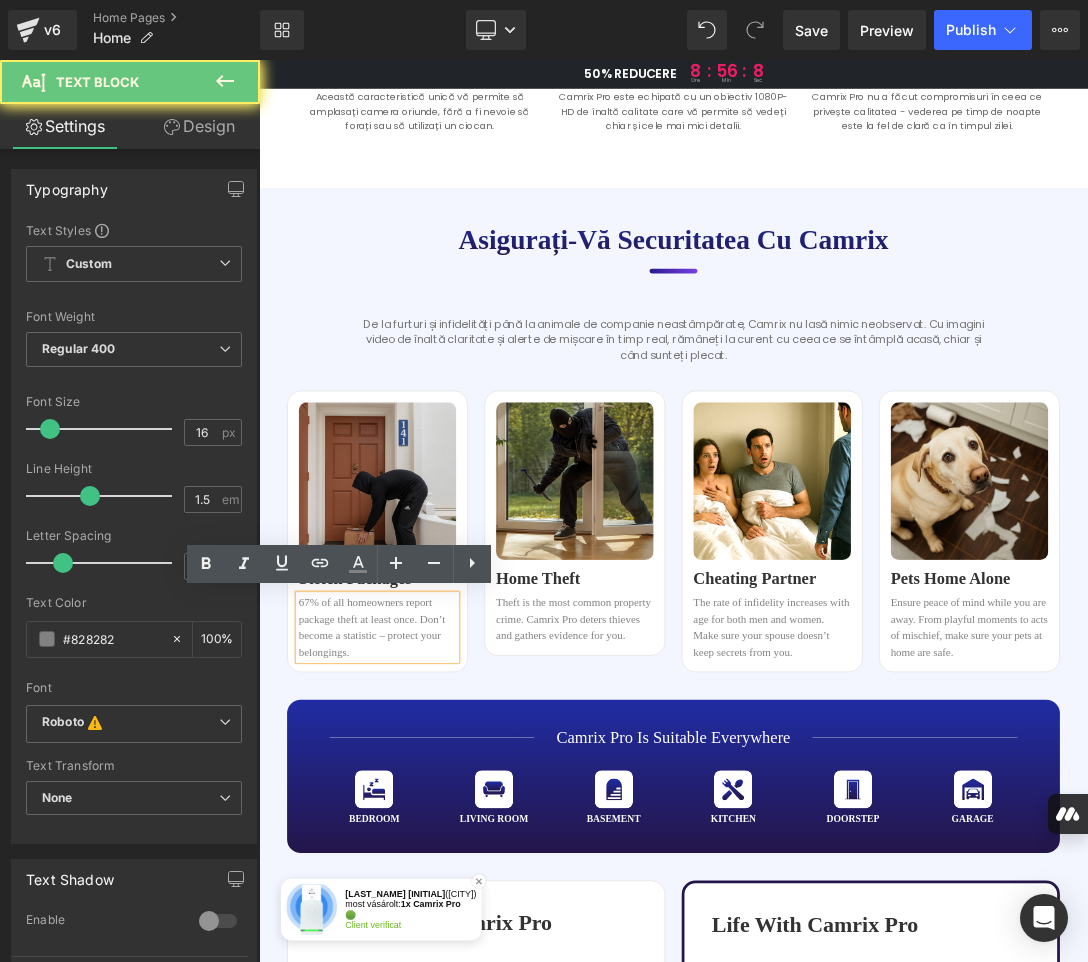 click on "67% of all homeowners report package theft at least once. Don’t become a statistic – protect your belongings." at bounding box center (432, 889) 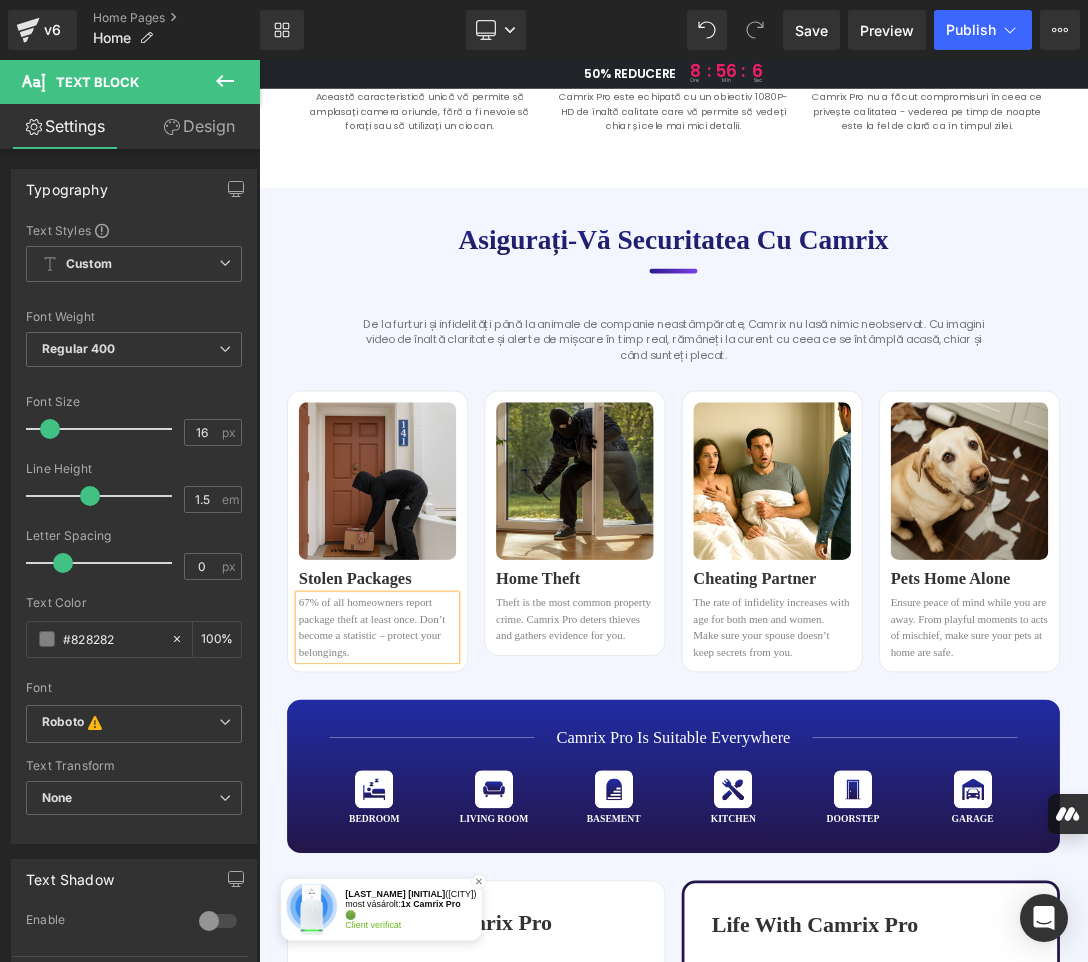 copy on "67% of all homeowners report package theft at least once. Don’t become a statistic – protect your belongings." 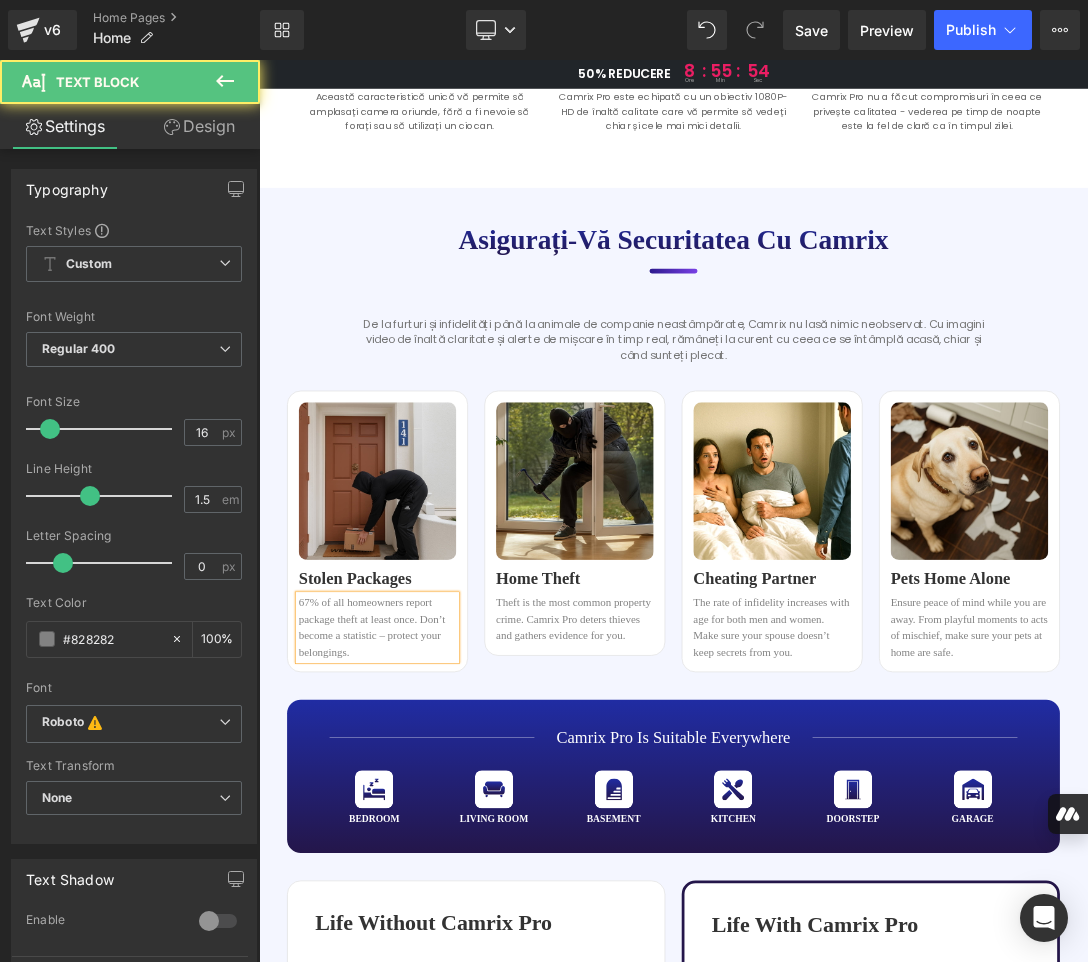 click on "67% of all homeowners report package theft at least once. Don’t become a statistic – protect your belongings." at bounding box center [432, 889] 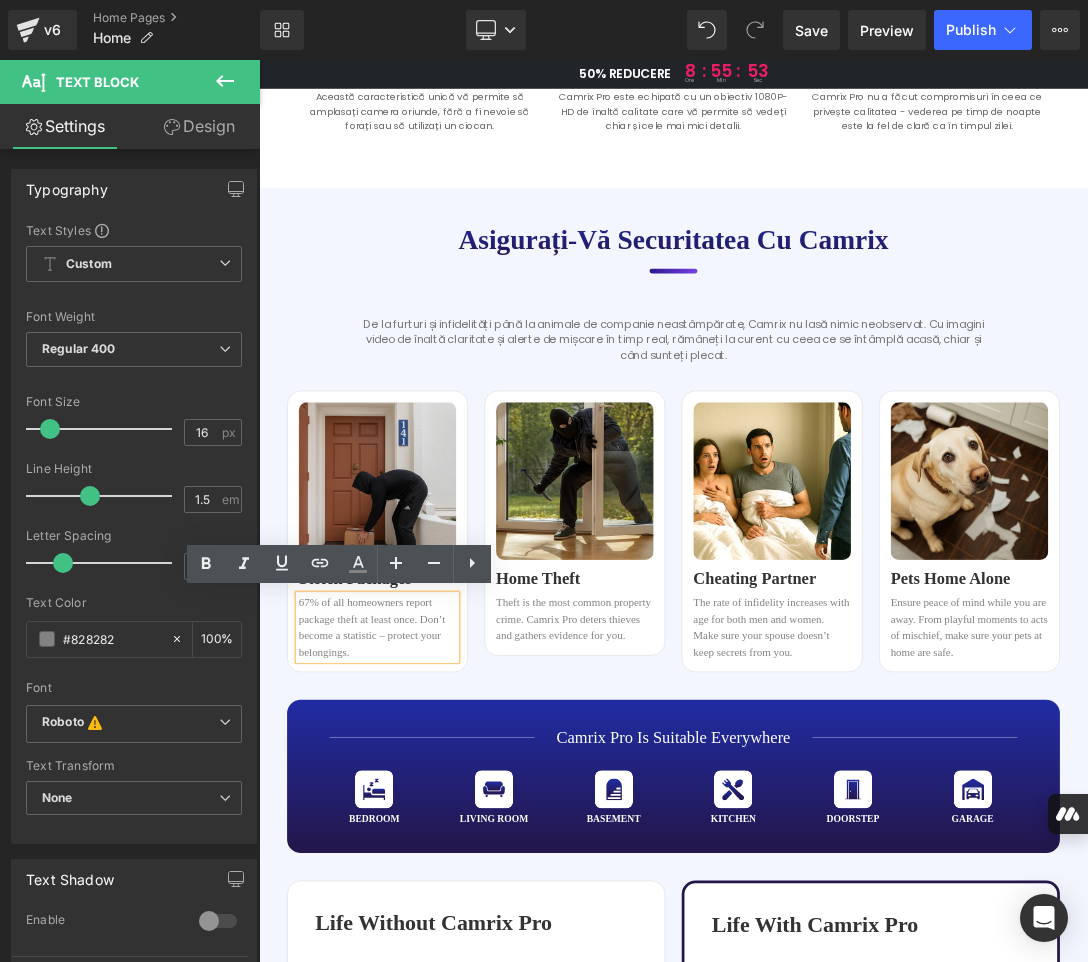 paste 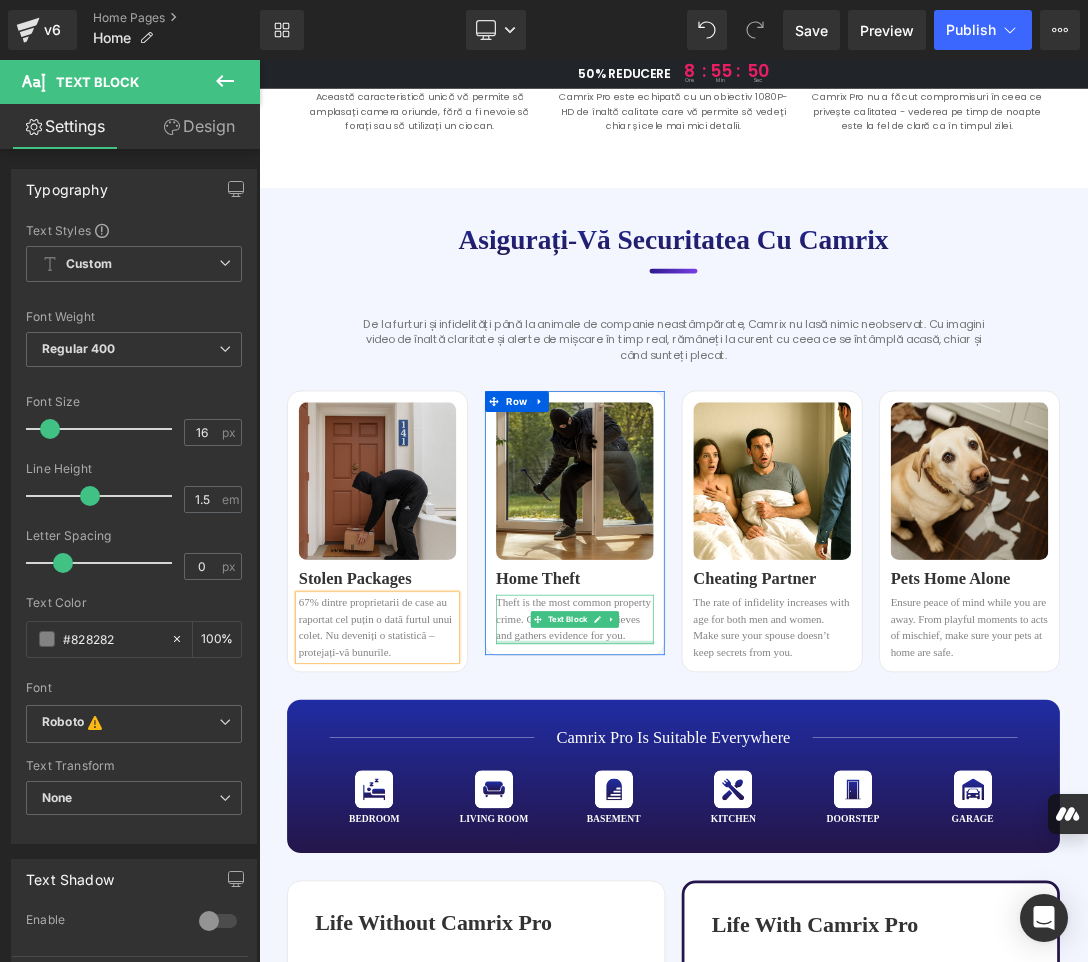 click at bounding box center (720, 910) 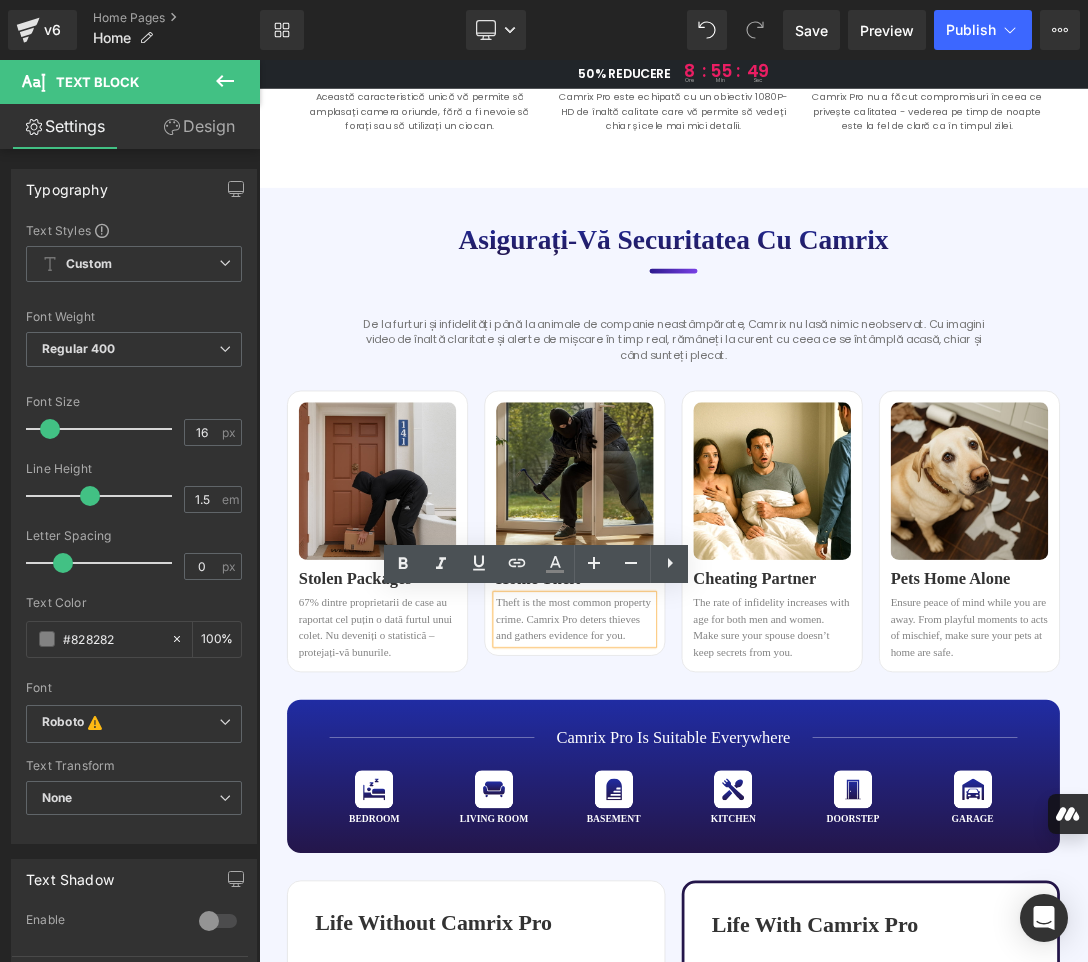 click on "Theft is the most common property crime. Camrix Pro deters thieves and gathers evidence for you." at bounding box center (720, 877) 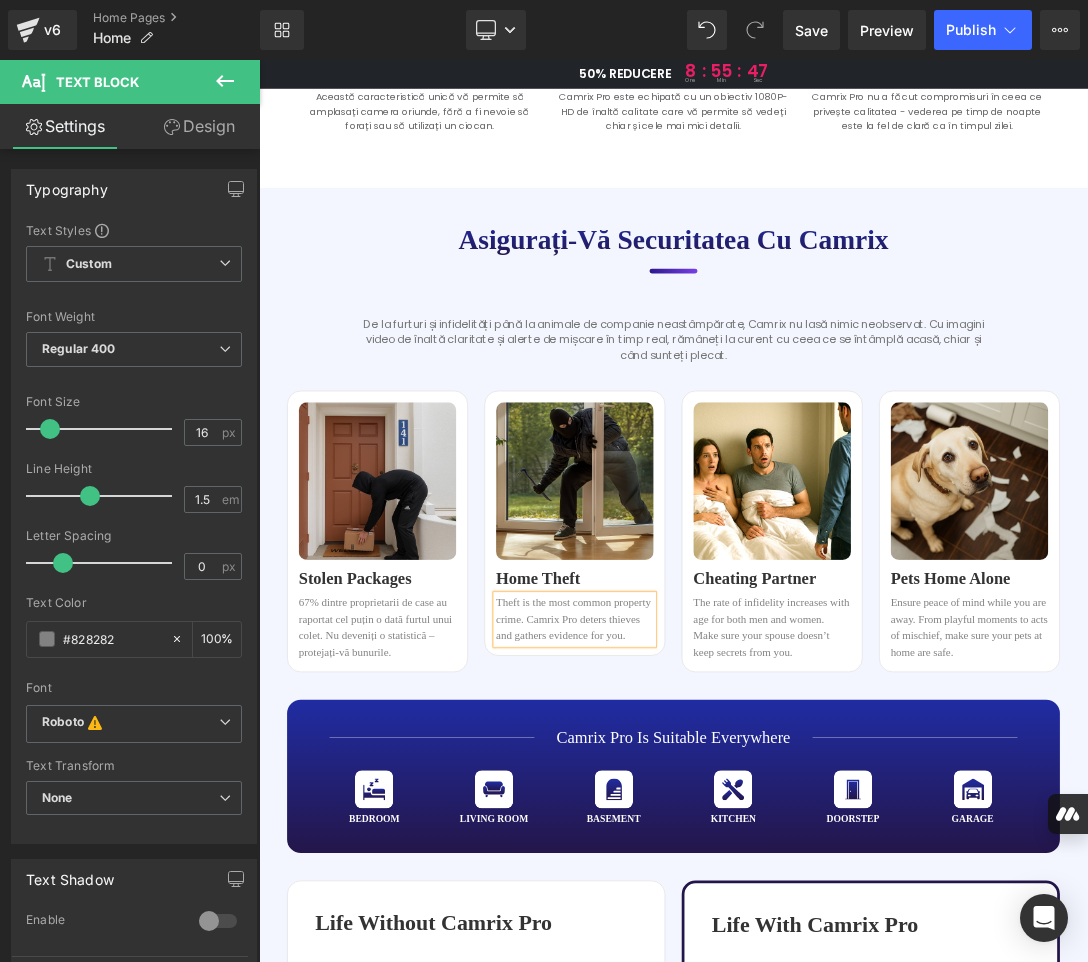 copy on "Theft is the most common property crime. Camrix Pro deters thieves and gathers evidence for you." 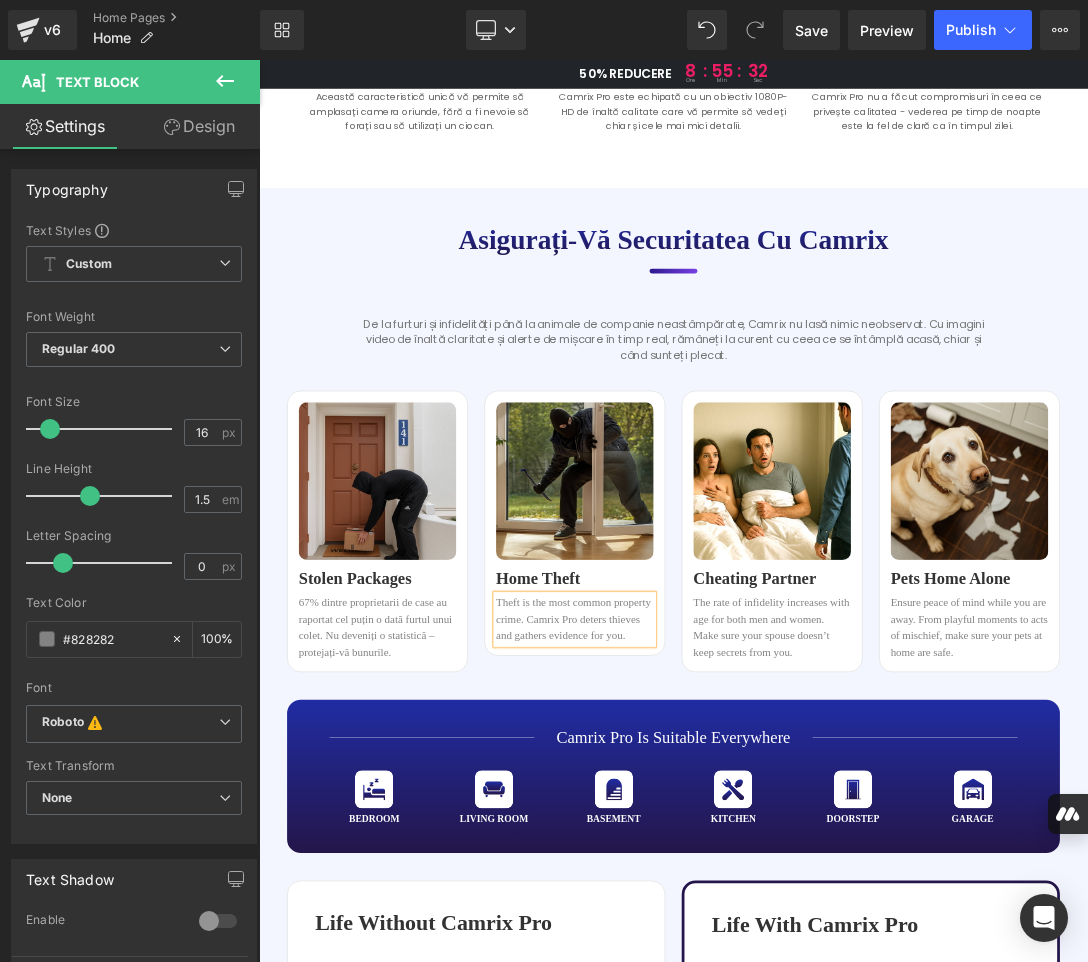 click on "Theft is the most common property crime. Camrix Pro deters thieves and gathers evidence for you." at bounding box center (720, 877) 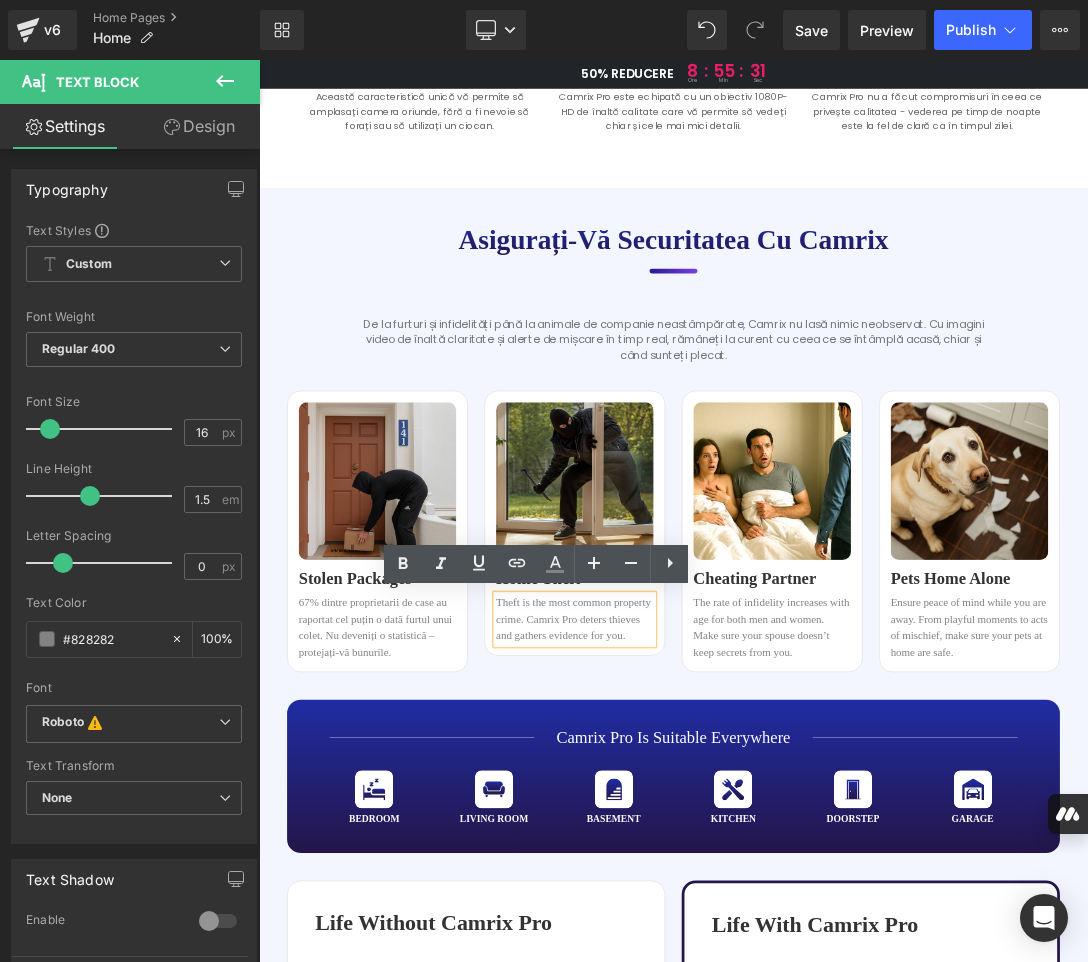 paste 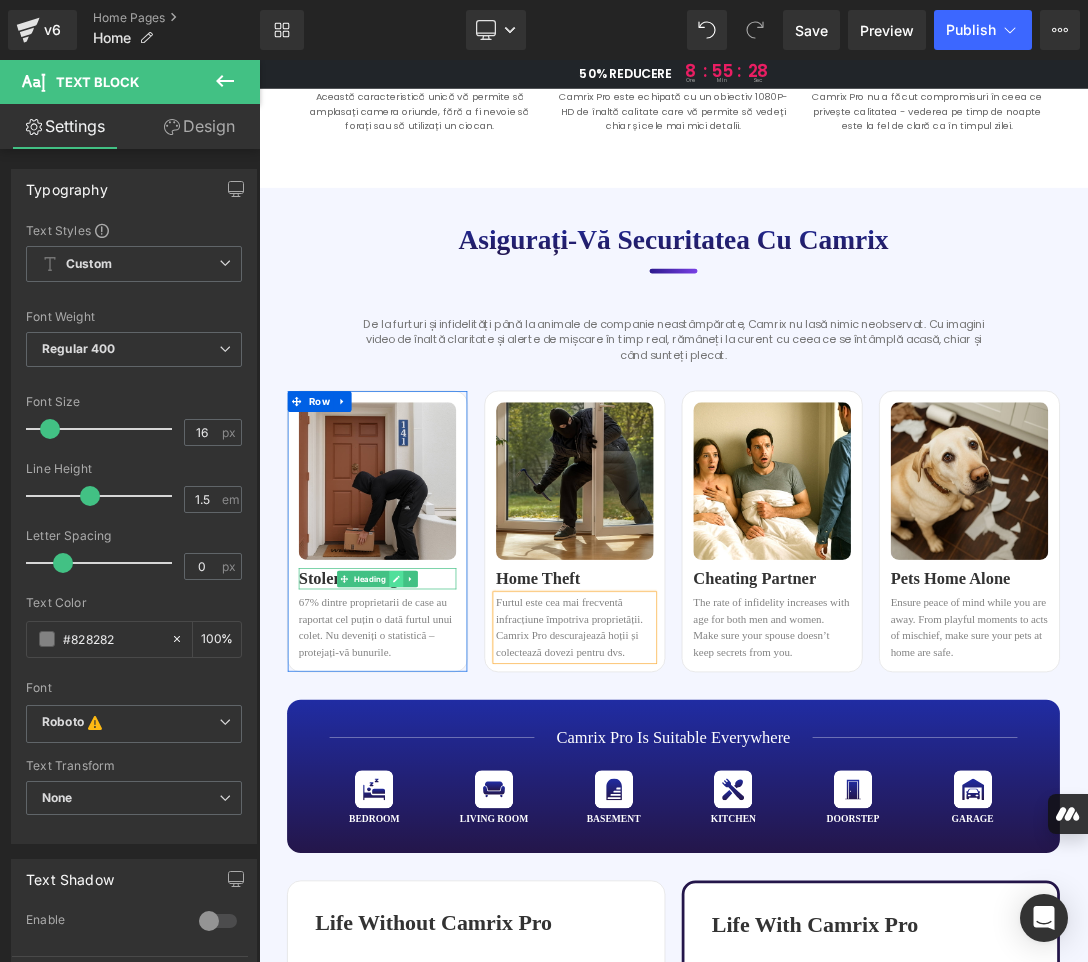 click 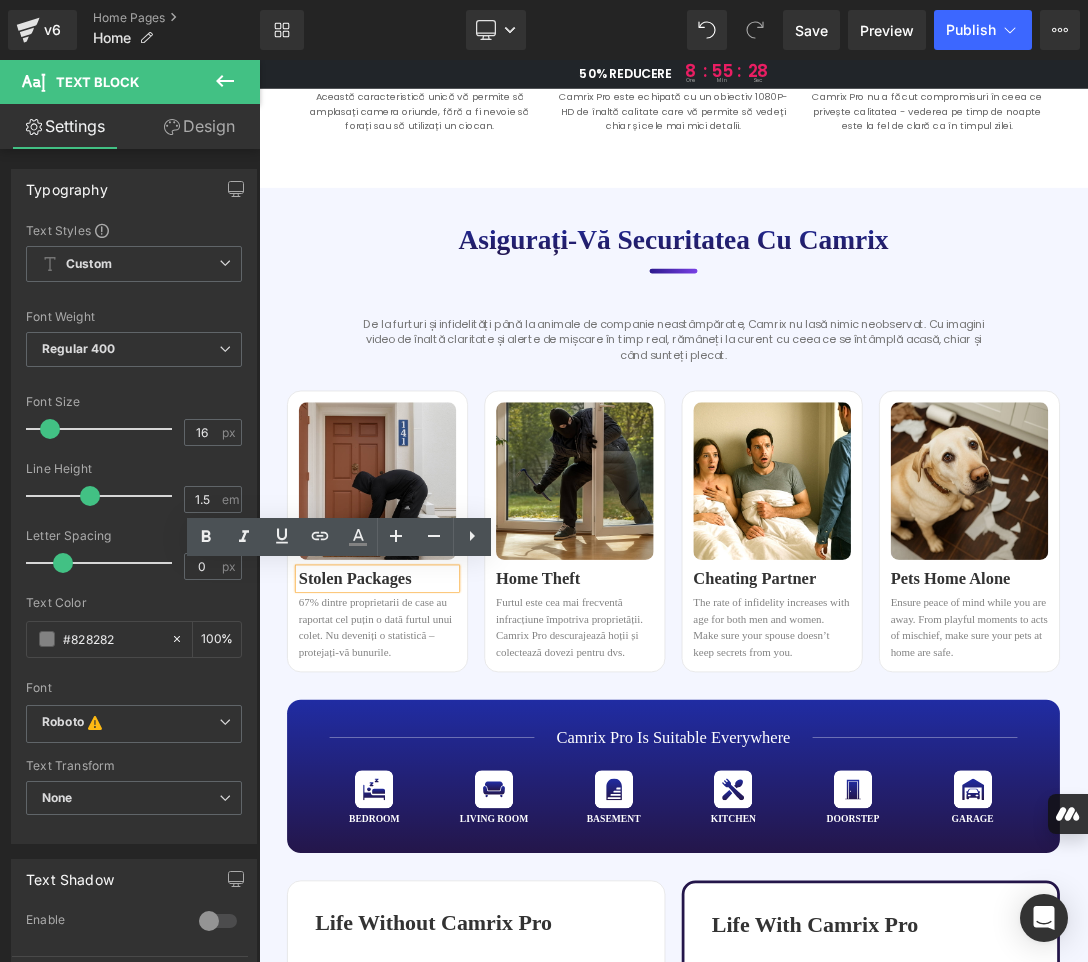 click on "Stolen Packages" at bounding box center [432, 817] 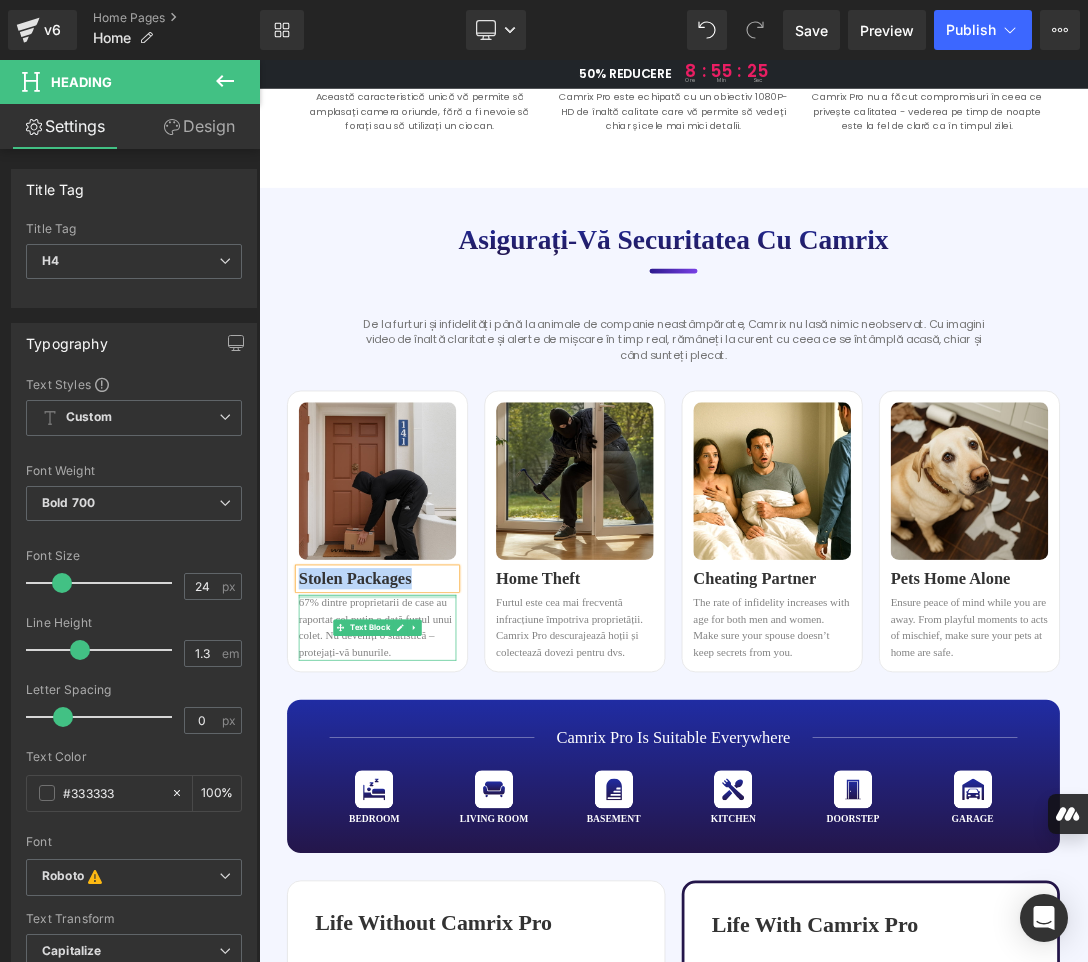 copy on "Stolen Packages" 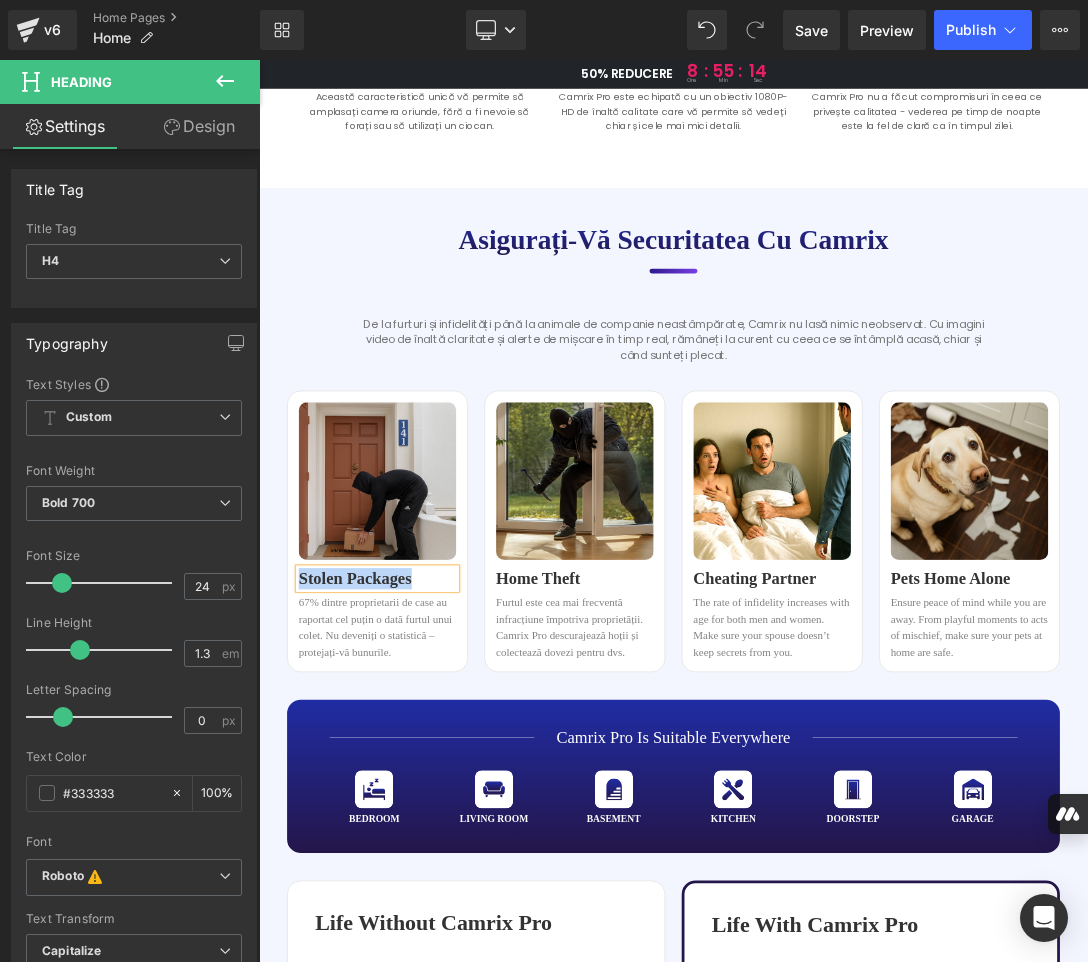 click on "Stolen Packages" at bounding box center [432, 817] 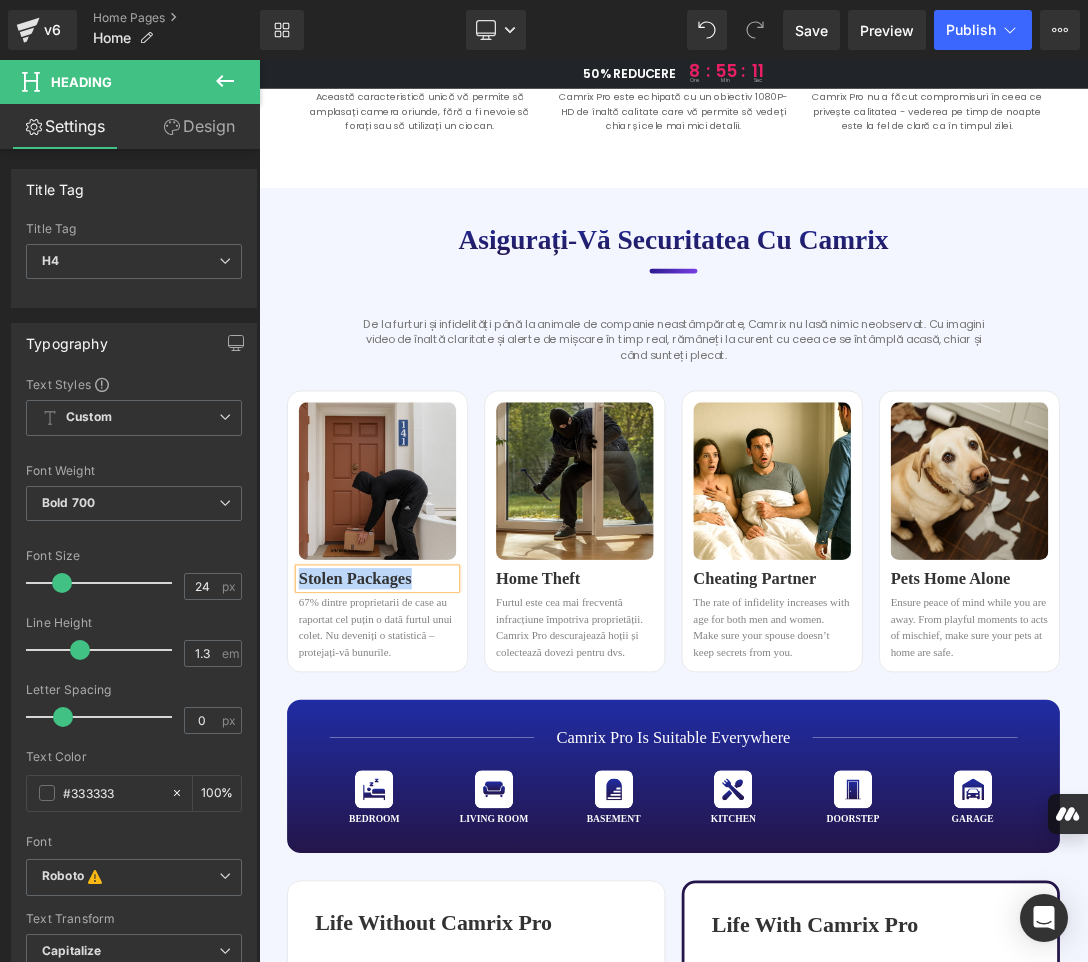 paste 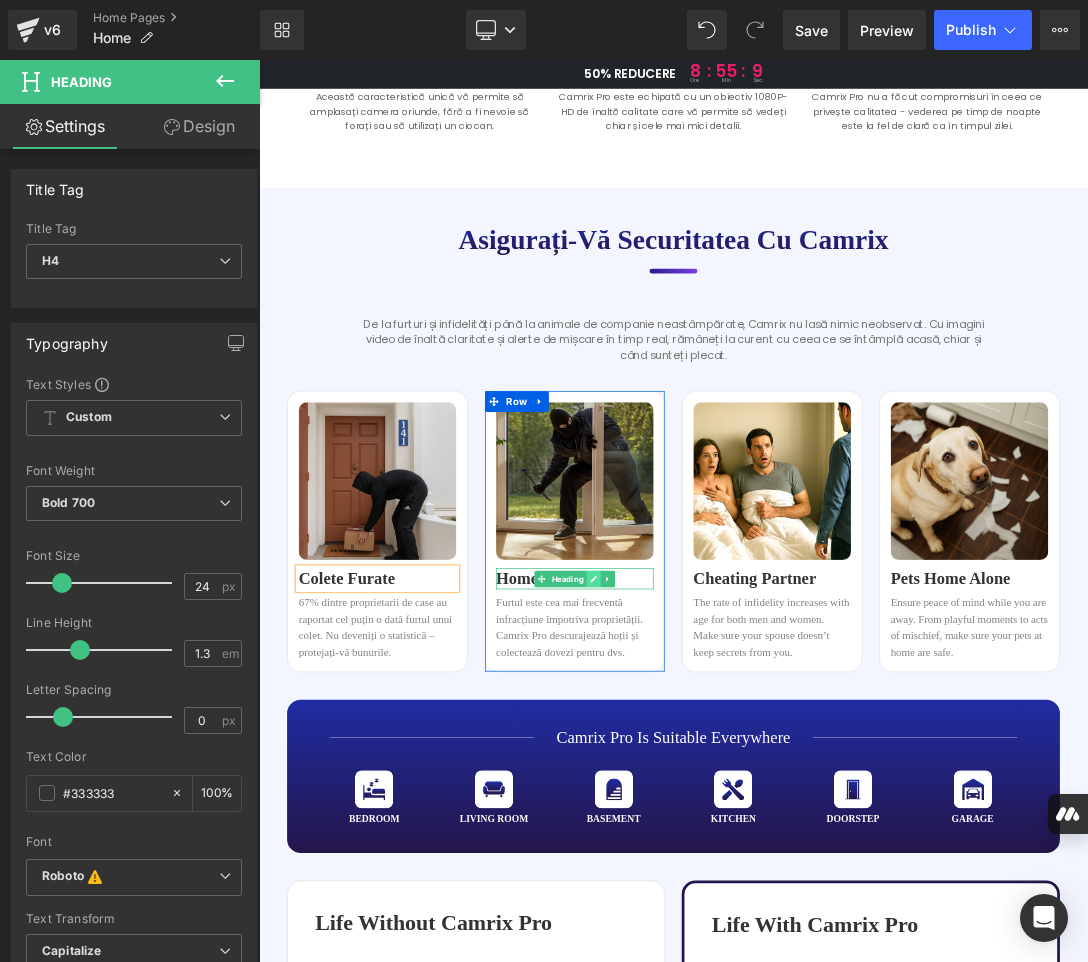 click 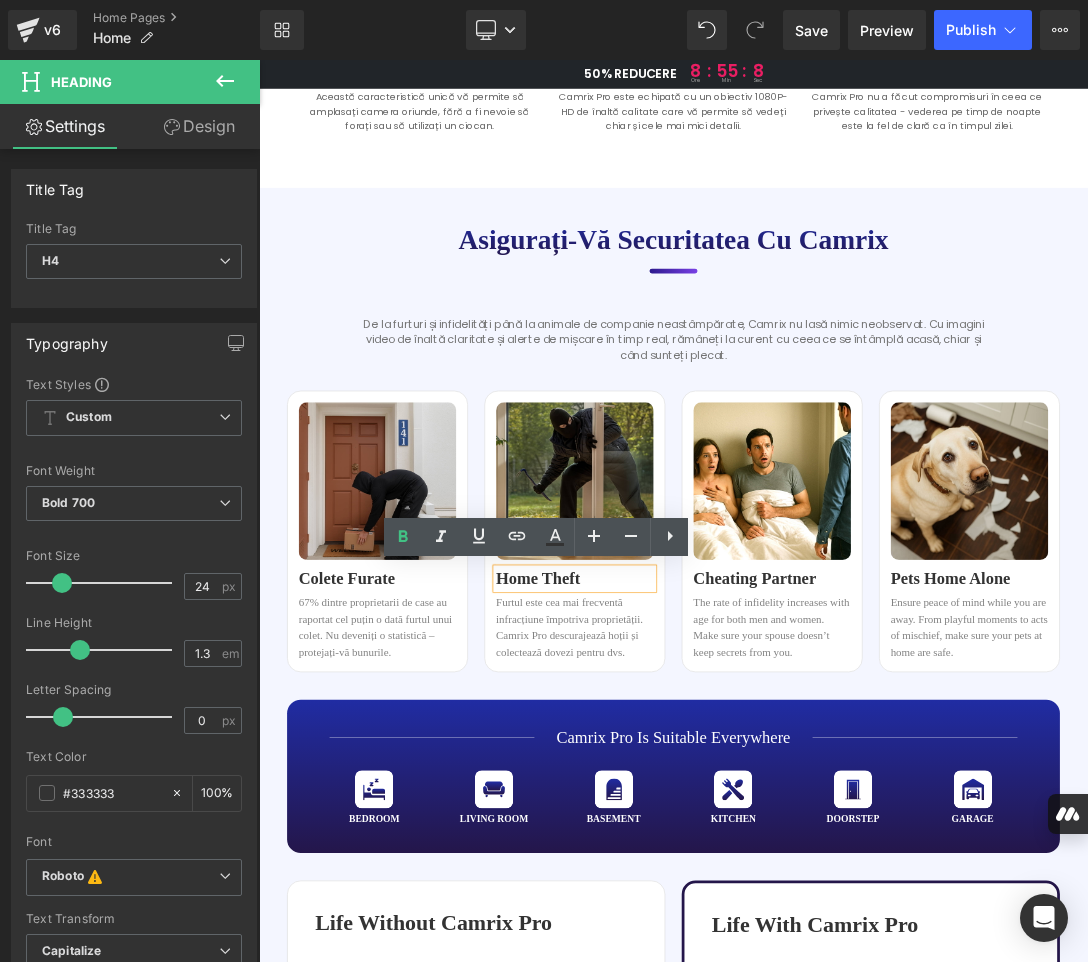 click on "Home Theft" at bounding box center [720, 817] 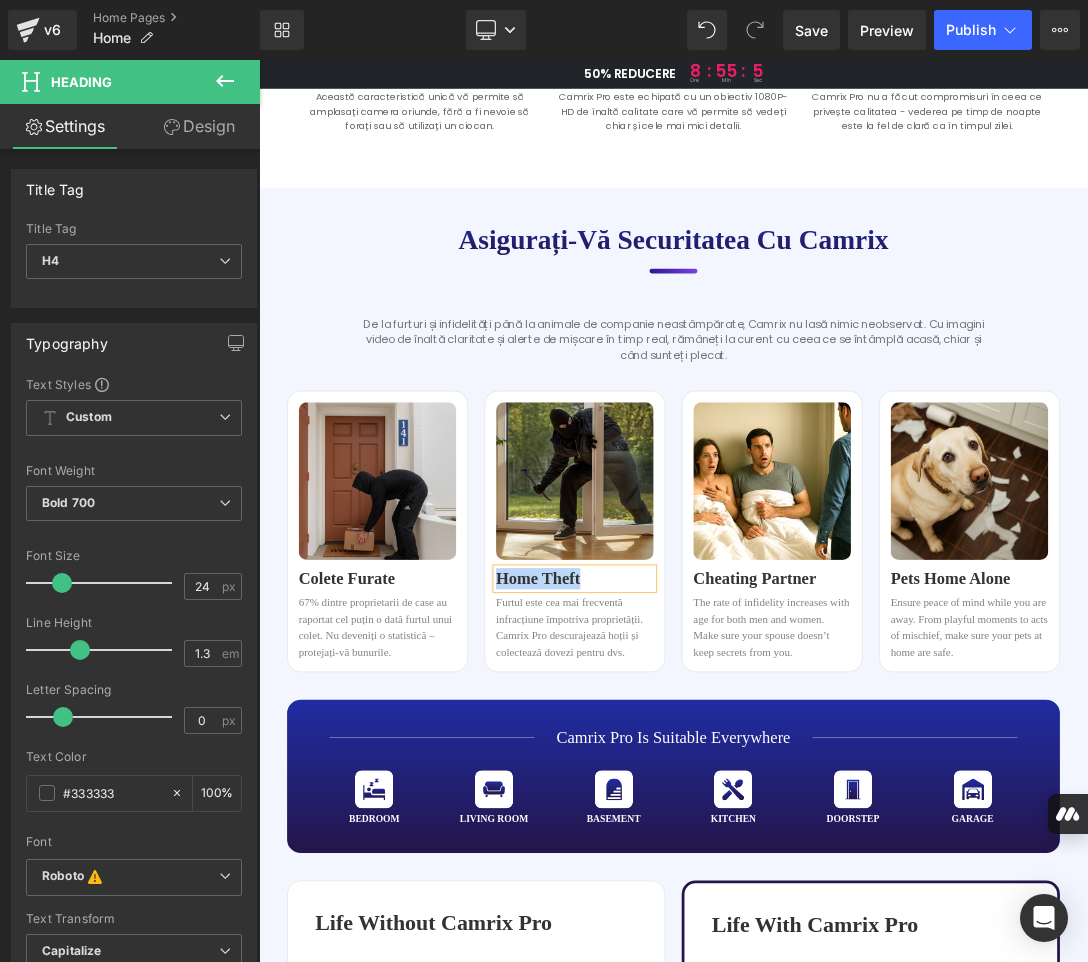 copy on "Home Theft" 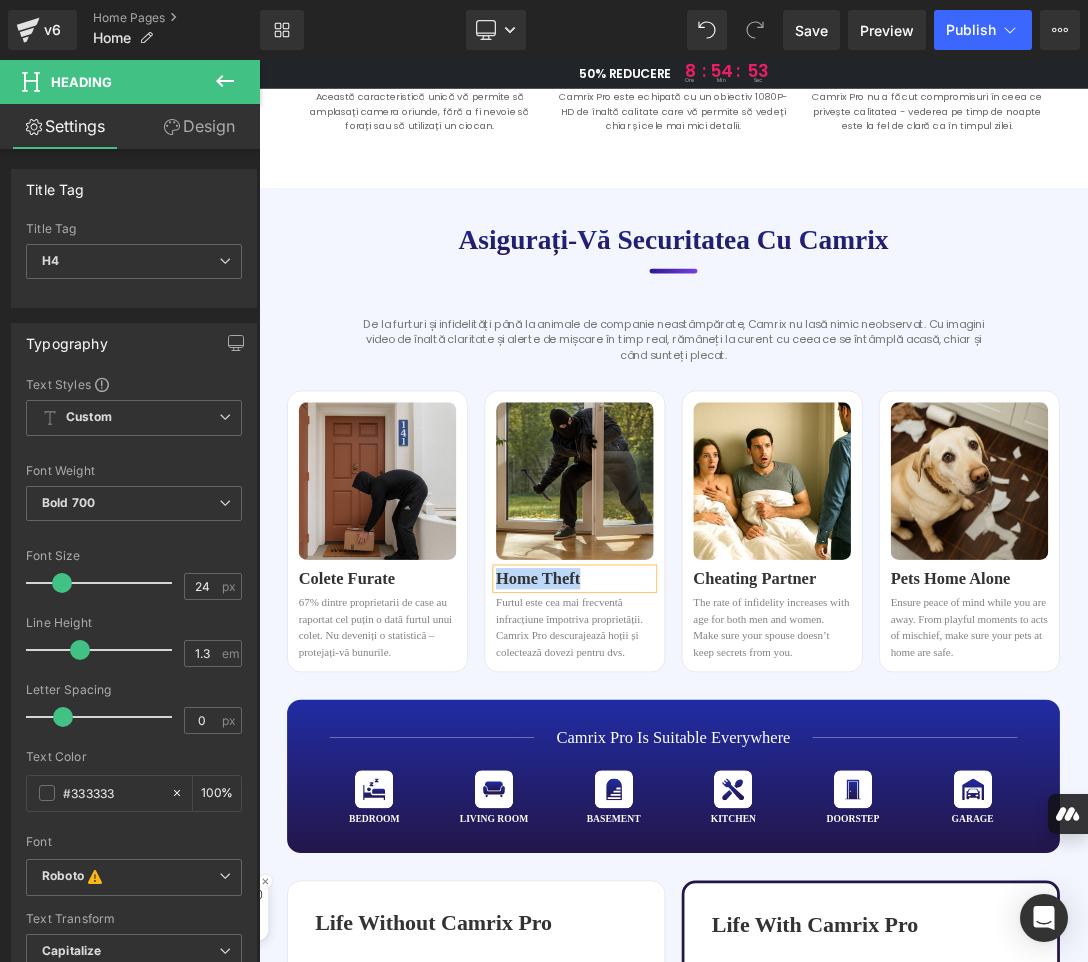 click on "Home Theft" at bounding box center [720, 817] 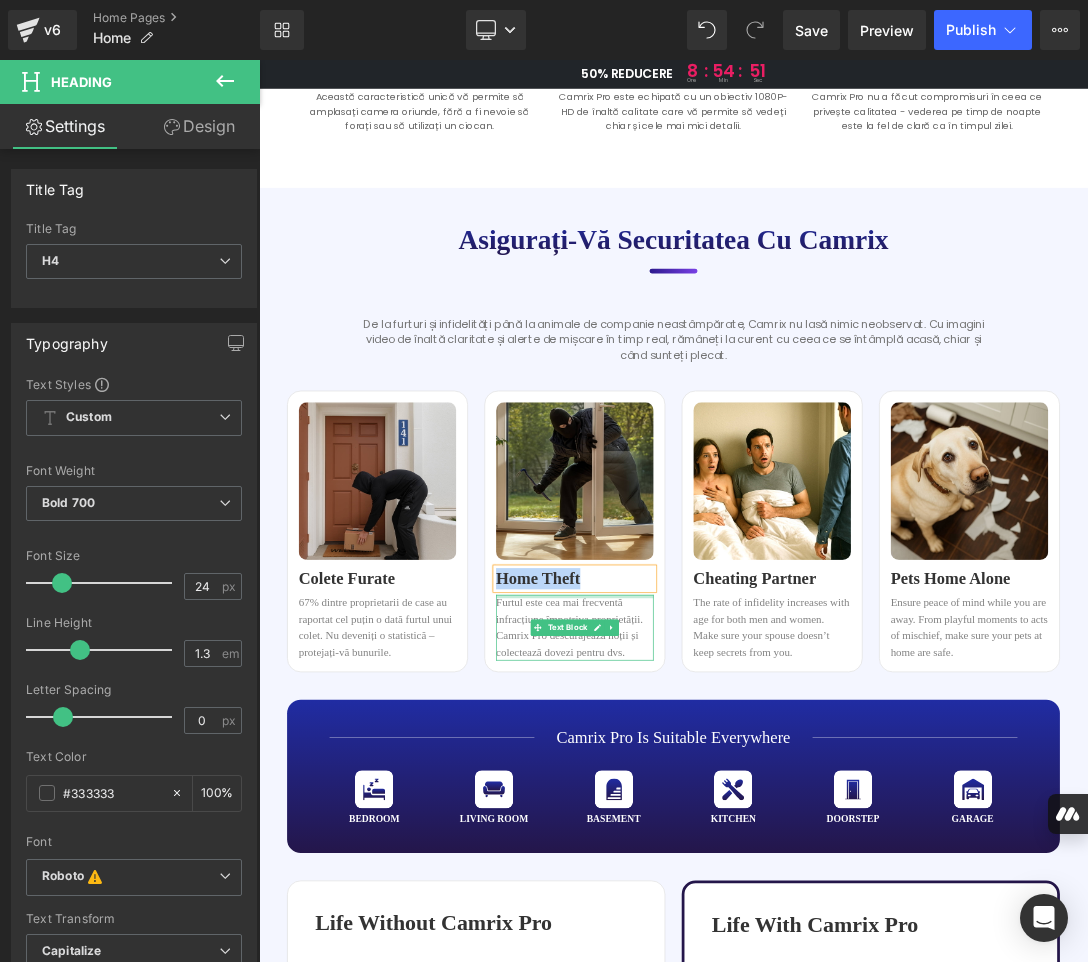 paste 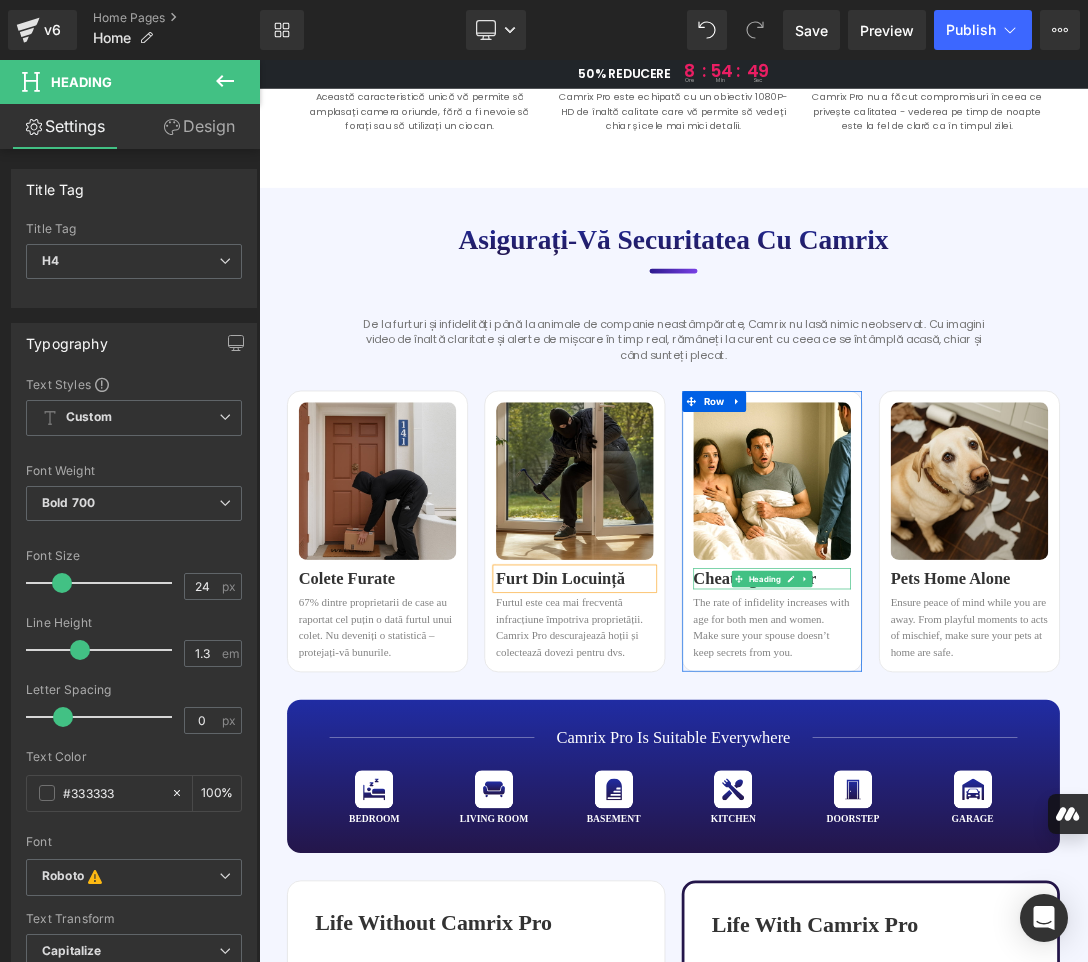 click on "Cheating Partner" at bounding box center [1008, 817] 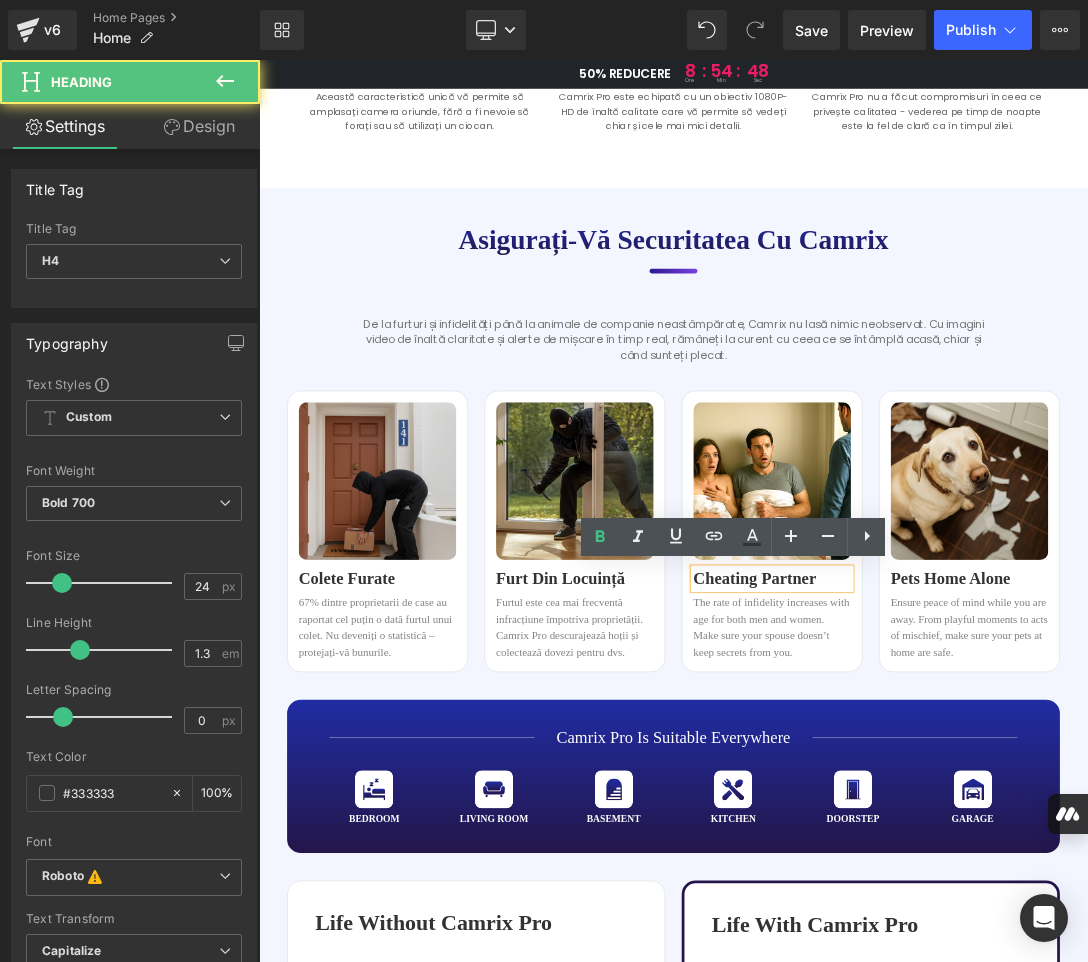 click on "Cheating Partner" at bounding box center (1008, 817) 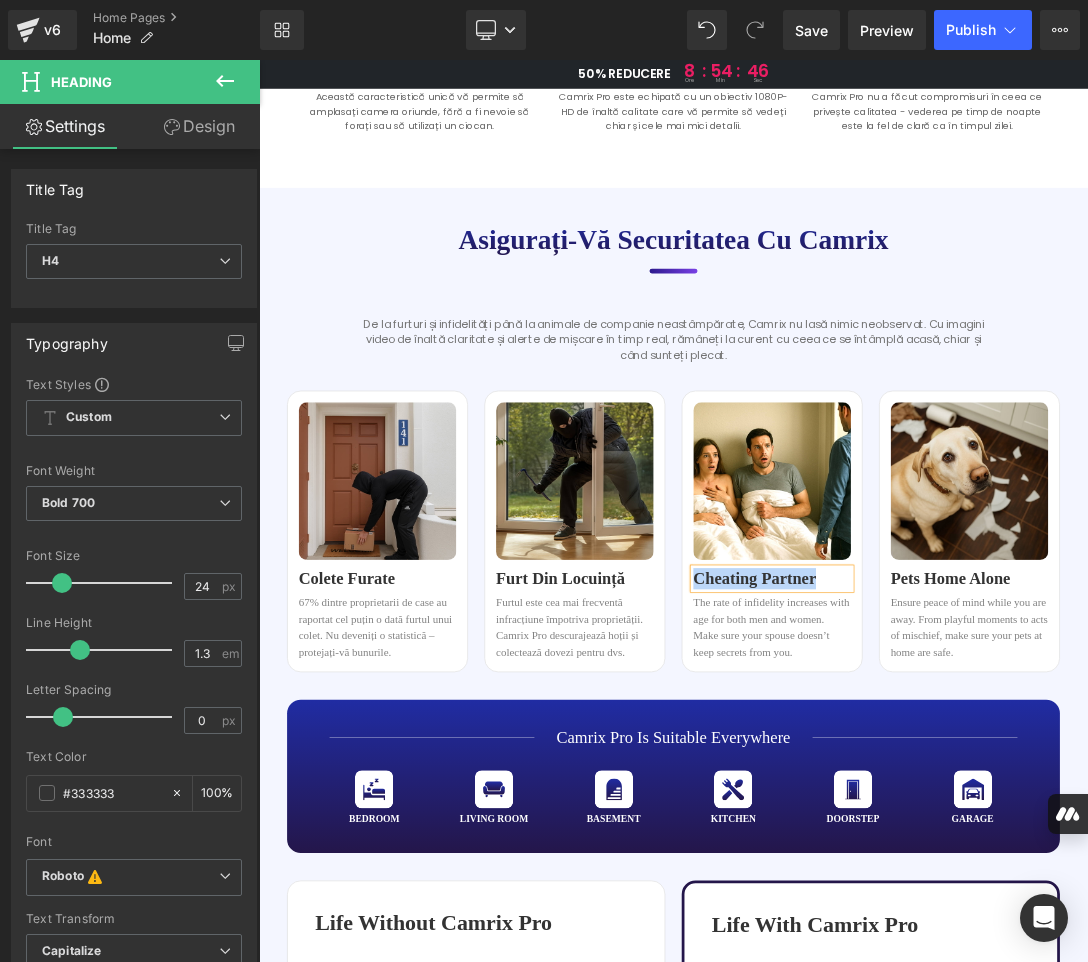 copy on "Cheating Partner" 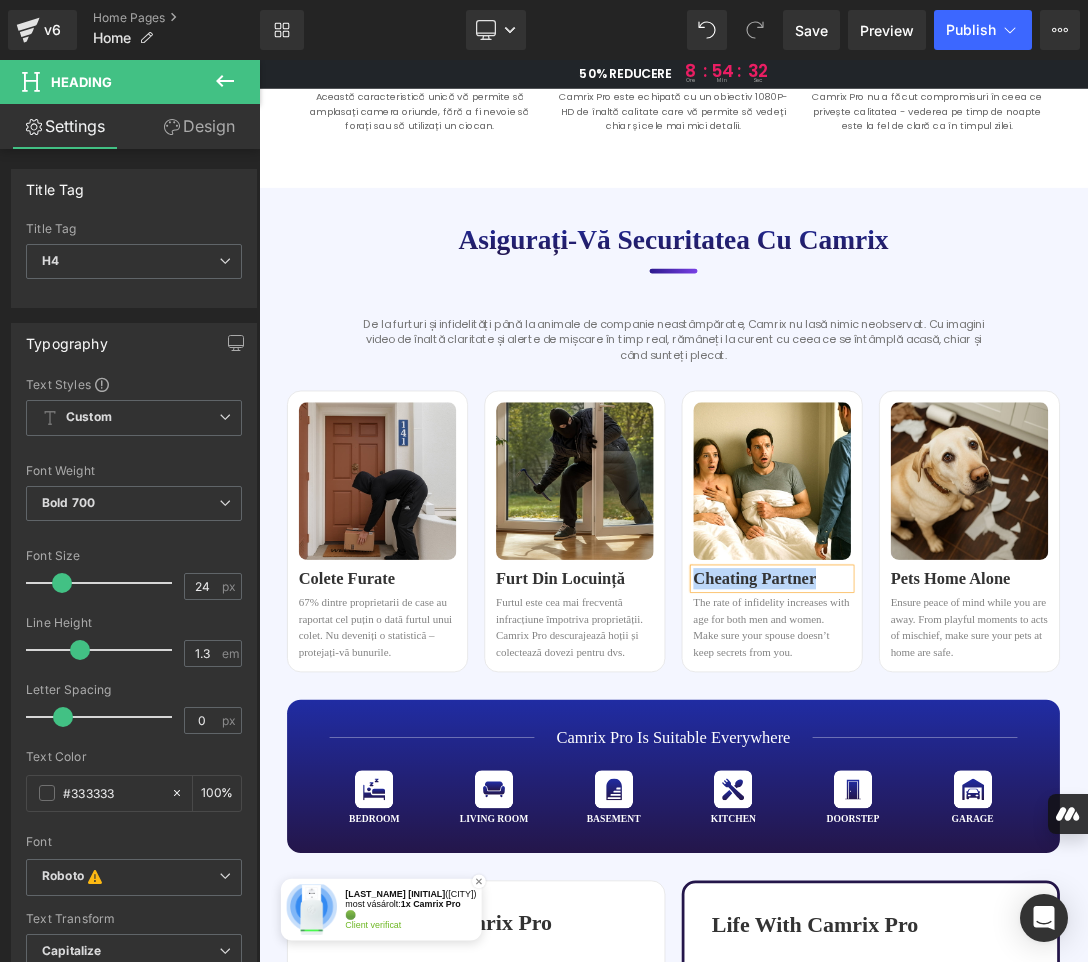 click on "Cheating Partner" at bounding box center [1008, 817] 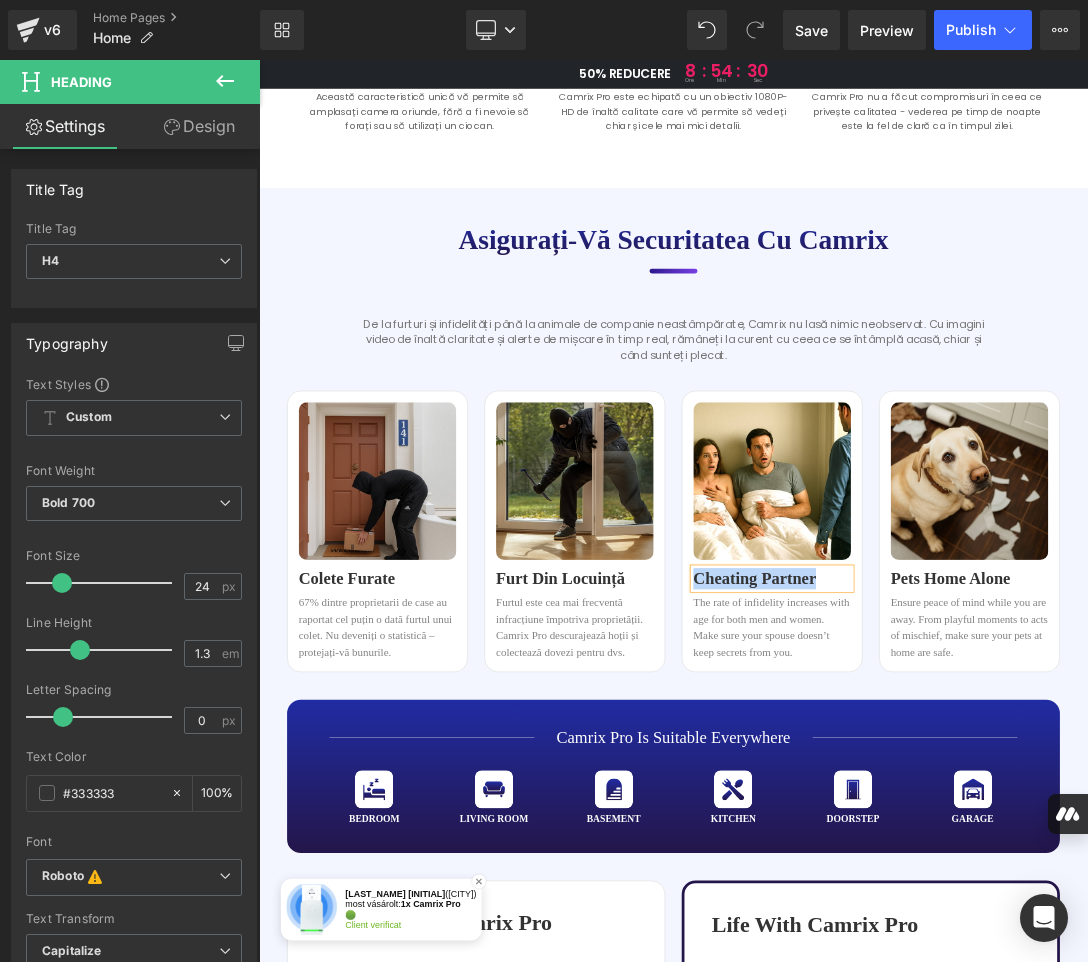 paste 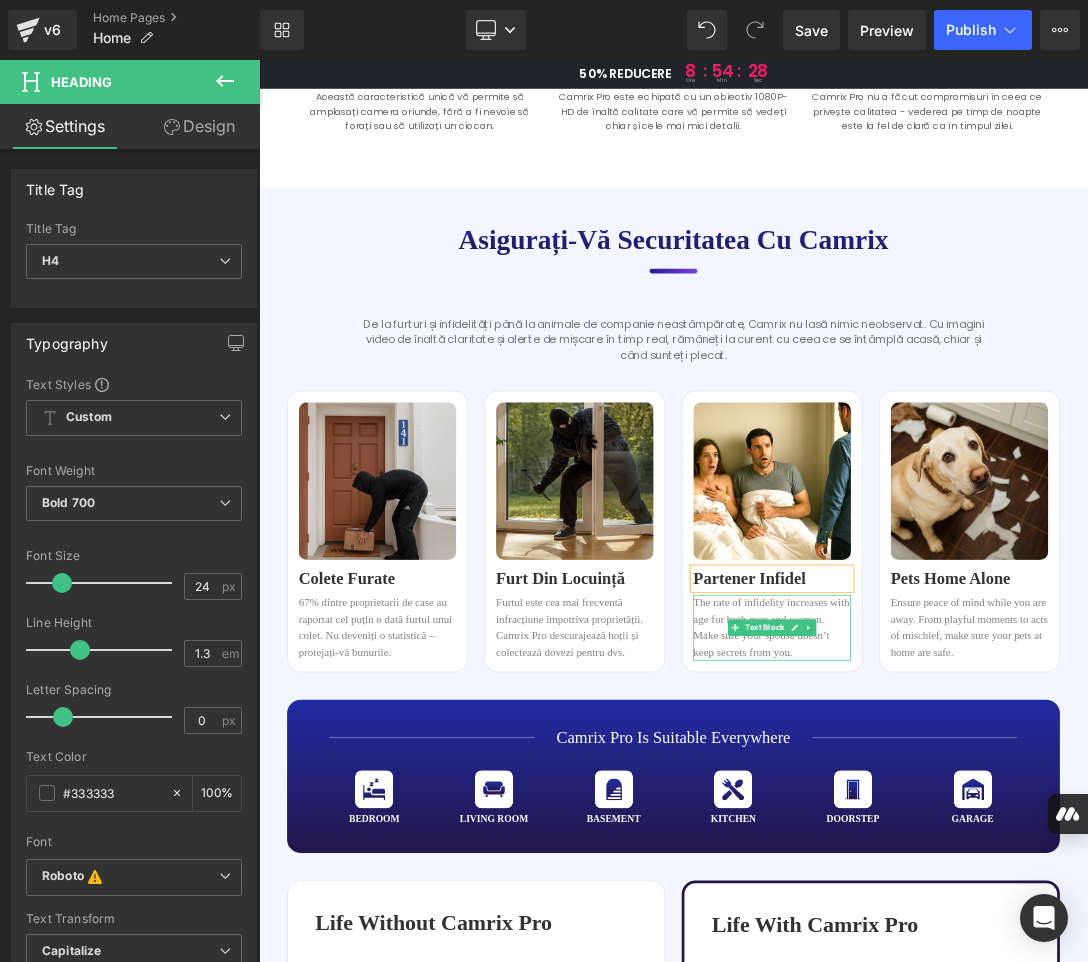 click on "The rate of infidelity increases with age for both men and women. Make sure your spouse doesn’t keep secrets from you." at bounding box center [1008, 889] 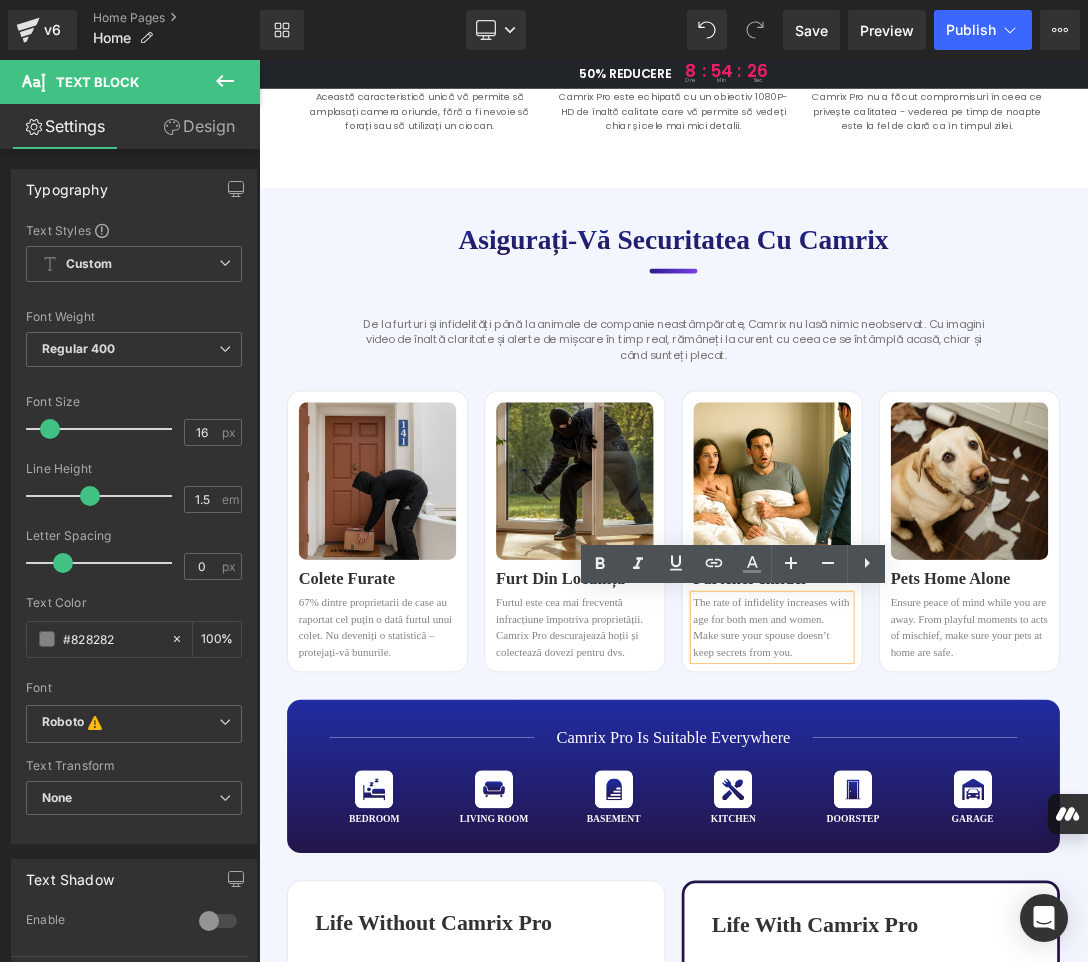 click on "The rate of infidelity increases with age for both men and women. Make sure your spouse doesn’t keep secrets from you." at bounding box center [1008, 889] 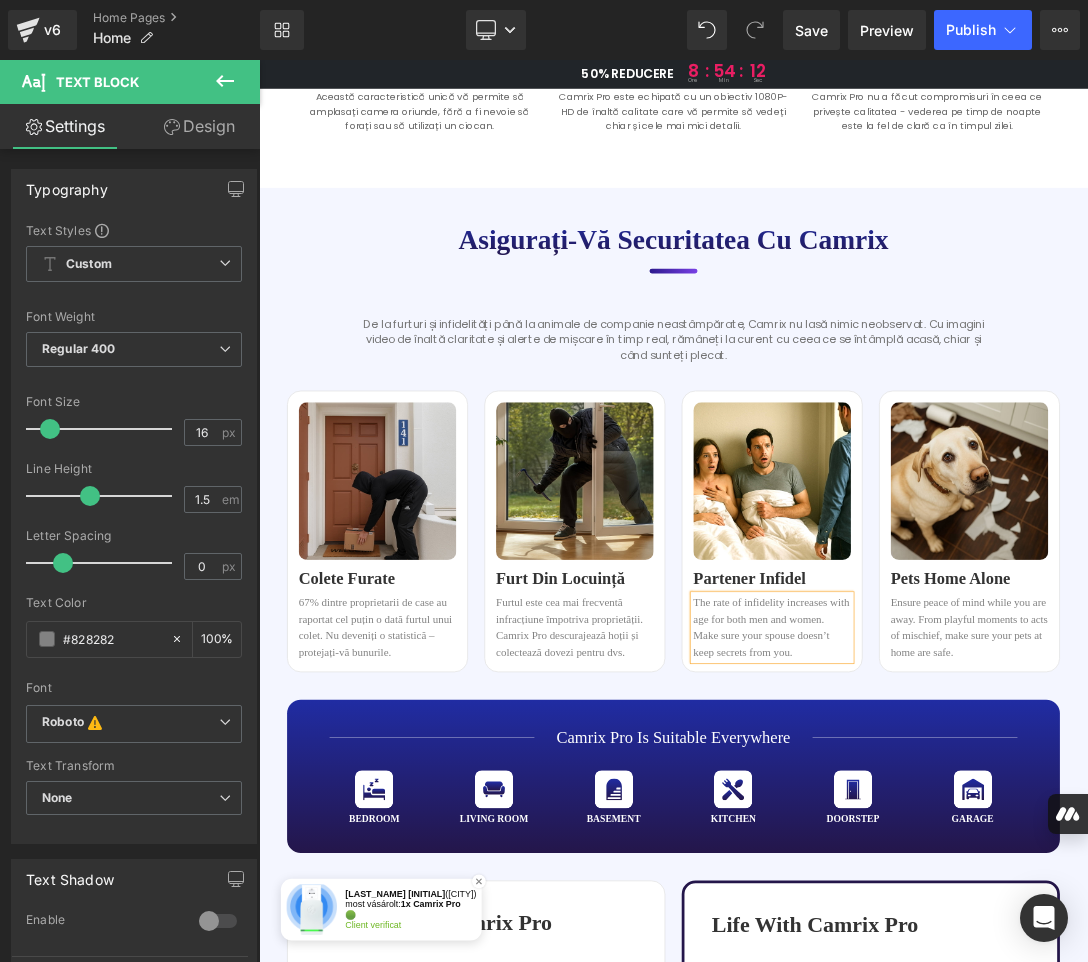 click on "The rate of infidelity increases with age for both men and women. Make sure your spouse doesn’t keep secrets from you." at bounding box center [1008, 889] 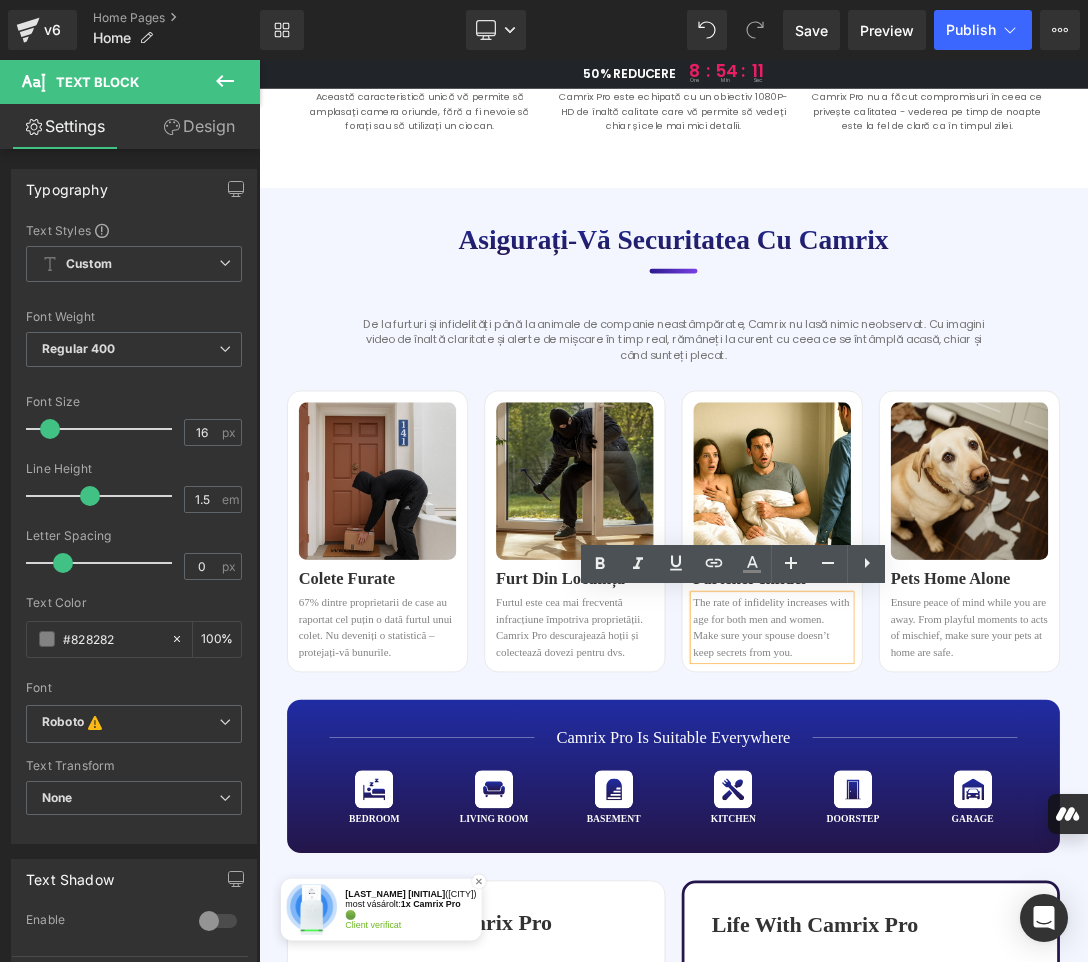 paste 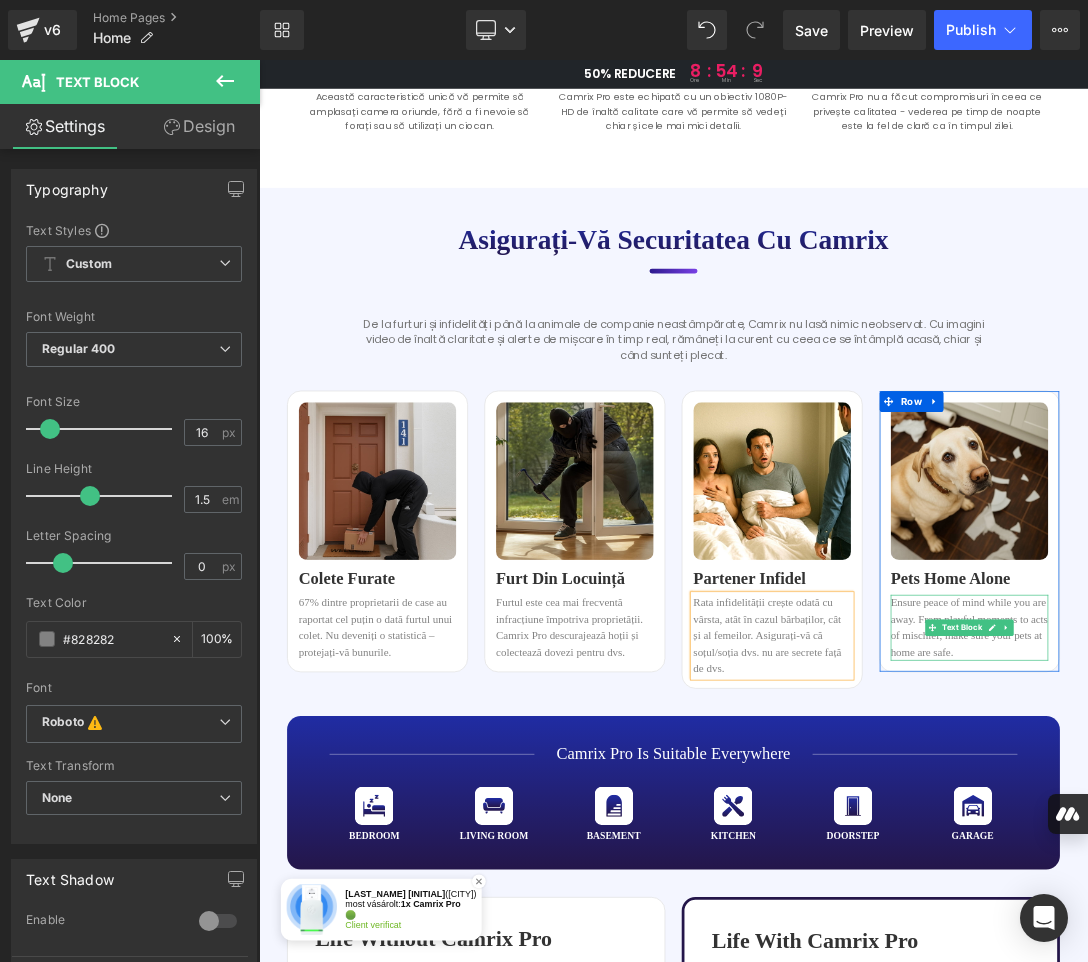 click on "Ensure peace of mind while you are away. From playful moments to acts of mischief, make sure your pets at home are safe." at bounding box center (1296, 889) 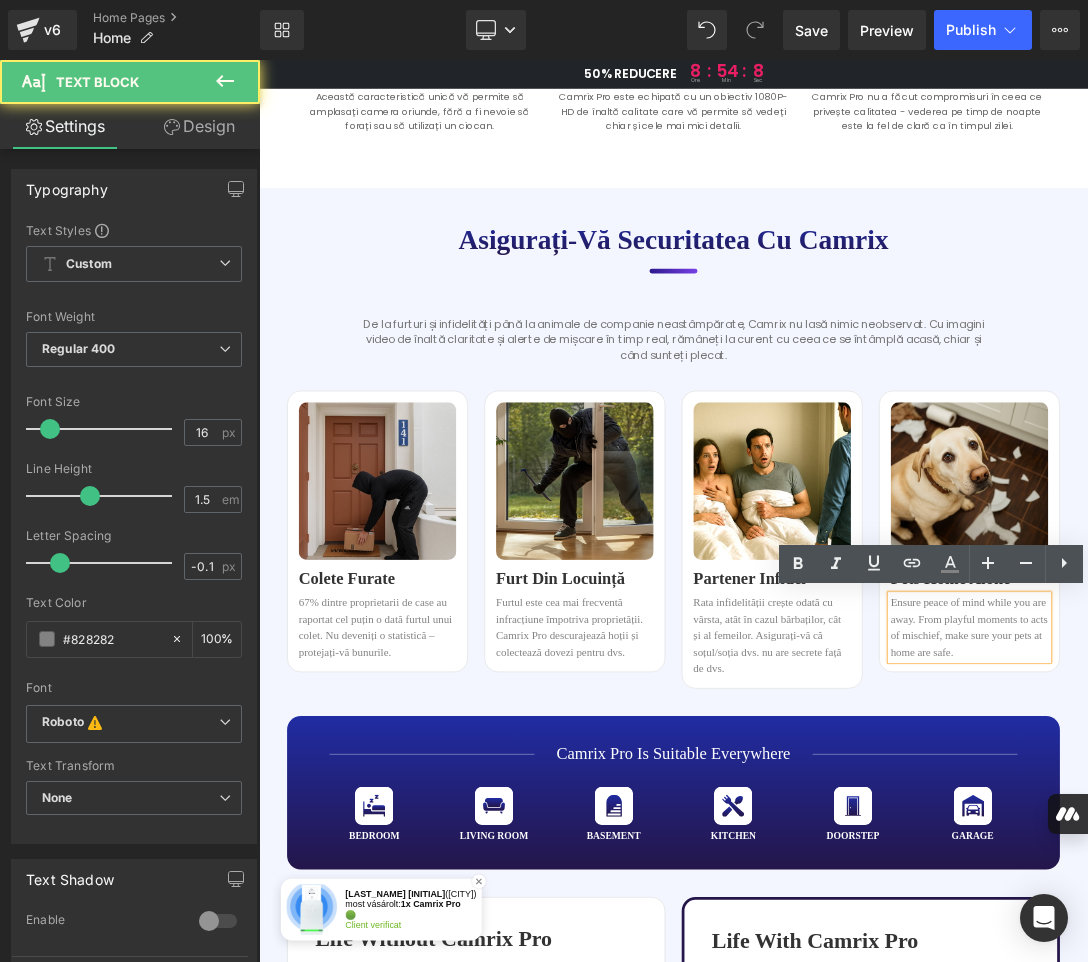 click on "Ensure peace of mind while you are away. From playful moments to acts of mischief, make sure your pets at home are safe." at bounding box center (1296, 889) 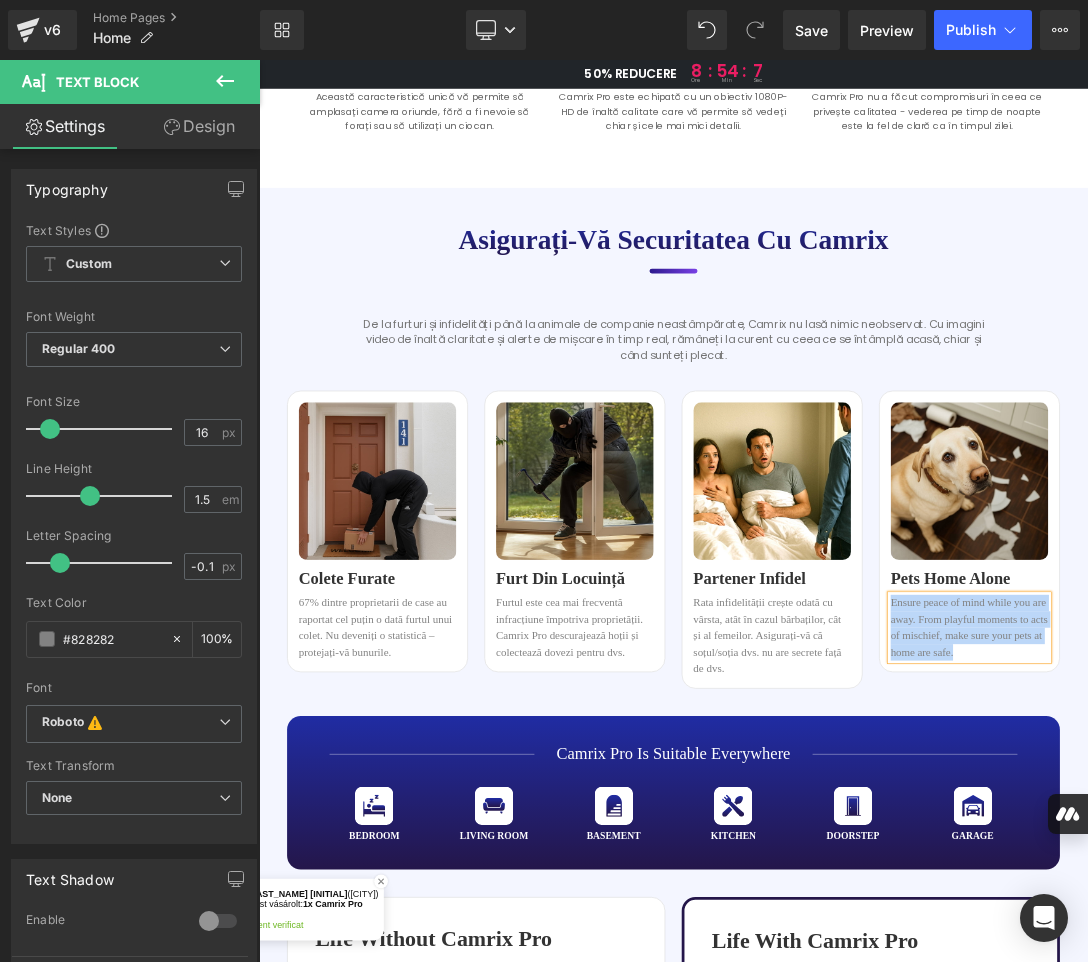 copy on "Ensure peace of mind while you are away. From playful moments to acts of mischief, make sure your pets at home are safe." 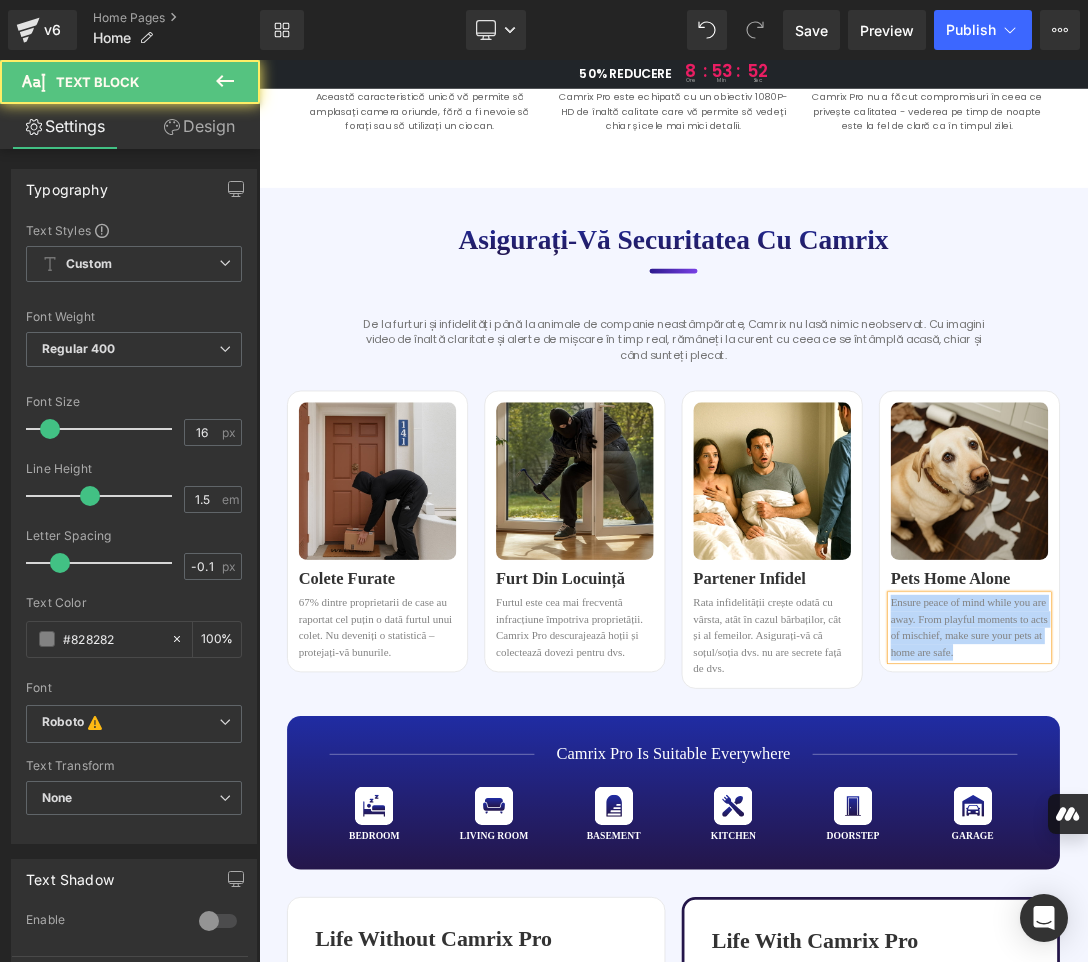 click on "Ensure peace of mind while you are away. From playful moments to acts of mischief, make sure your pets at home are safe." at bounding box center [1296, 889] 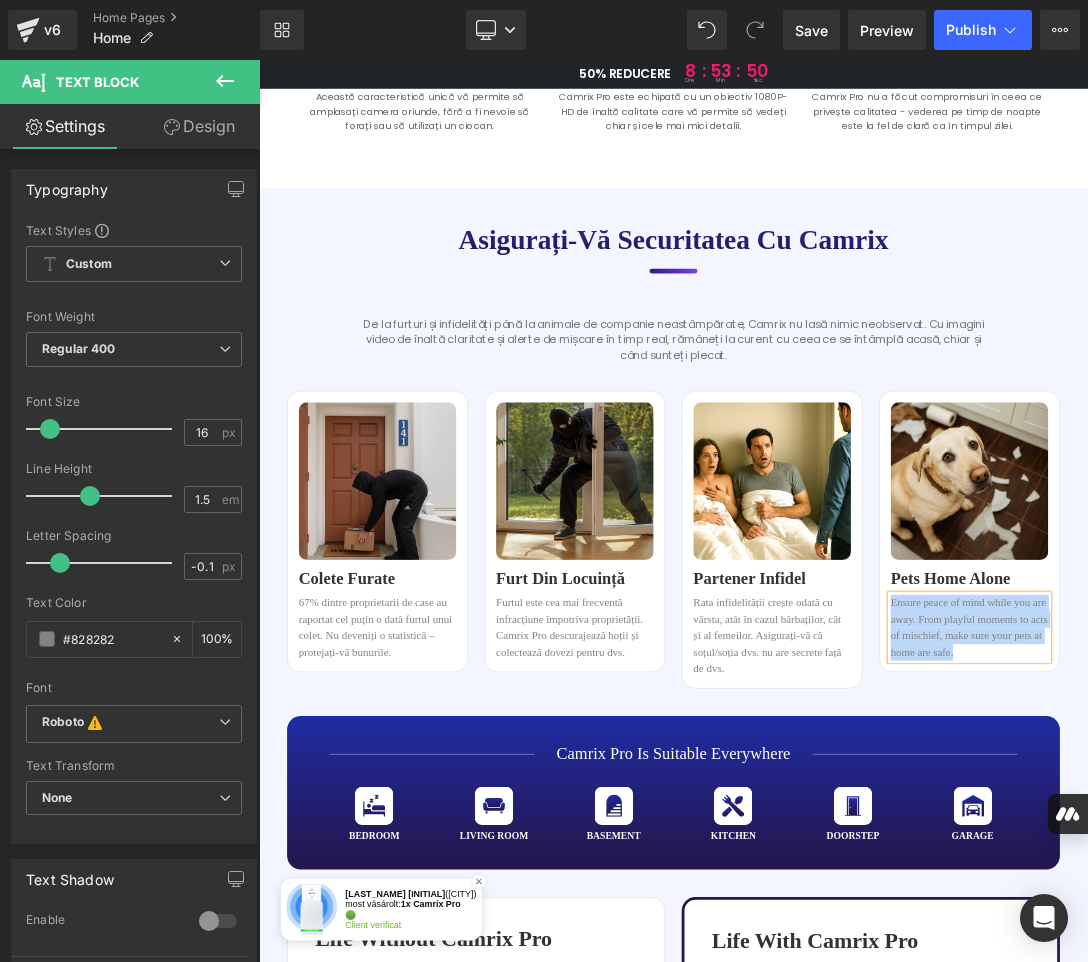 copy on "Ensure peace of mind while you are away. From playful moments to acts of mischief, make sure your pets at home are safe." 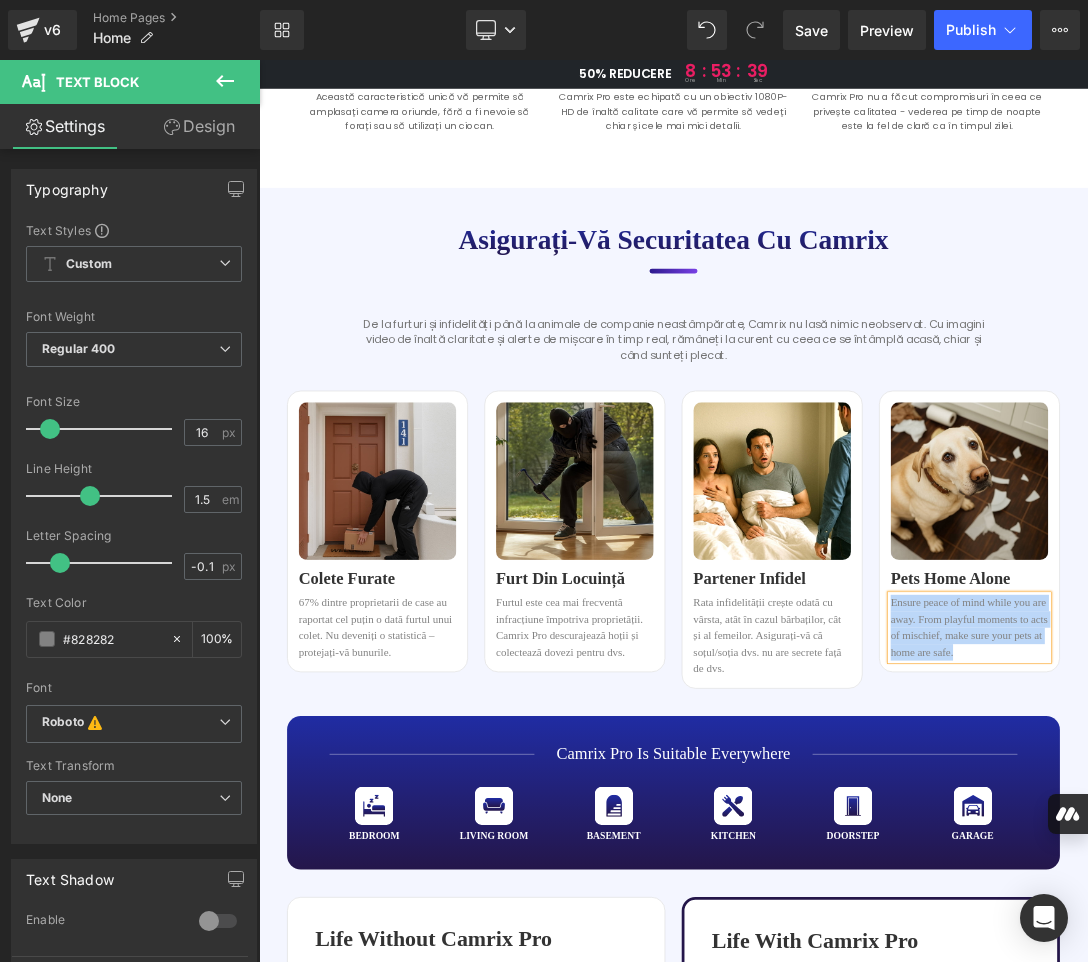 click on "Ensure peace of mind while you are away. From playful moments to acts of mischief, make sure your pets at home are safe." at bounding box center [1296, 889] 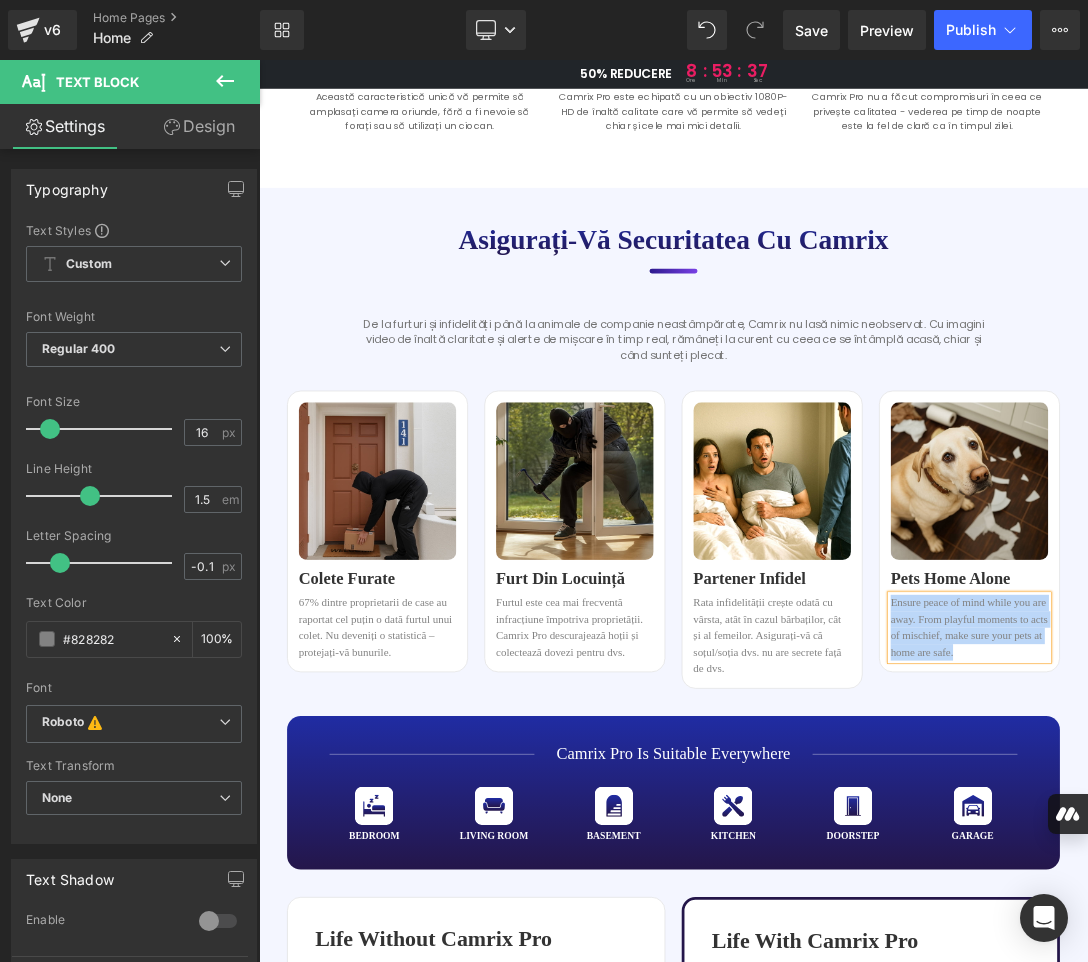 paste 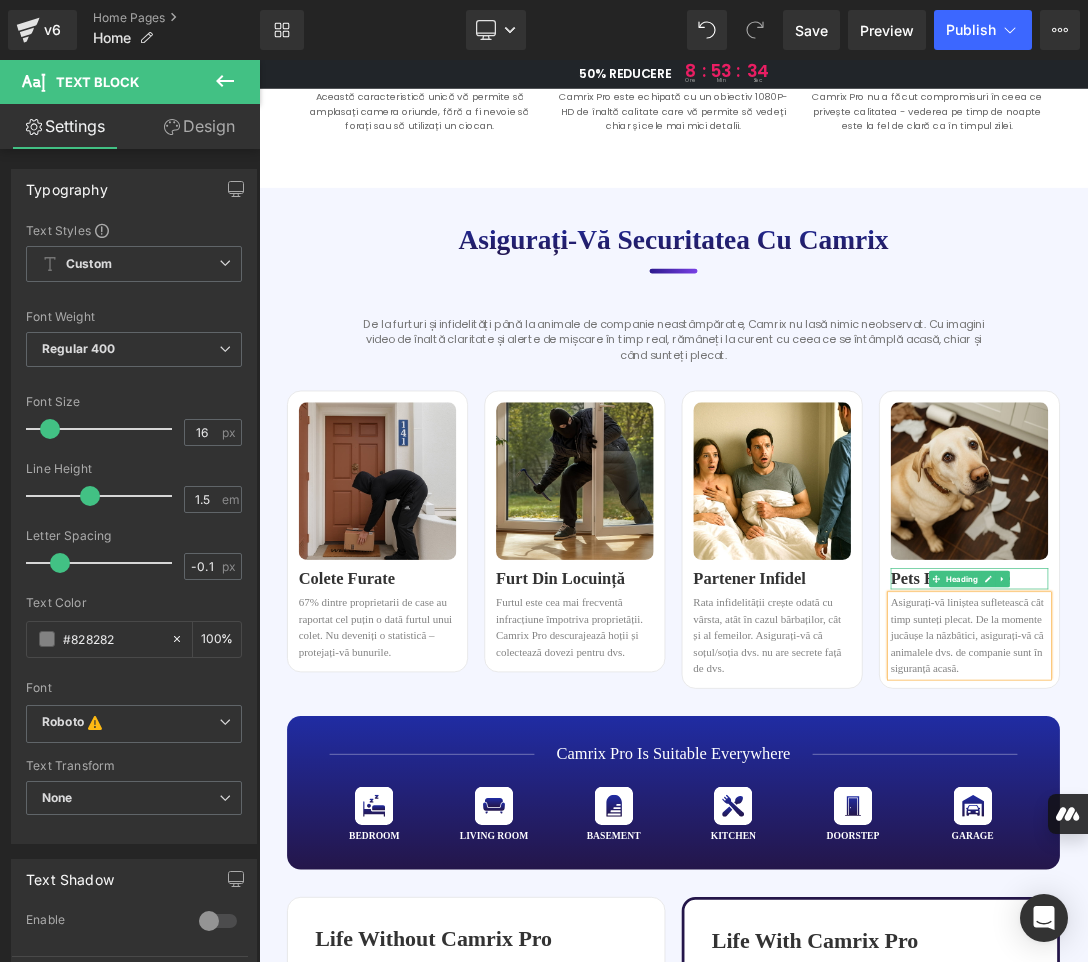 click on "Pets Home Alone" at bounding box center (1296, 817) 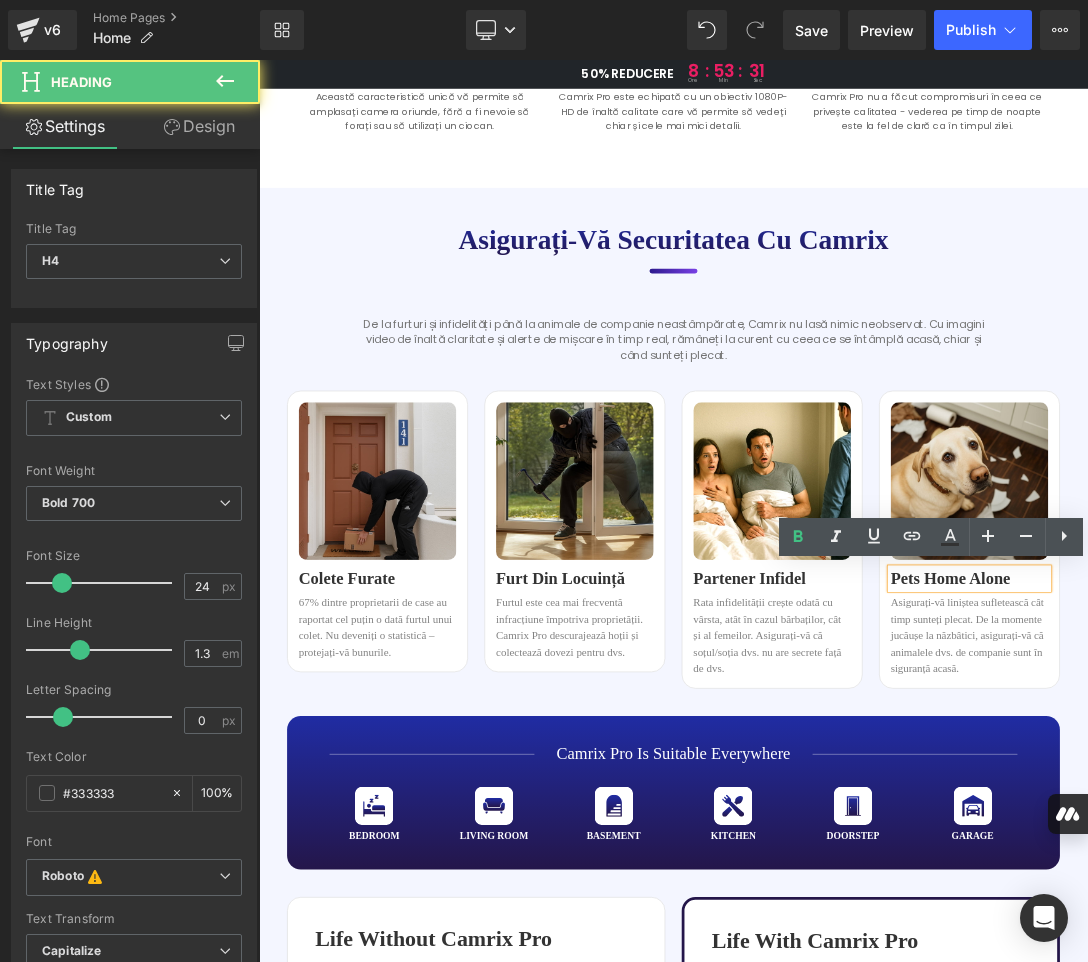 click on "Pets Home Alone" at bounding box center [1296, 817] 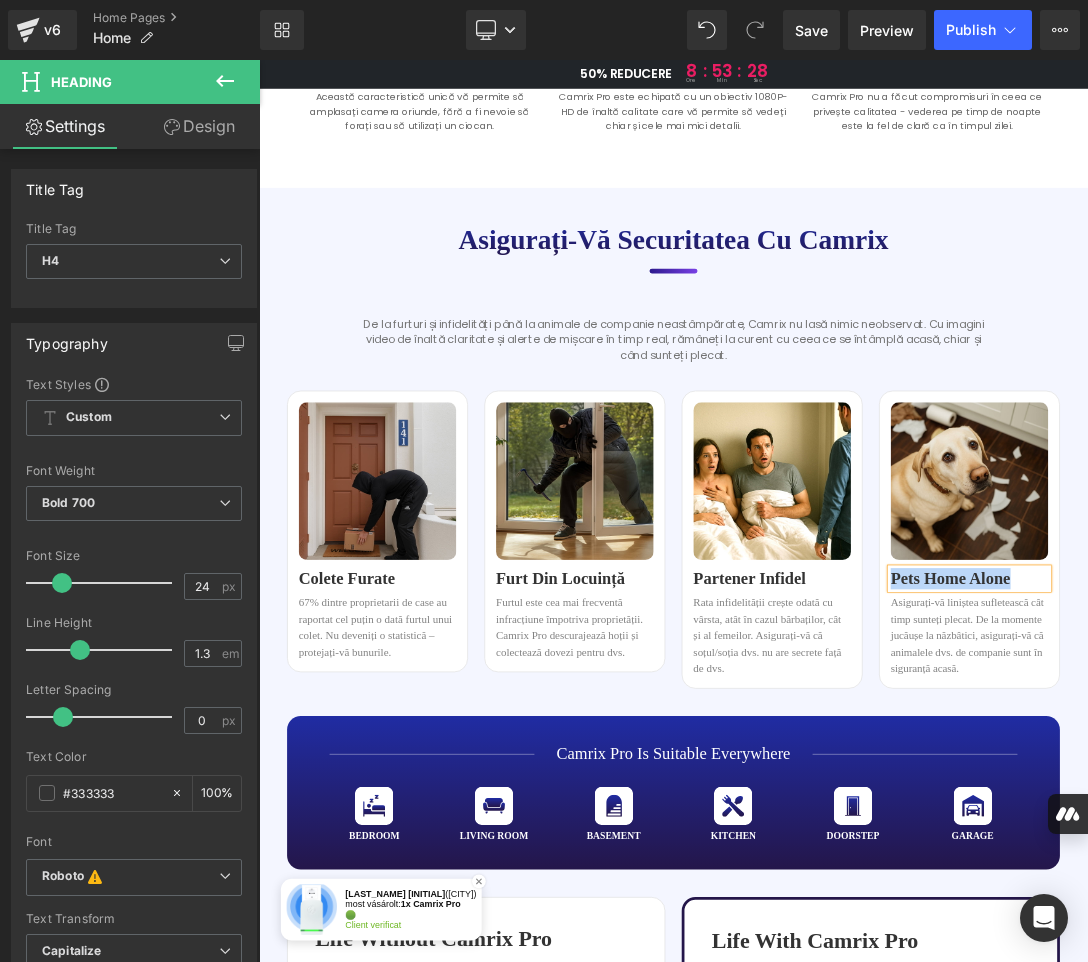 copy on "Pets Home Alone" 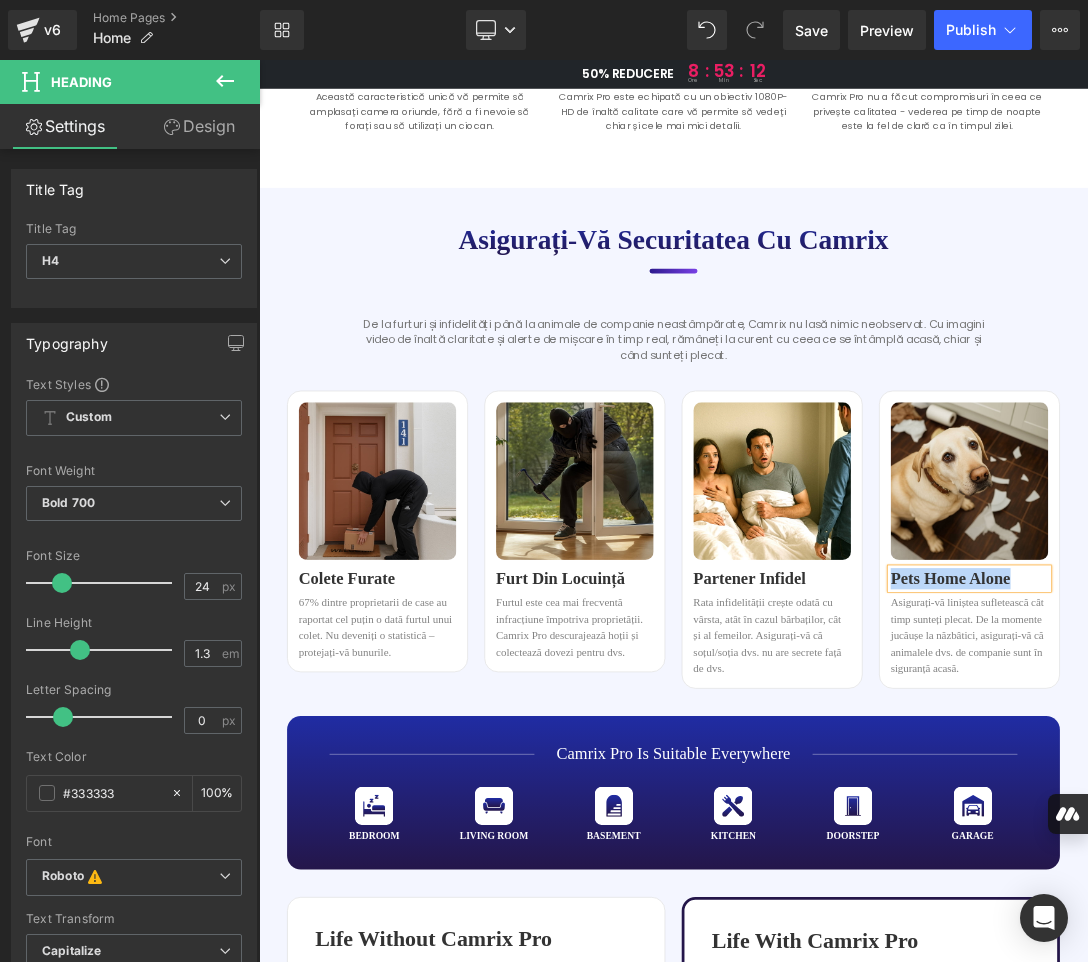 click on "Pets Home Alone" at bounding box center [1296, 817] 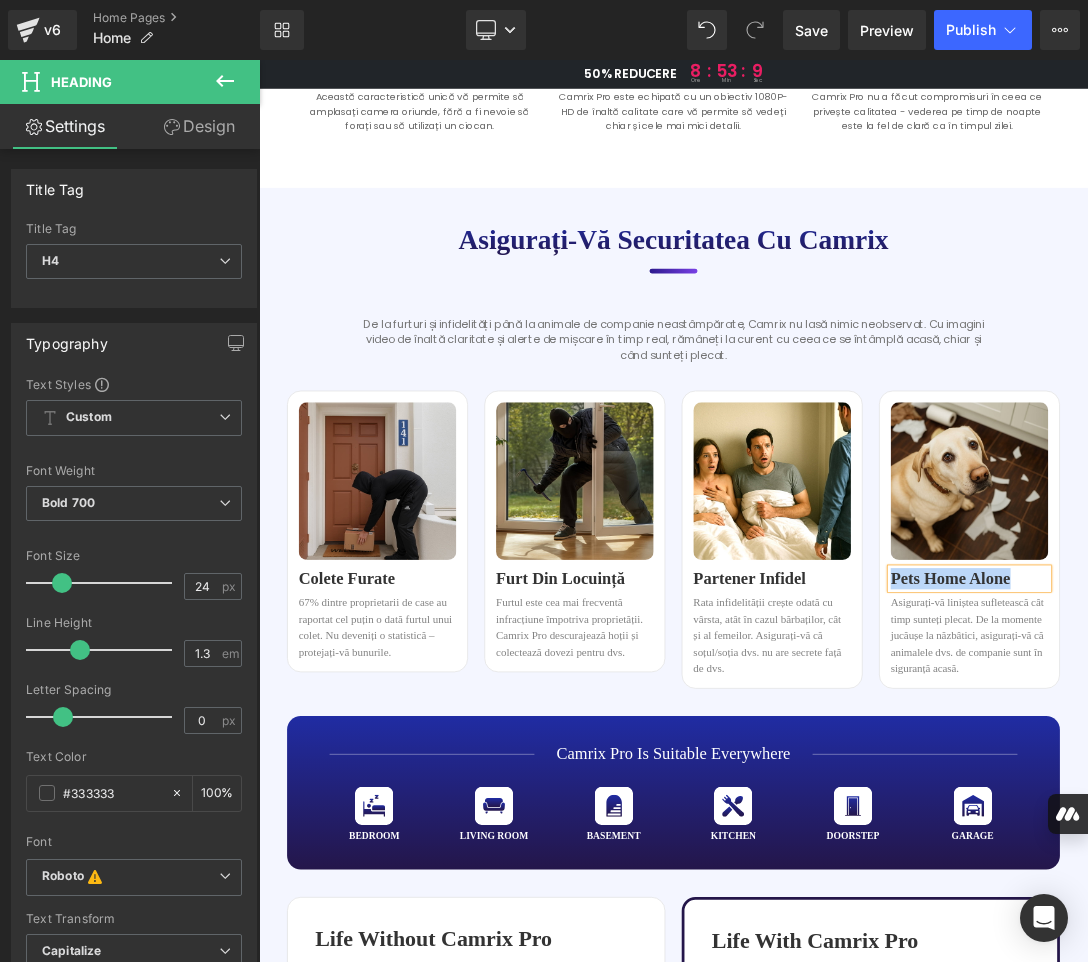 paste 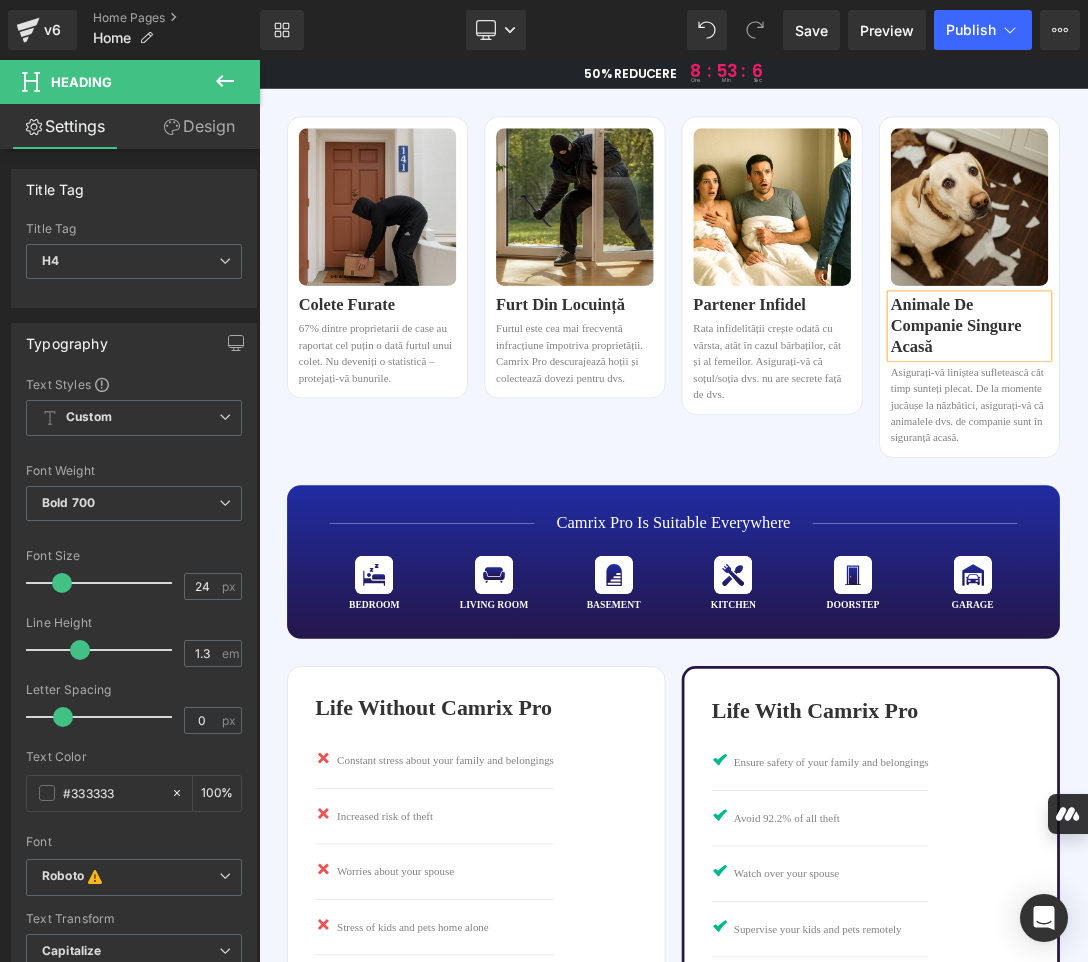 scroll, scrollTop: 2400, scrollLeft: 0, axis: vertical 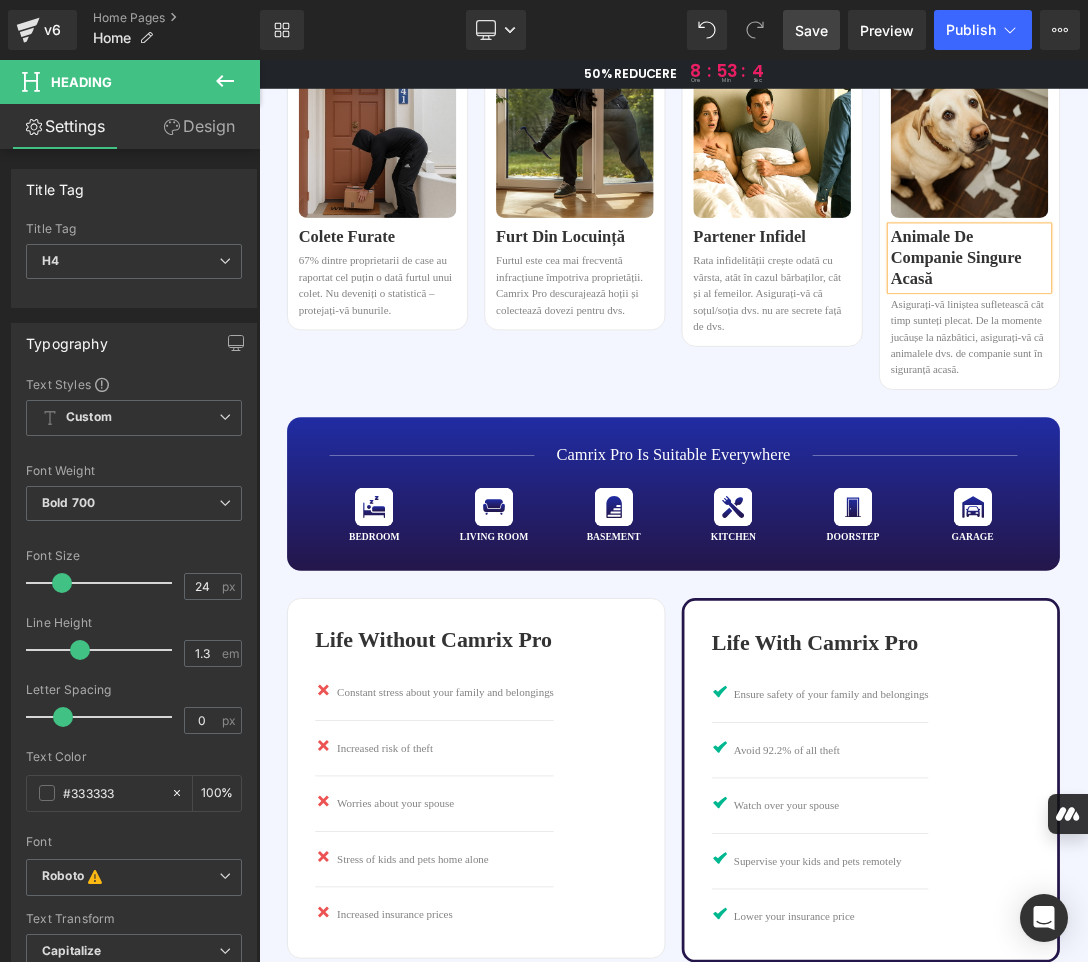 click on "Save" at bounding box center (811, 30) 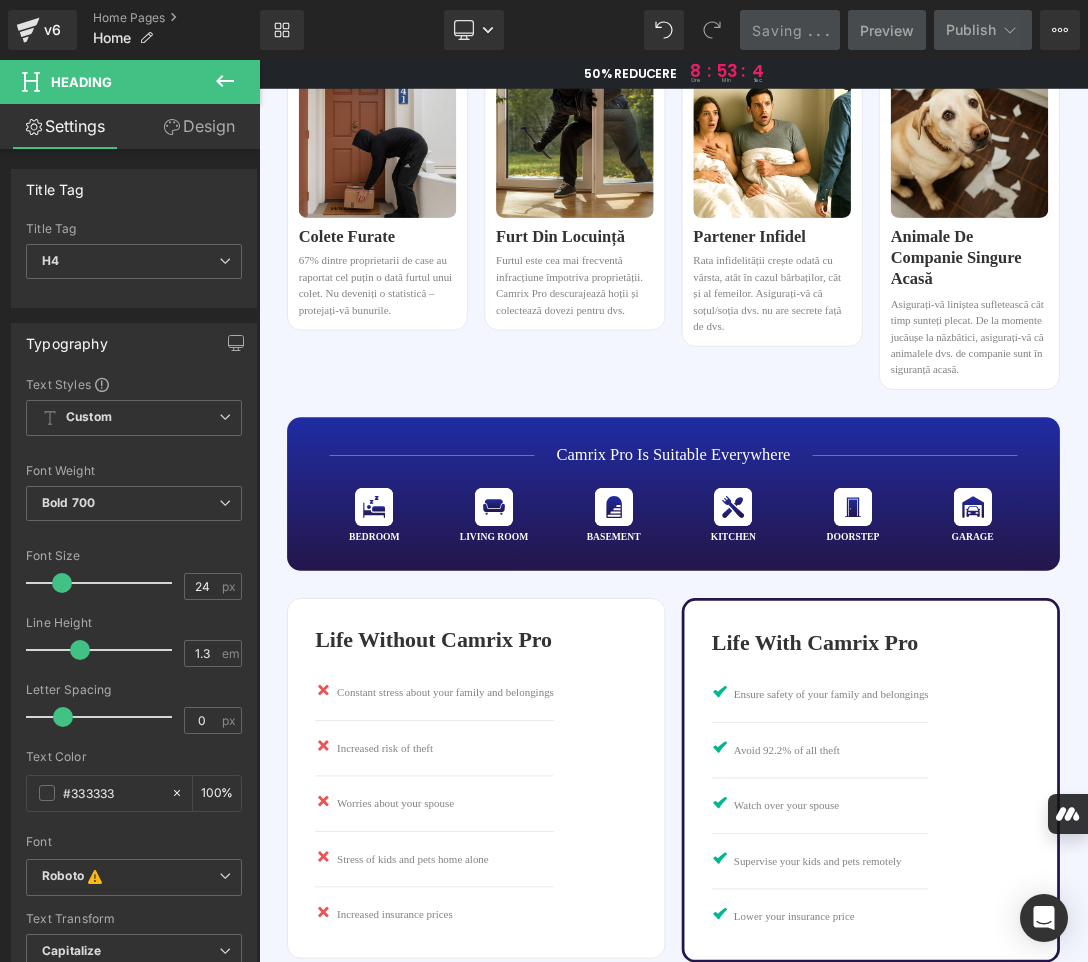 click on "Camrix Pro is suitable everywhere" at bounding box center [864, 636] 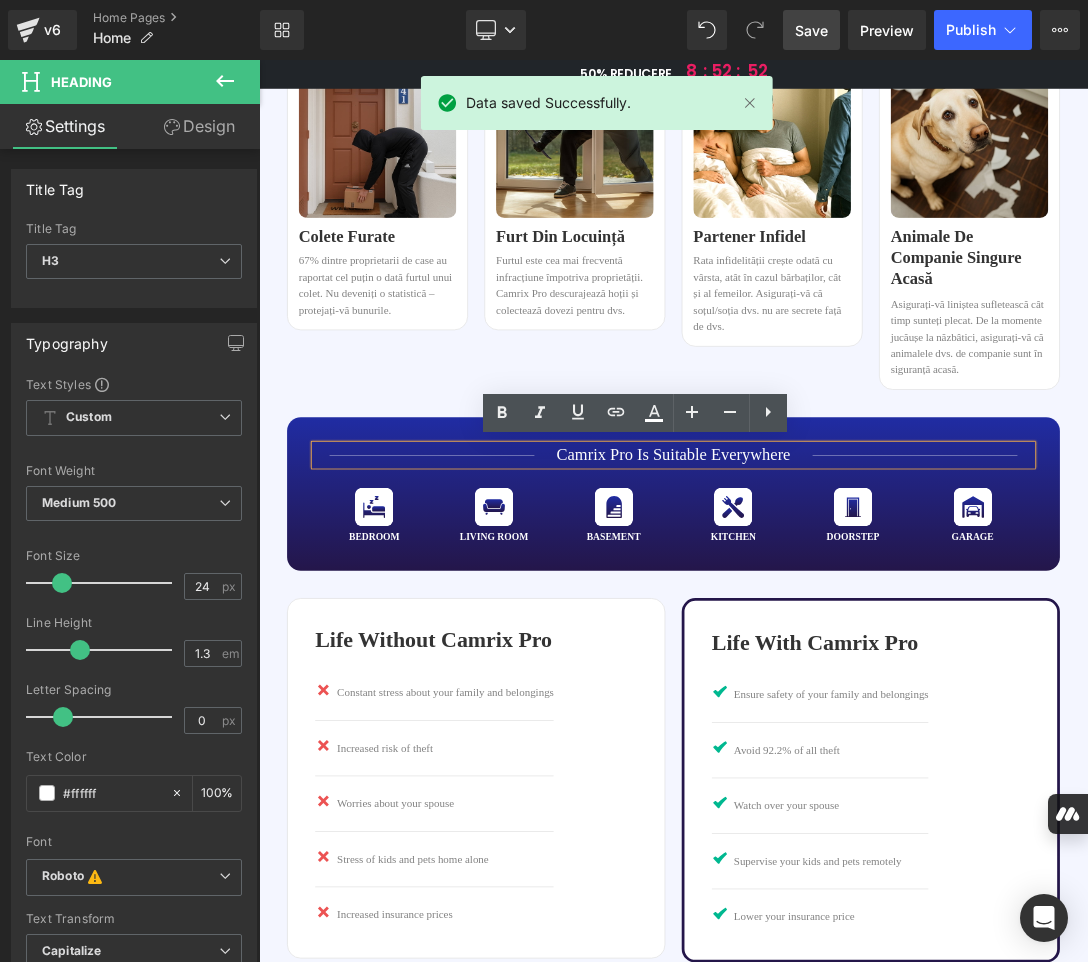 drag, startPoint x: 1025, startPoint y: 643, endPoint x: 705, endPoint y: 619, distance: 320.89874 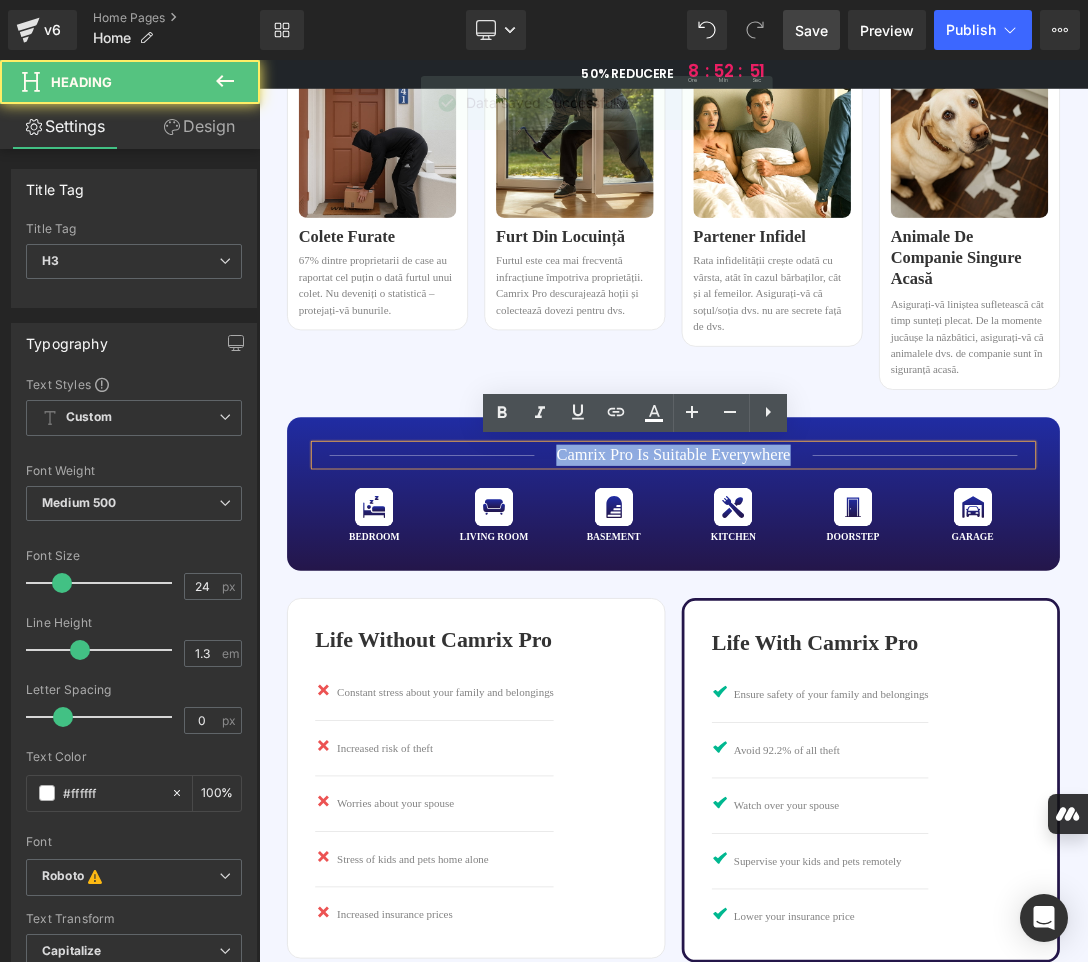 drag, startPoint x: 705, startPoint y: 619, endPoint x: 688, endPoint y: 635, distance: 23.345236 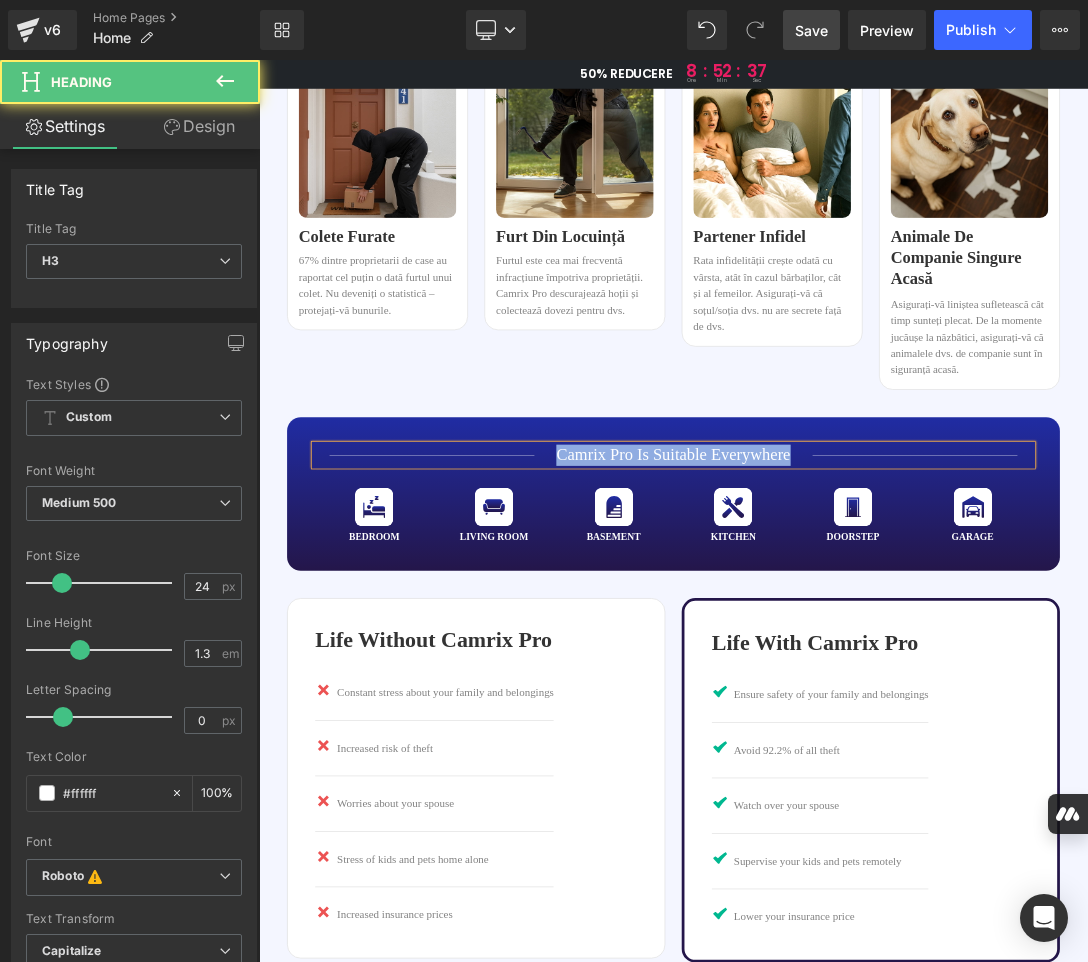 click on "Camrix Pro is suitable everywhere" at bounding box center (864, 636) 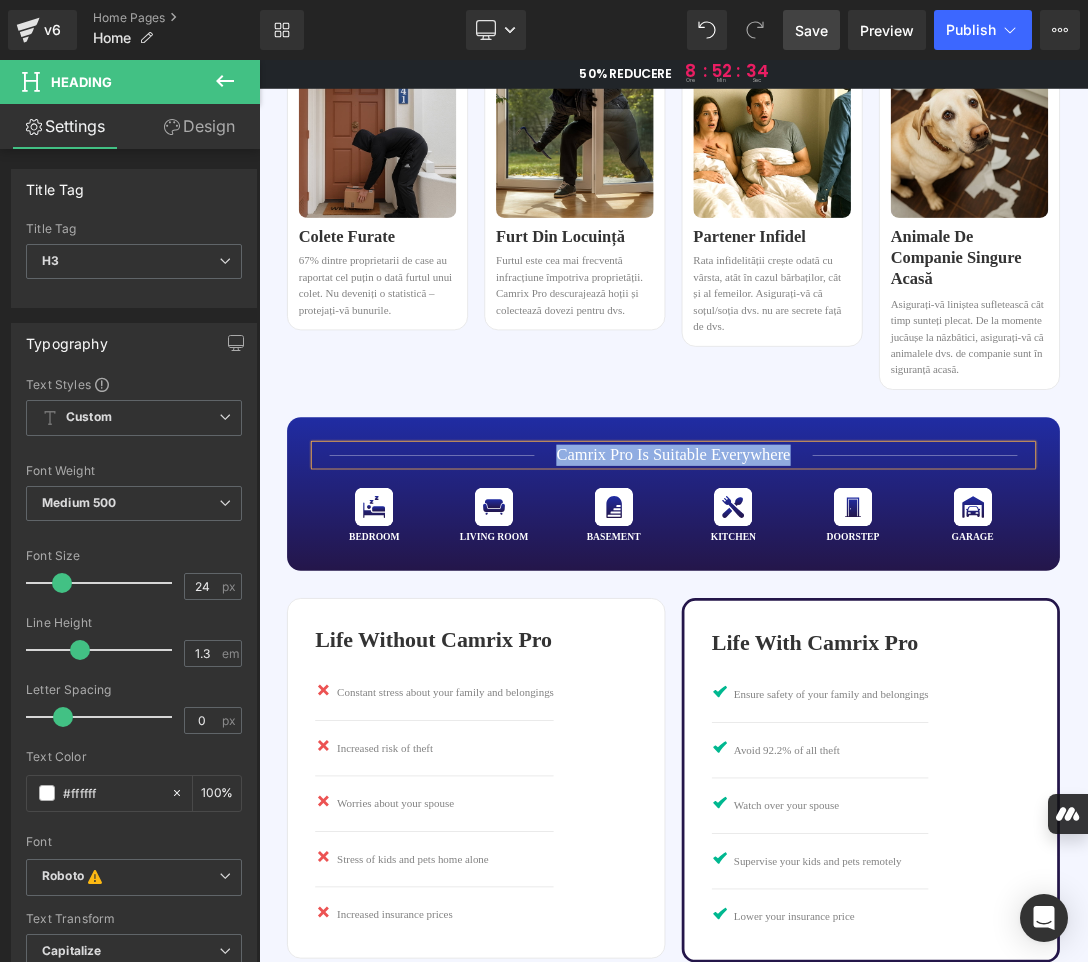 paste 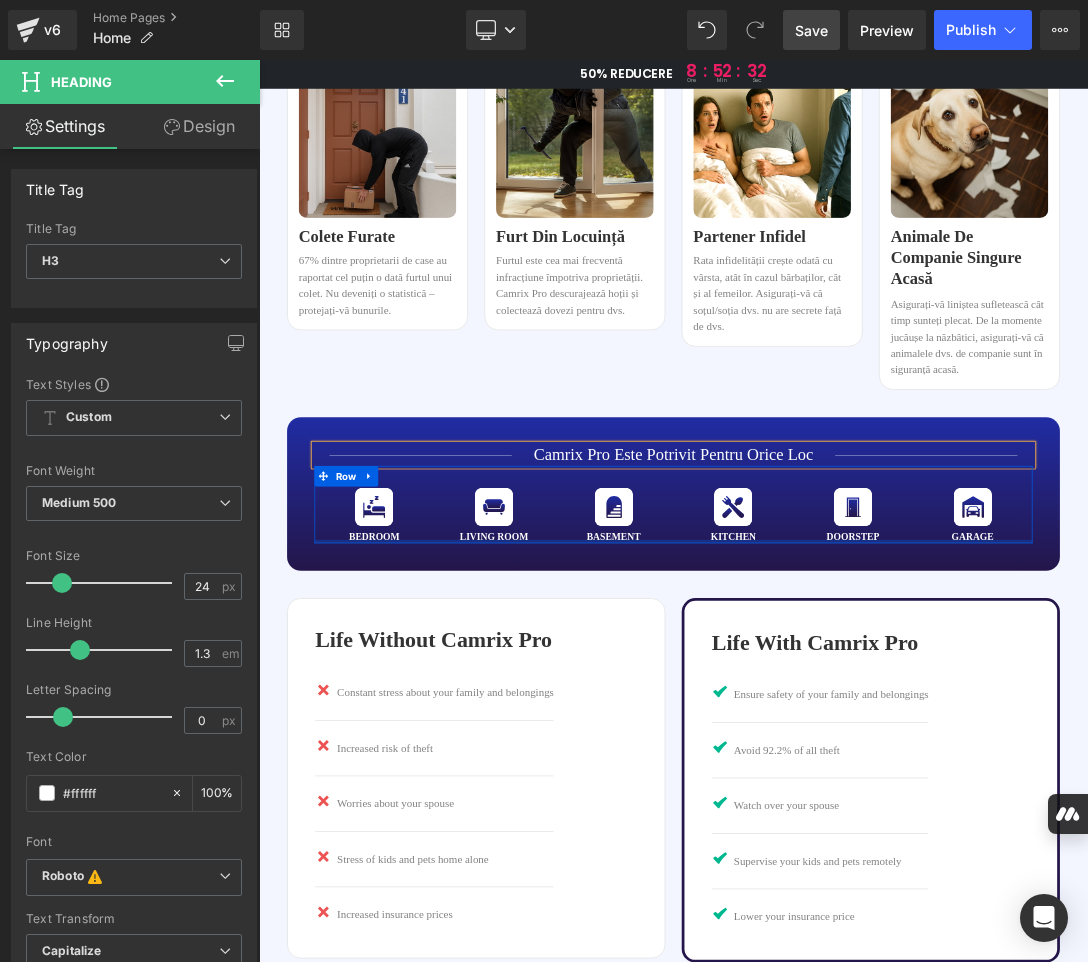 click on "Image         Bedroom Text Block         Image         living room Text Block         Image         basement Text Block         Row         Image         kitchen Text Block         Image         doorstep Text Block         Image         garage Text Block         Row         Row" at bounding box center [864, 708] 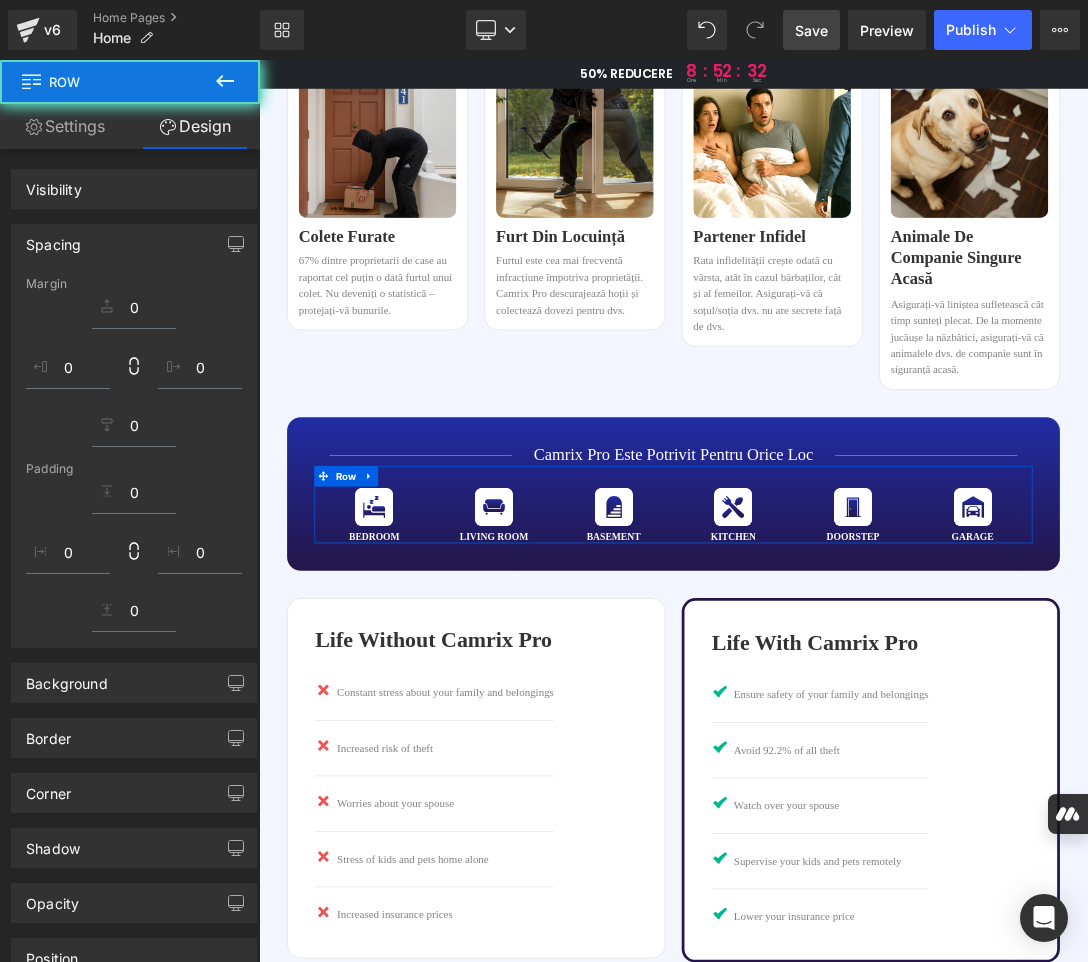 click on "Bedroom Text Block" at bounding box center [427, 756] 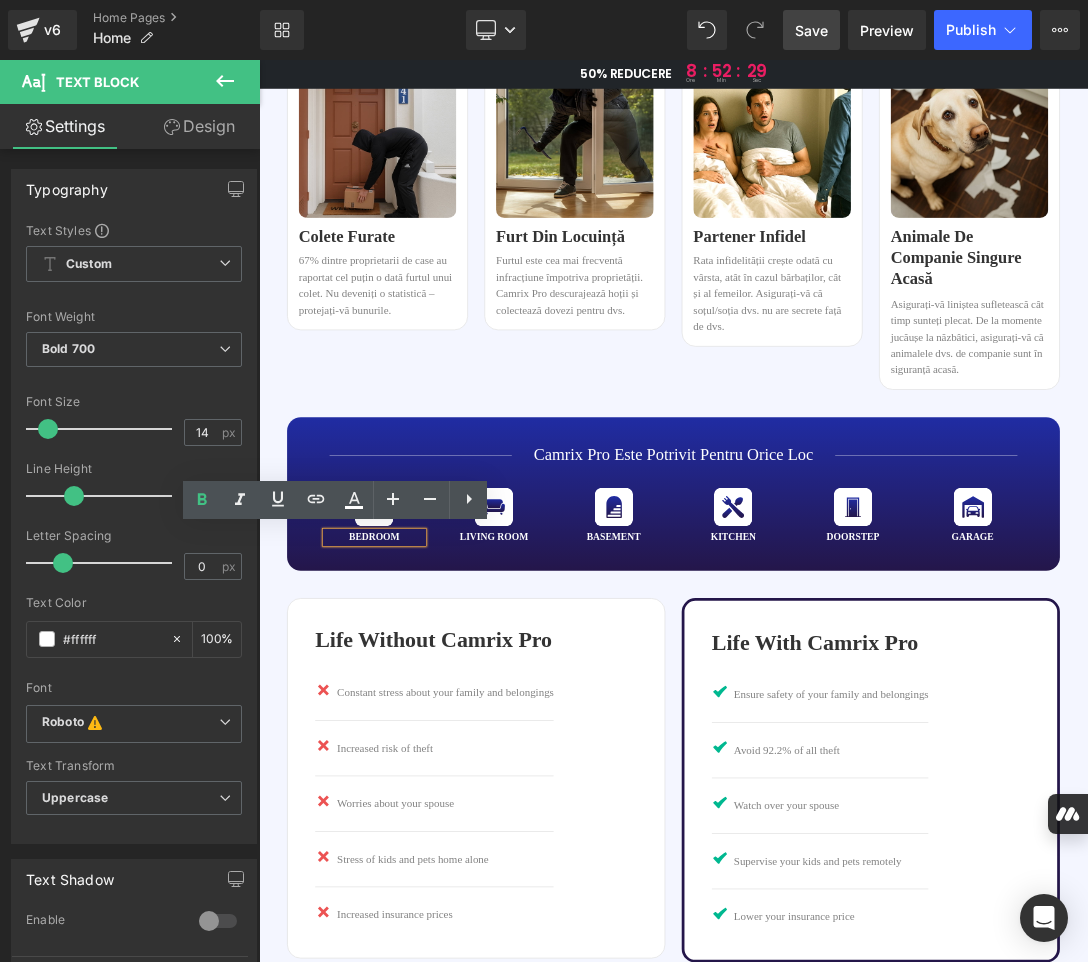 click on "Bedroom" at bounding box center [427, 756] 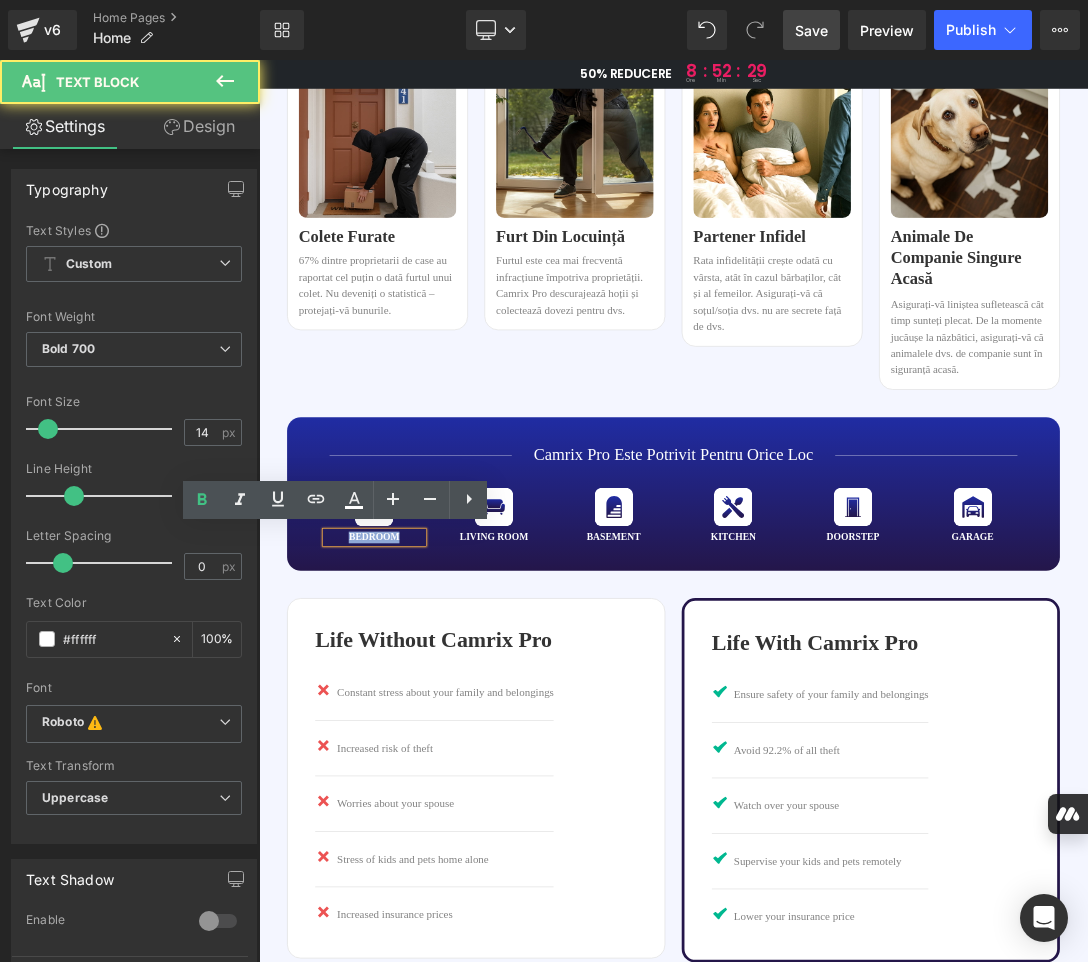click on "Bedroom" at bounding box center (427, 756) 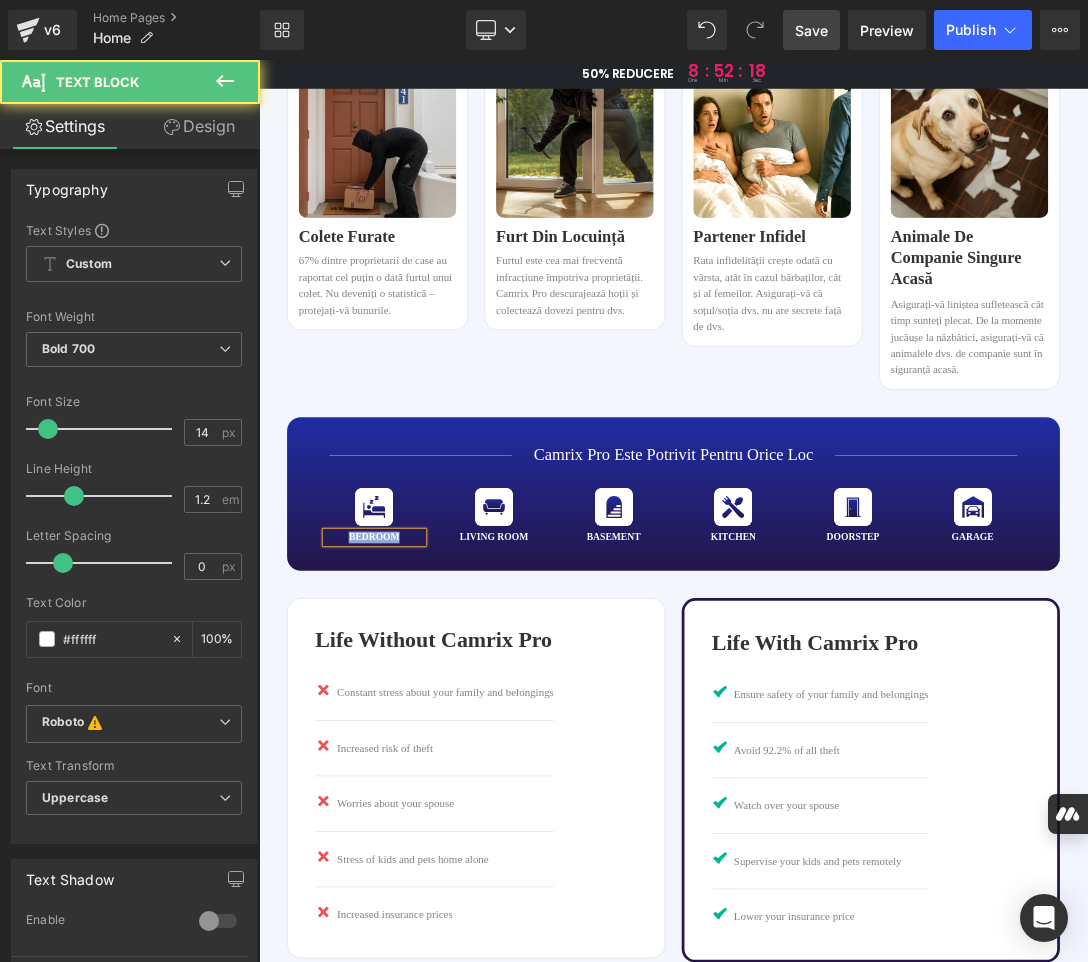 click on "Bedroom" at bounding box center (427, 756) 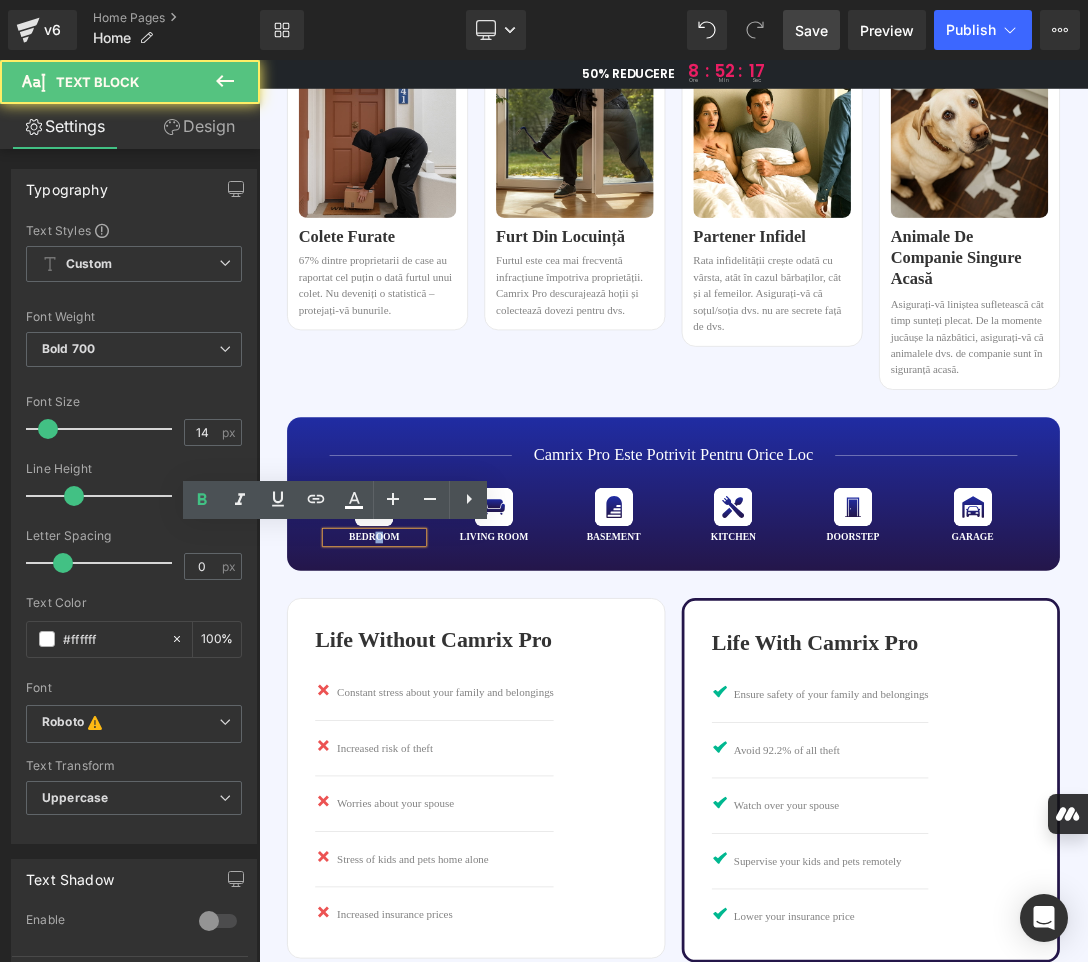 click on "Bedroom" at bounding box center [427, 756] 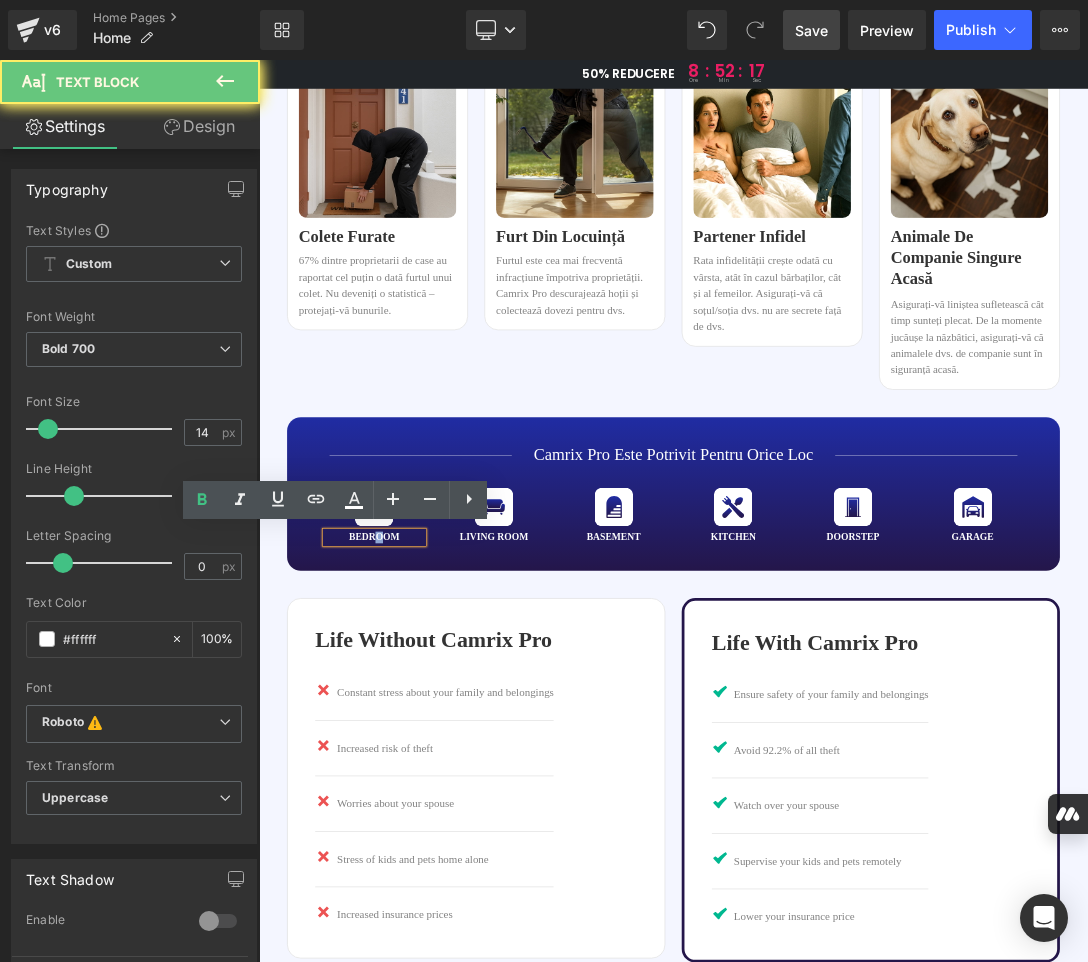 click on "Bedroom" at bounding box center [427, 756] 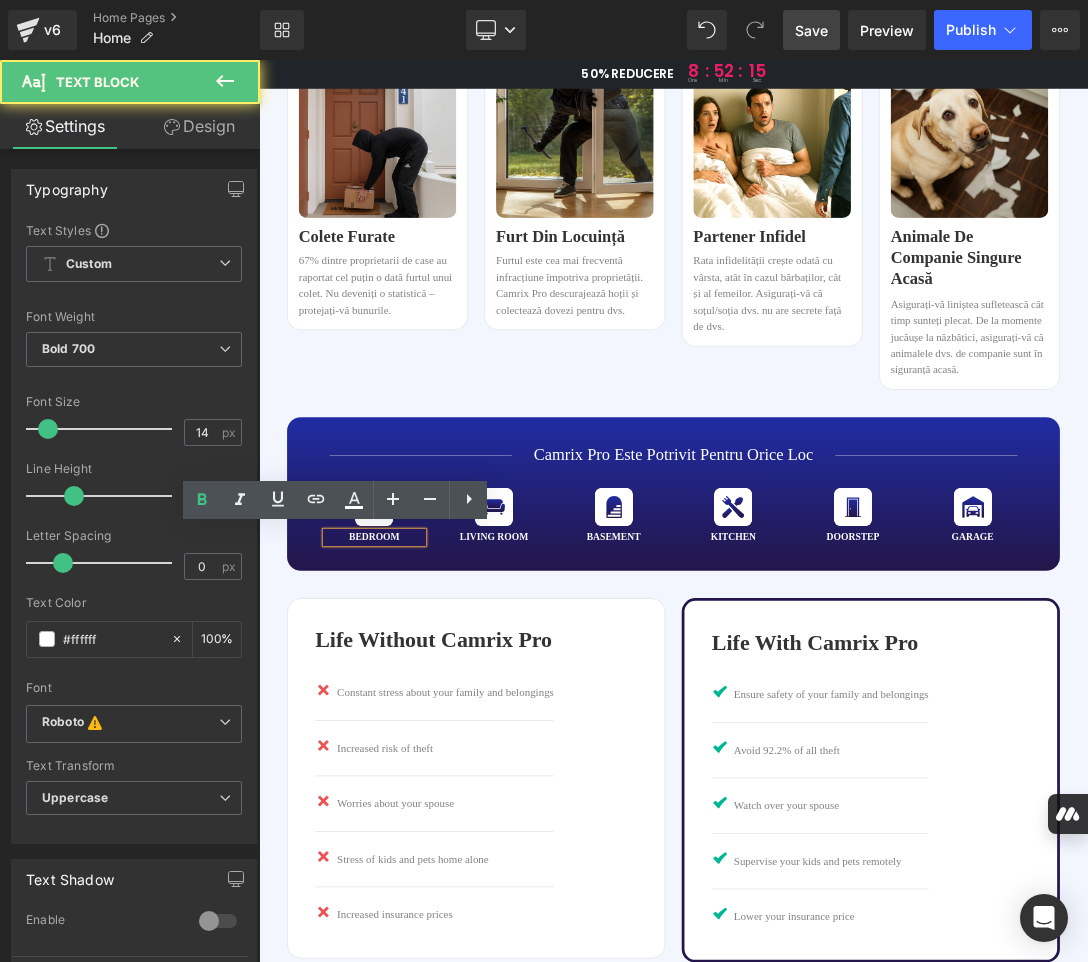 click on "Bedroom" at bounding box center [427, 756] 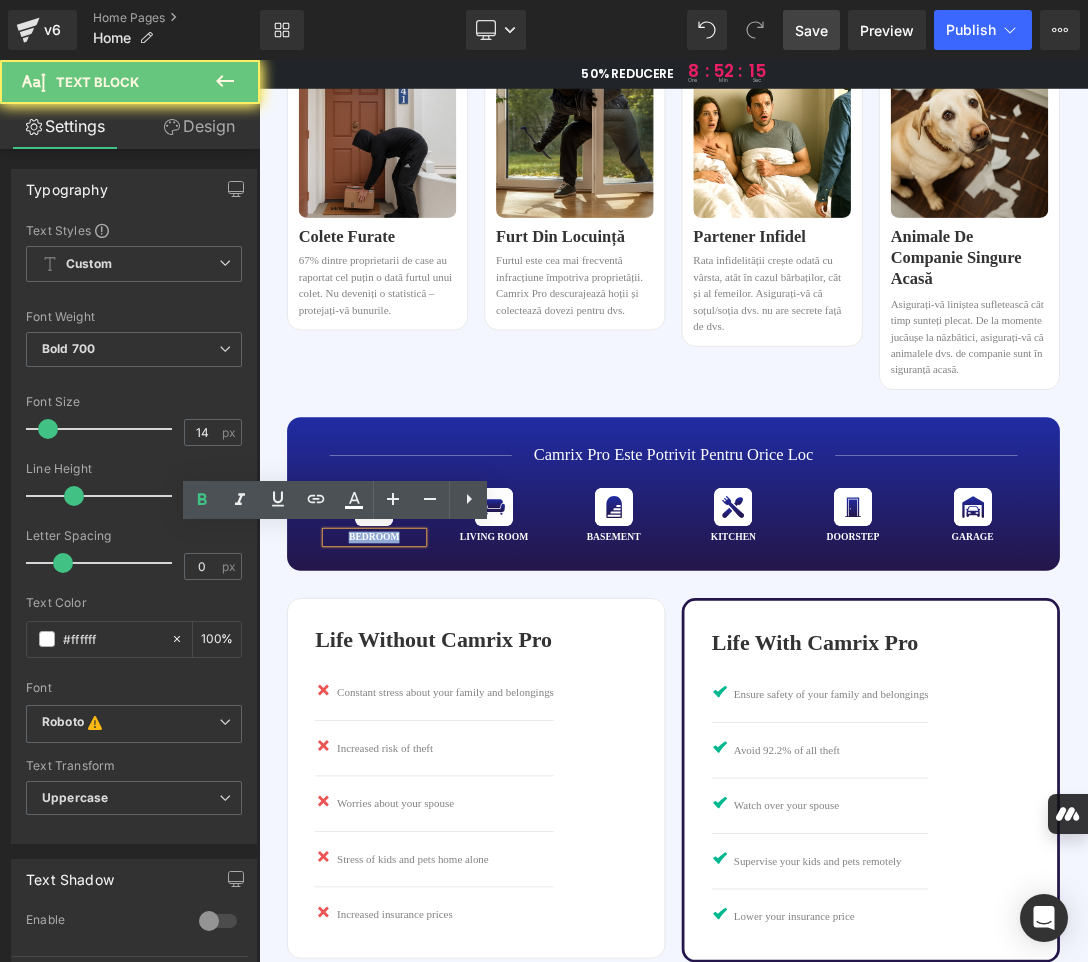 click on "Bedroom" at bounding box center [427, 756] 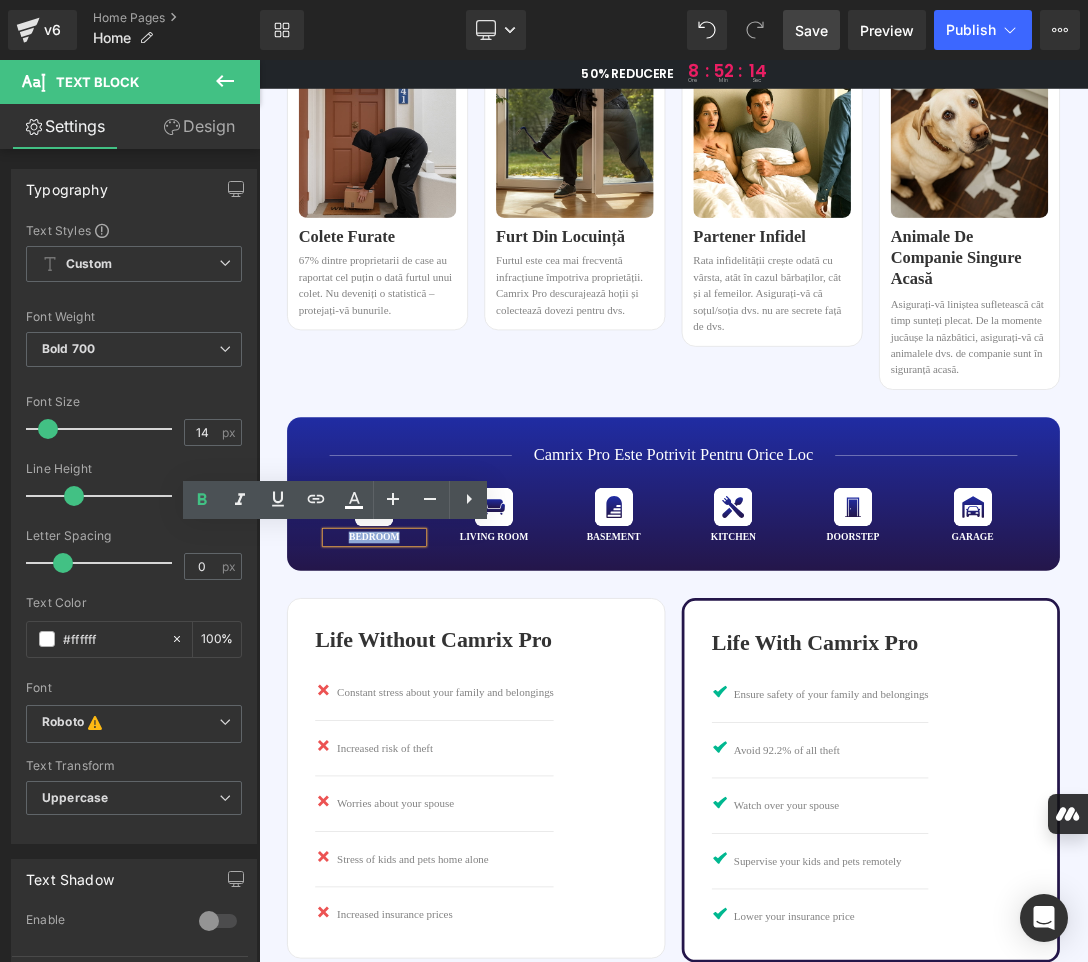paste 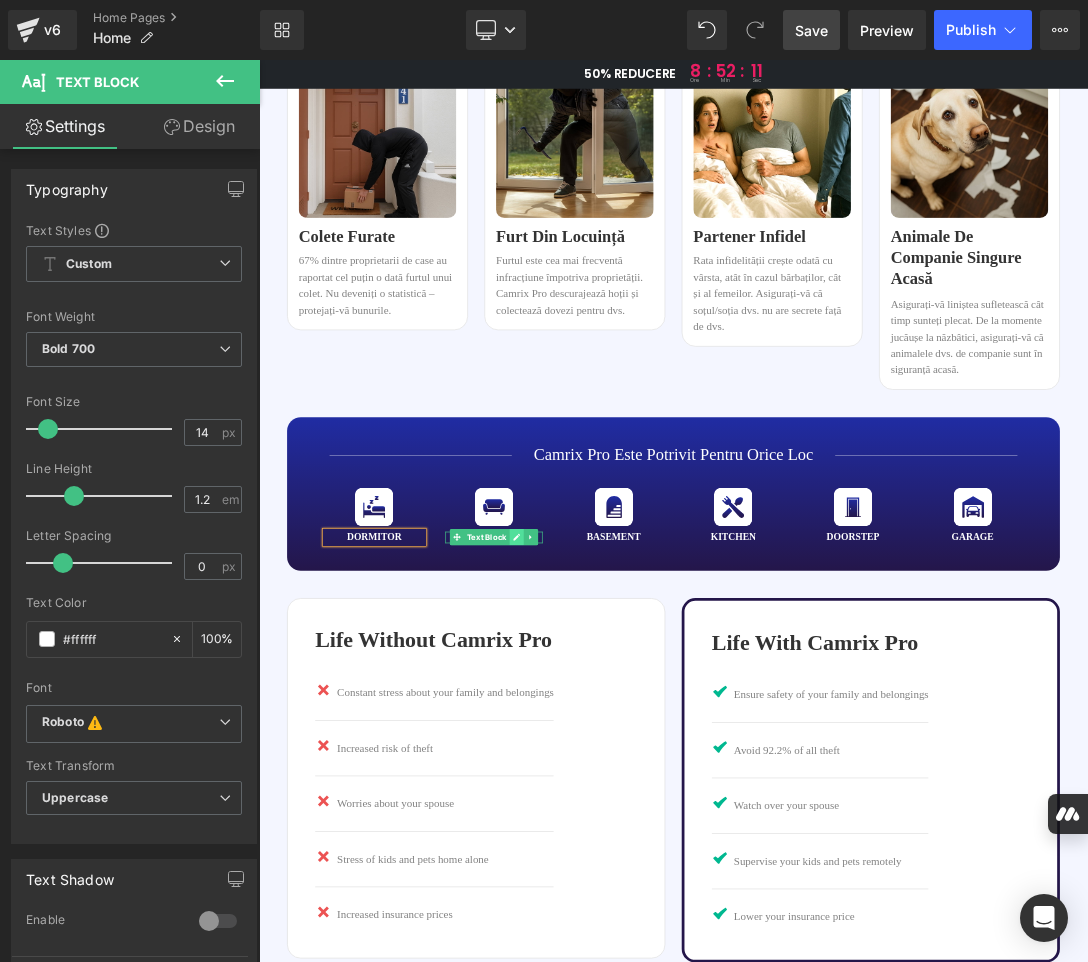 click at bounding box center [635, 756] 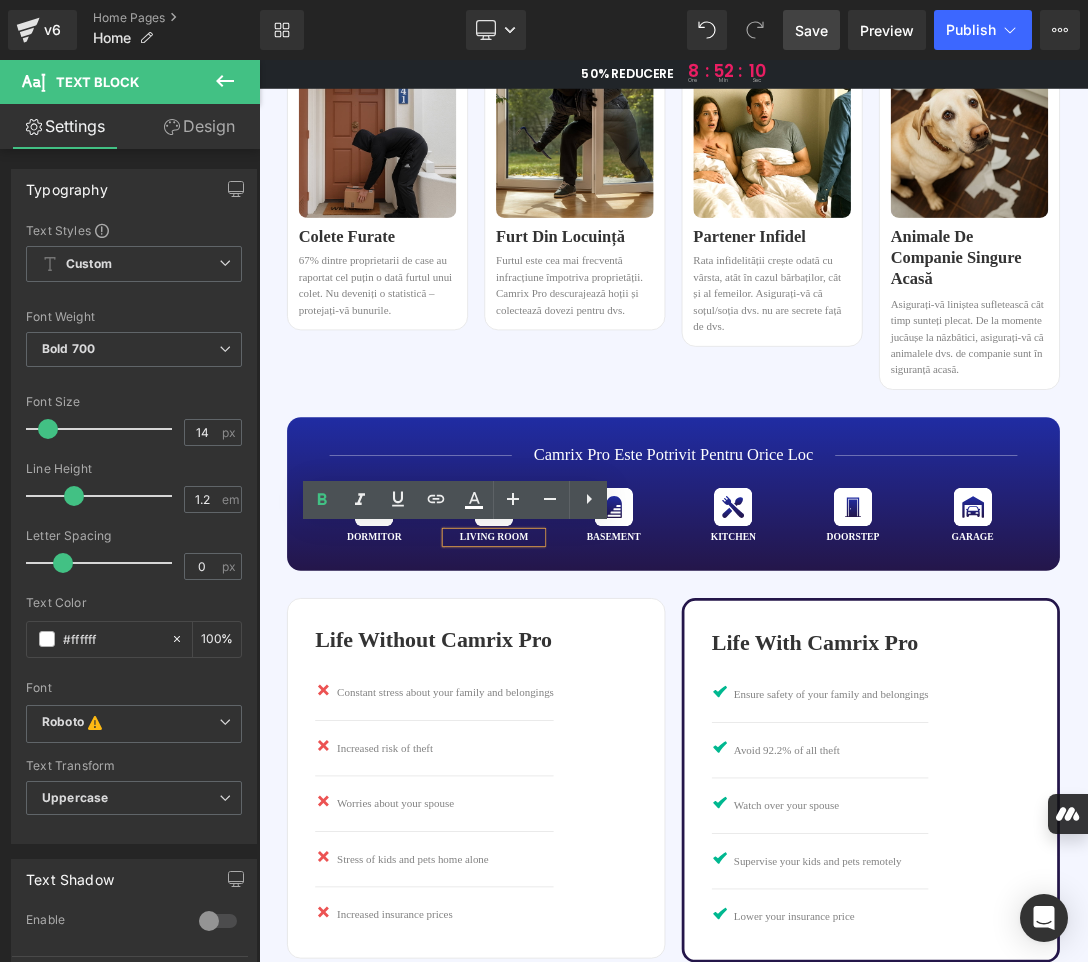 click on "living room" at bounding box center [602, 756] 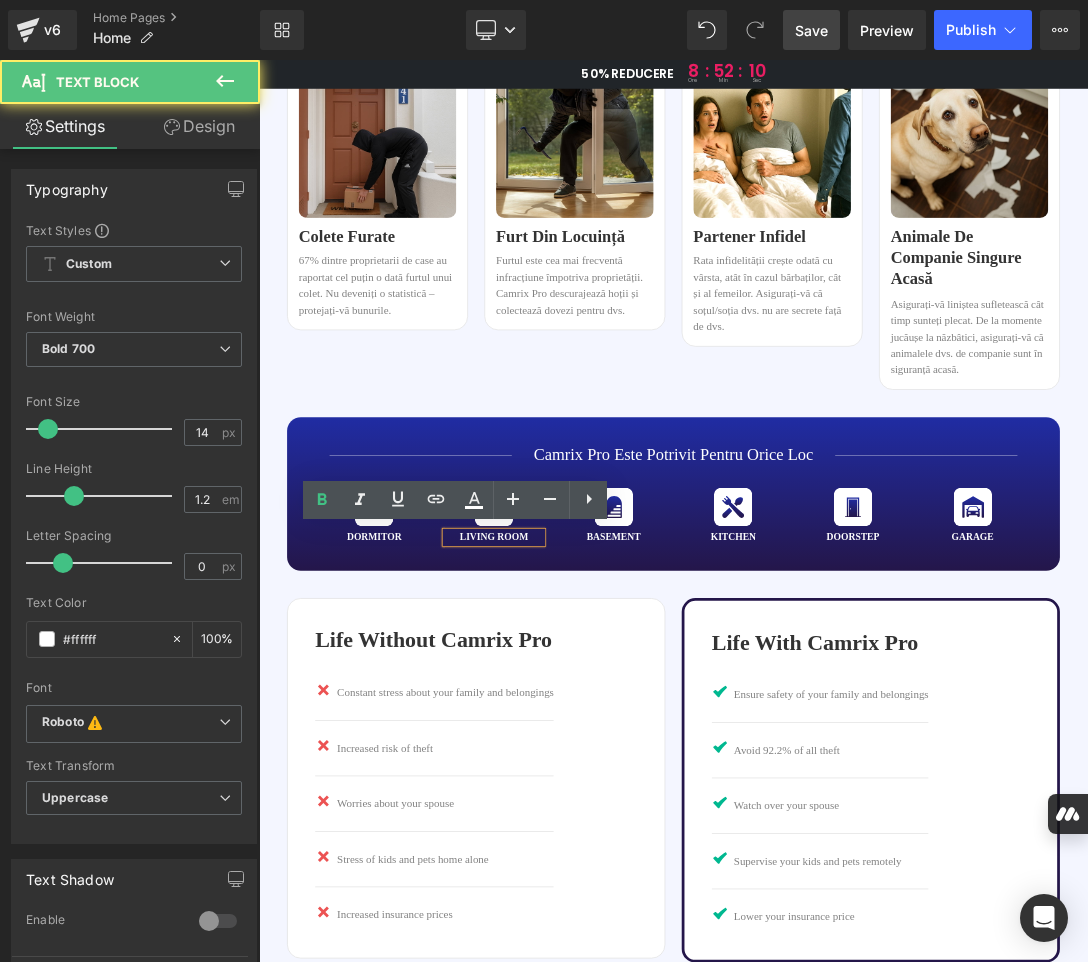 click on "living room" at bounding box center (602, 756) 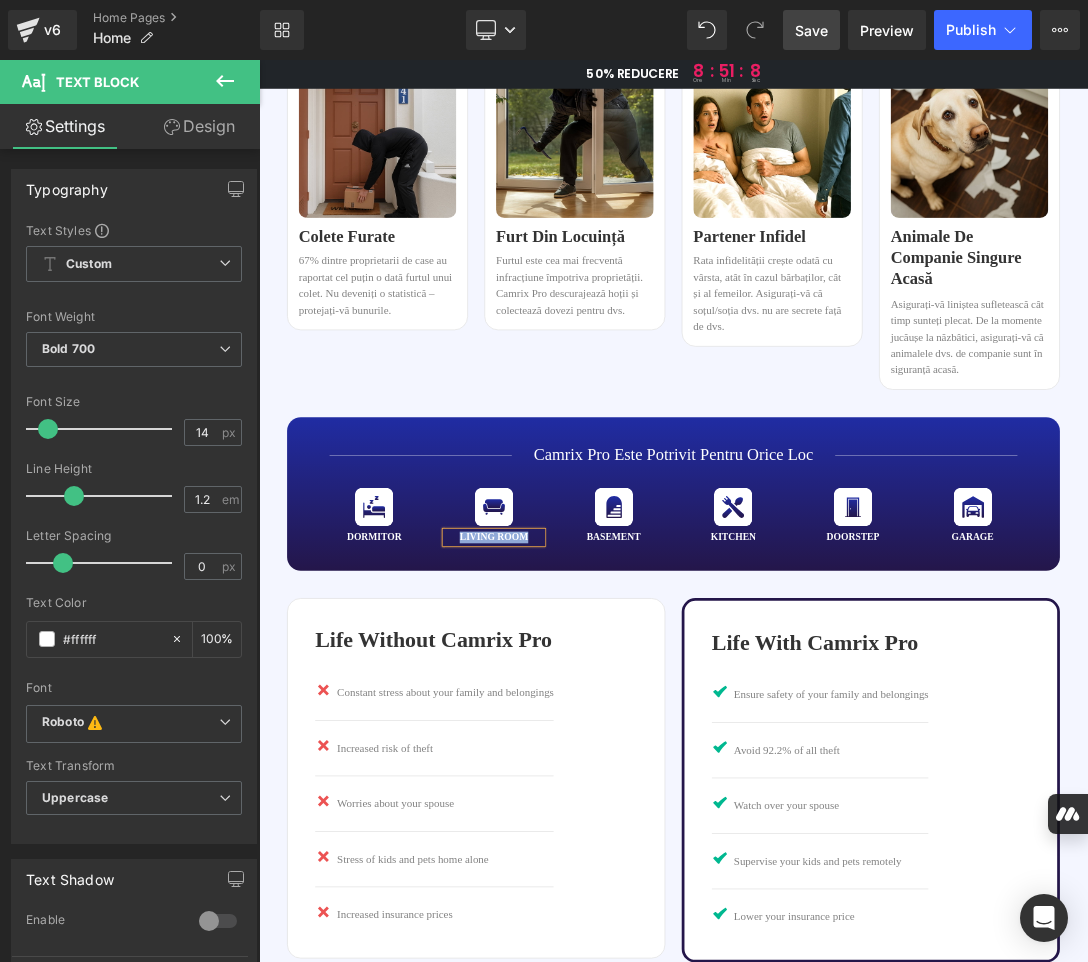 click on "living room" at bounding box center [602, 756] 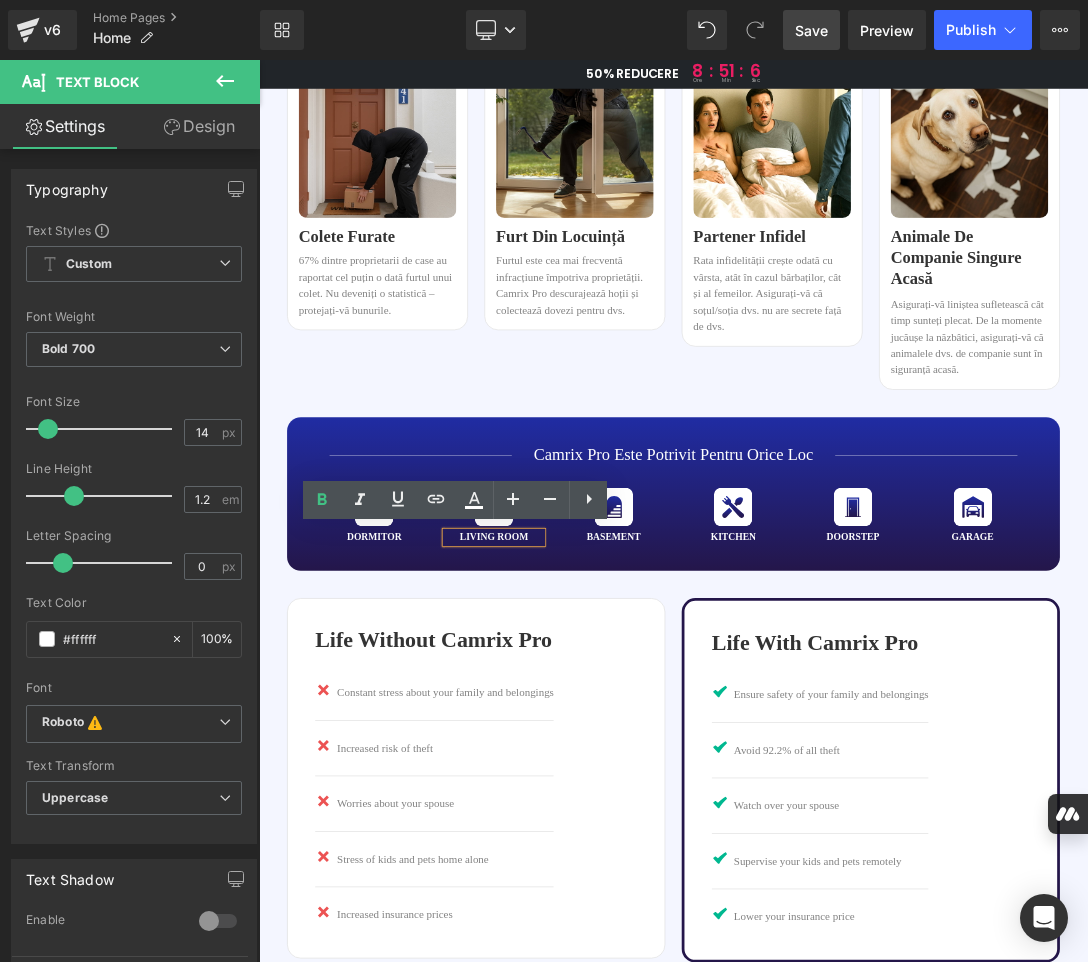 click on "living room" at bounding box center [602, 756] 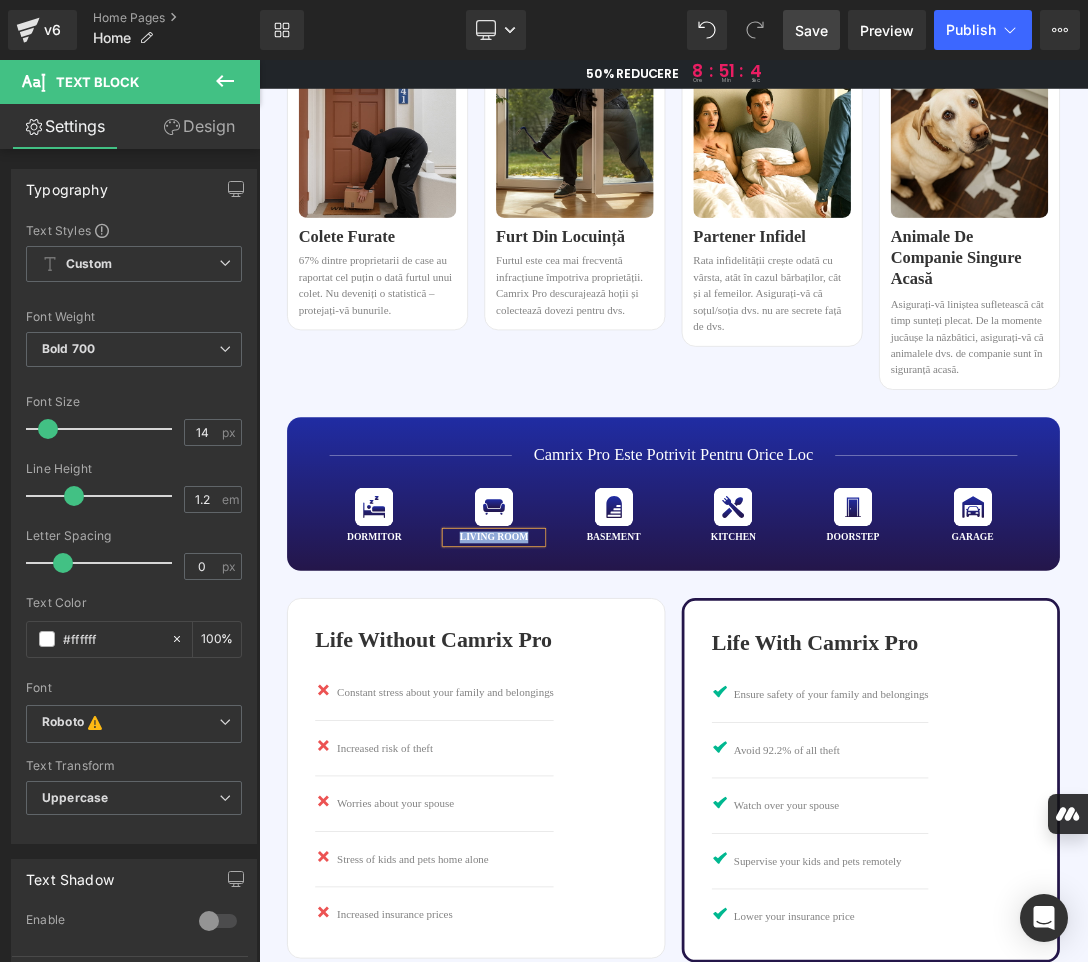 paste 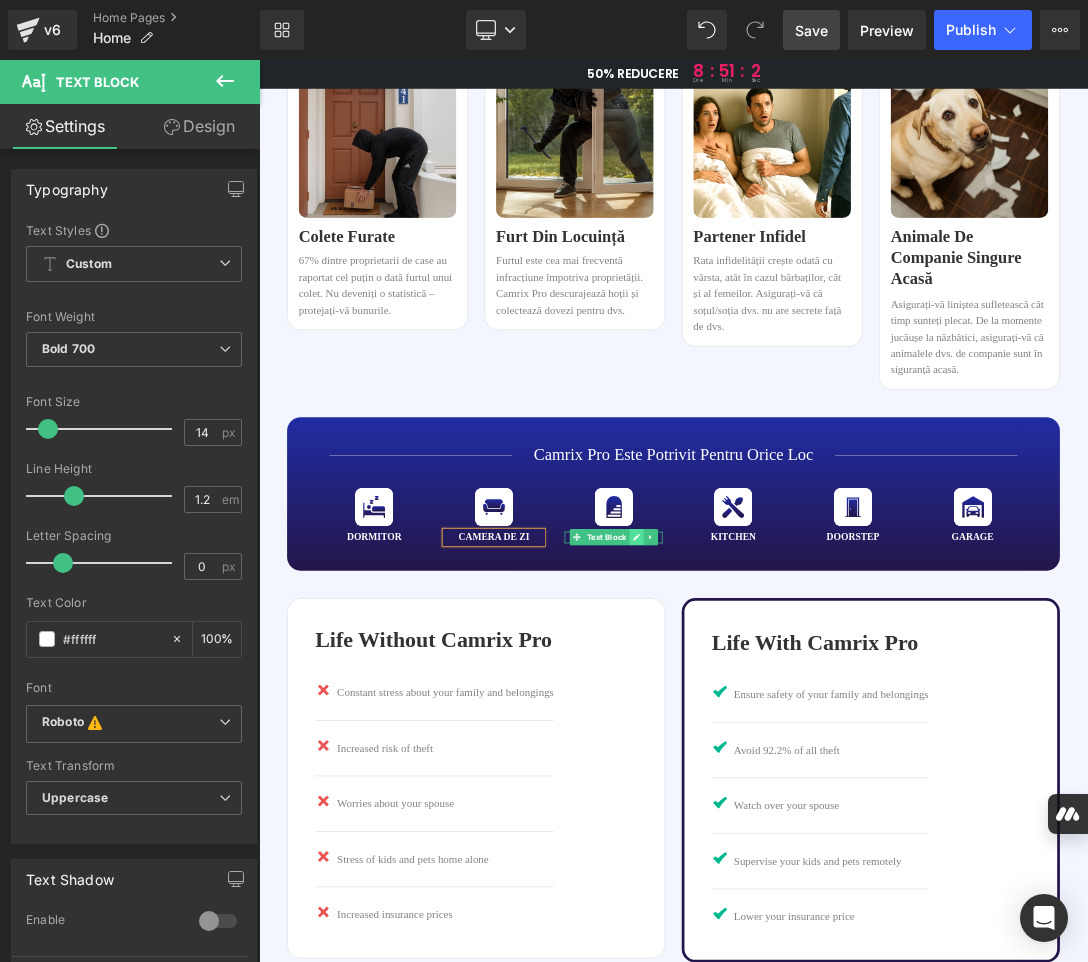 click at bounding box center (809, 756) 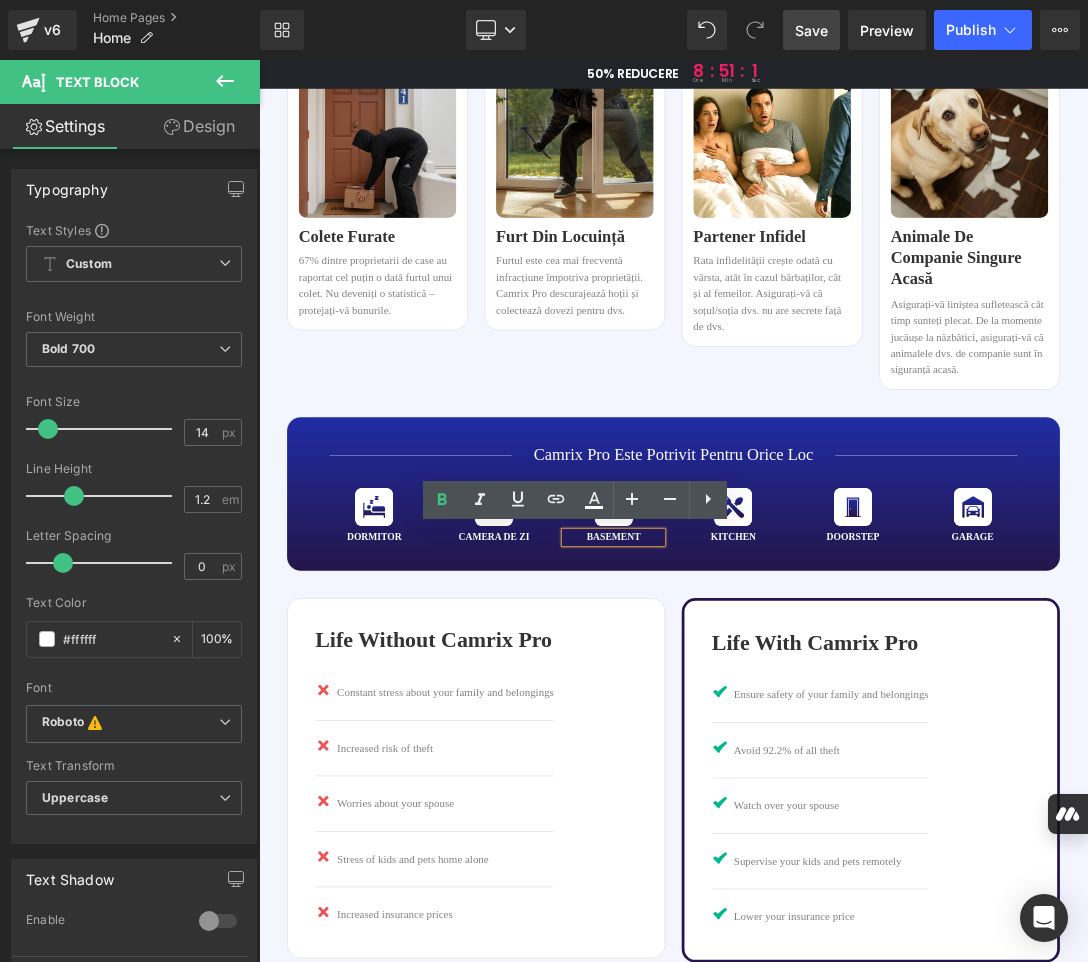 click on "basement" at bounding box center [776, 756] 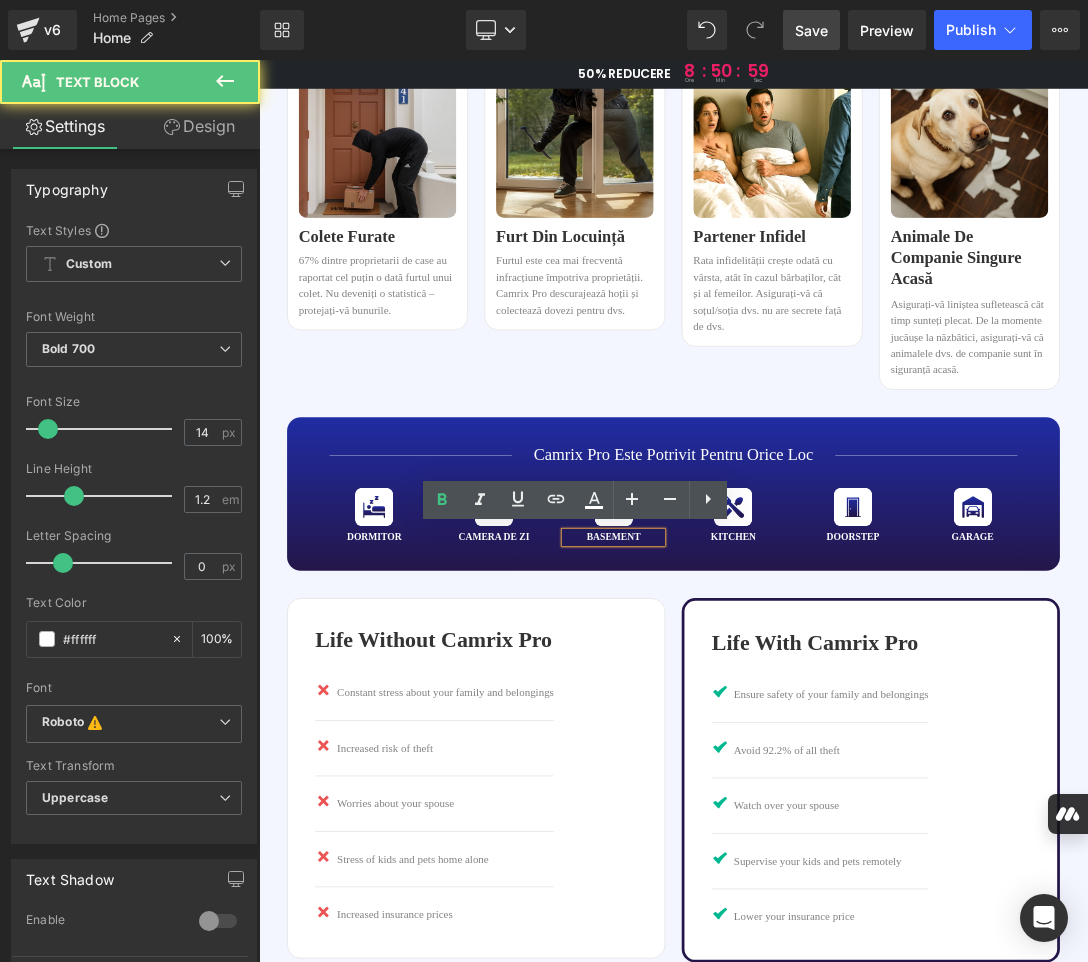 click on "basement" at bounding box center [776, 756] 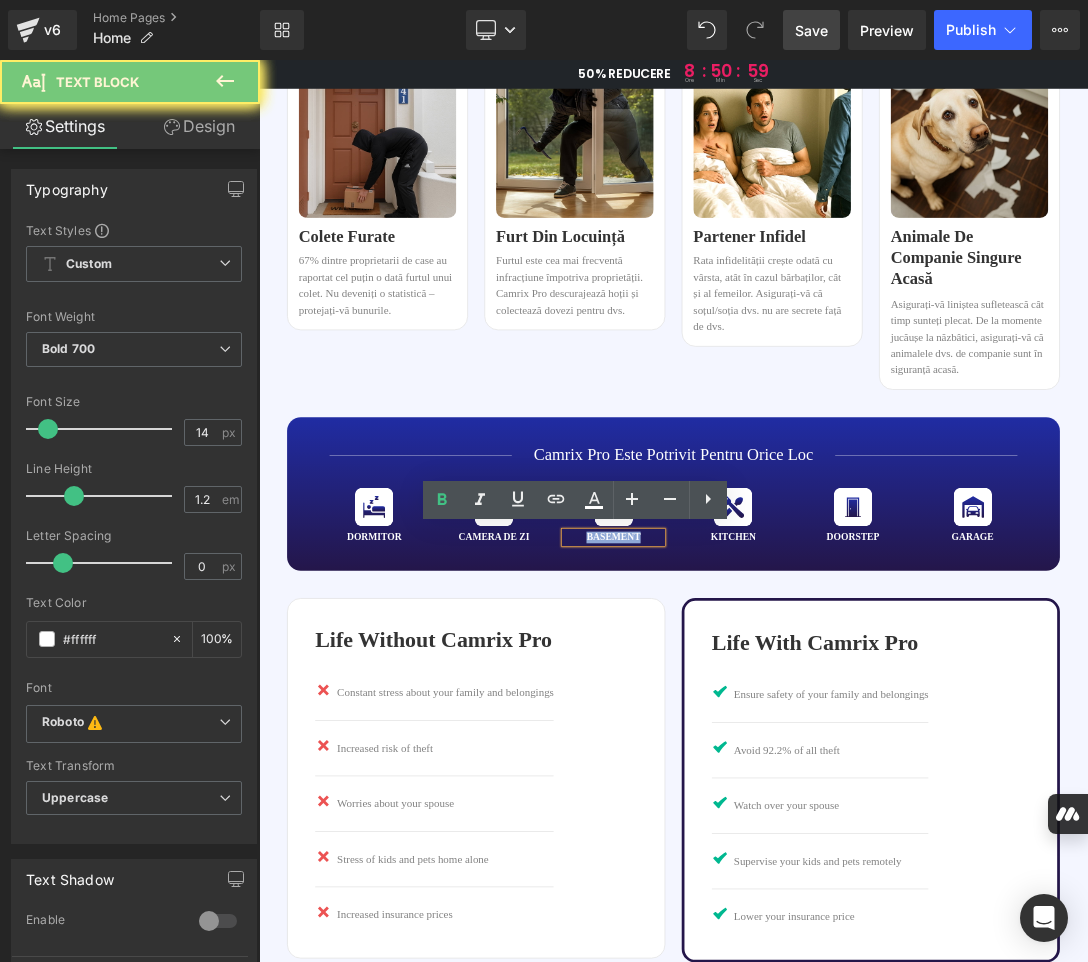 click on "basement" at bounding box center (776, 756) 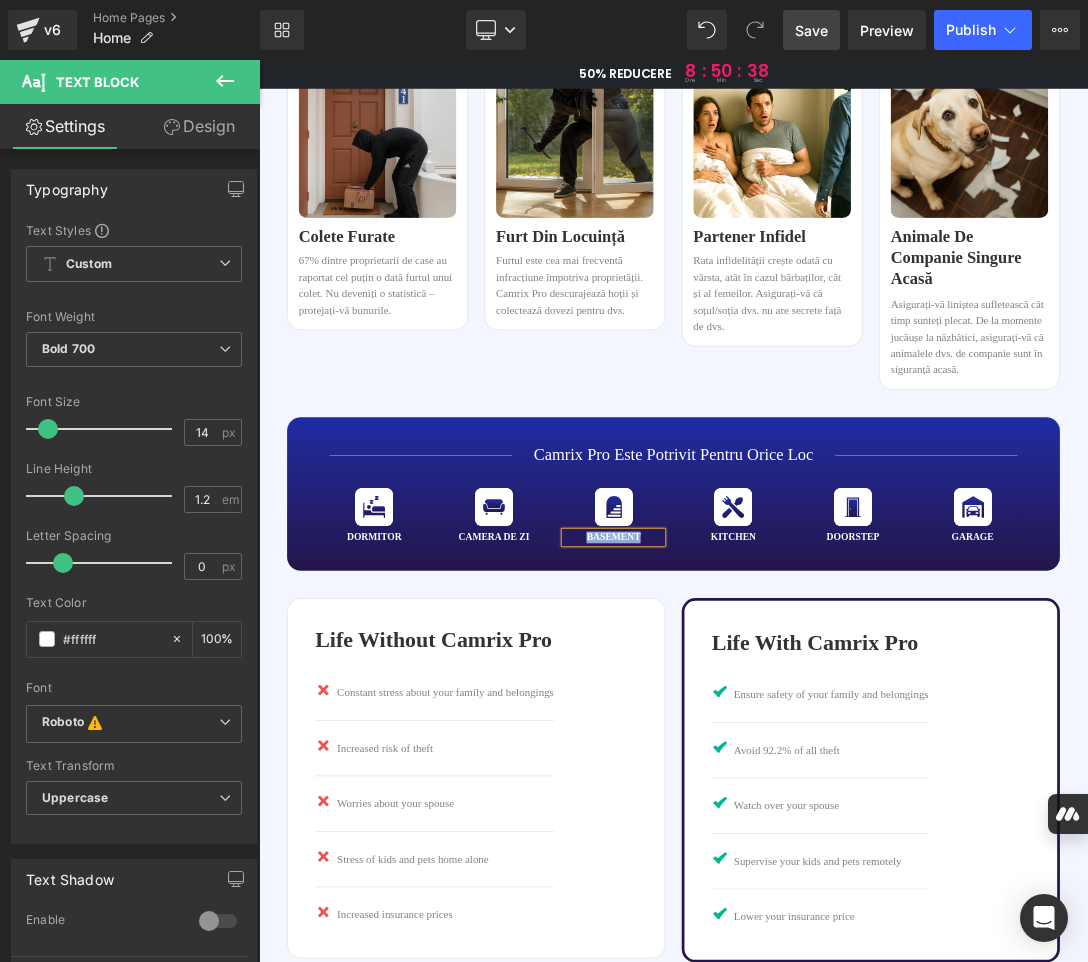 click on "basement" at bounding box center [776, 756] 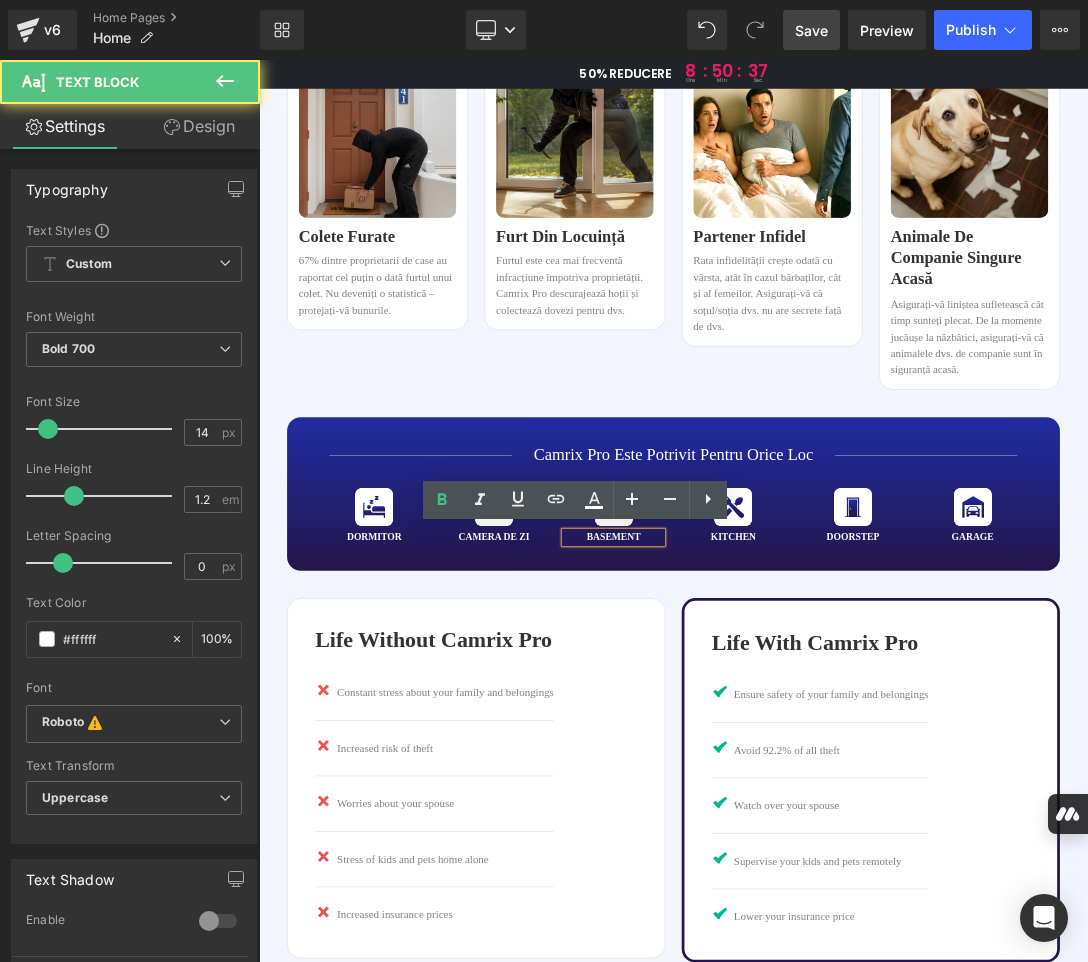 click on "basement" at bounding box center [776, 756] 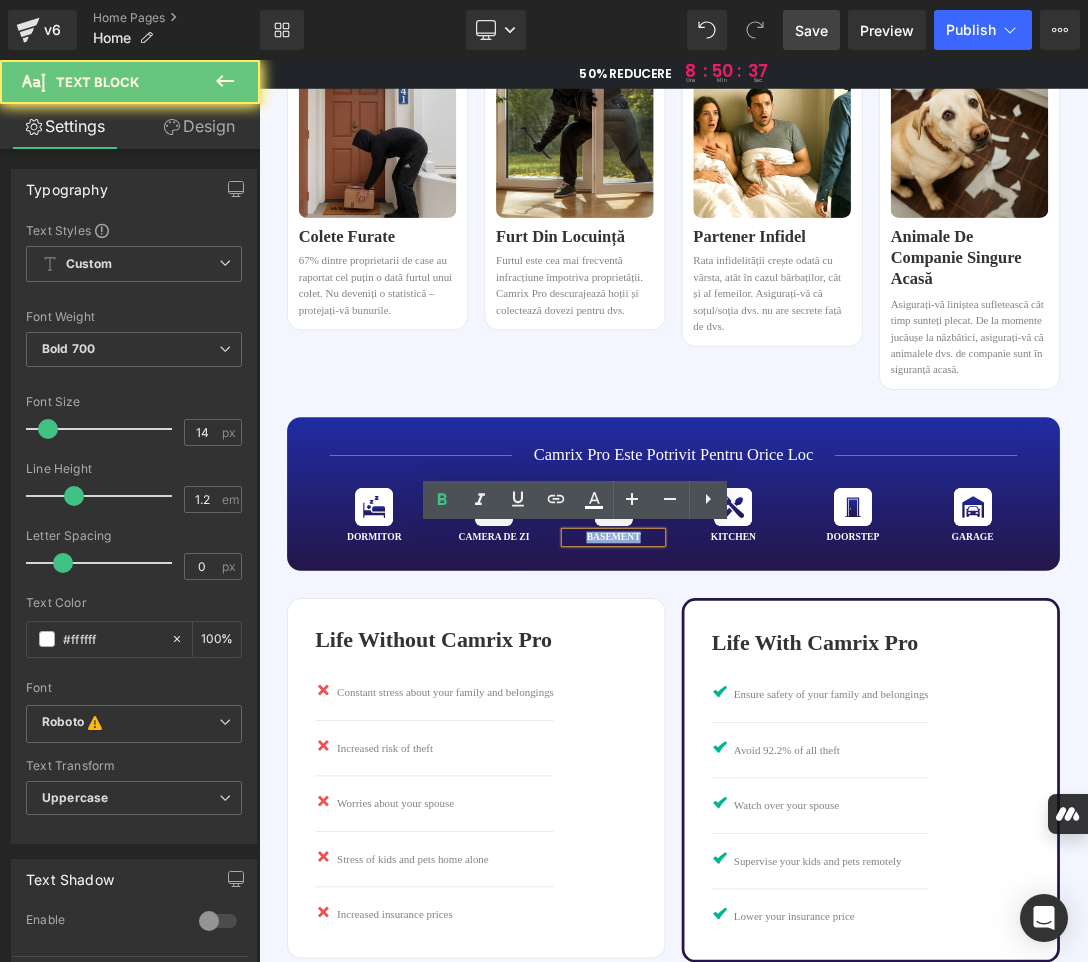 click on "basement" at bounding box center [776, 756] 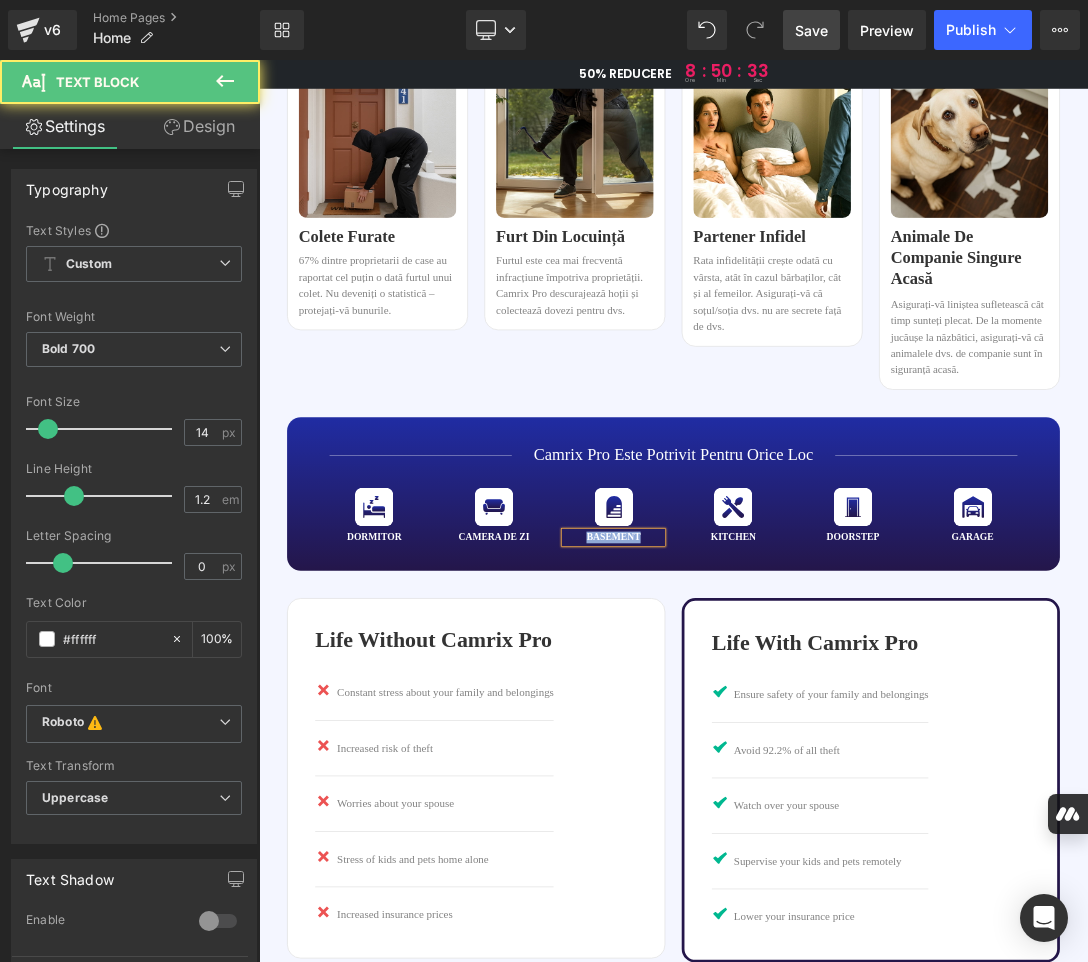click on "basement" at bounding box center [776, 756] 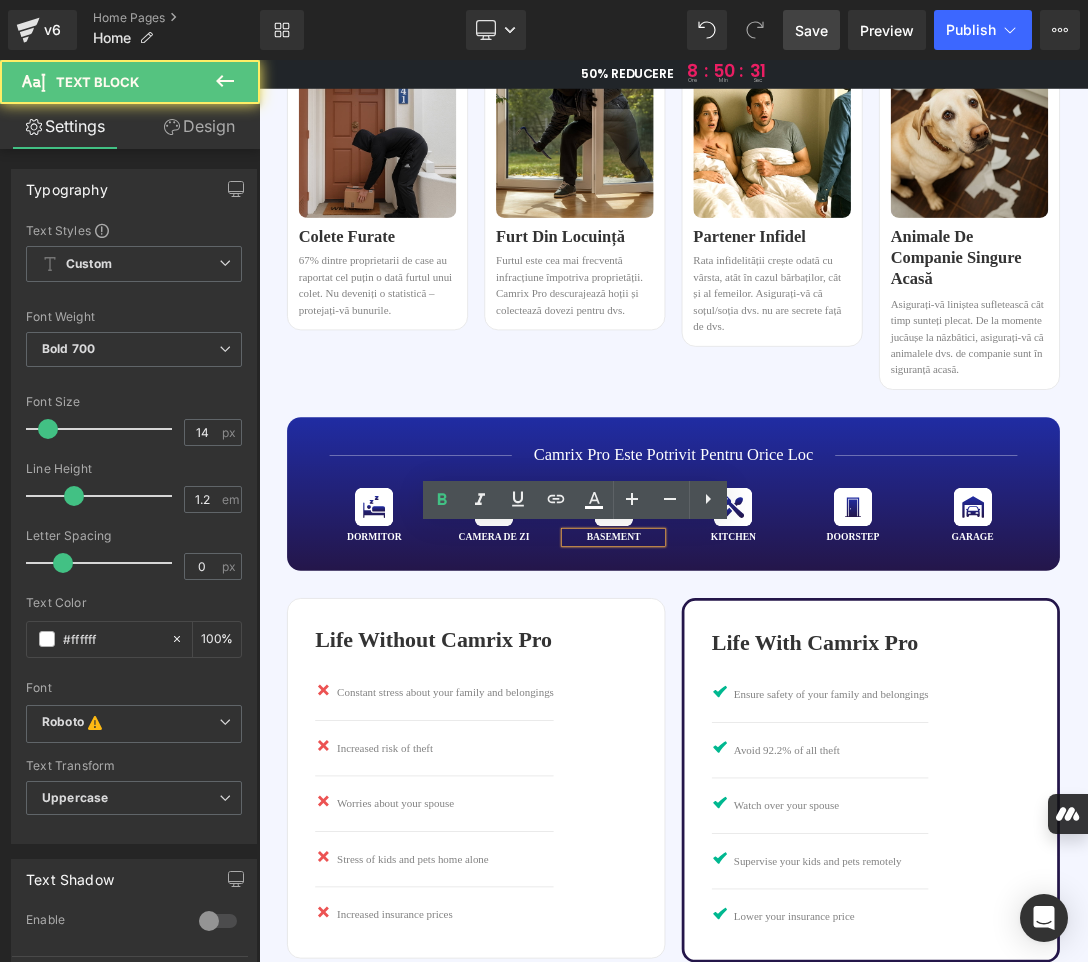 click on "basement" at bounding box center [776, 756] 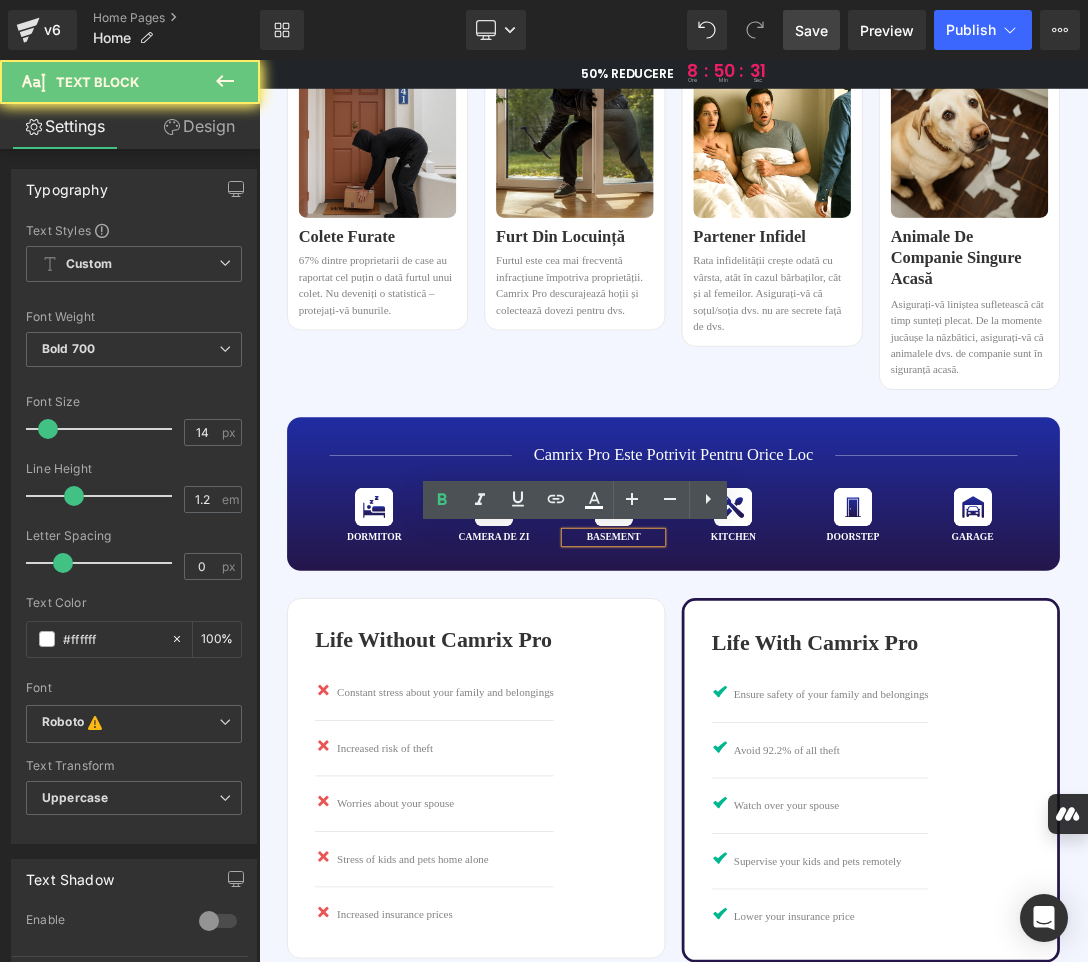 click on "basement" at bounding box center (776, 756) 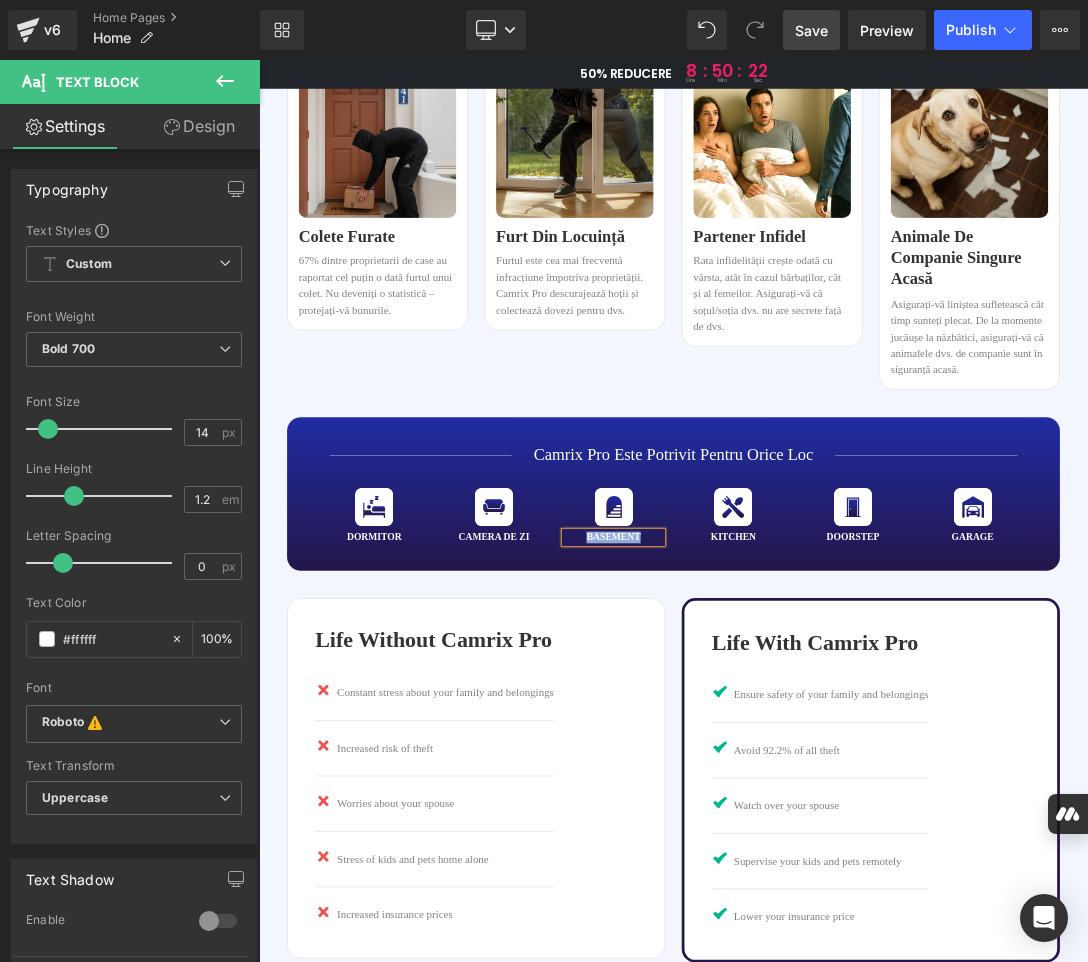 click on "basement" at bounding box center [776, 756] 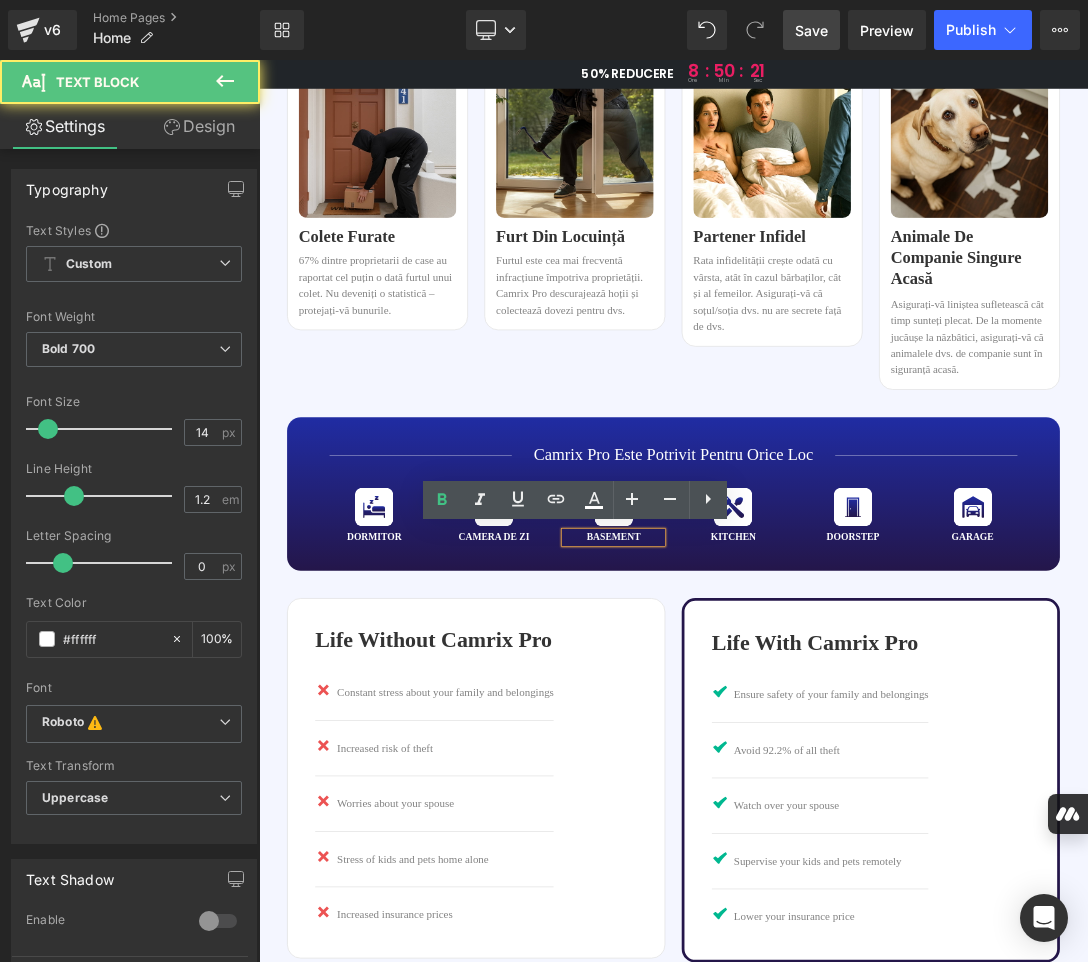 click on "basement" at bounding box center (776, 756) 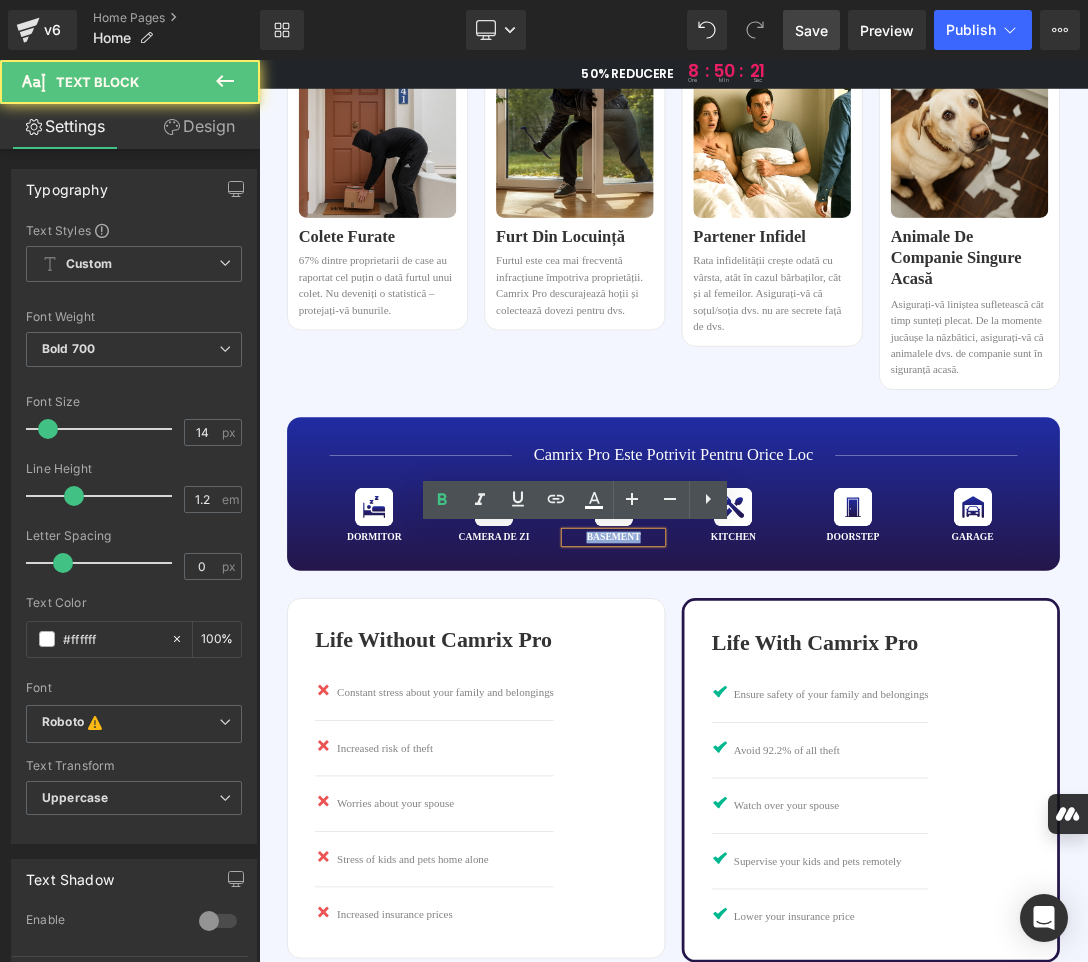 click on "basement" at bounding box center (776, 756) 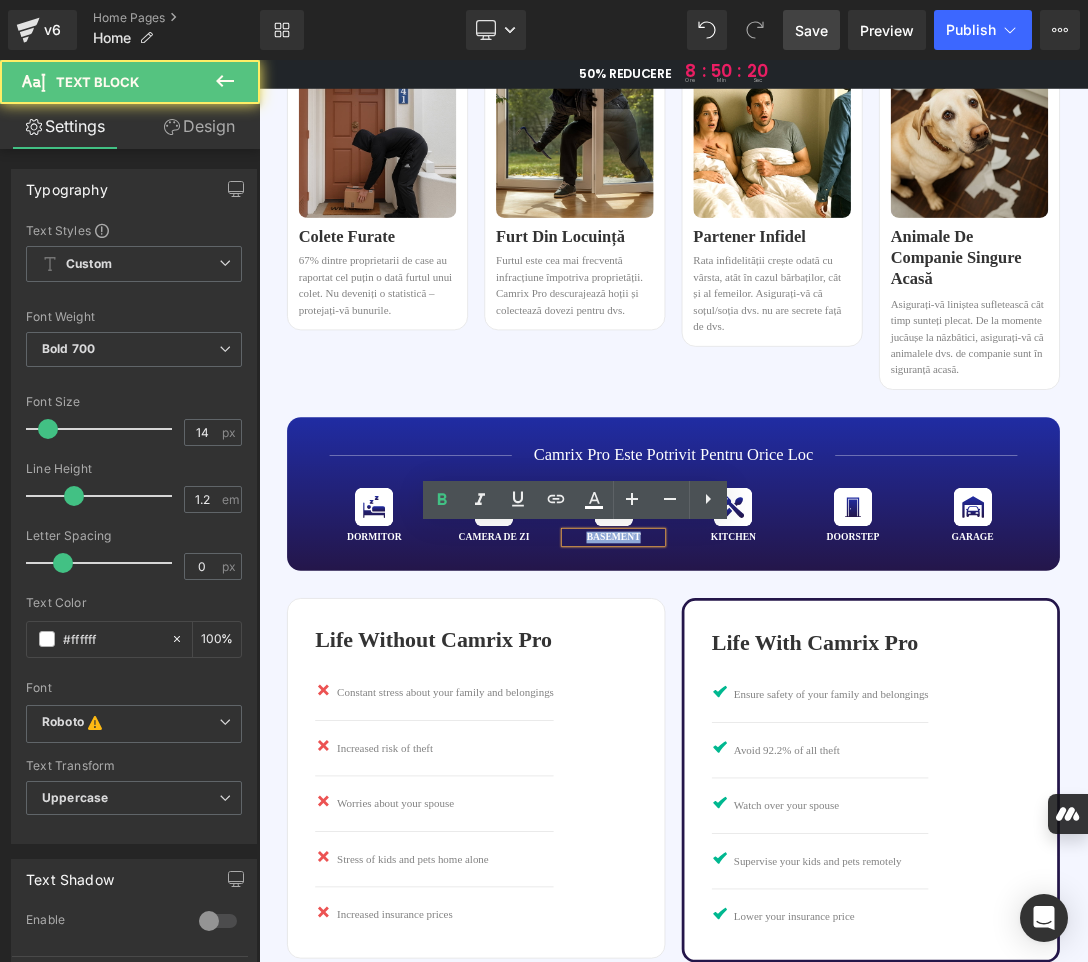 paste 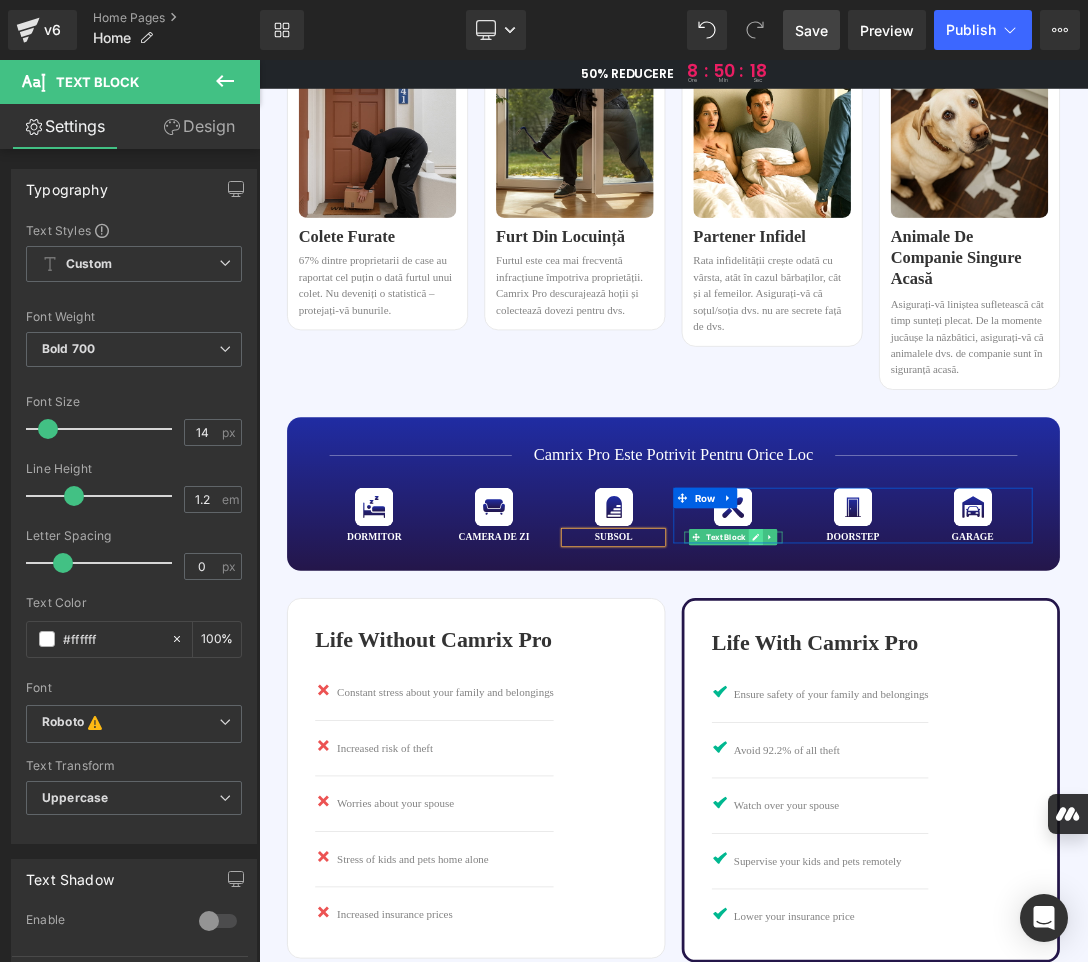 click at bounding box center (984, 756) 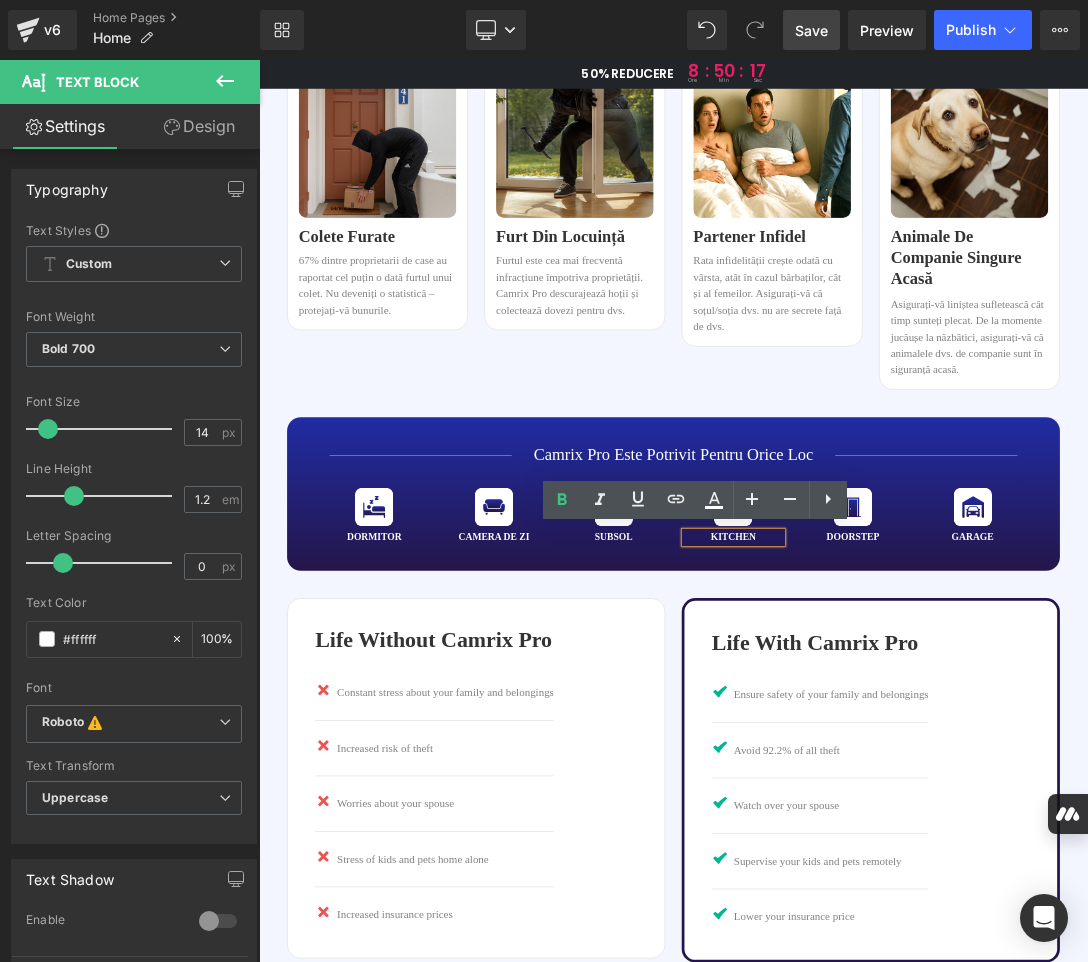 click on "kitchen" at bounding box center (951, 756) 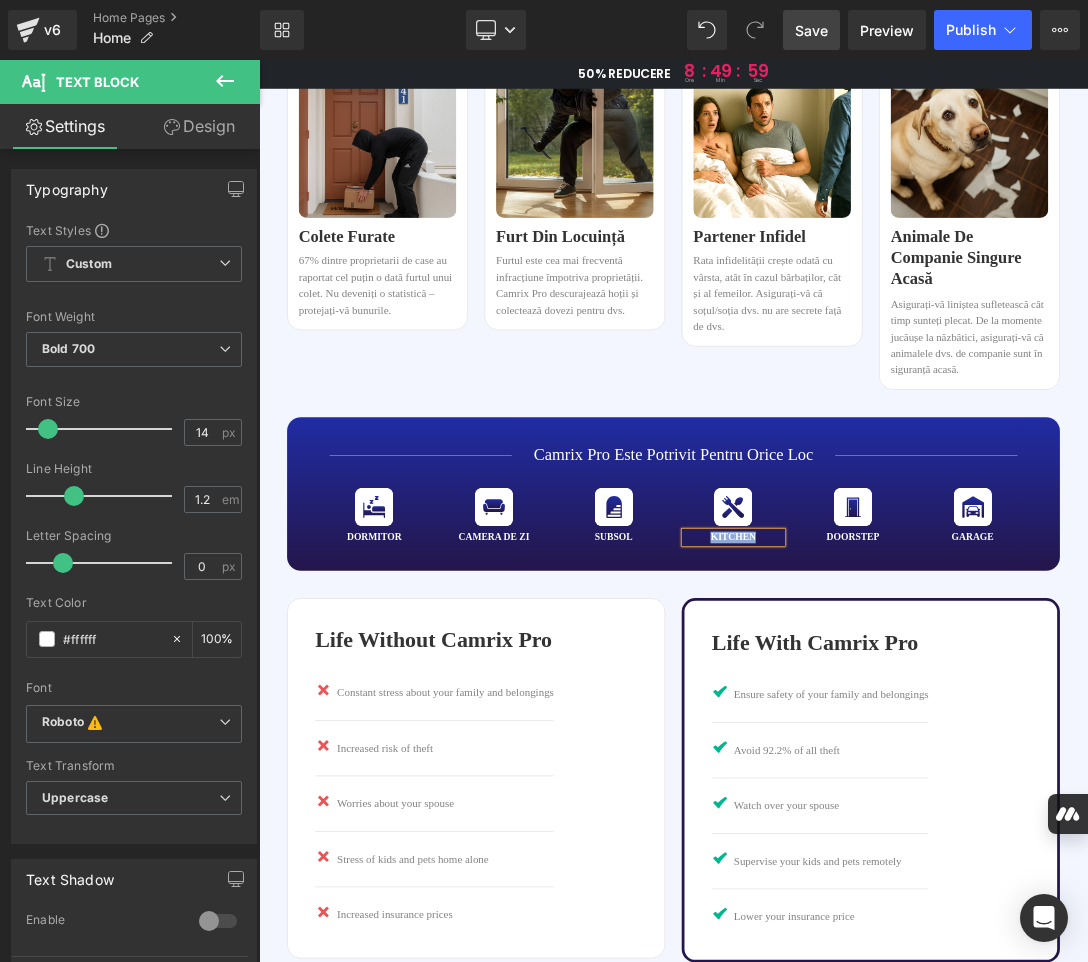 click on "kitchen" at bounding box center [951, 756] 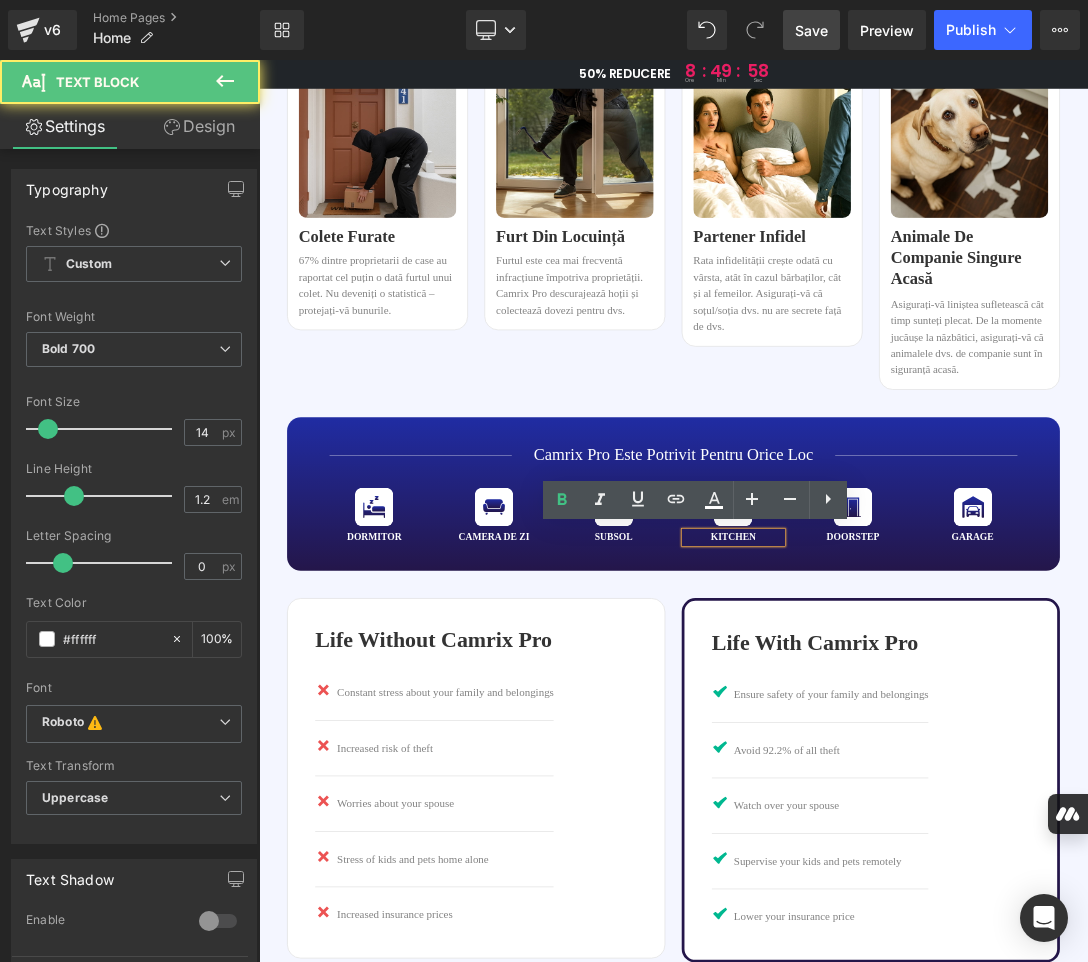 click on "kitchen" at bounding box center (951, 756) 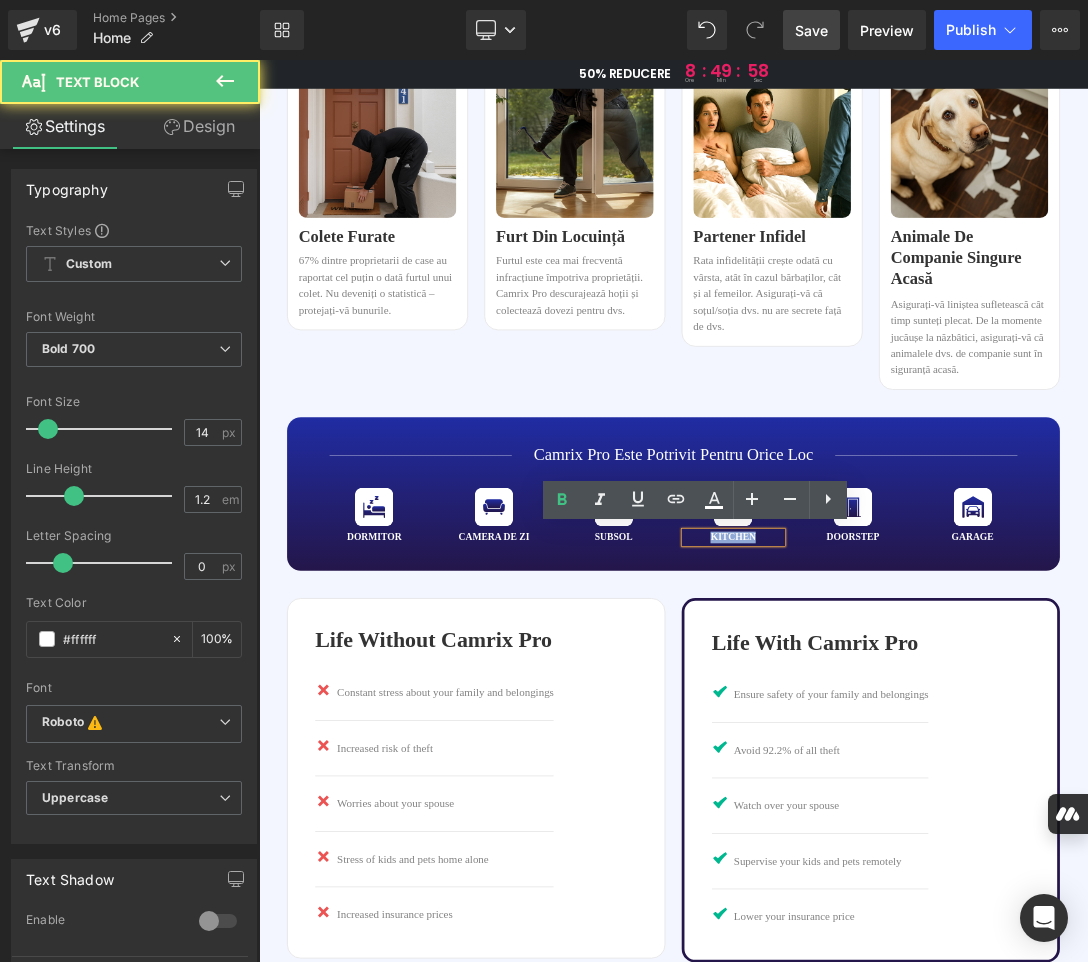 click on "kitchen" at bounding box center (951, 756) 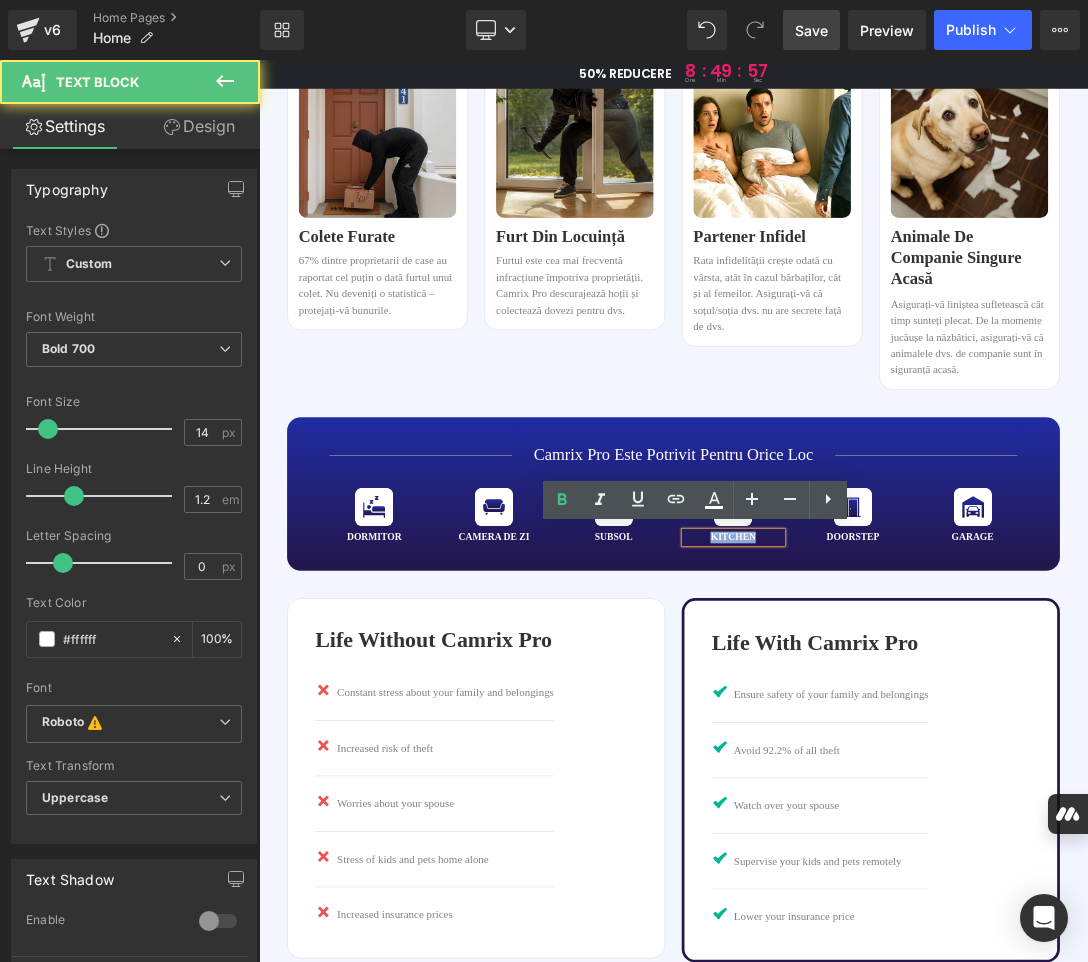 paste 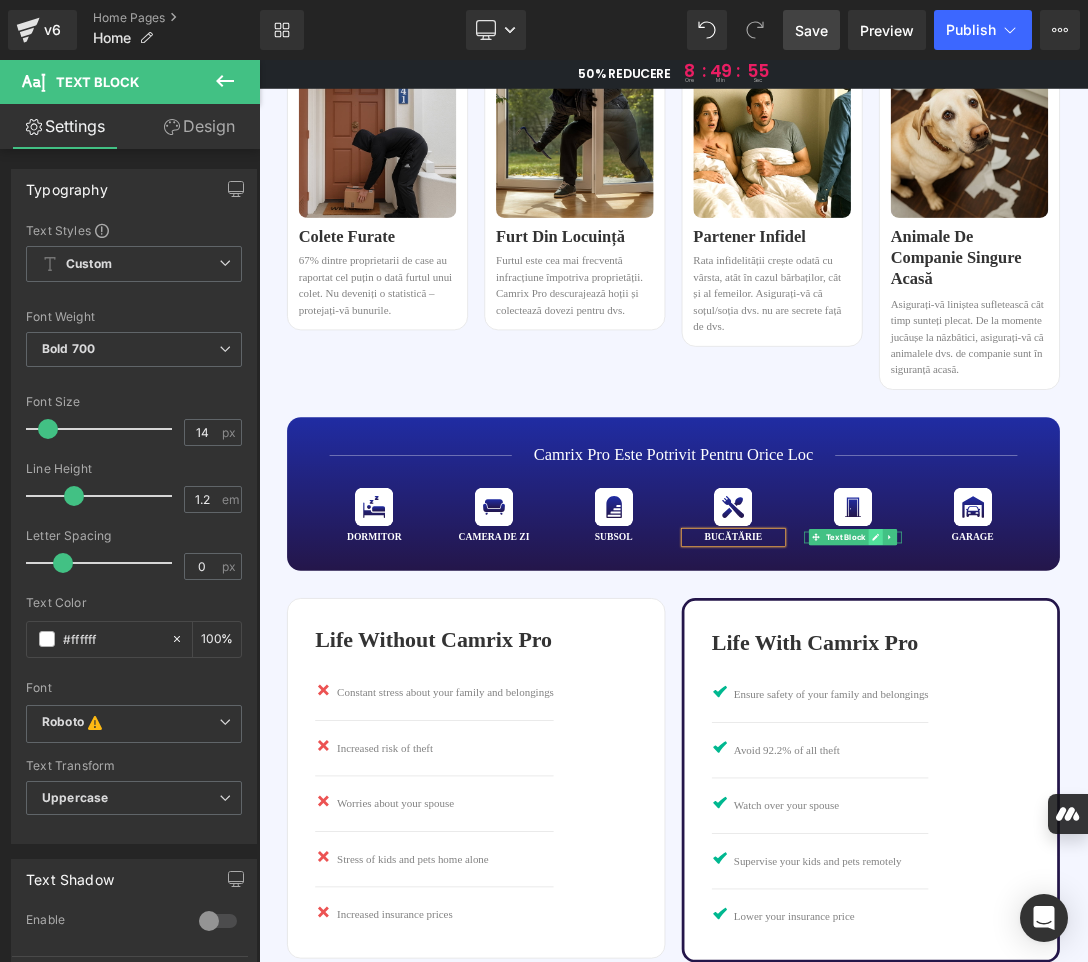 click at bounding box center [1159, 756] 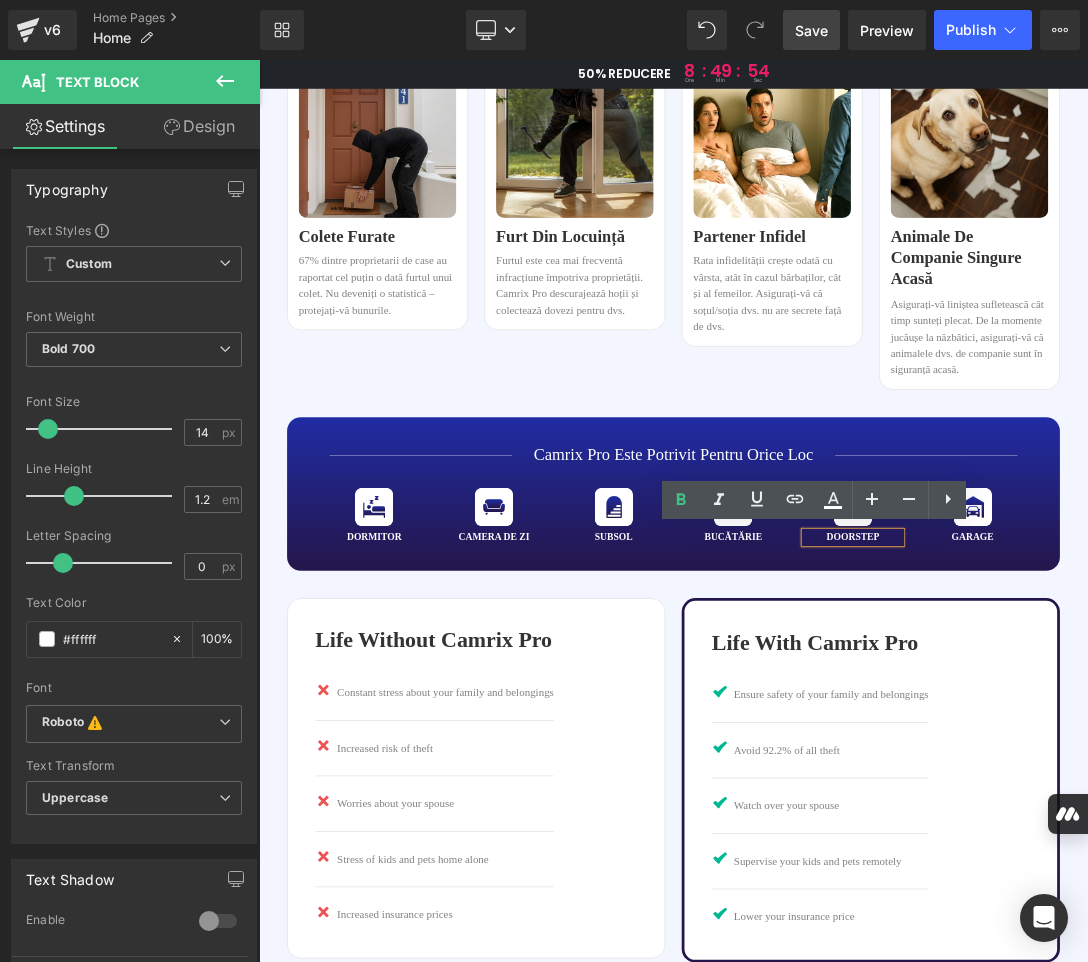 click on "doorstep" at bounding box center (1126, 756) 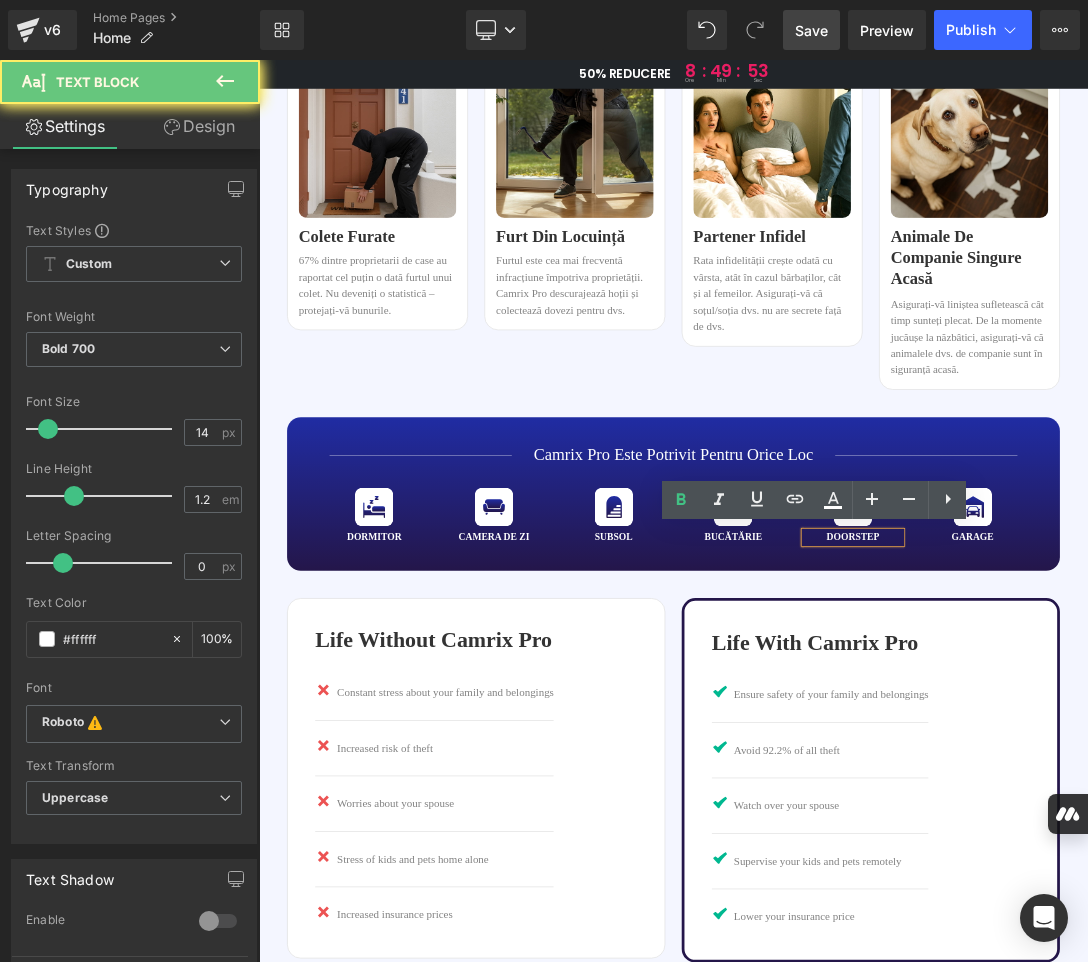 click on "doorstep" at bounding box center (1126, 756) 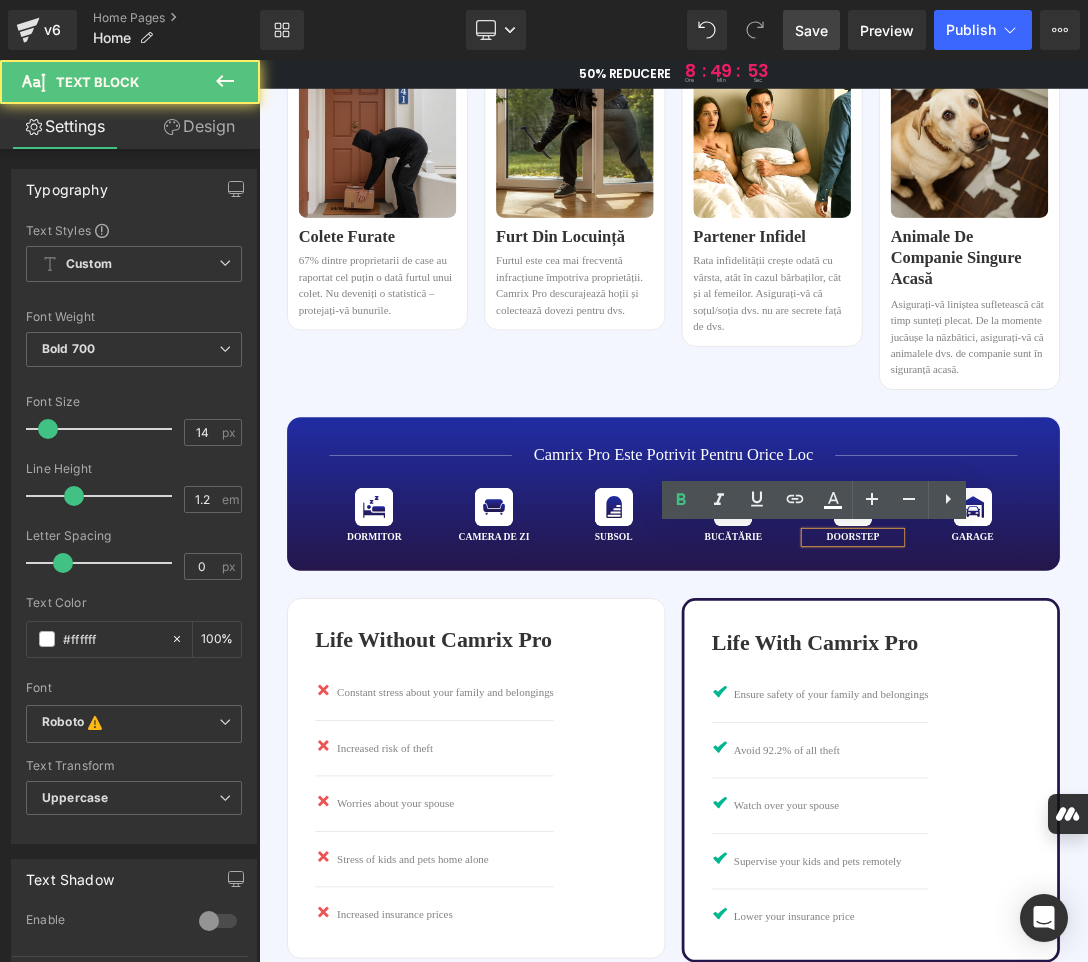 click on "doorstep" at bounding box center [1126, 756] 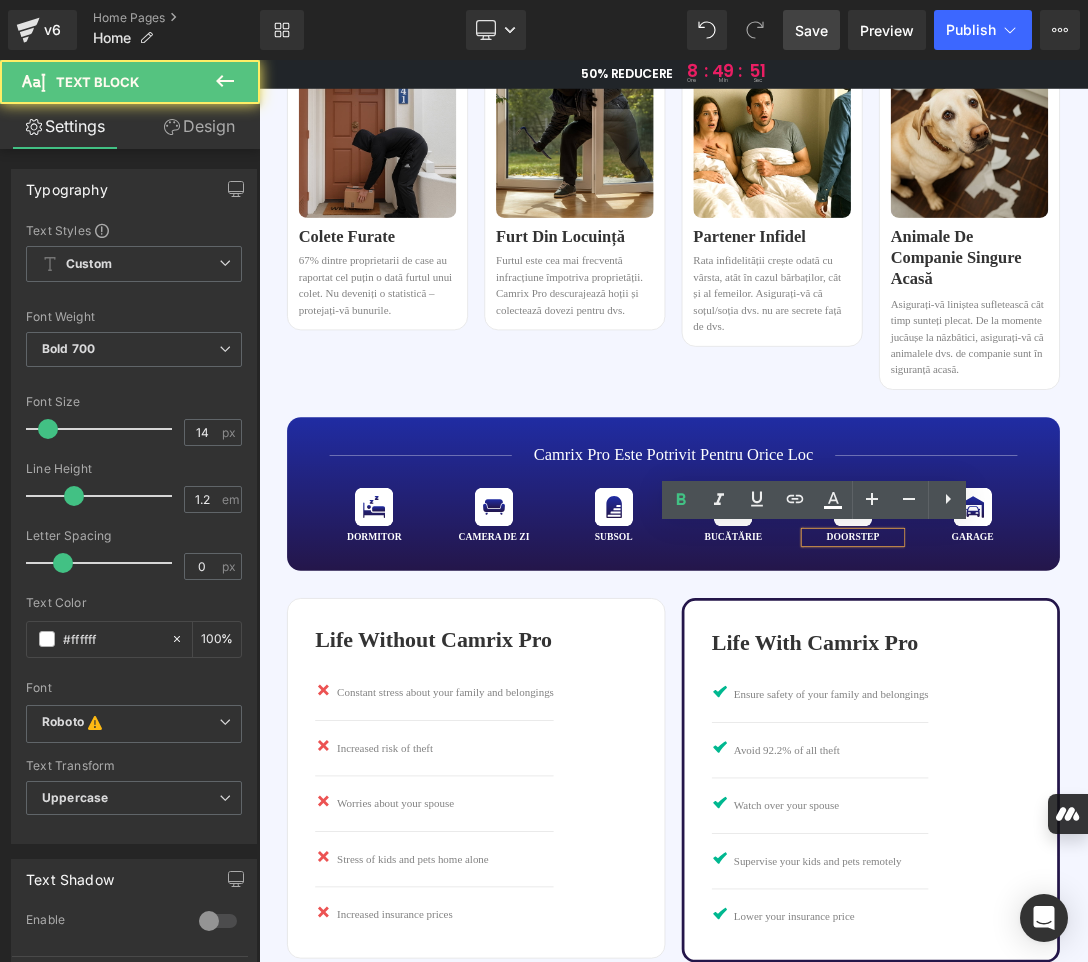click on "doorstep" at bounding box center (1126, 756) 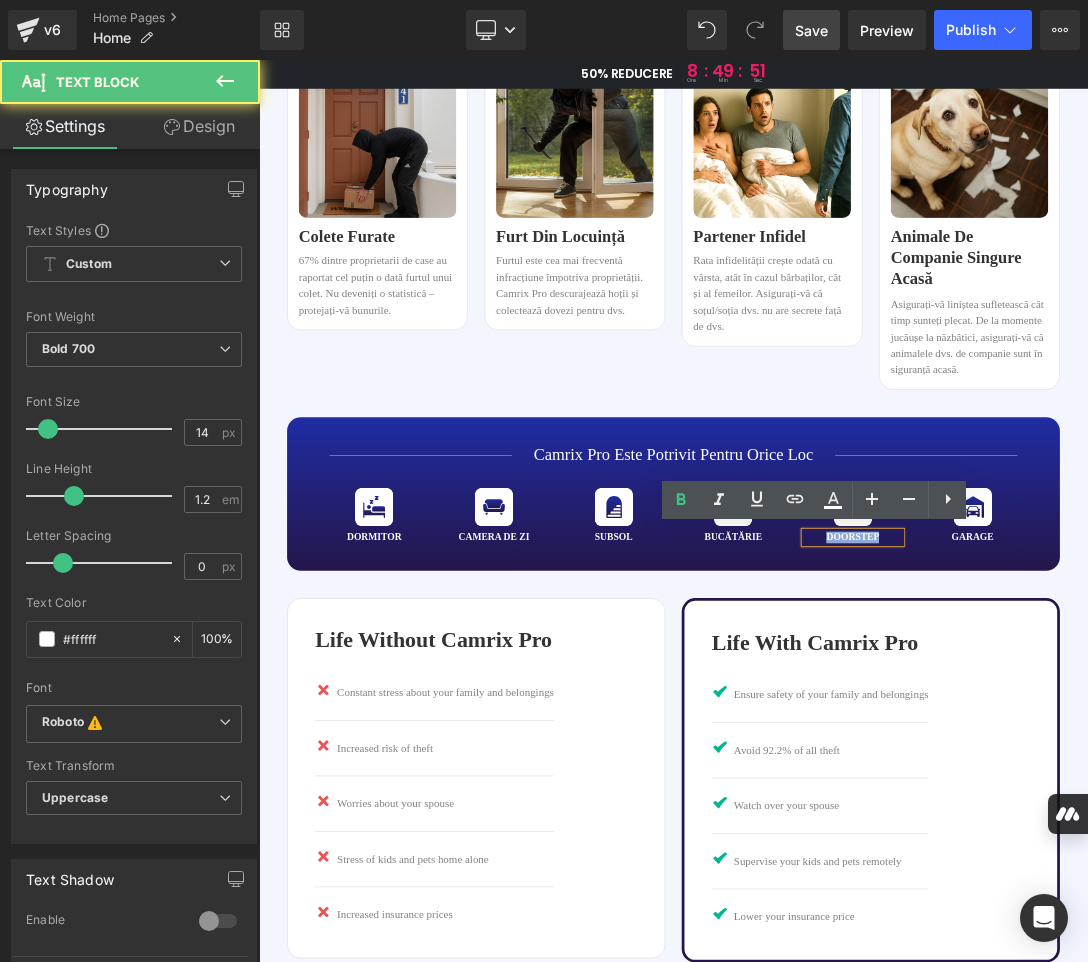 click on "doorstep" at bounding box center (1126, 756) 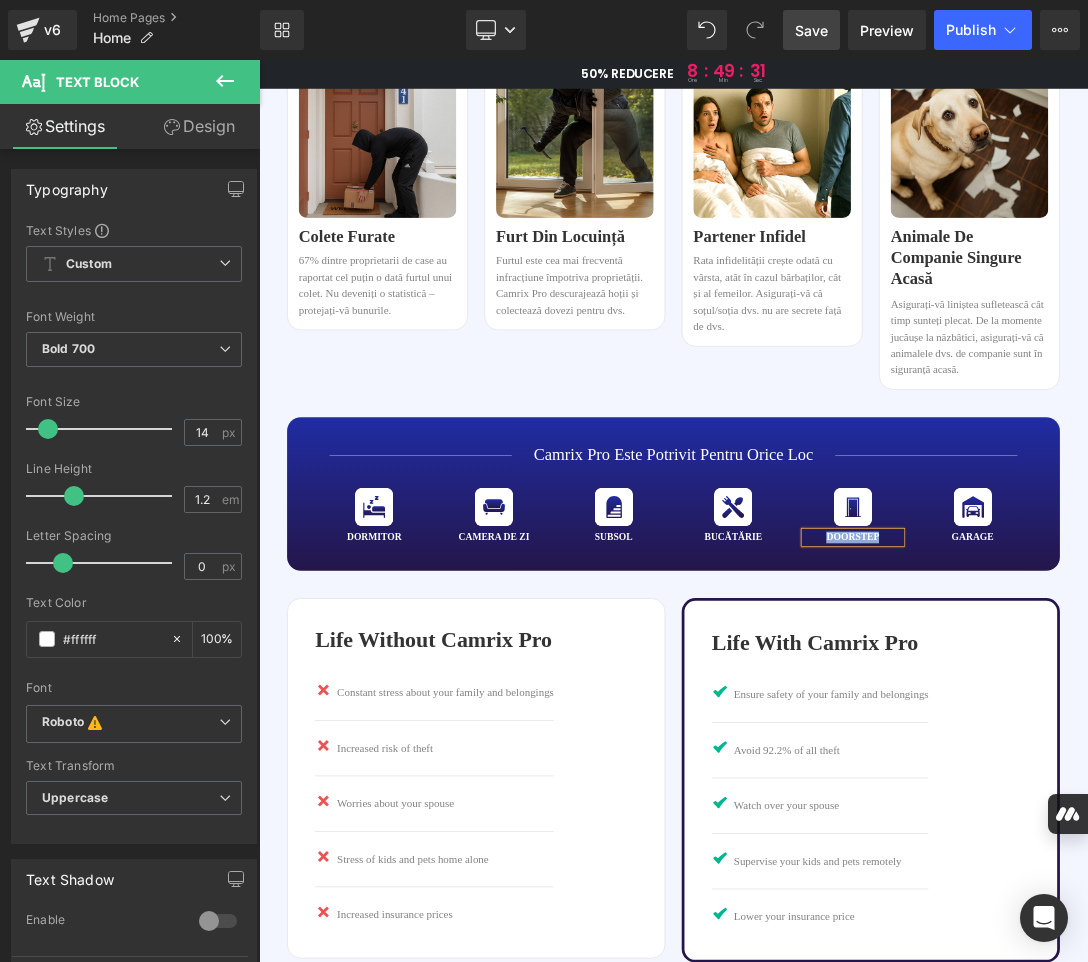 paste 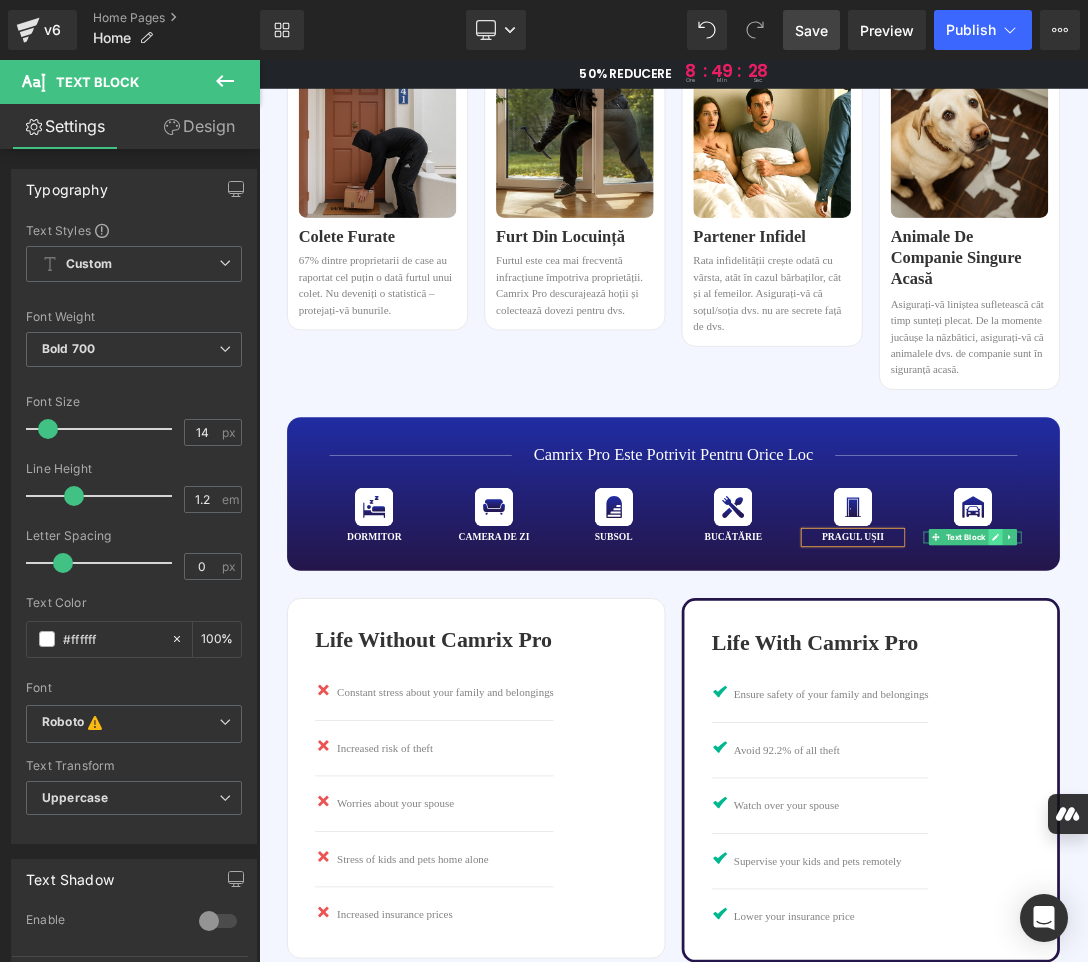 click at bounding box center (1333, 756) 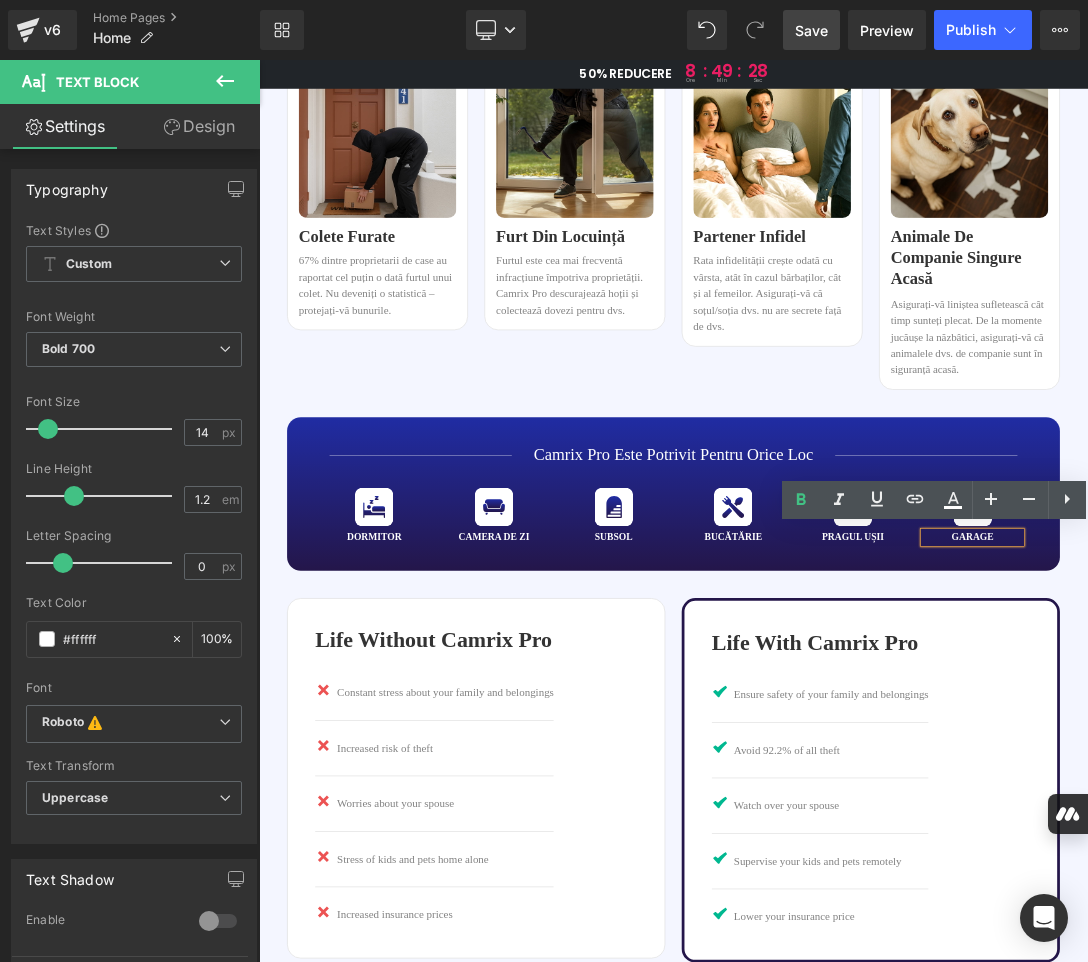 click on "garage" at bounding box center [1300, 756] 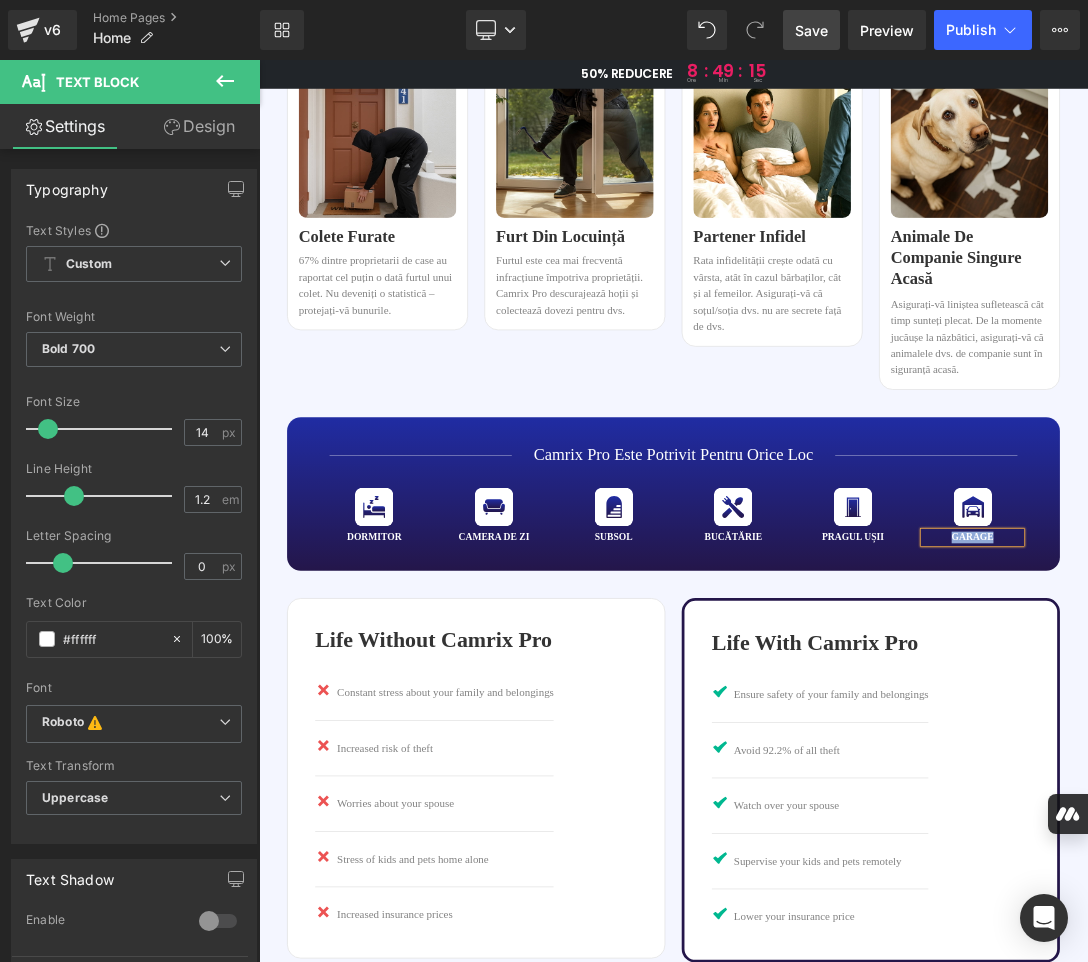 click on "garage" at bounding box center (1300, 756) 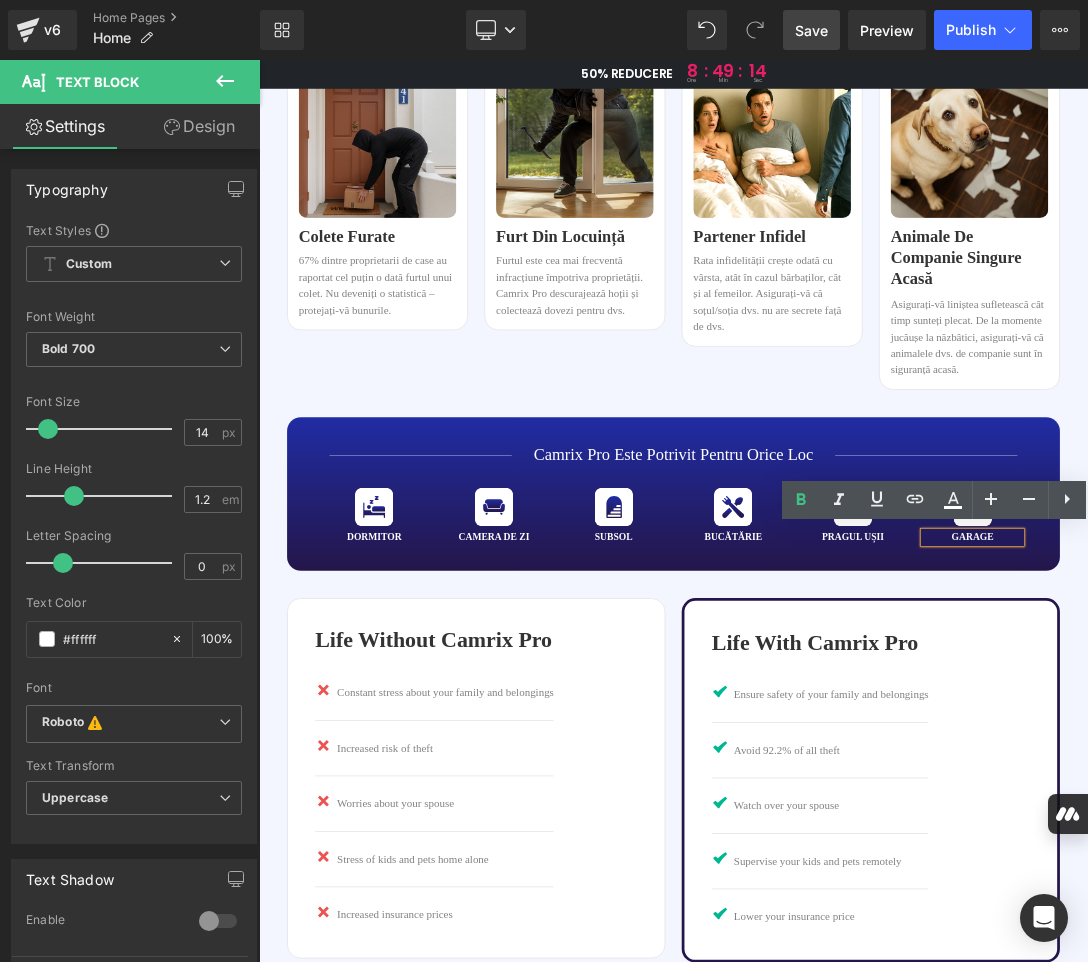 click on "garage" at bounding box center [1300, 756] 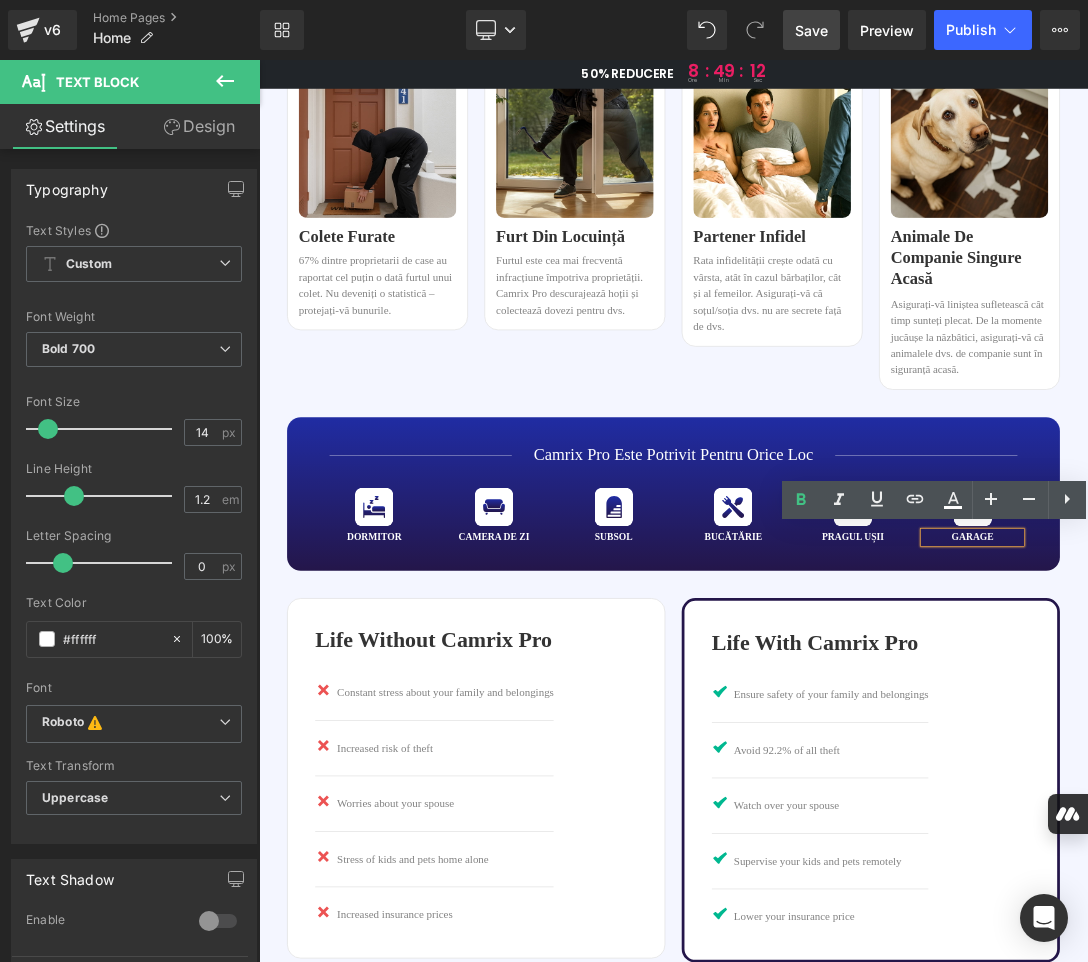type 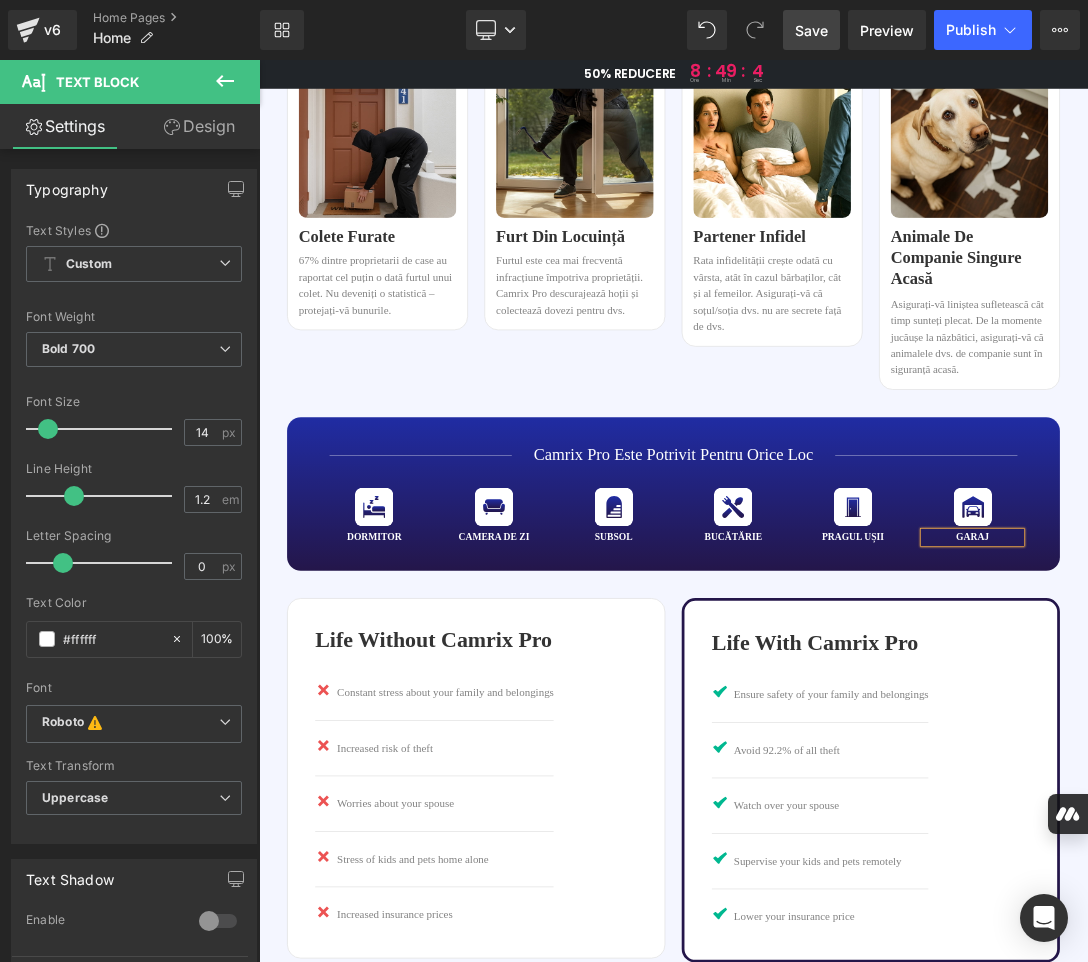click on "Save" at bounding box center [811, 30] 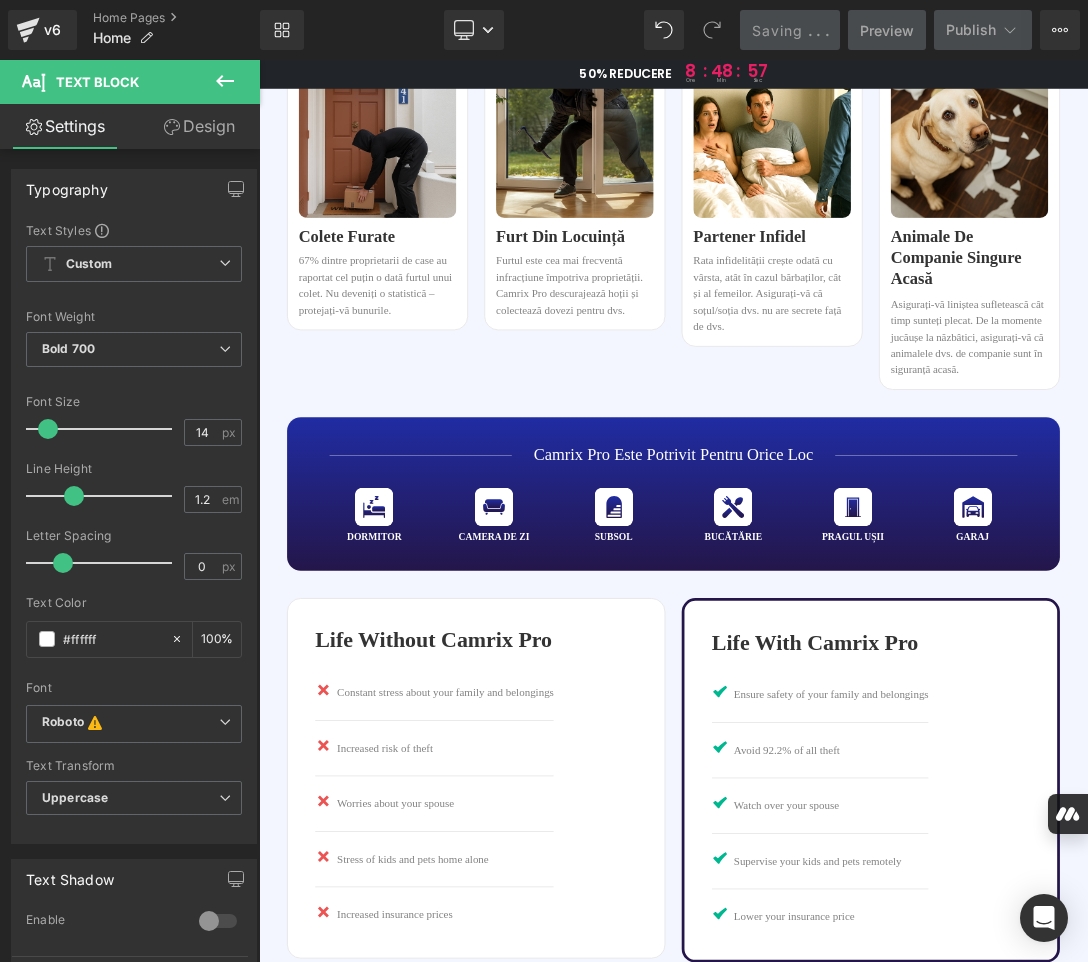 scroll, scrollTop: 2700, scrollLeft: 0, axis: vertical 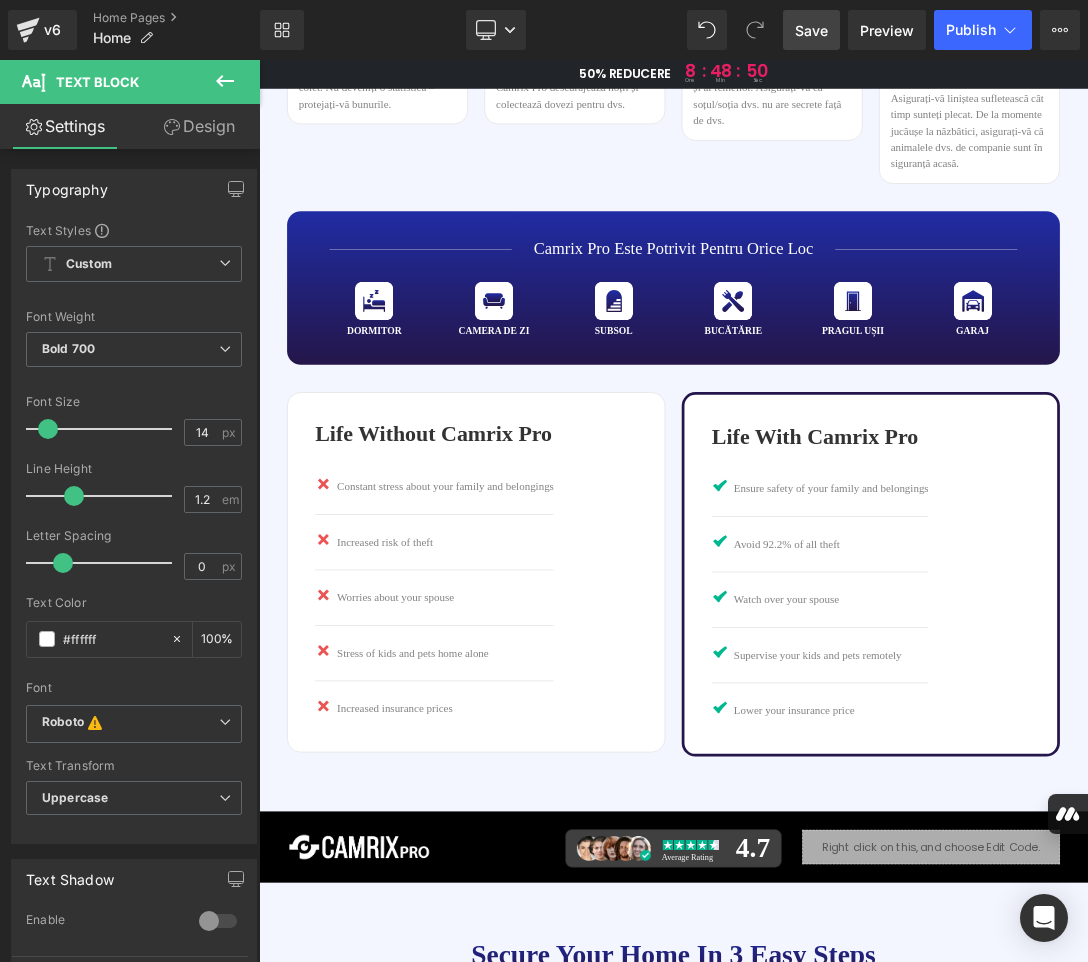 click on "Life Without Camrix Pro" at bounding box center [576, 607] 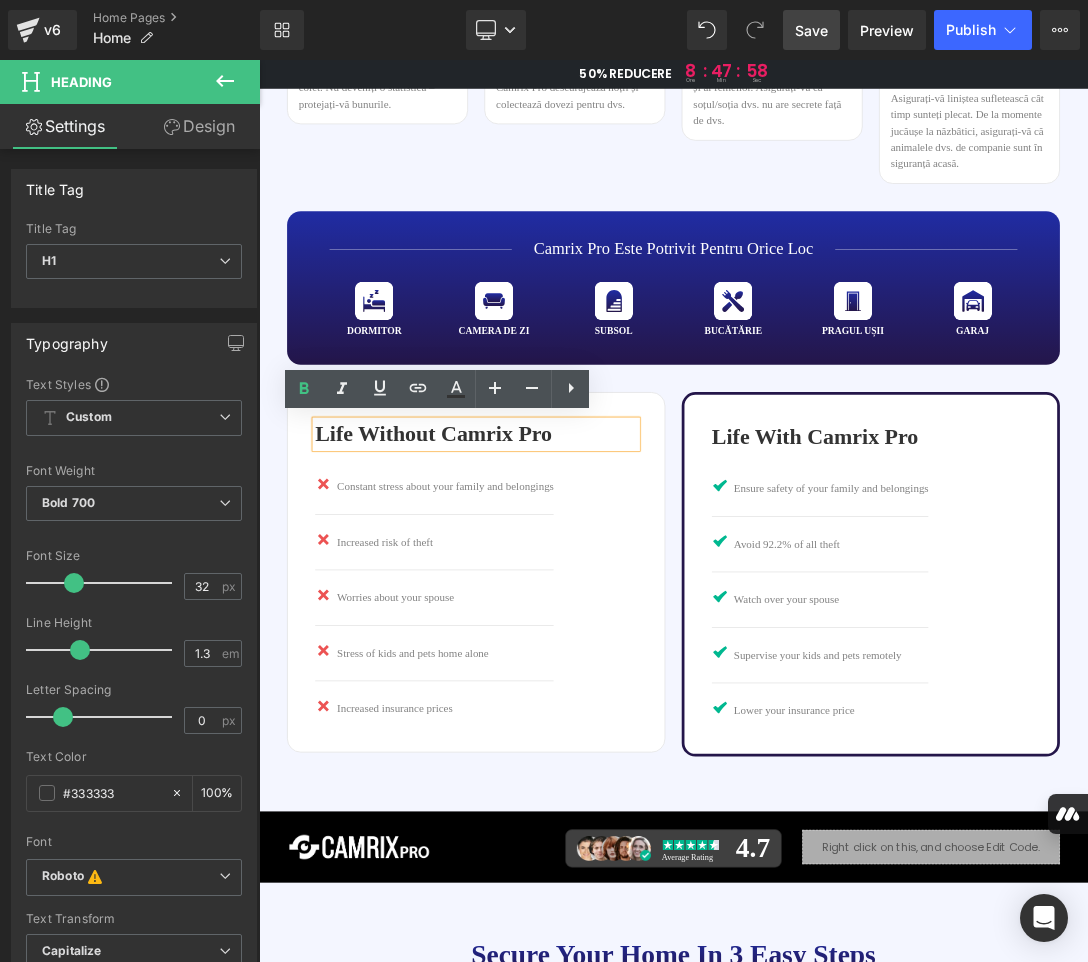click on "Life Without Camrix Pro" at bounding box center (576, 607) 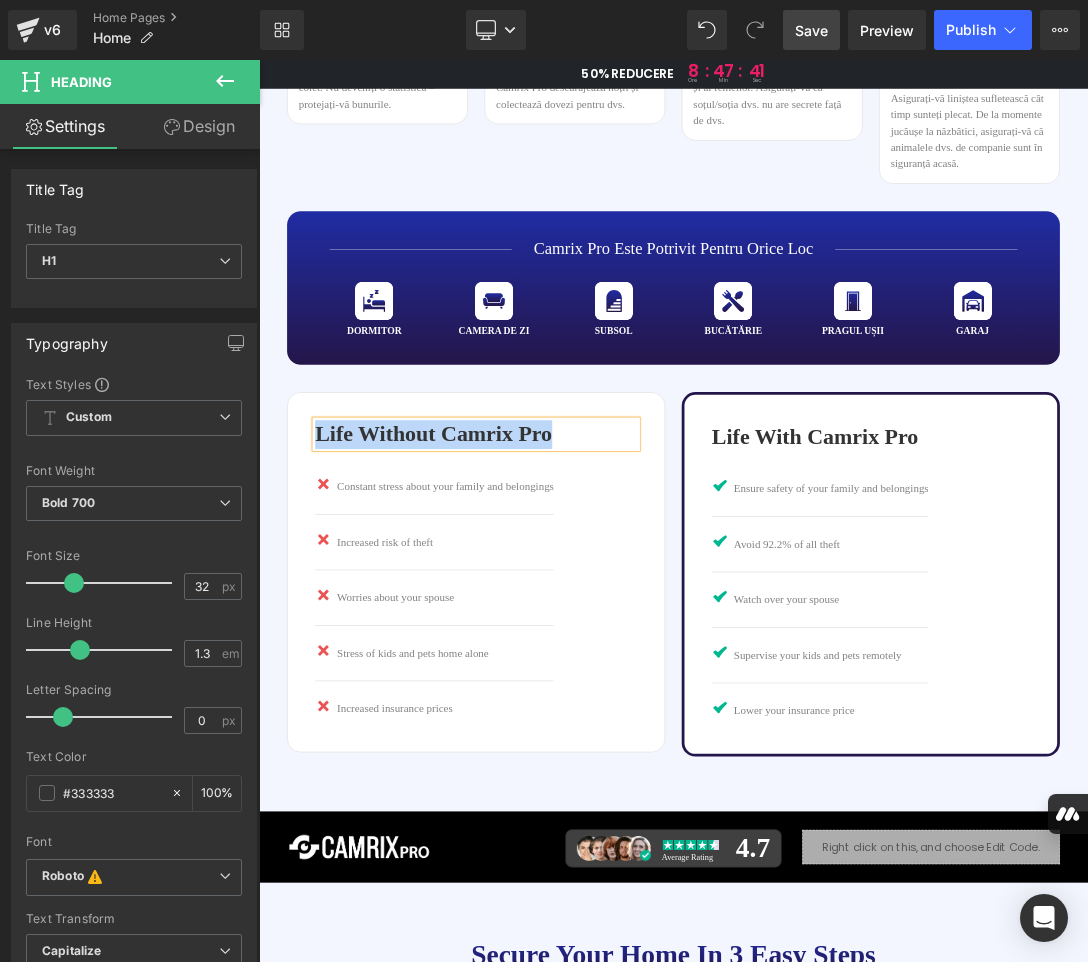 click on "Life Without Camrix Pro" at bounding box center [576, 607] 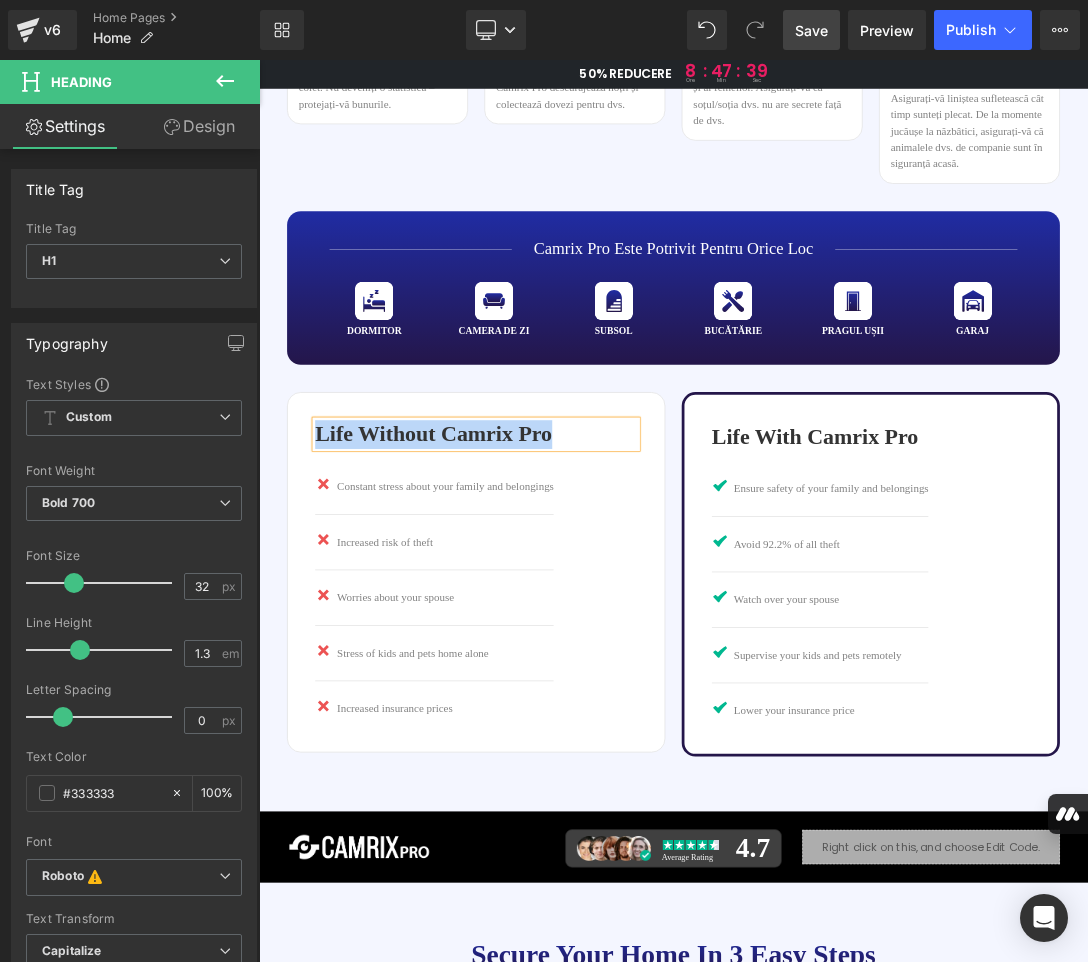 paste 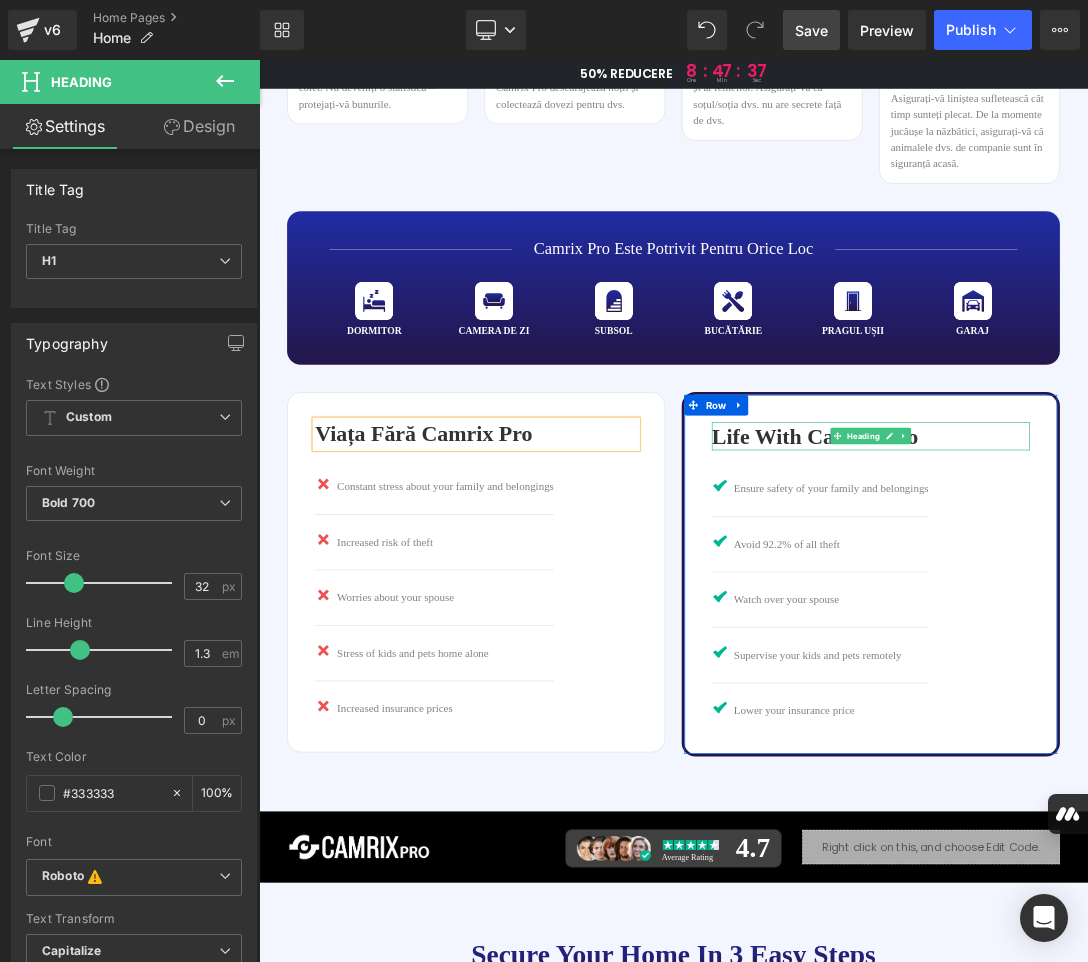 click on "Life With Camrix Pro" at bounding box center [1152, 610] 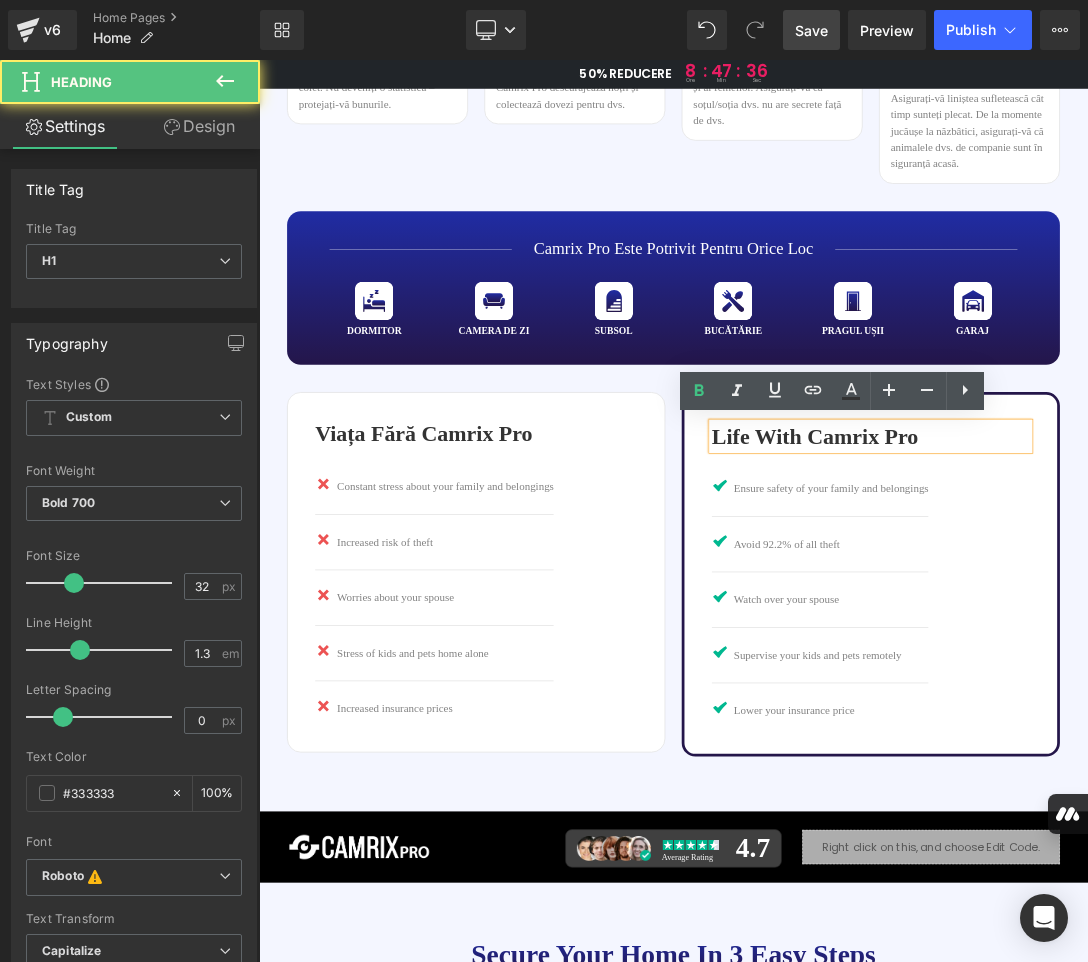 click on "Life With Camrix Pro" at bounding box center (1152, 610) 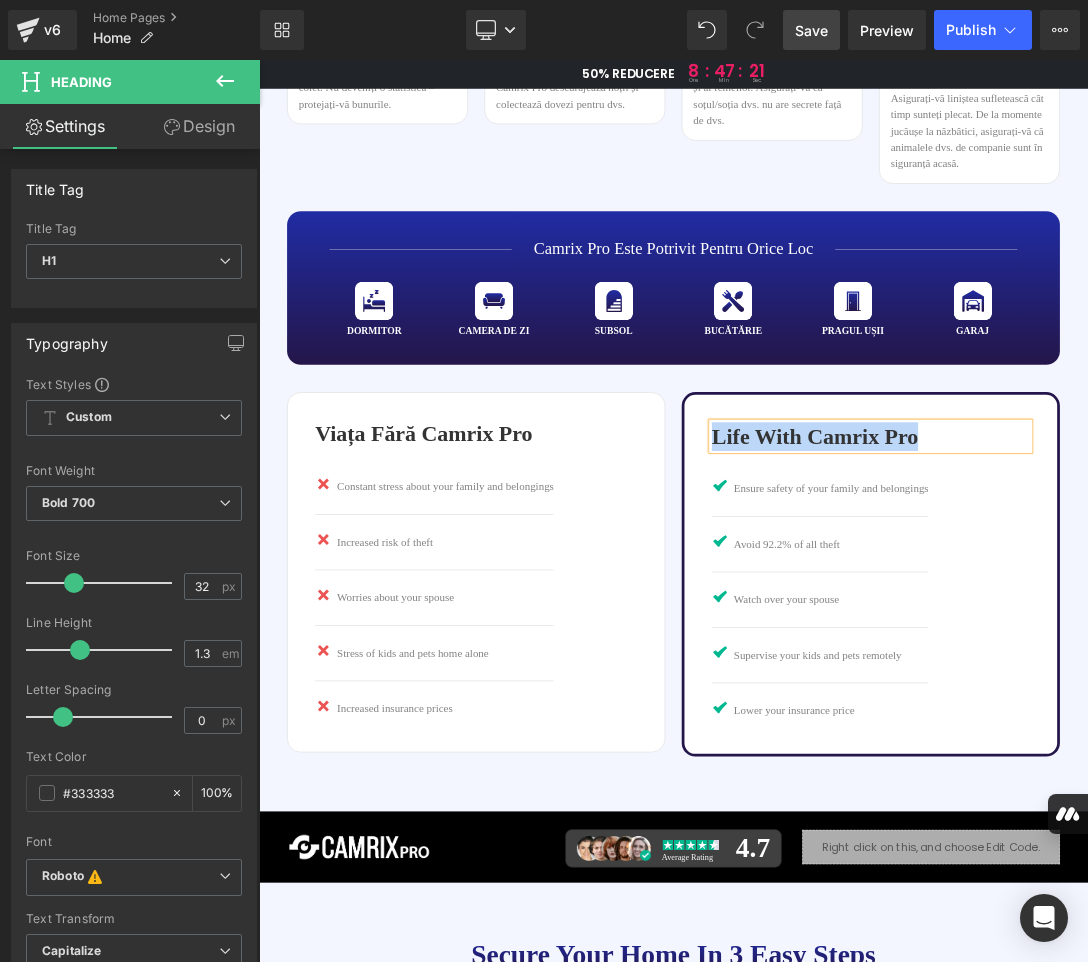 click on "Life With Camrix Pro" at bounding box center [1152, 610] 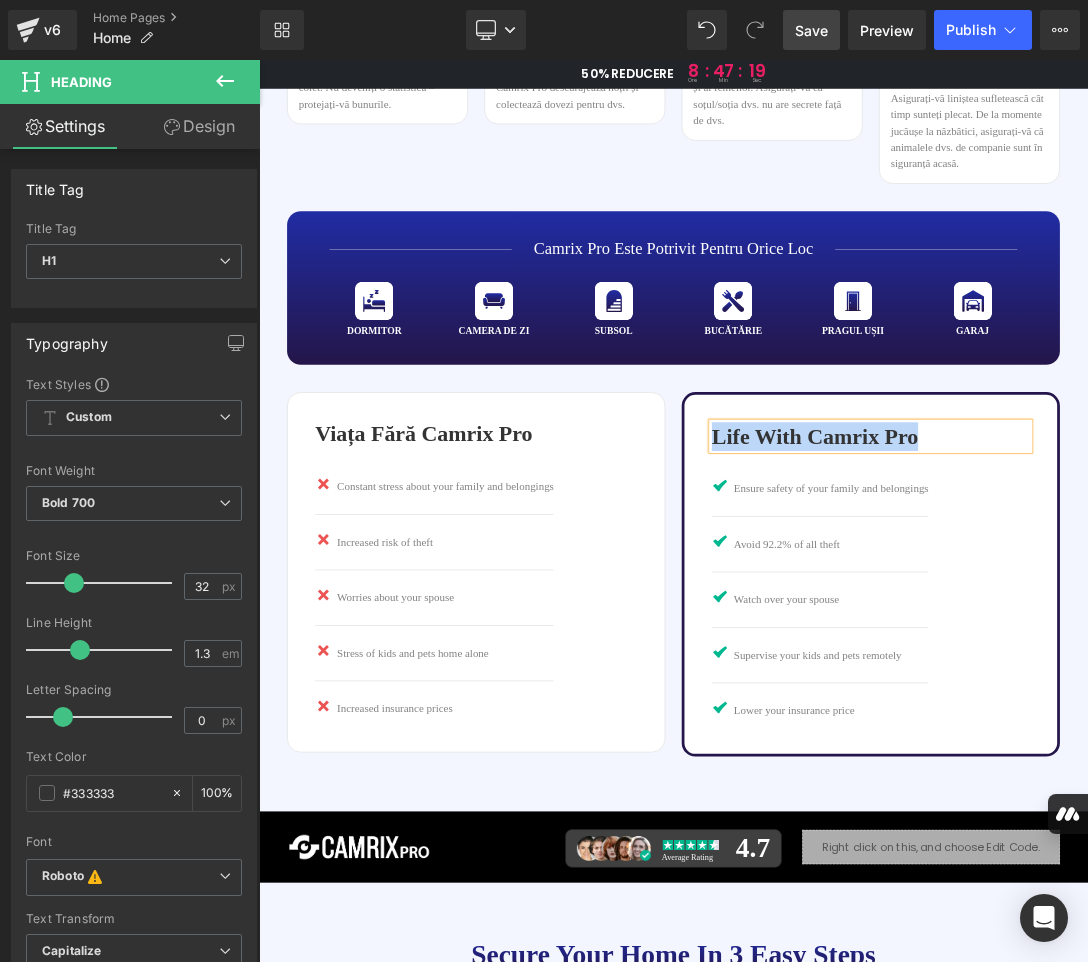 paste 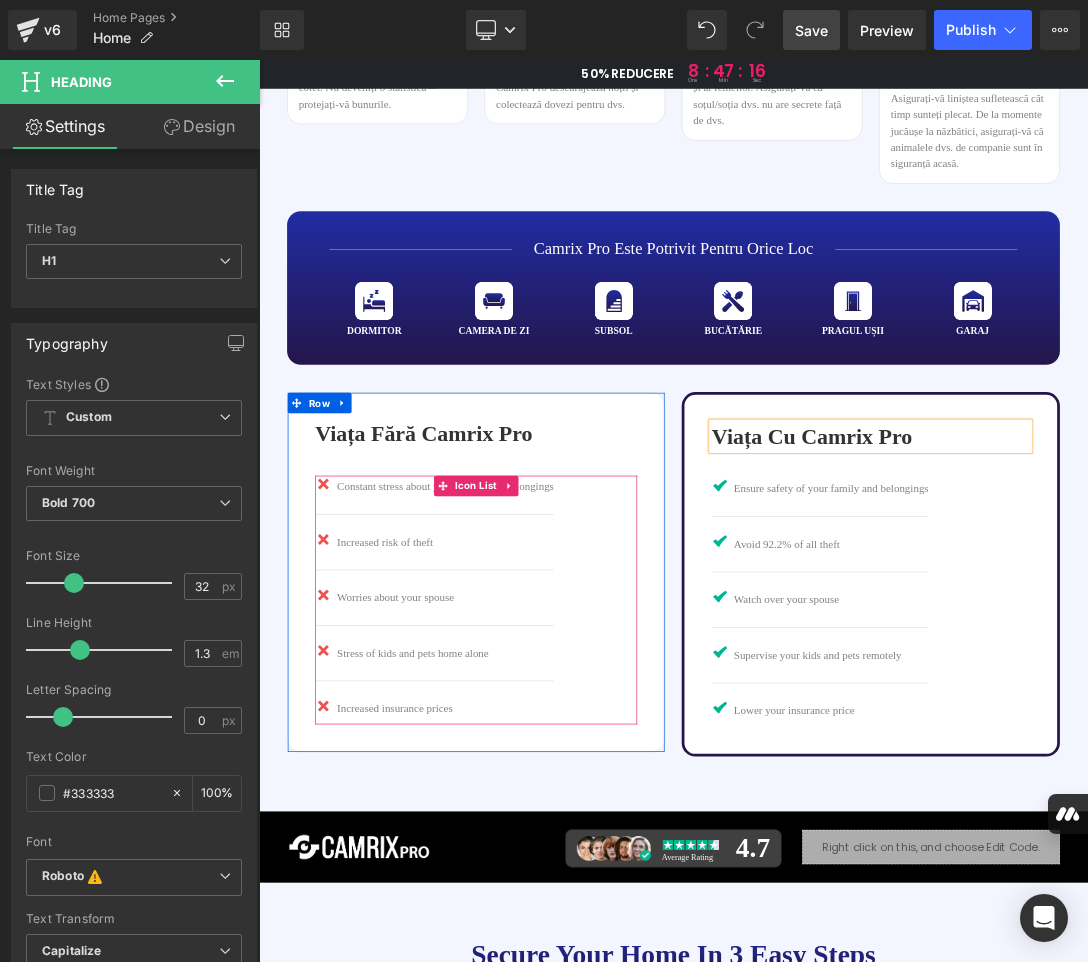click on "Image
Constant stress about your family and belongings
Text Block
Image
Increased risk of theft Text Block
Image
Worries about your spouse Text Block
Image
Stress of kids and pets home alone Text Block
Image
Increased insurance prices Text Block" at bounding box center [576, 848] 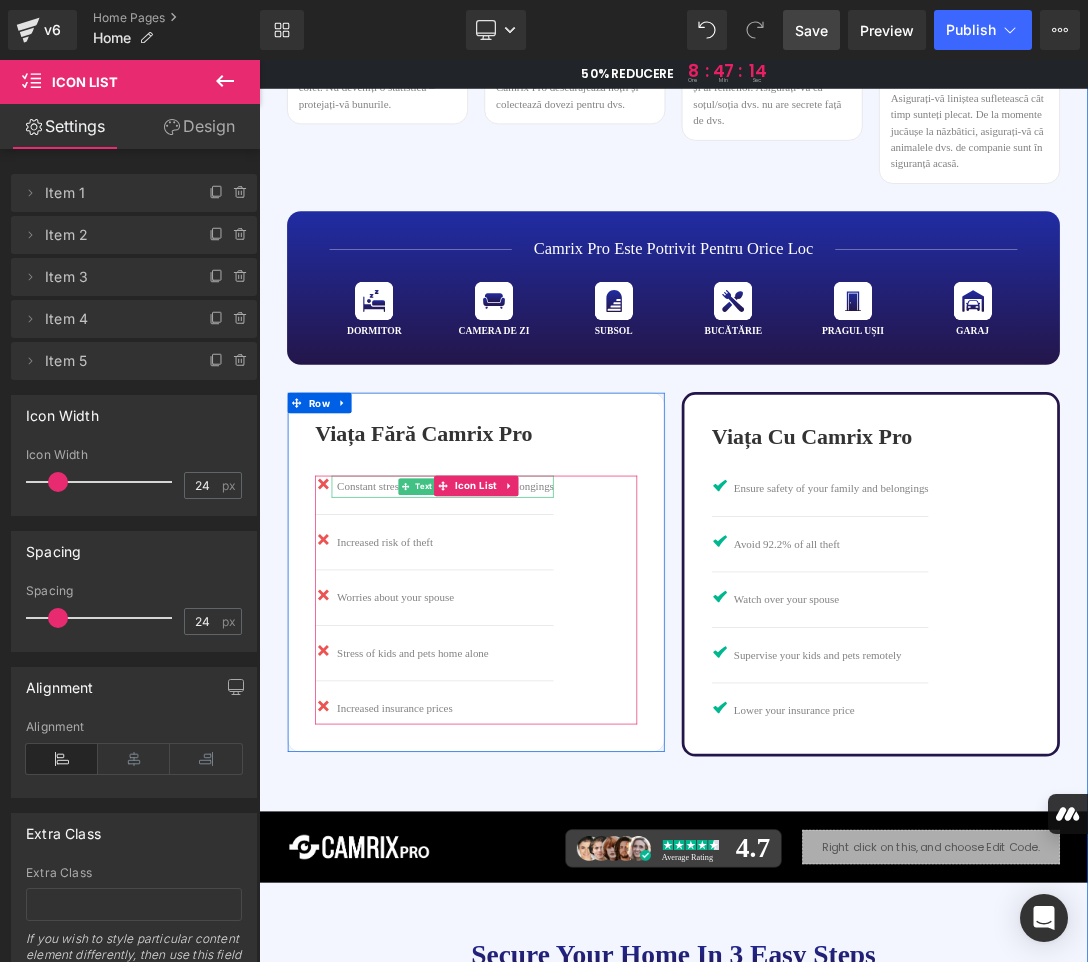 click on "Constant stress about your family and belongings" at bounding box center (531, 683) 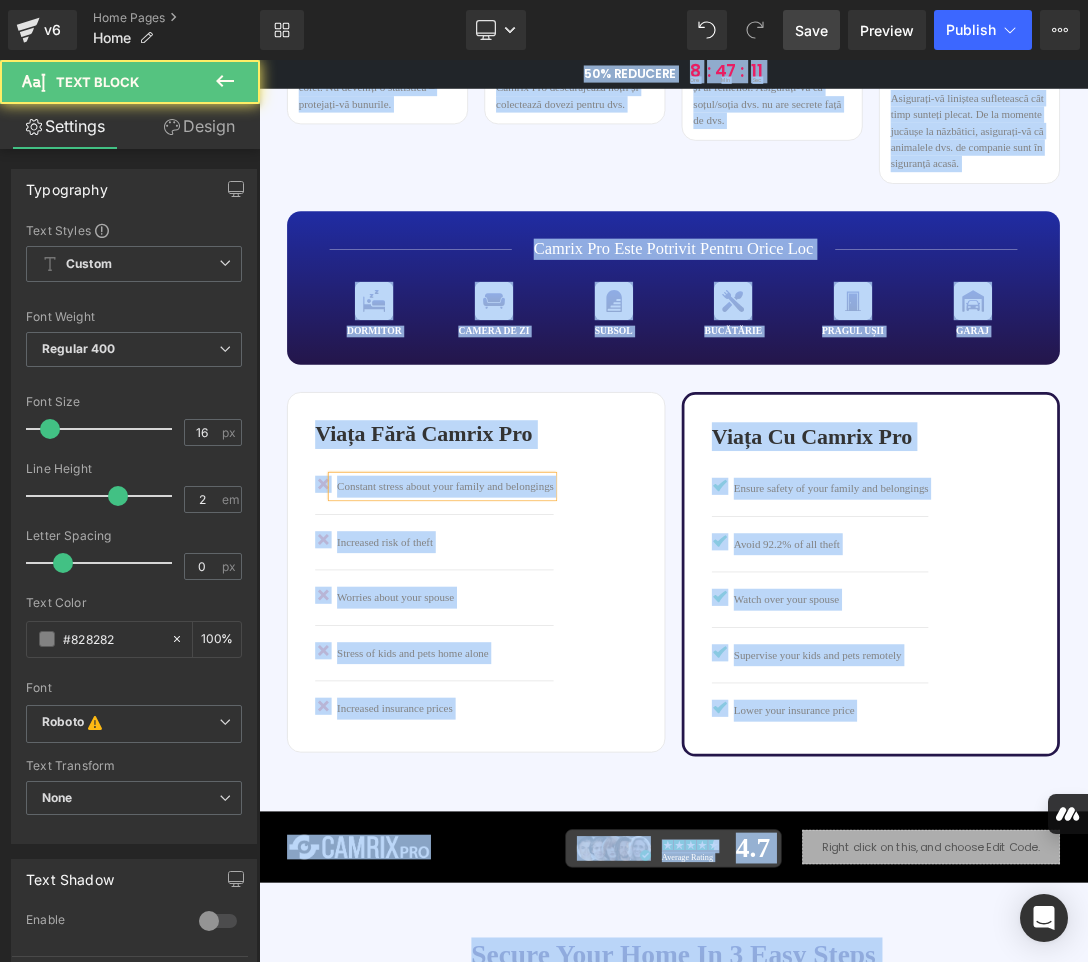 click on "Constant stress about your family and belongings" at bounding box center (531, 683) 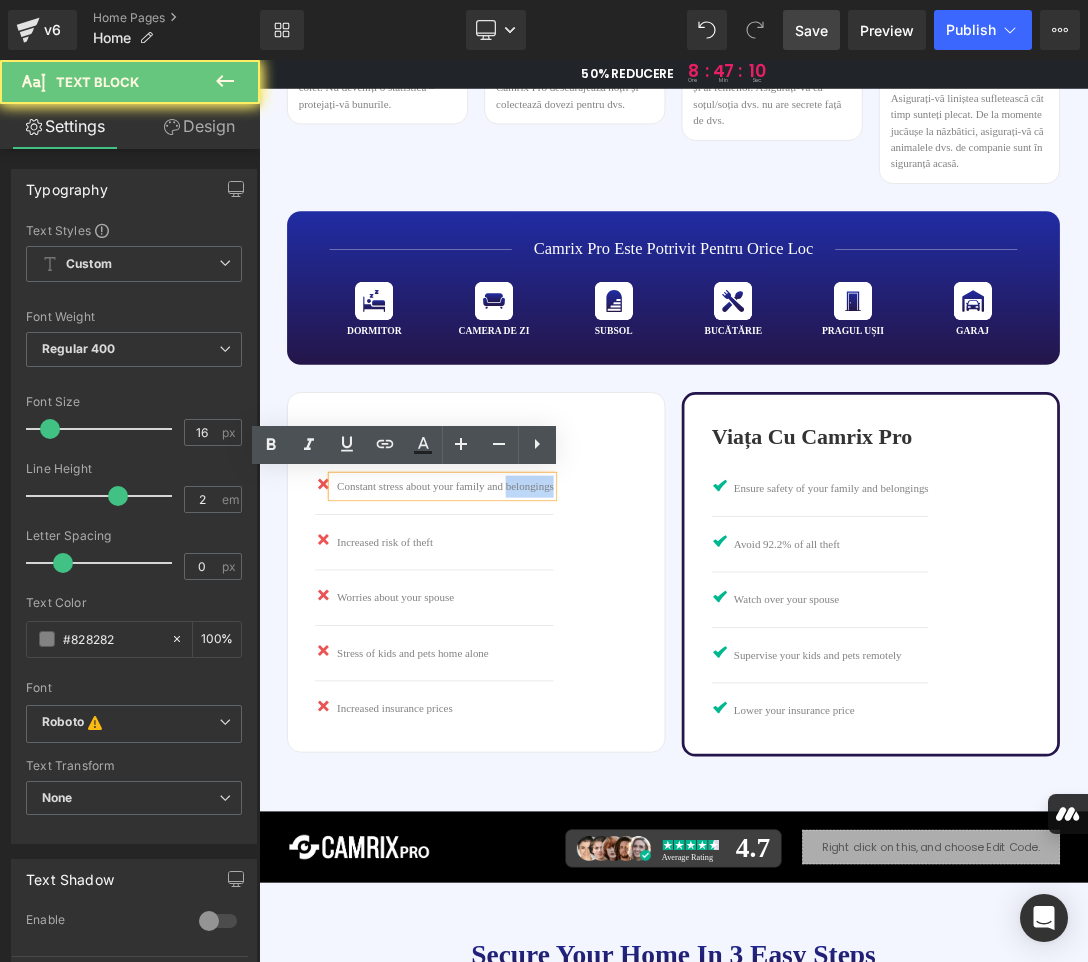 click on "Constant stress about your family and belongings" at bounding box center [531, 683] 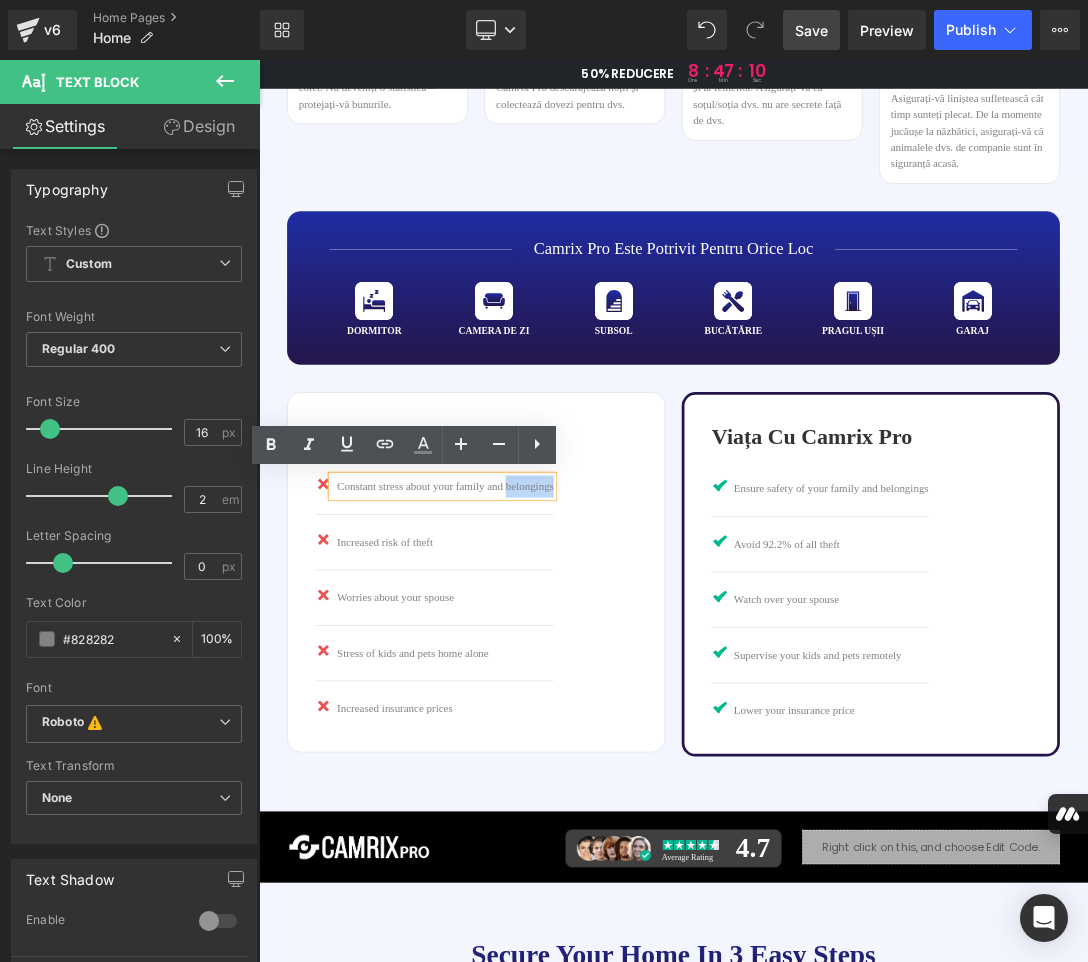 click on "Constant stress about your family and belongings" at bounding box center (531, 683) 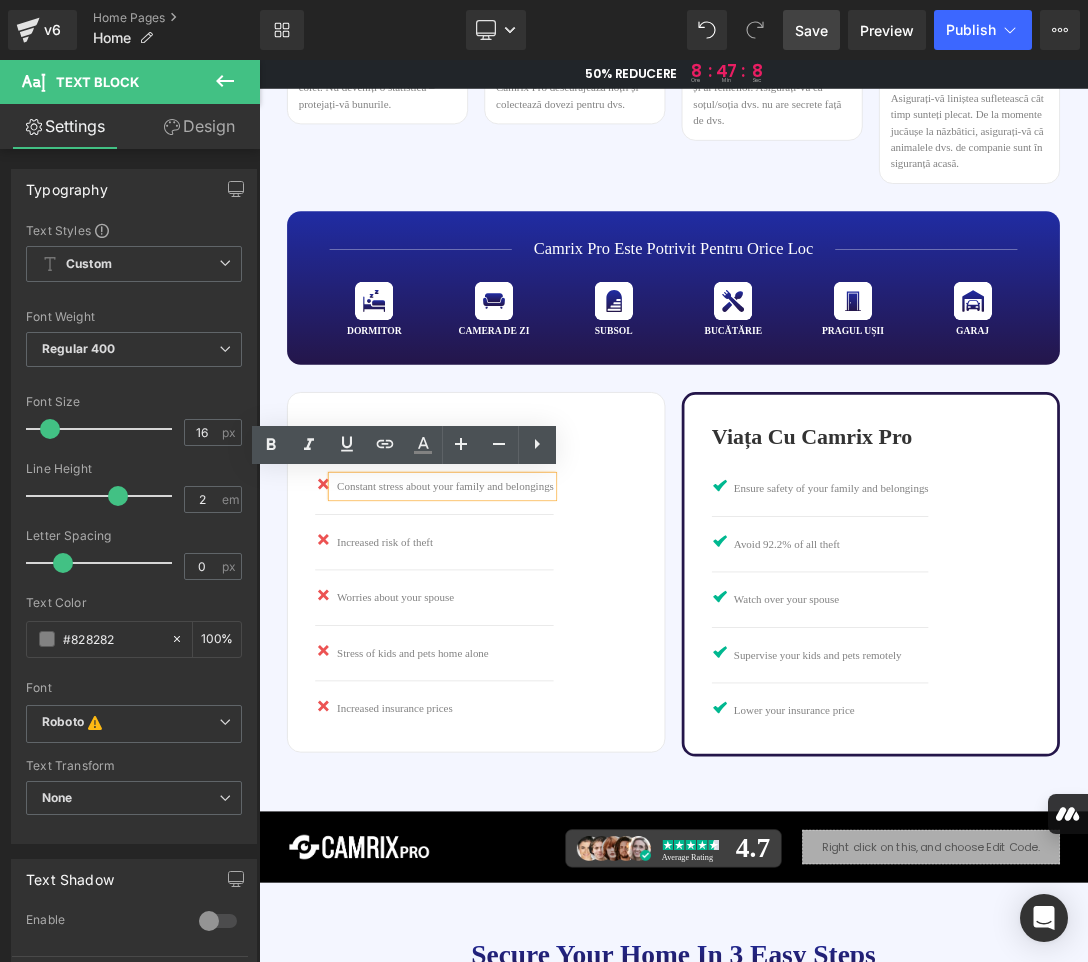 click on "Constant stress about your family and belongings" at bounding box center (531, 683) 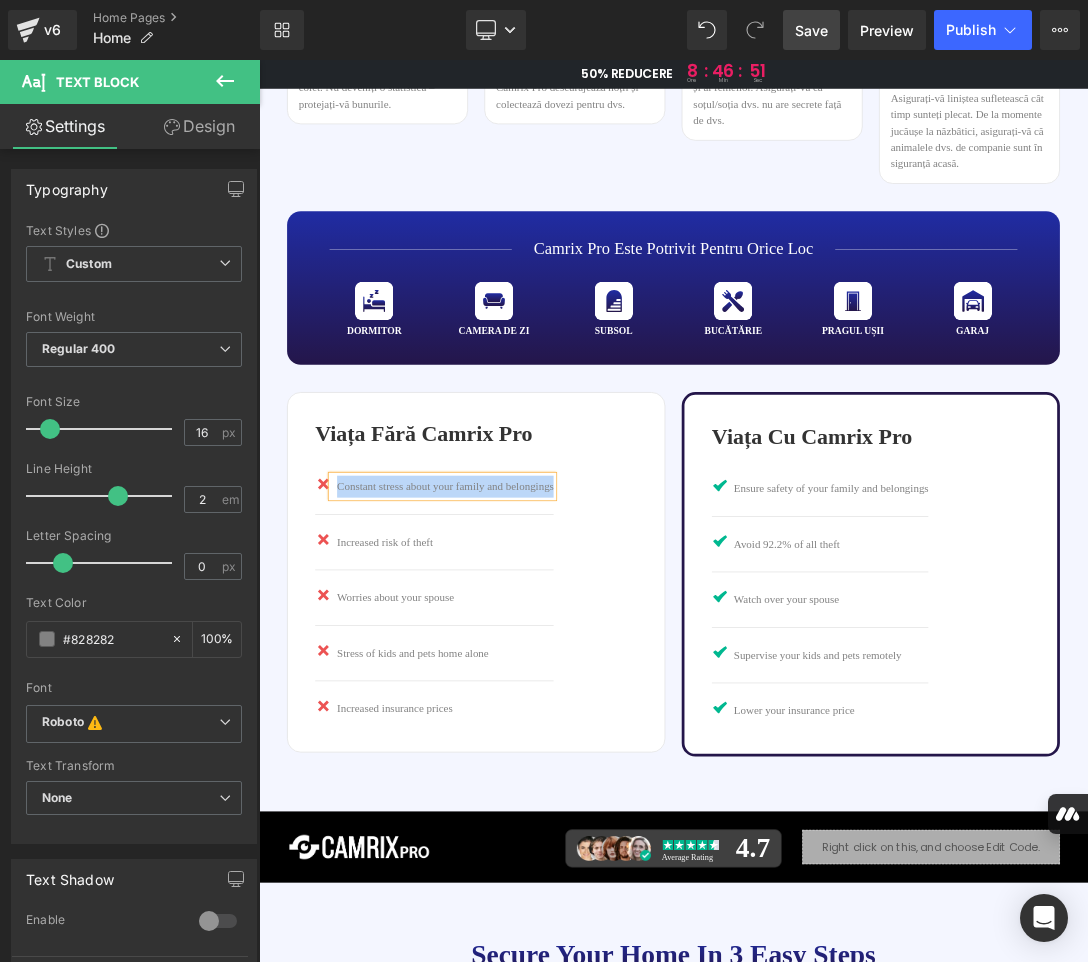 click on "Constant stress about your family and belongings" at bounding box center (531, 683) 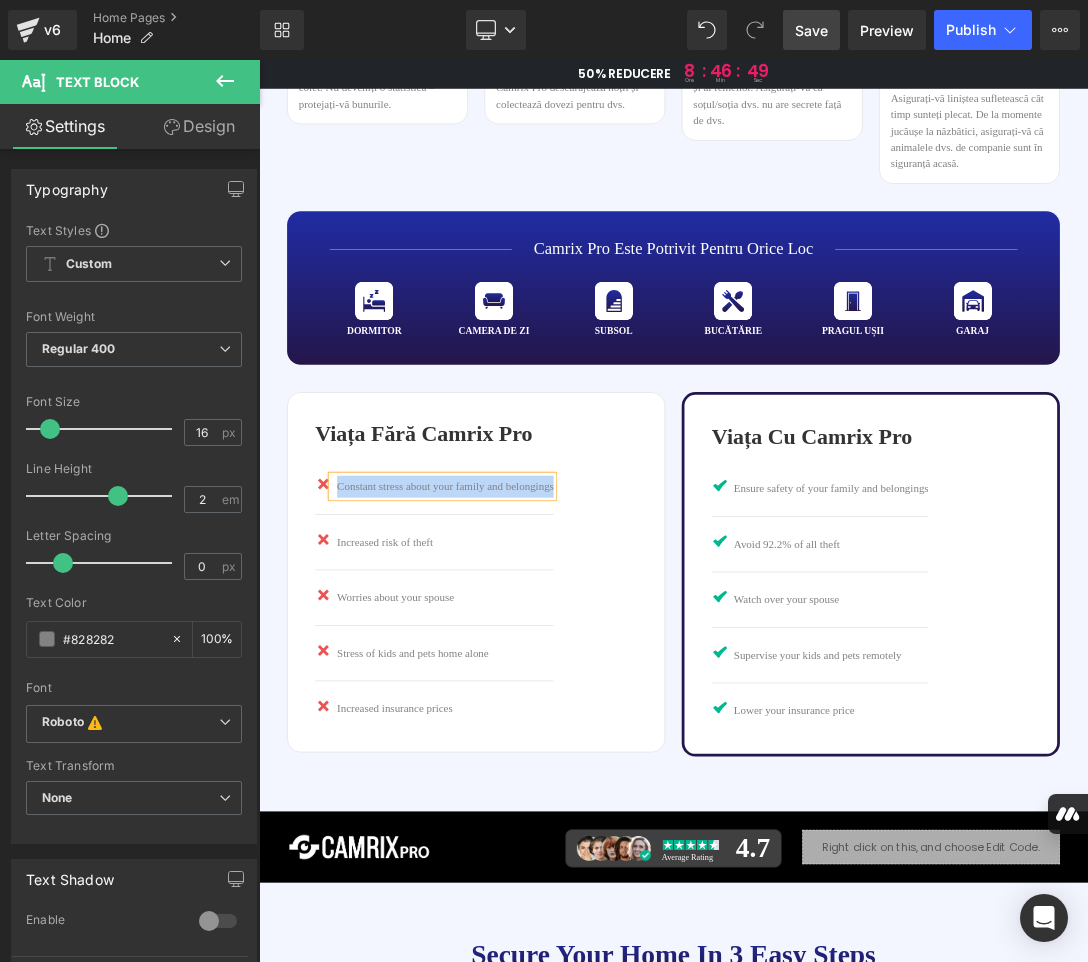 paste 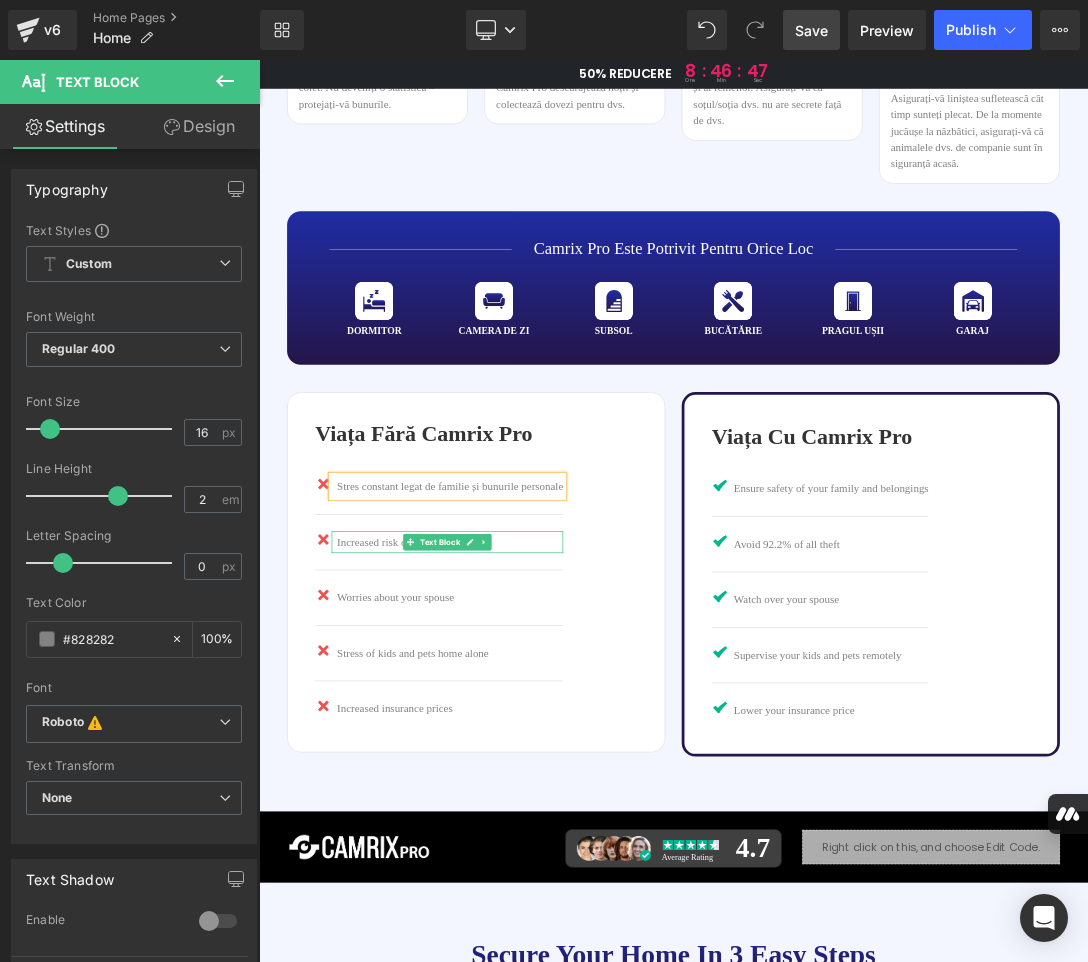 click on "Increased risk of theft" at bounding box center [538, 764] 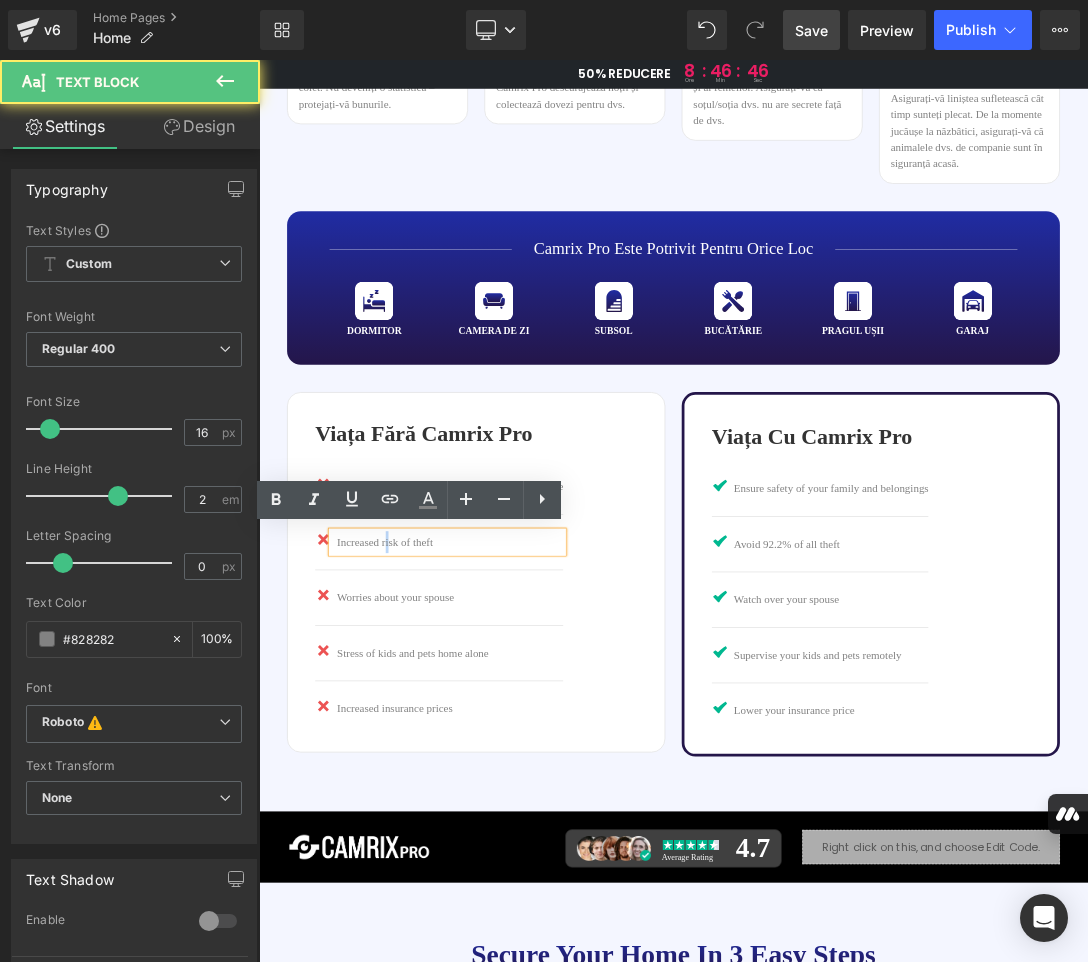 click on "Increased risk of theft" at bounding box center [538, 764] 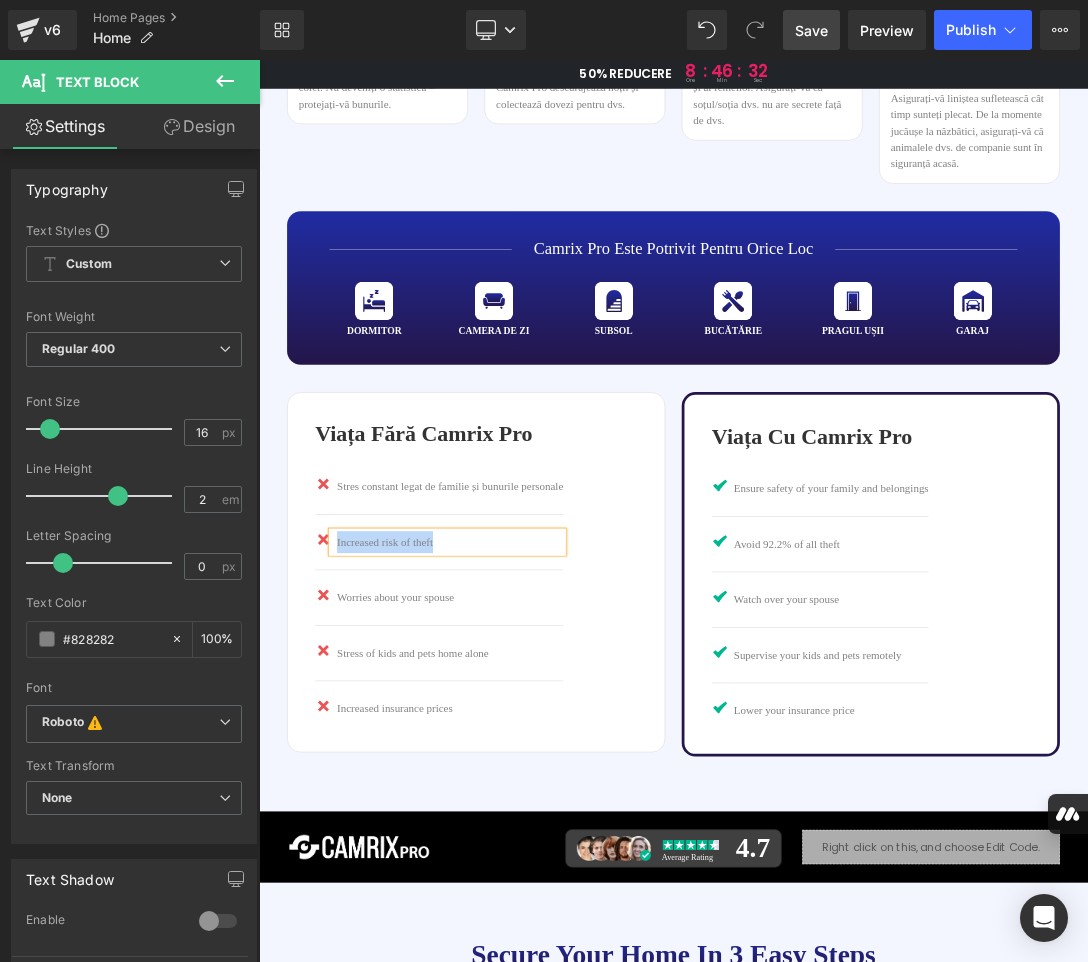 click on "Increased risk of theft" at bounding box center [538, 764] 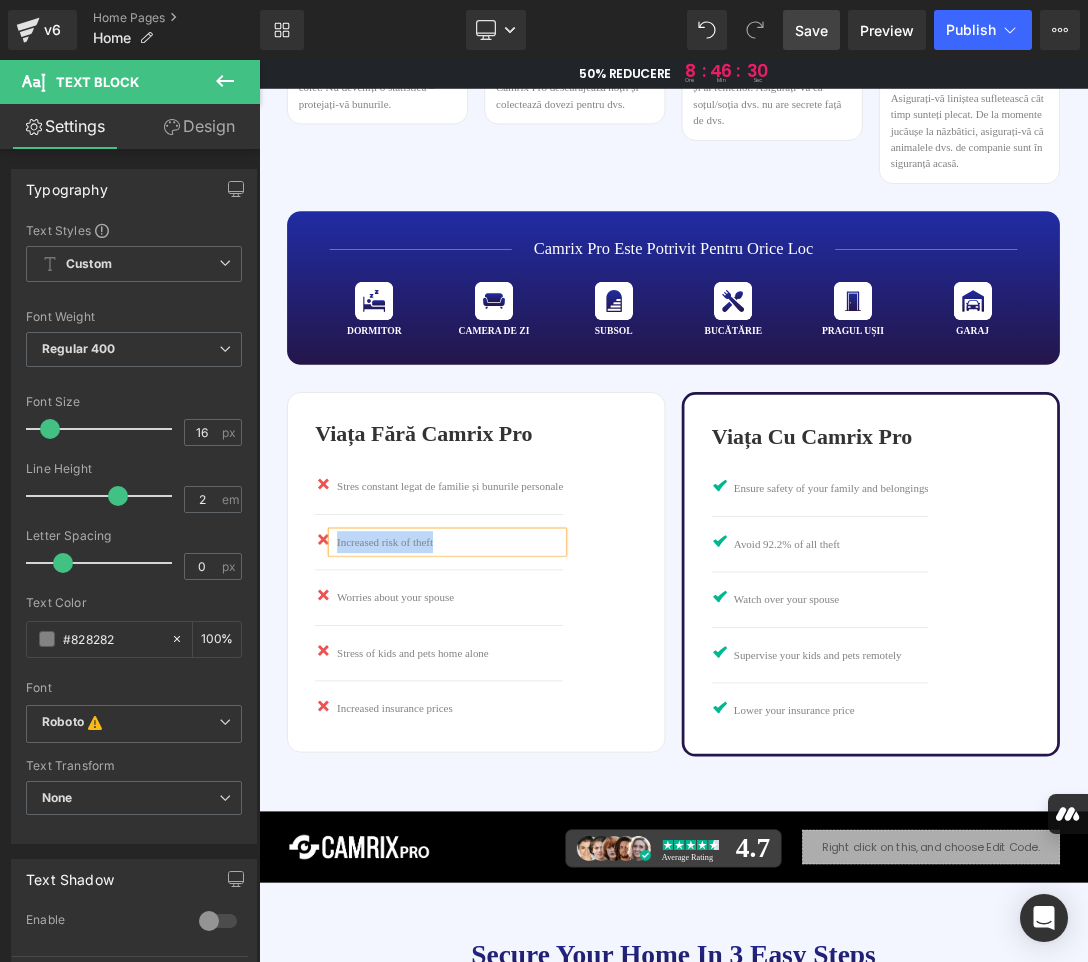 paste 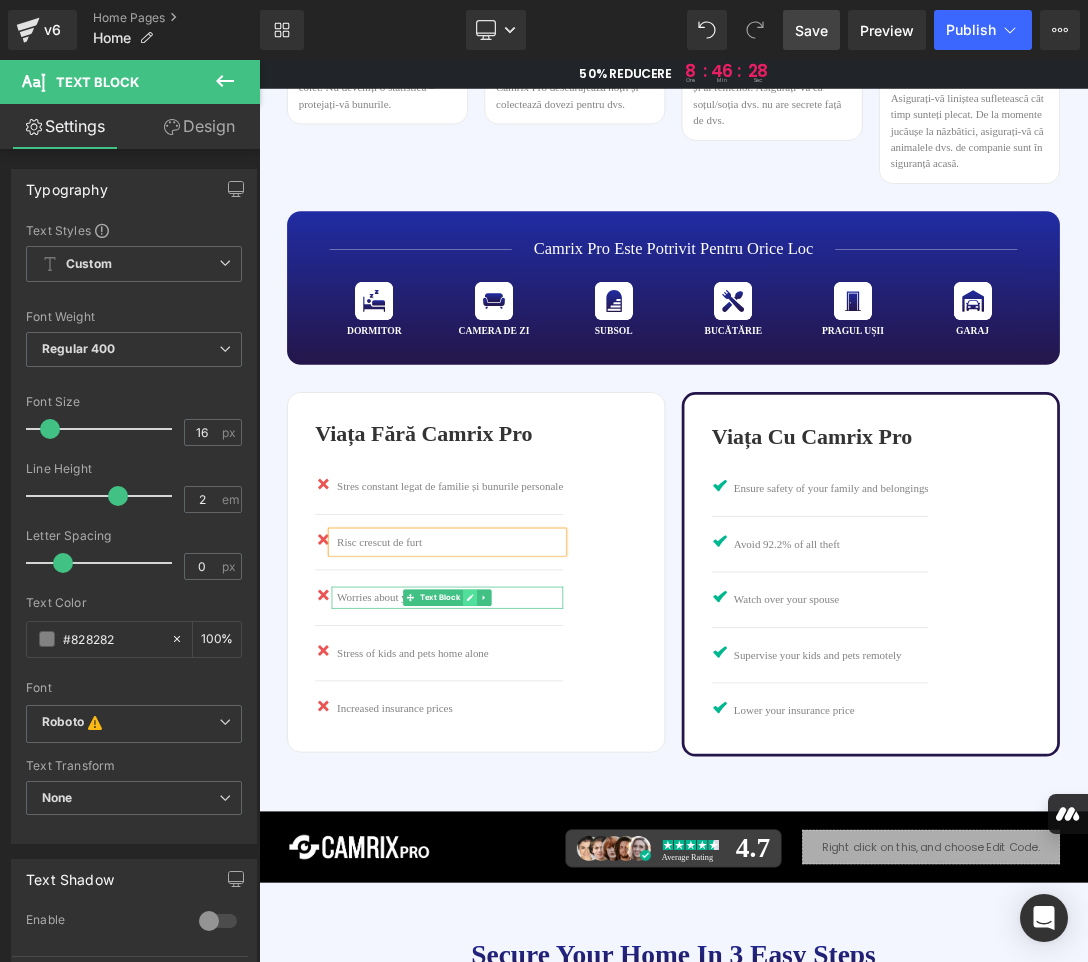 click 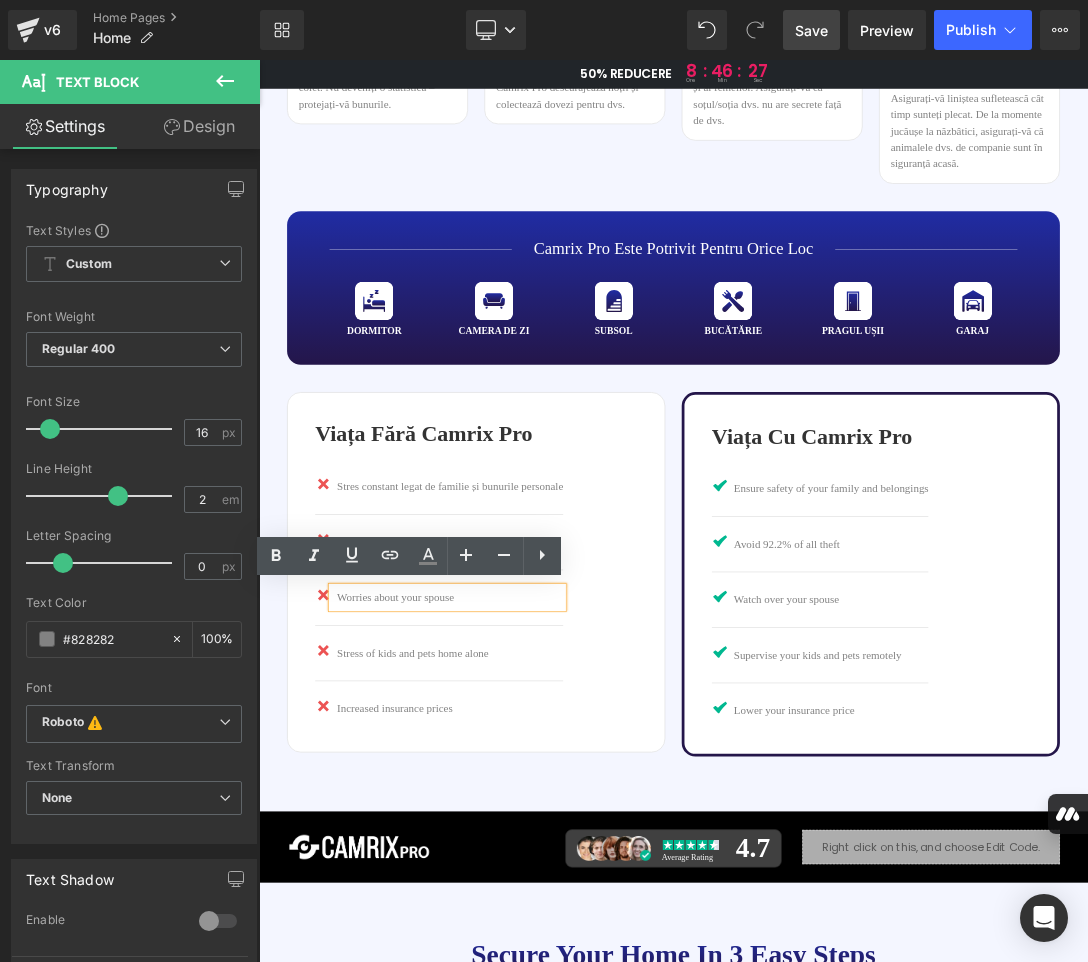 click on "Worries about your spouse" at bounding box center [538, 845] 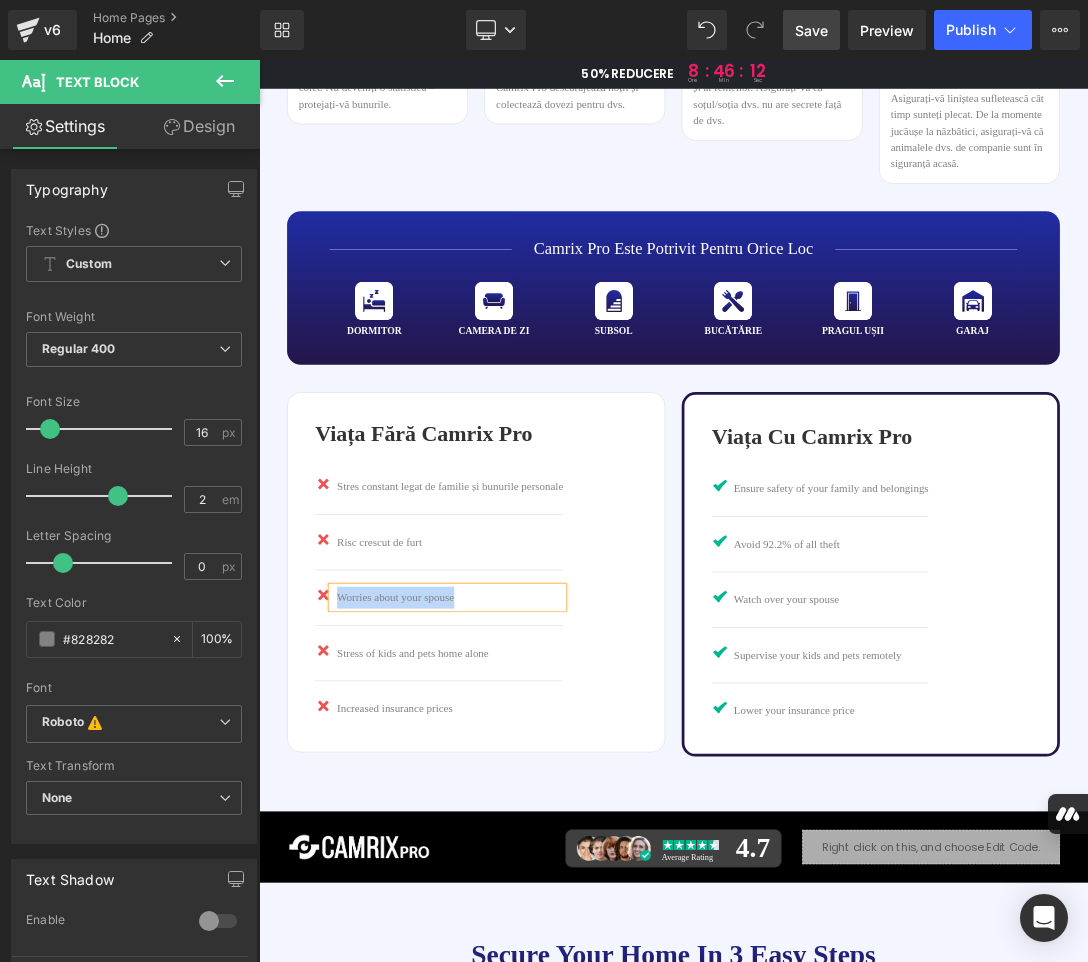click on "Worries about your spouse" at bounding box center [538, 845] 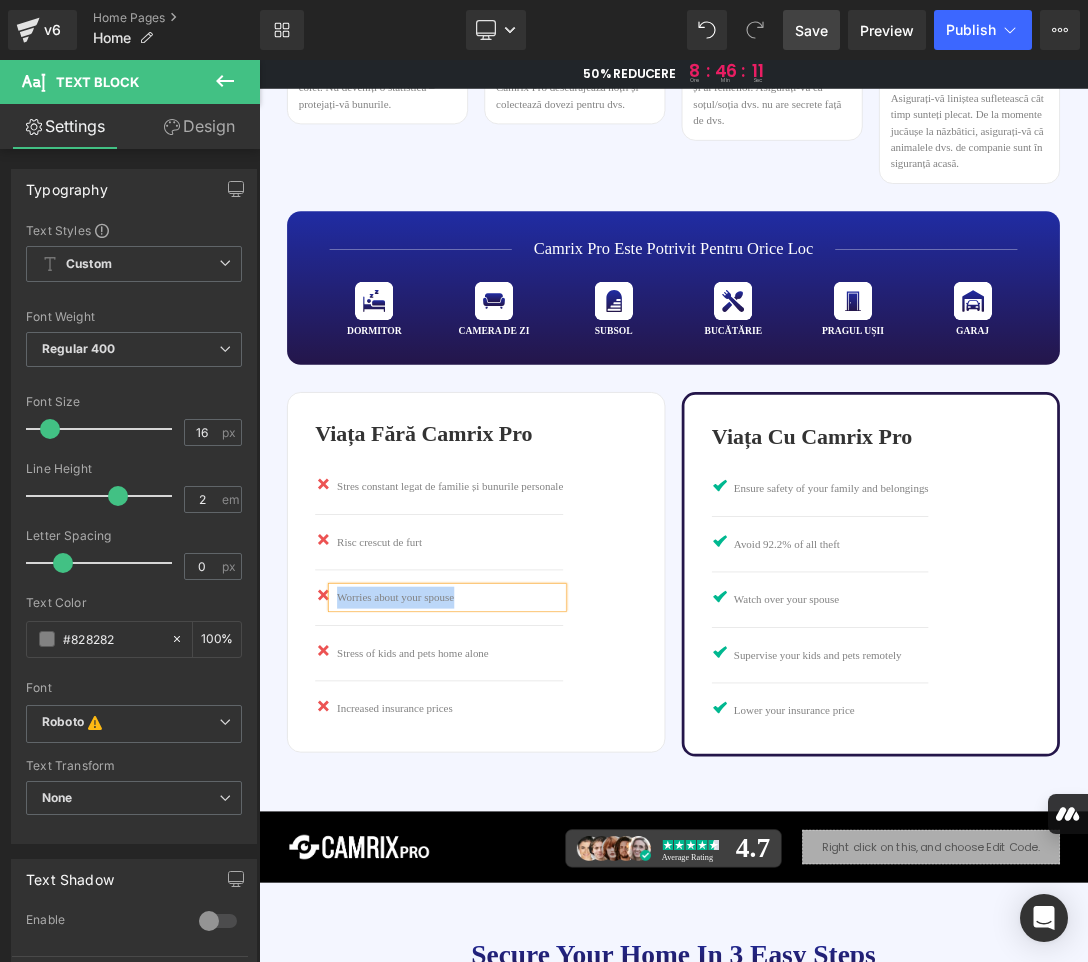 paste 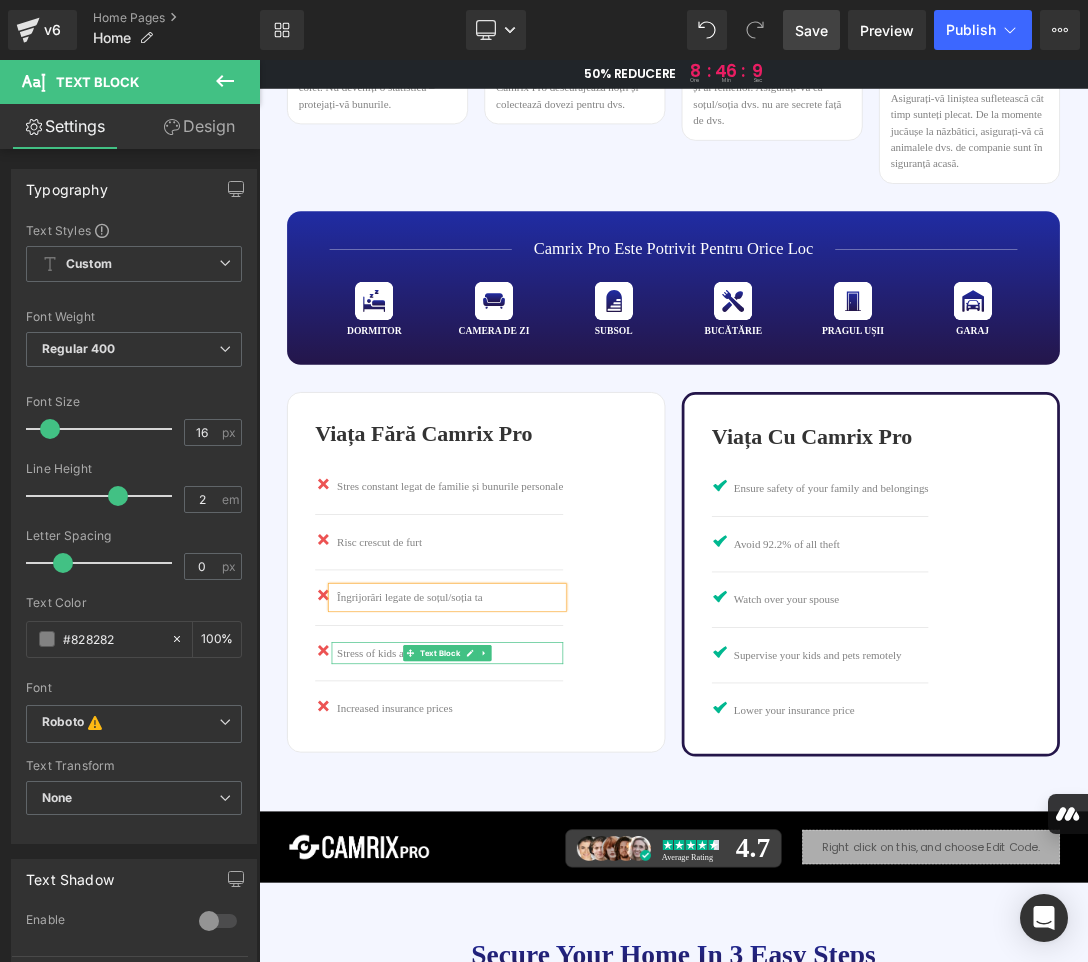 click on "Stress of kids and pets home alone" at bounding box center [538, 926] 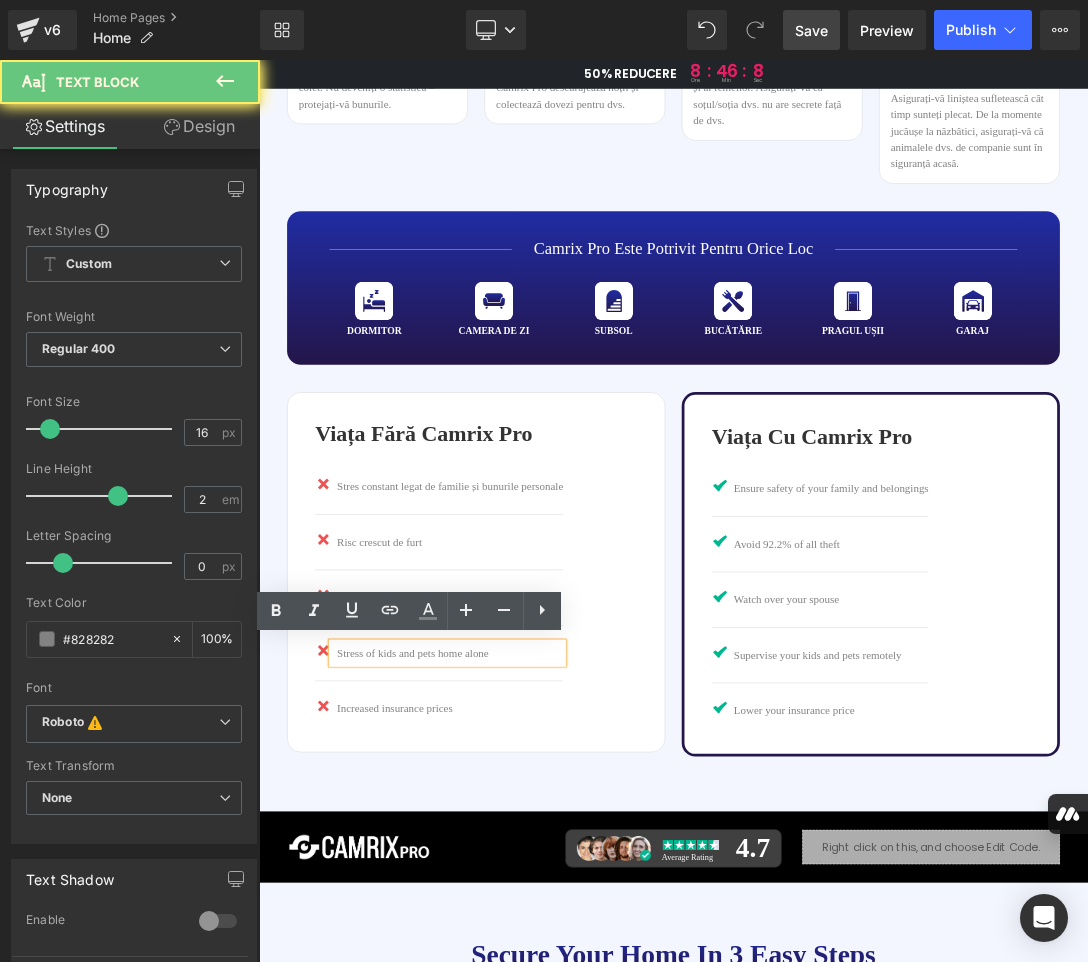 click on "Stress of kids and pets home alone" at bounding box center [538, 926] 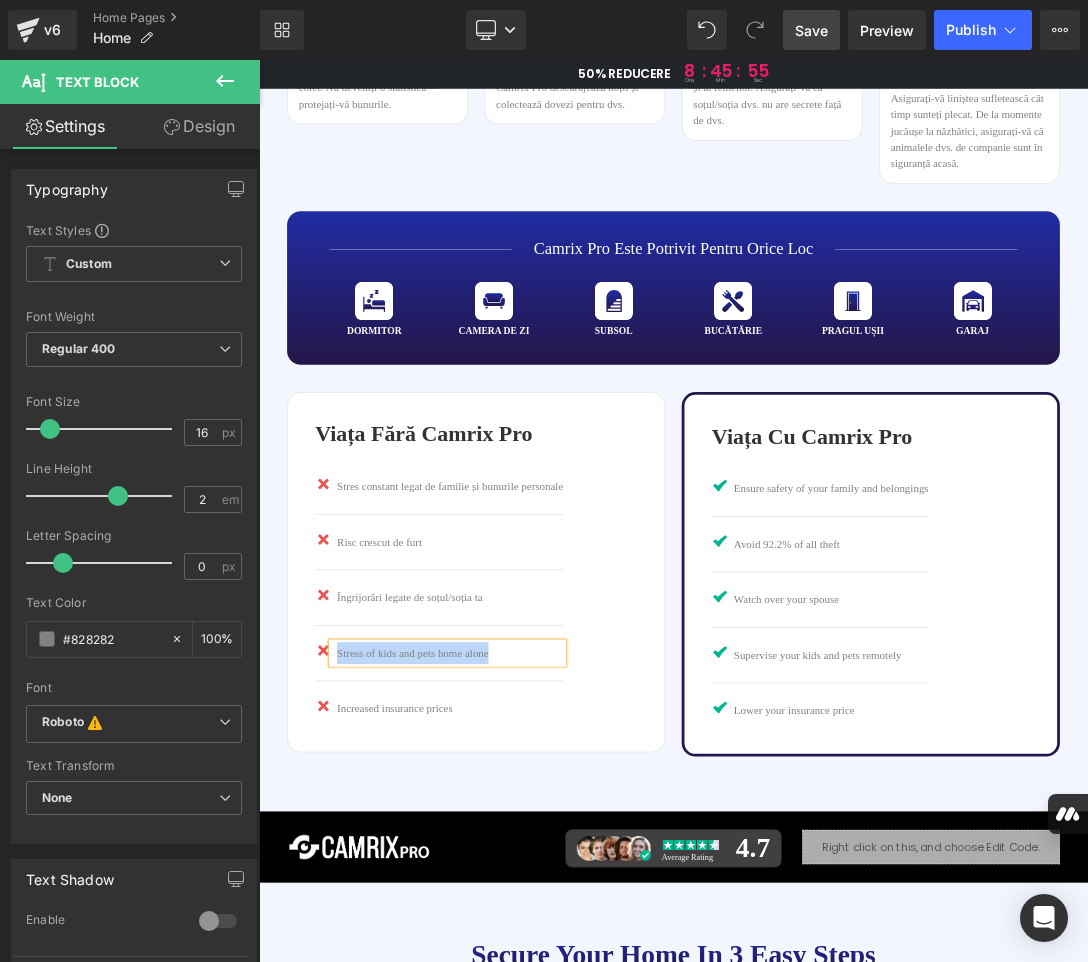click on "Stress of kids and pets home alone" at bounding box center [538, 926] 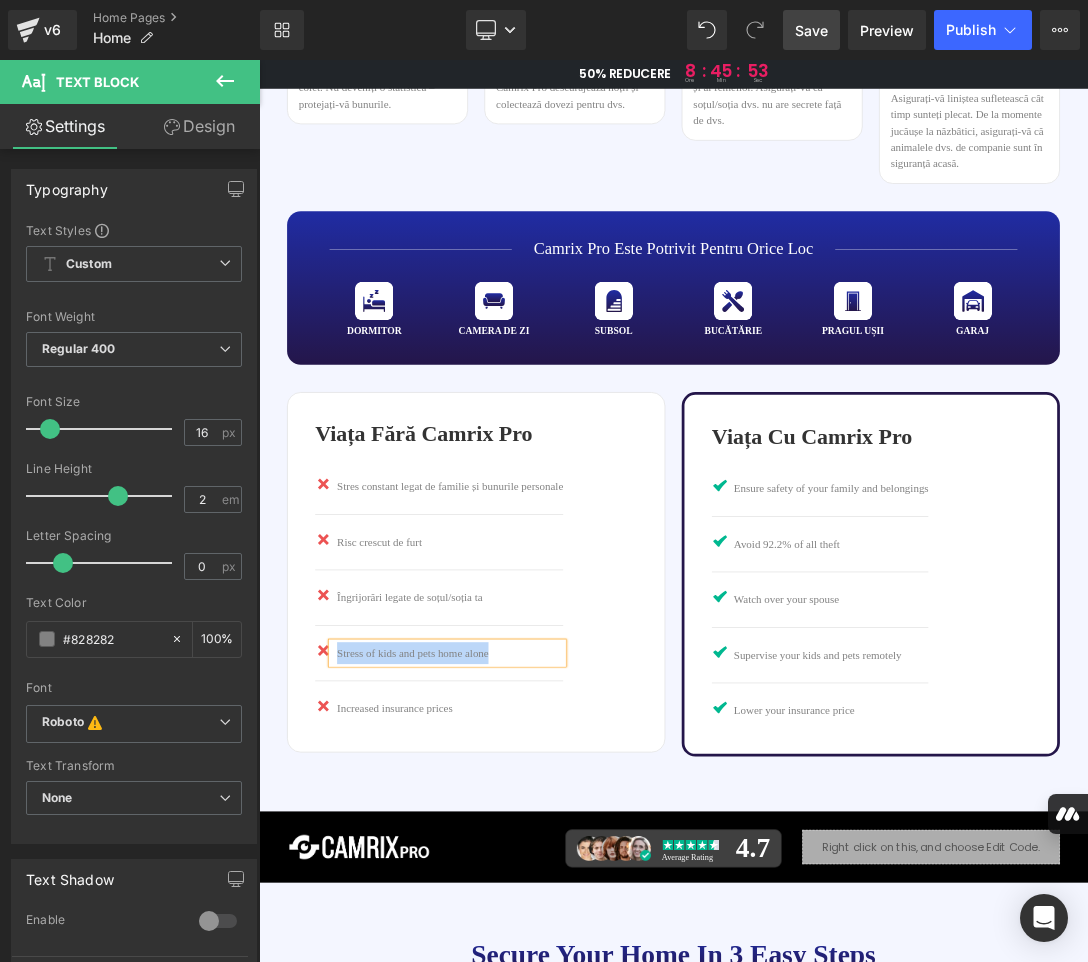 paste 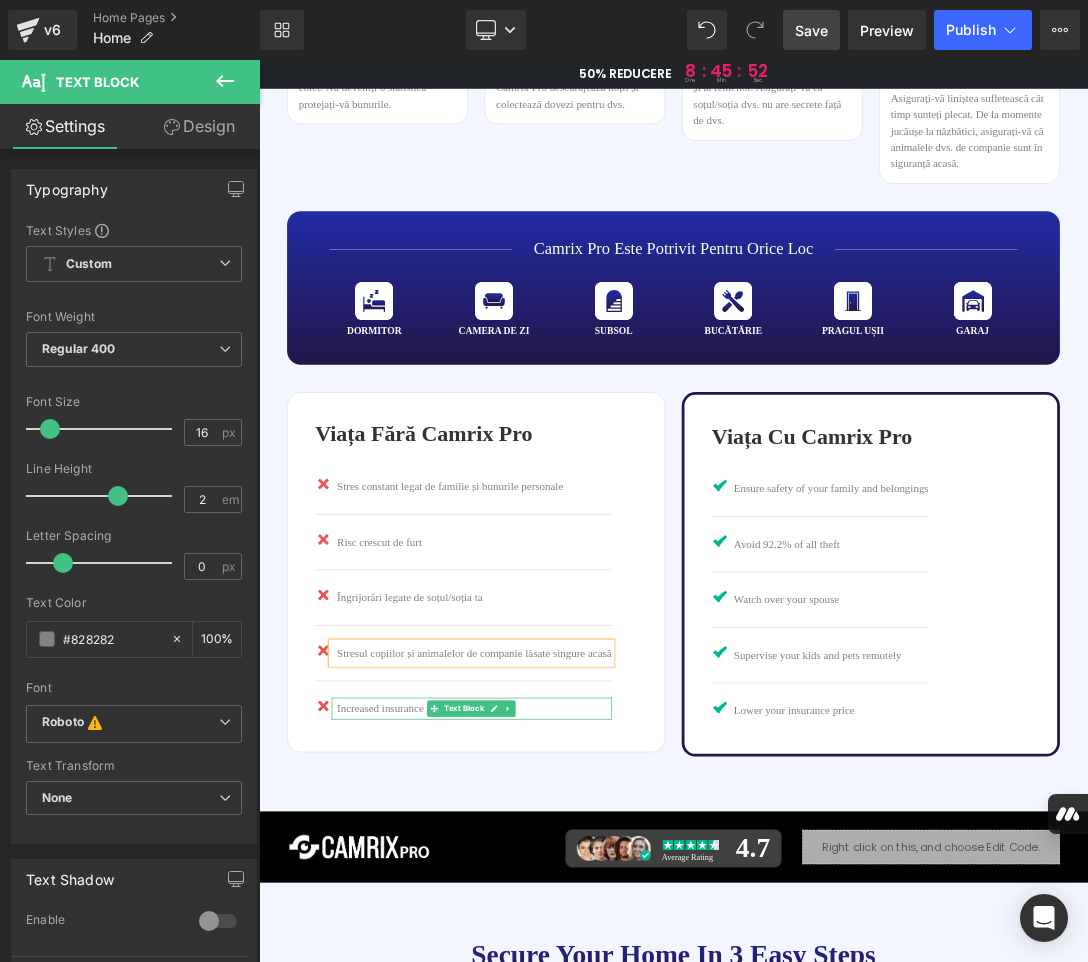 click on "Increased insurance prices" at bounding box center (573, 1007) 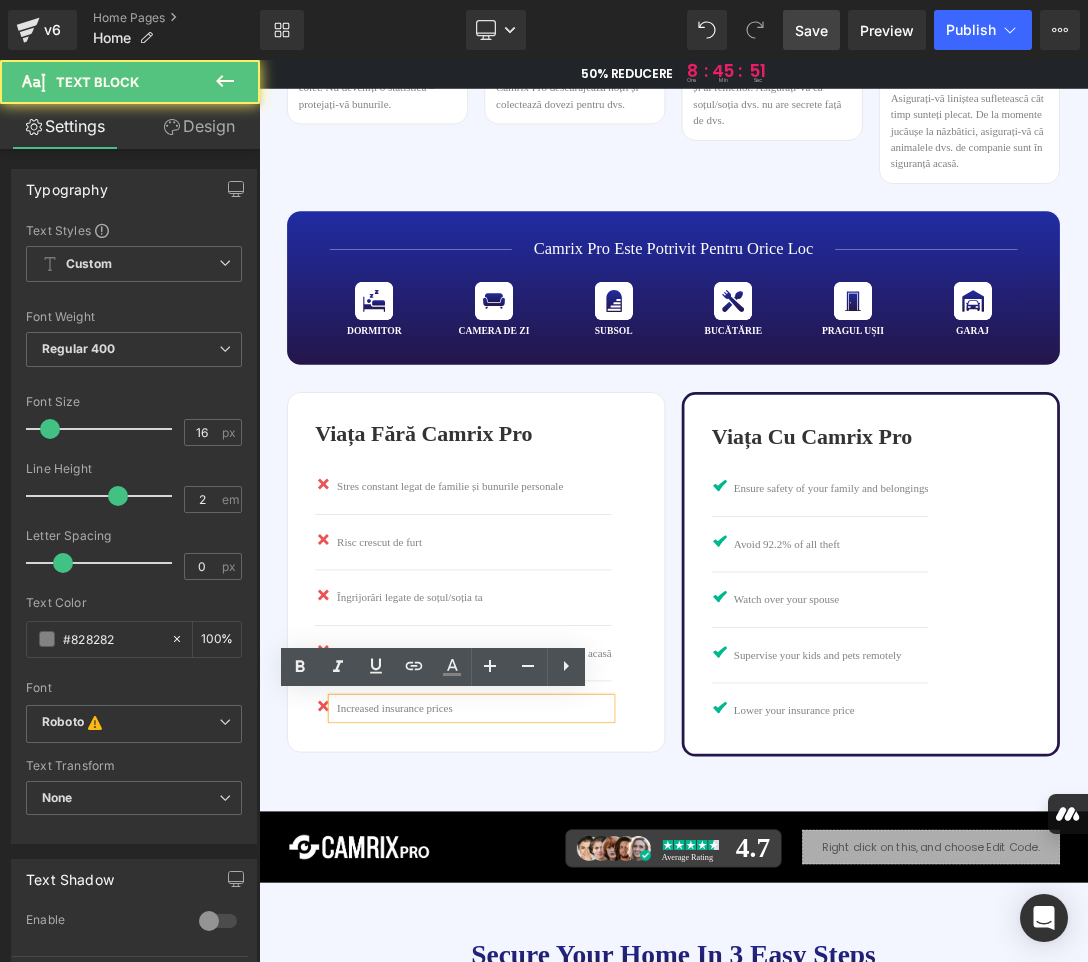 click on "Increased insurance prices" at bounding box center (573, 1007) 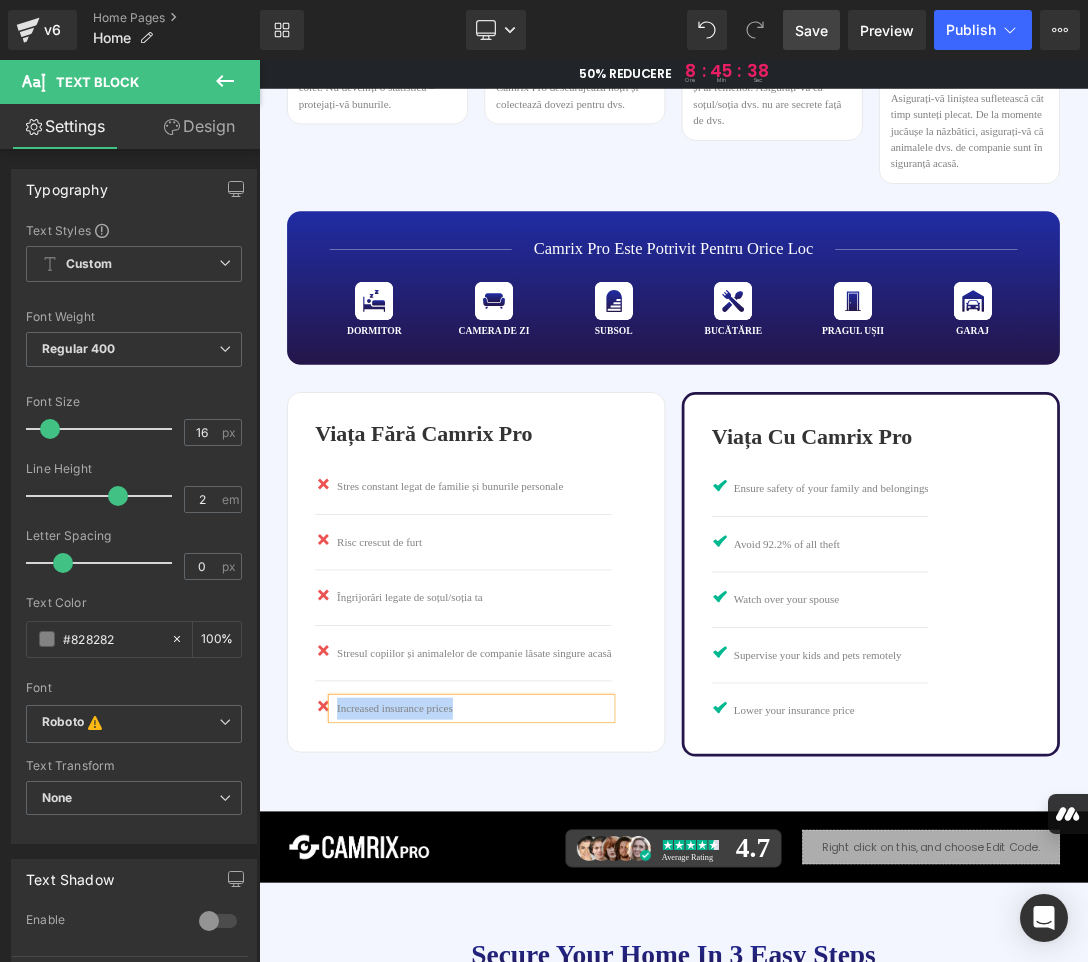 click on "Increased insurance prices" at bounding box center [573, 1007] 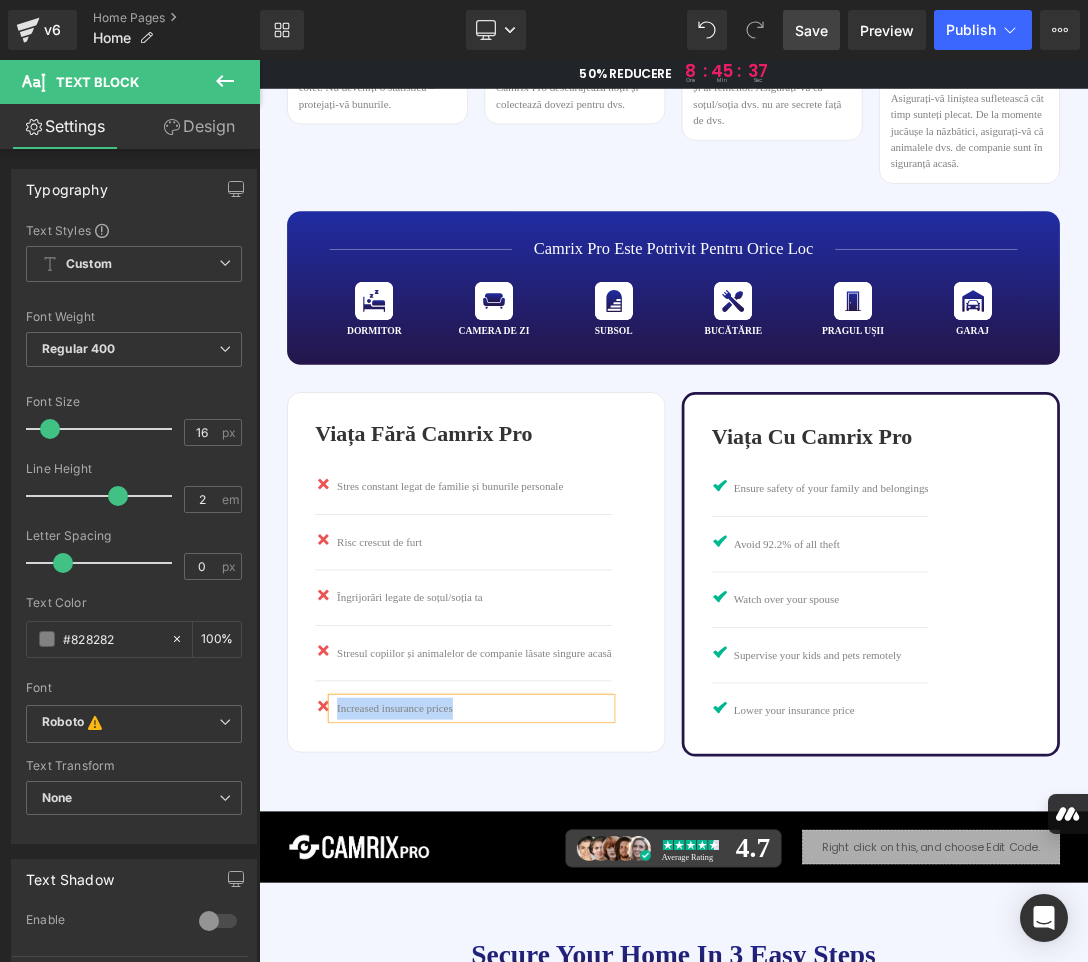 paste 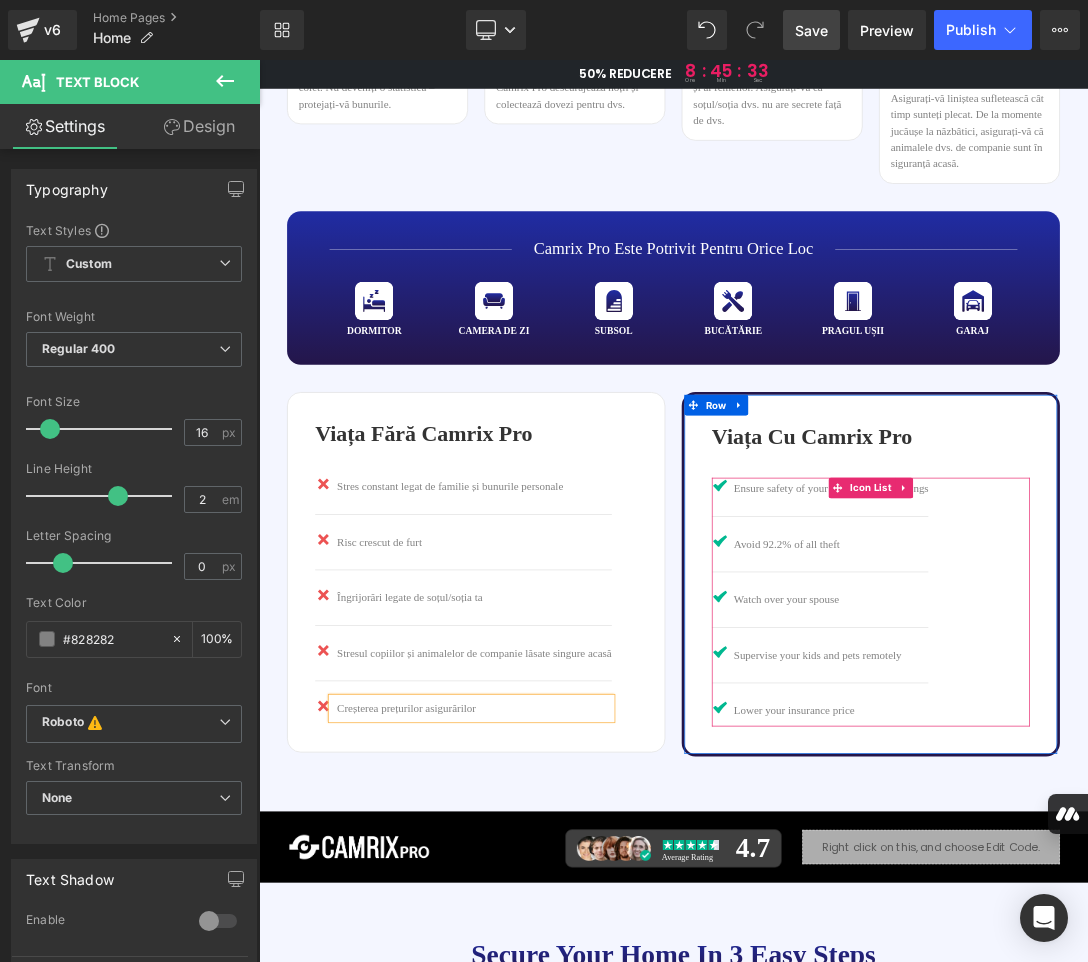 click on "Image
Ensure safety of your family and belongings
Text Block
Image
Avoid 92.2% of all theft Text Block
Image
Watch over your spouse Text Block
Image
Supervise your kids and pets remotely Text Block
Image
Text Block" at bounding box center [1152, 851] 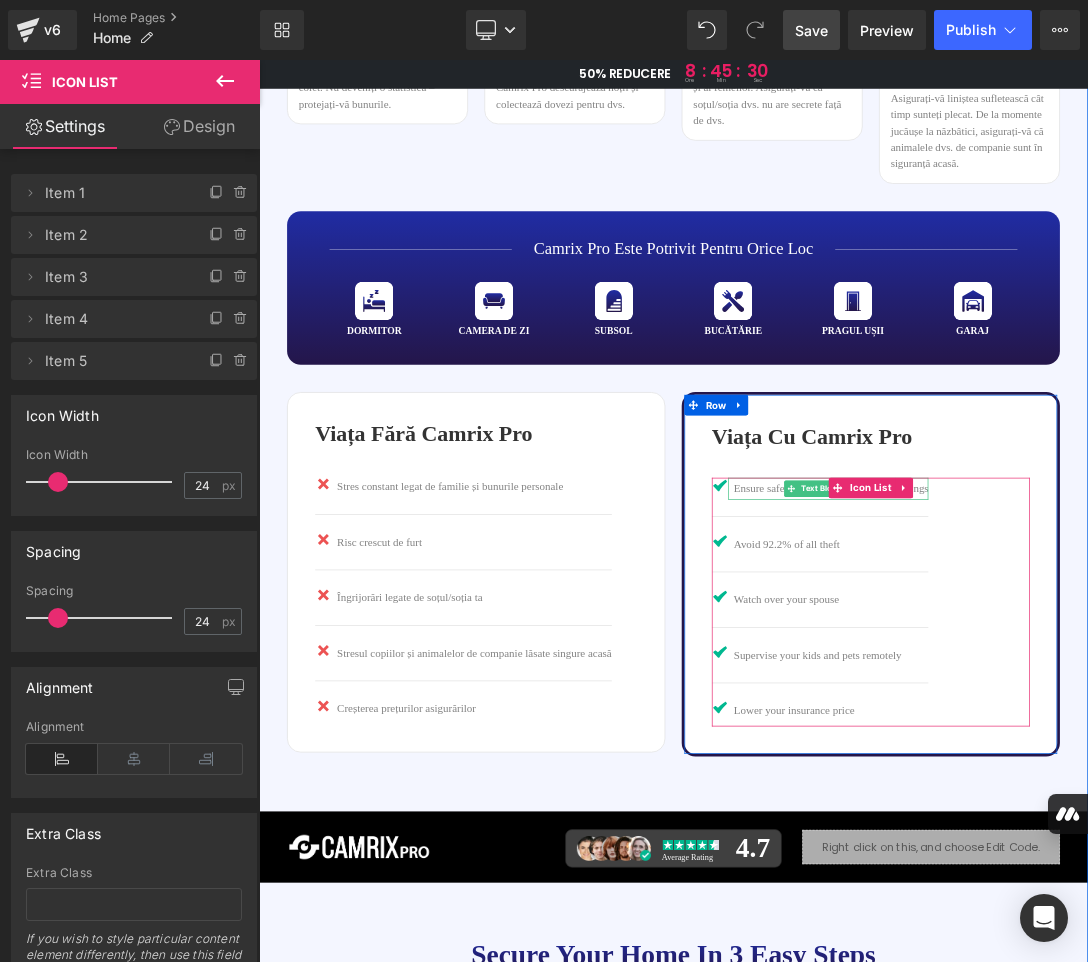 click on "Ensure safety of your family and belongings" at bounding box center (1094, 686) 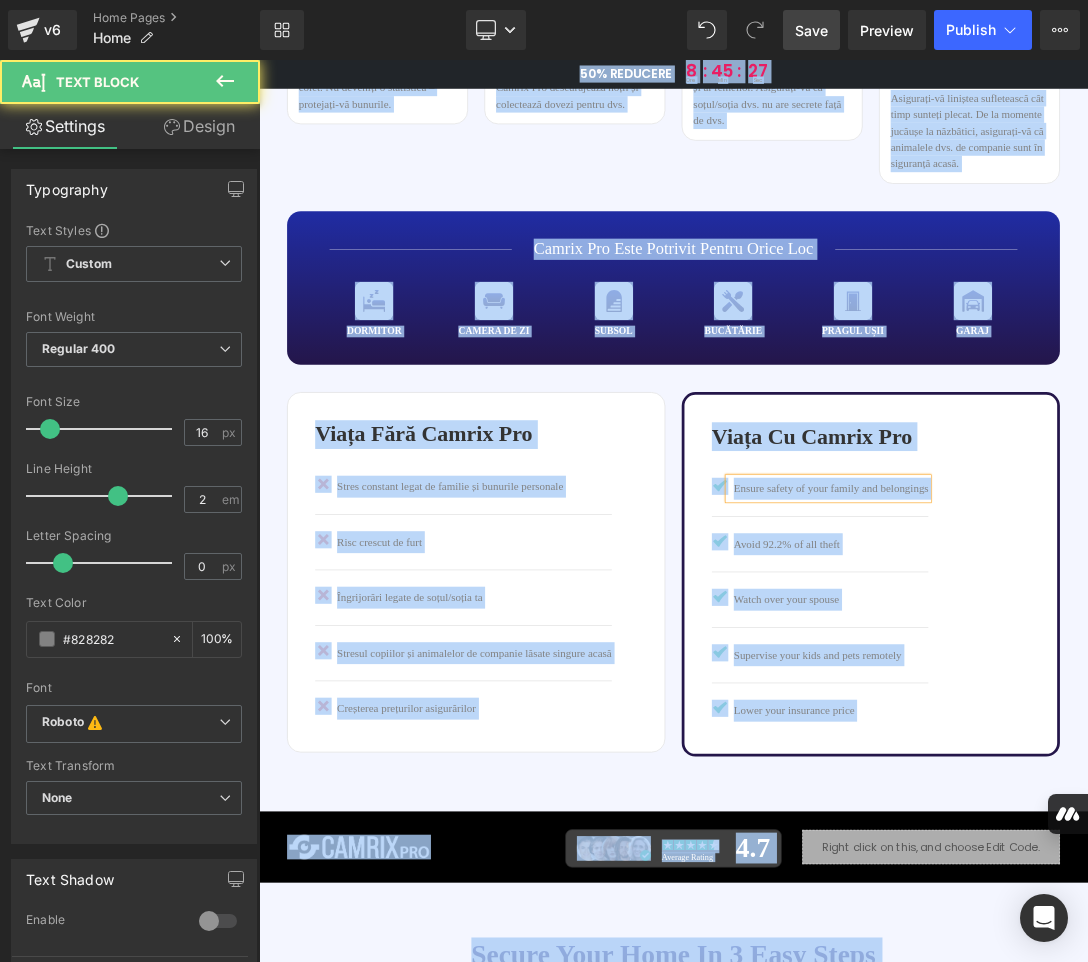 click on "Ensure safety of your family and belongings" at bounding box center (1094, 686) 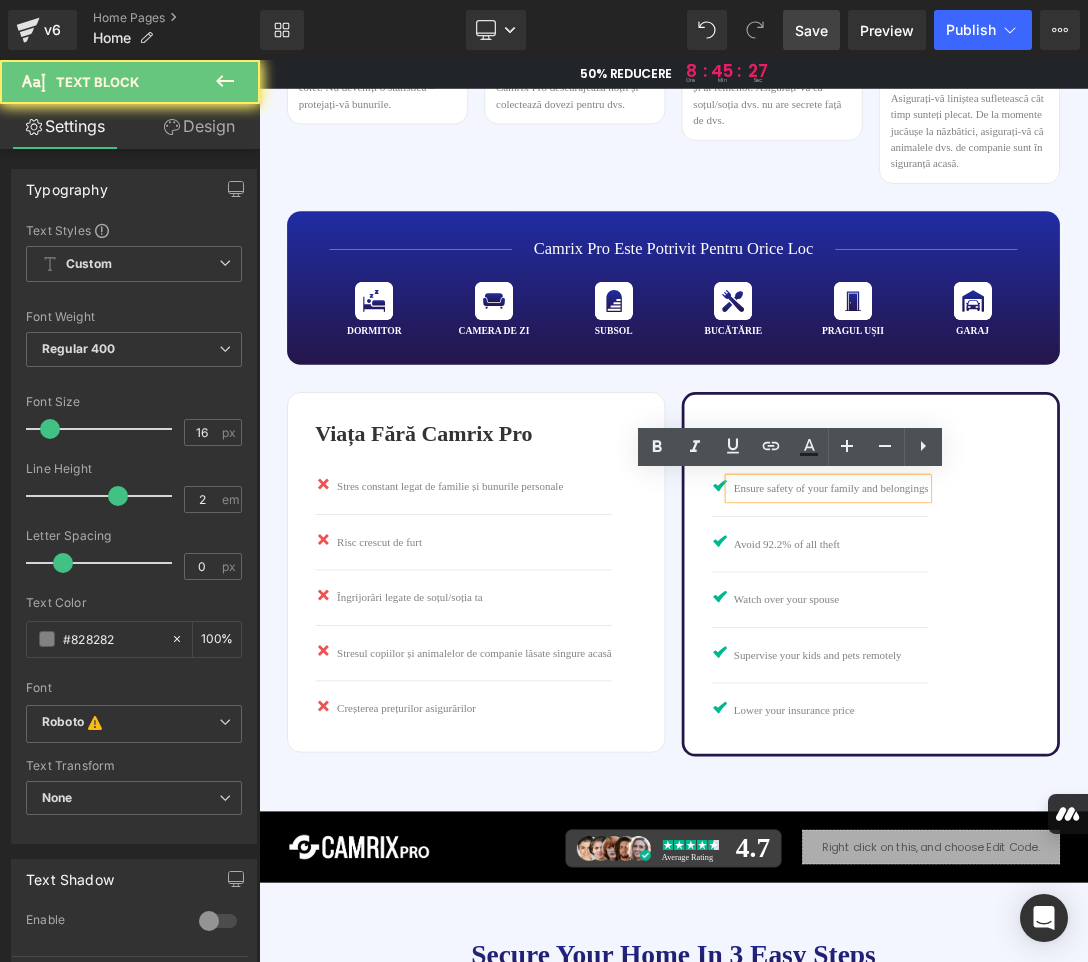 click on "Ensure safety of your family and belongings" at bounding box center [1094, 686] 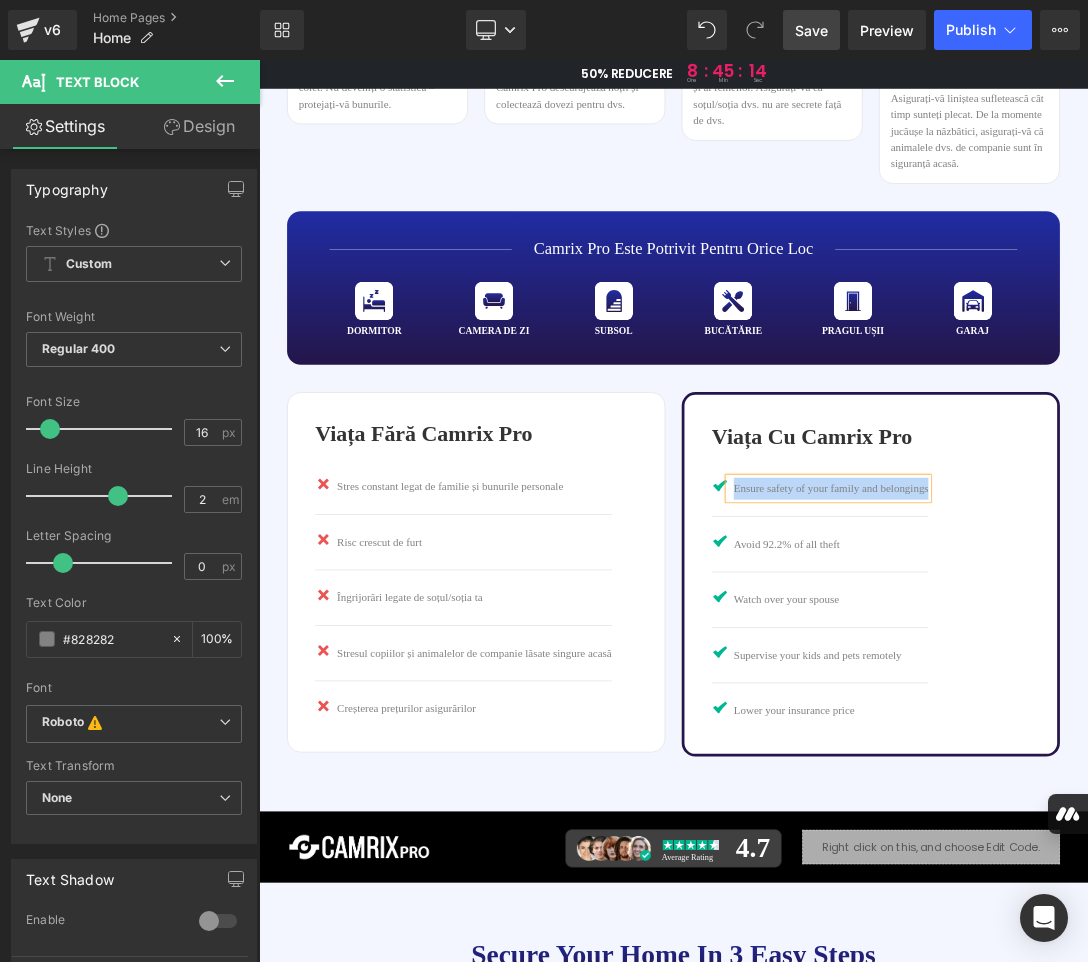 click on "Ensure safety of your family and belongings" at bounding box center (1094, 686) 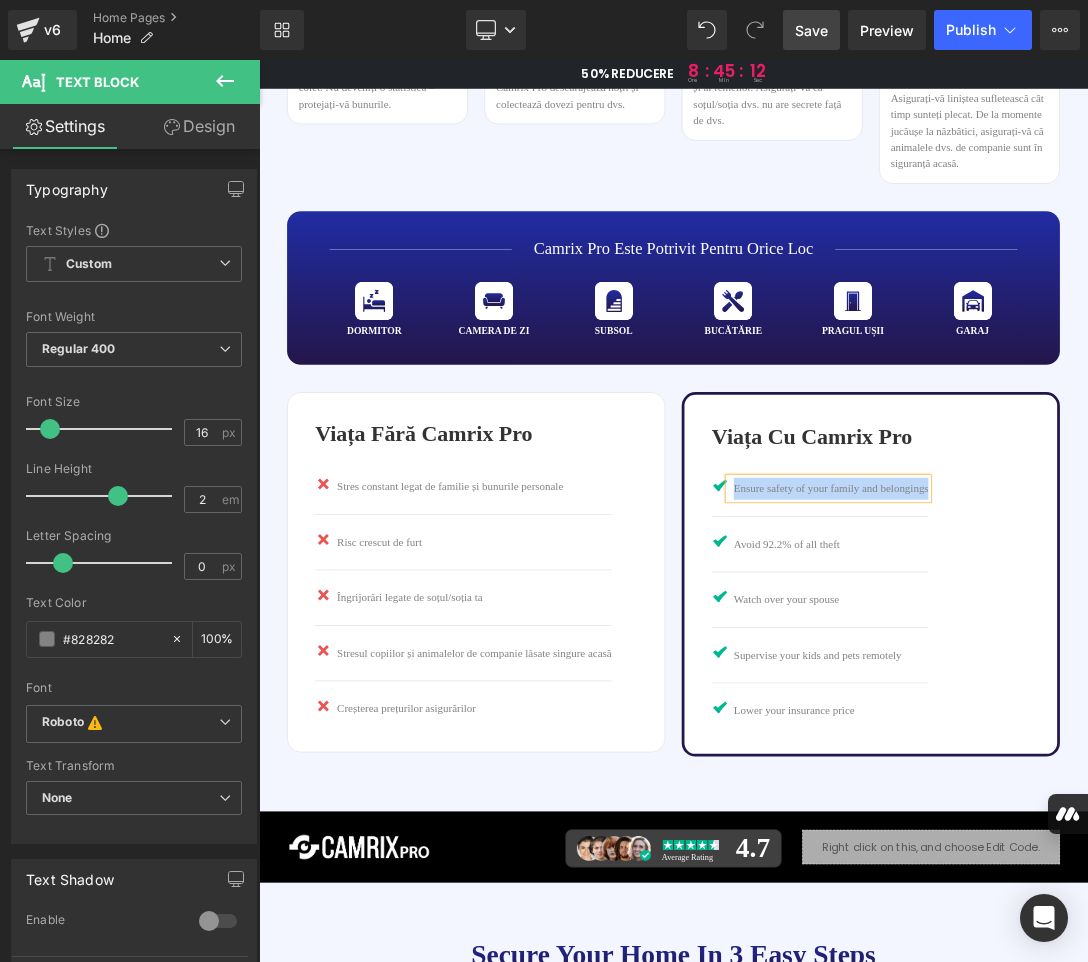 paste 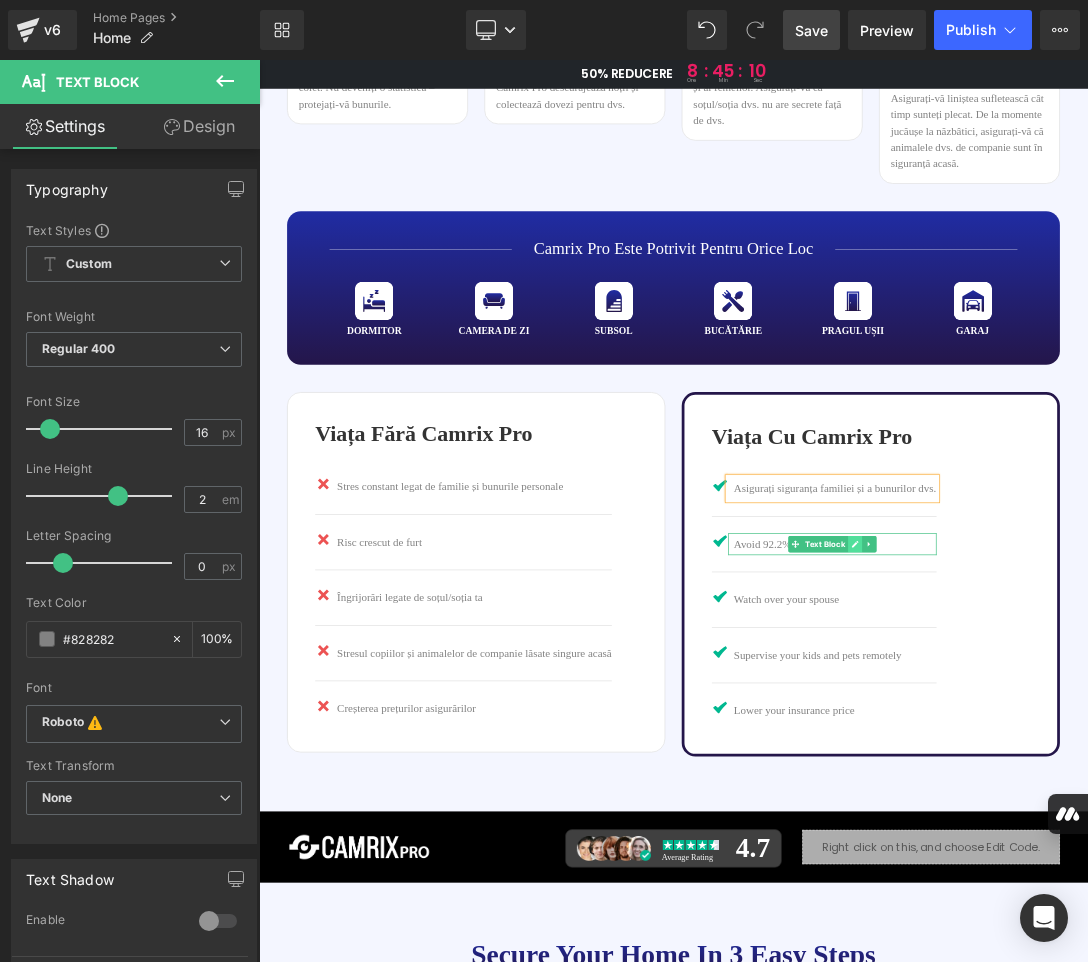 click 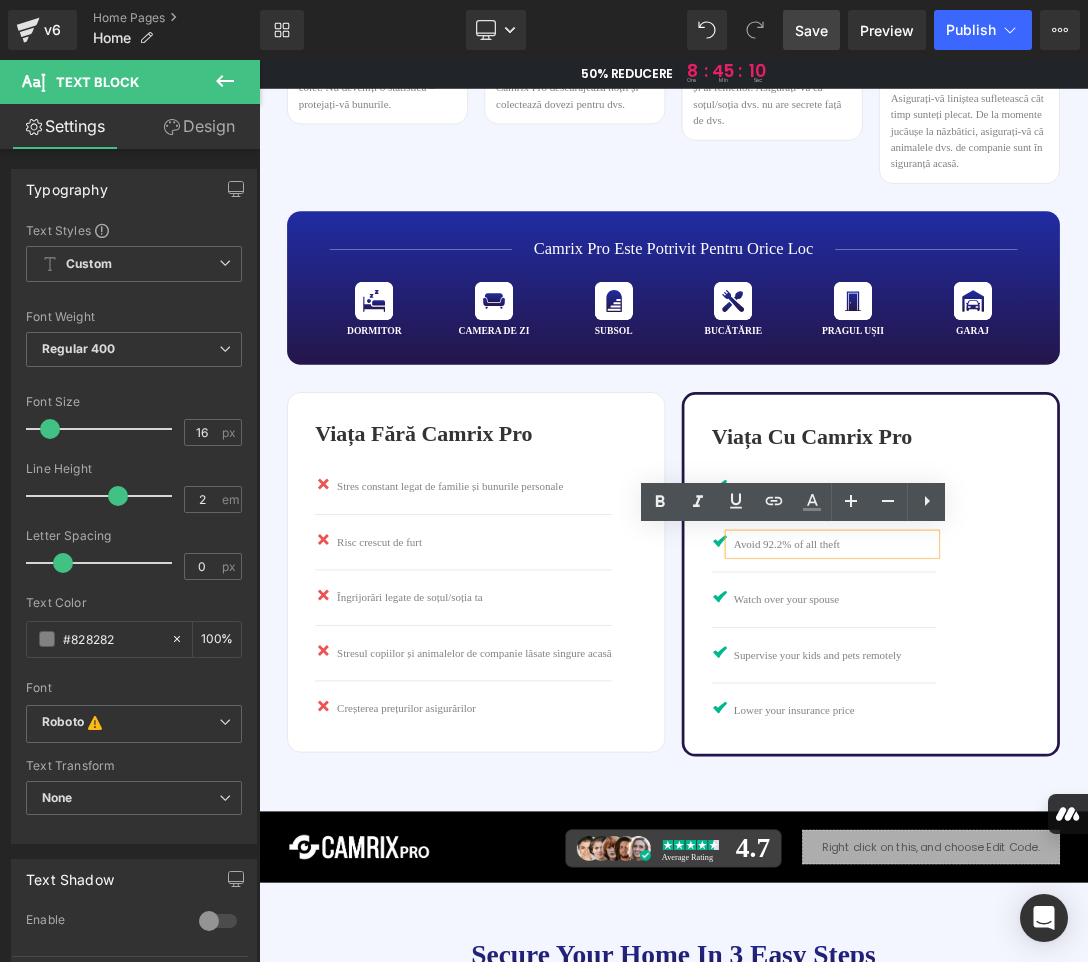 click on "Avoid 92.2% of all theft" at bounding box center (1100, 767) 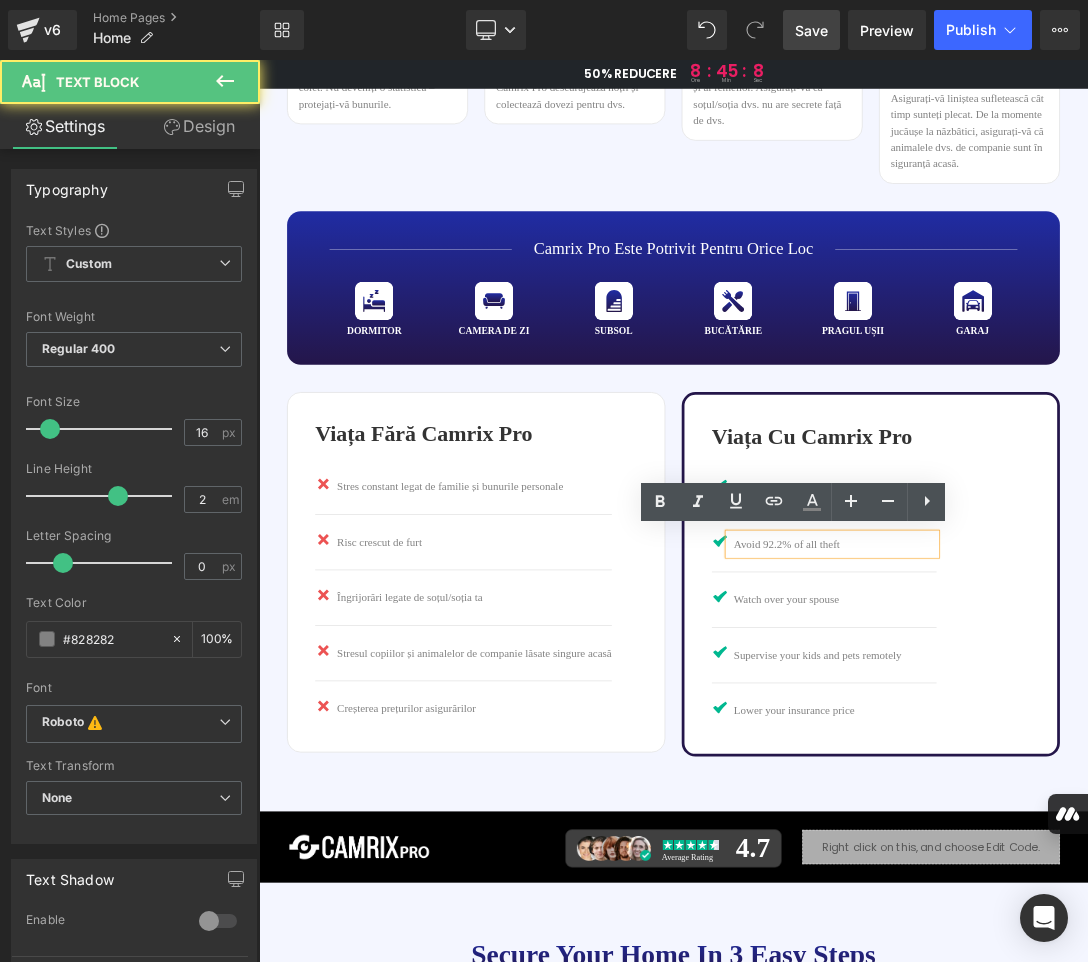 click on "Avoid 92.2% of all theft" at bounding box center [1100, 767] 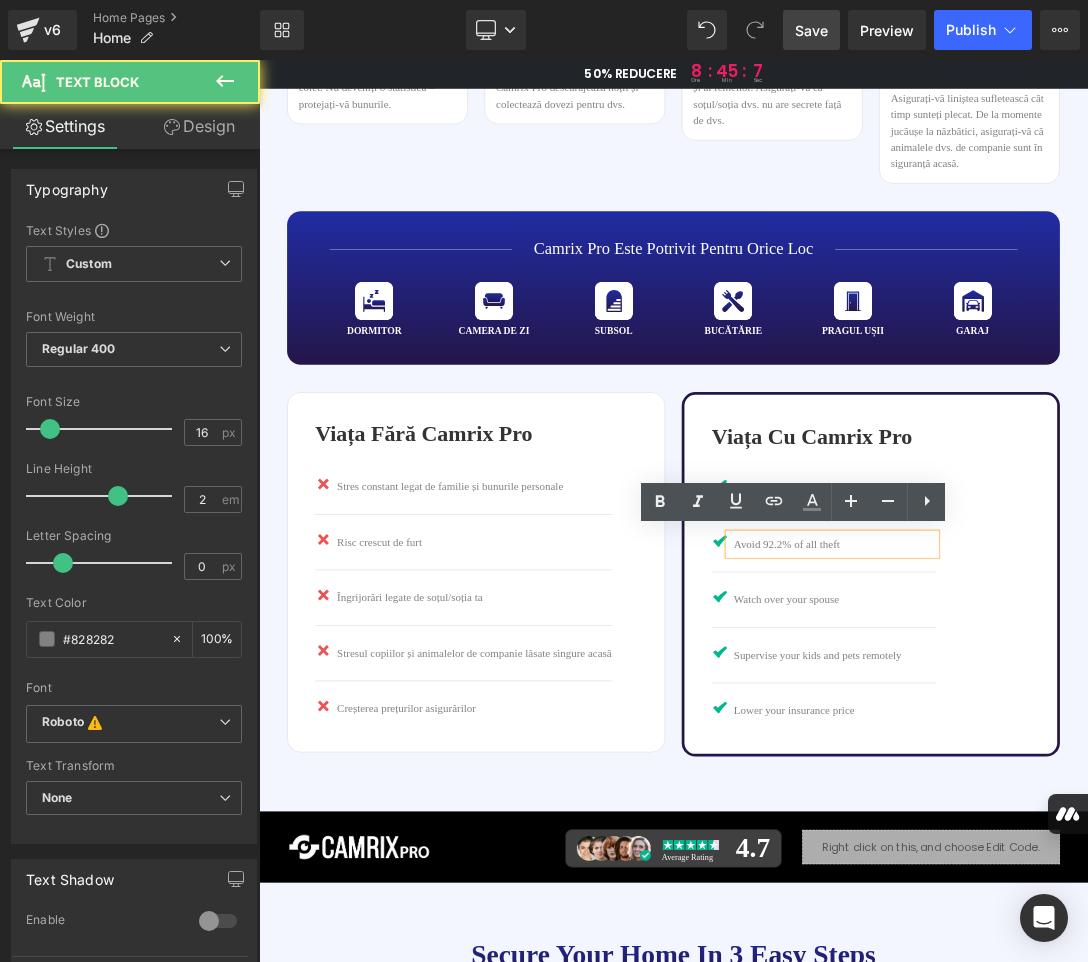 click on "Avoid 92.2% of all theft" at bounding box center (1100, 767) 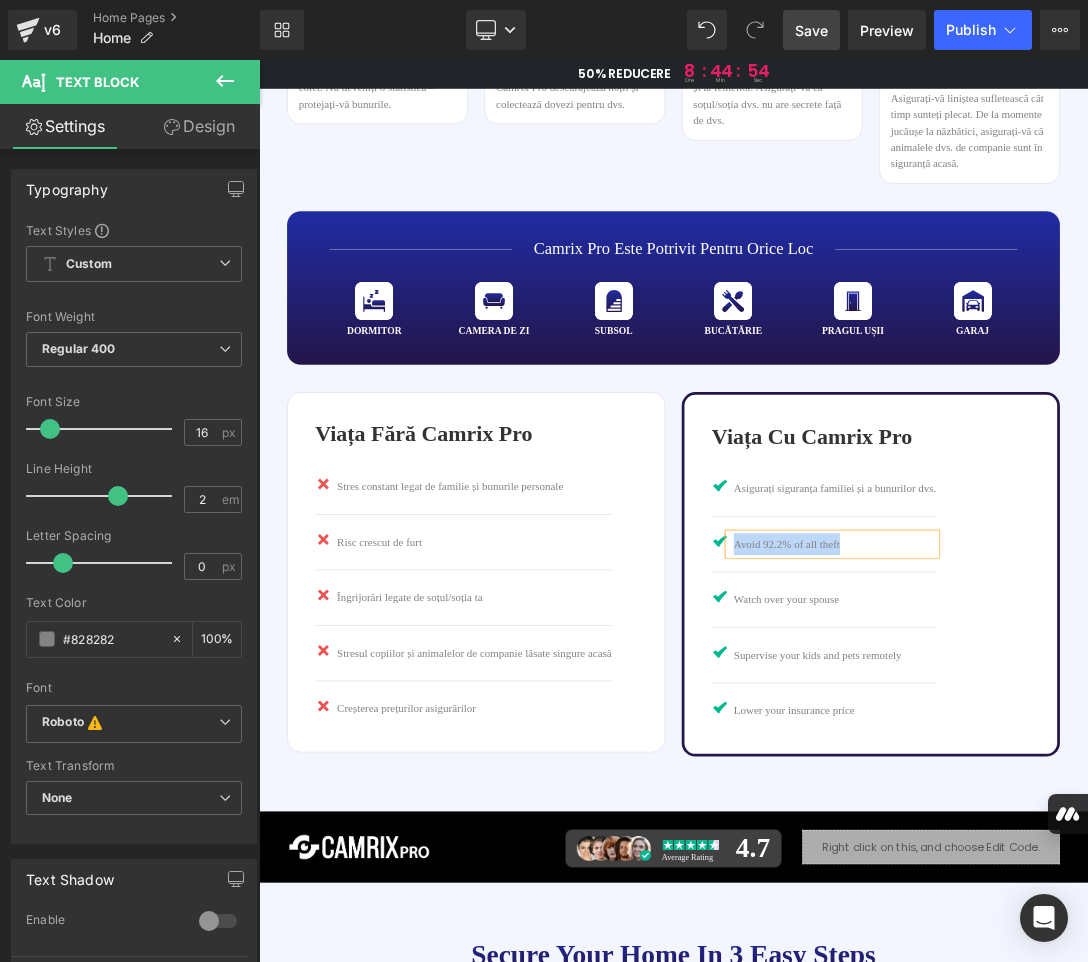 click on "Avoid 92.2% of all theft" at bounding box center [1100, 767] 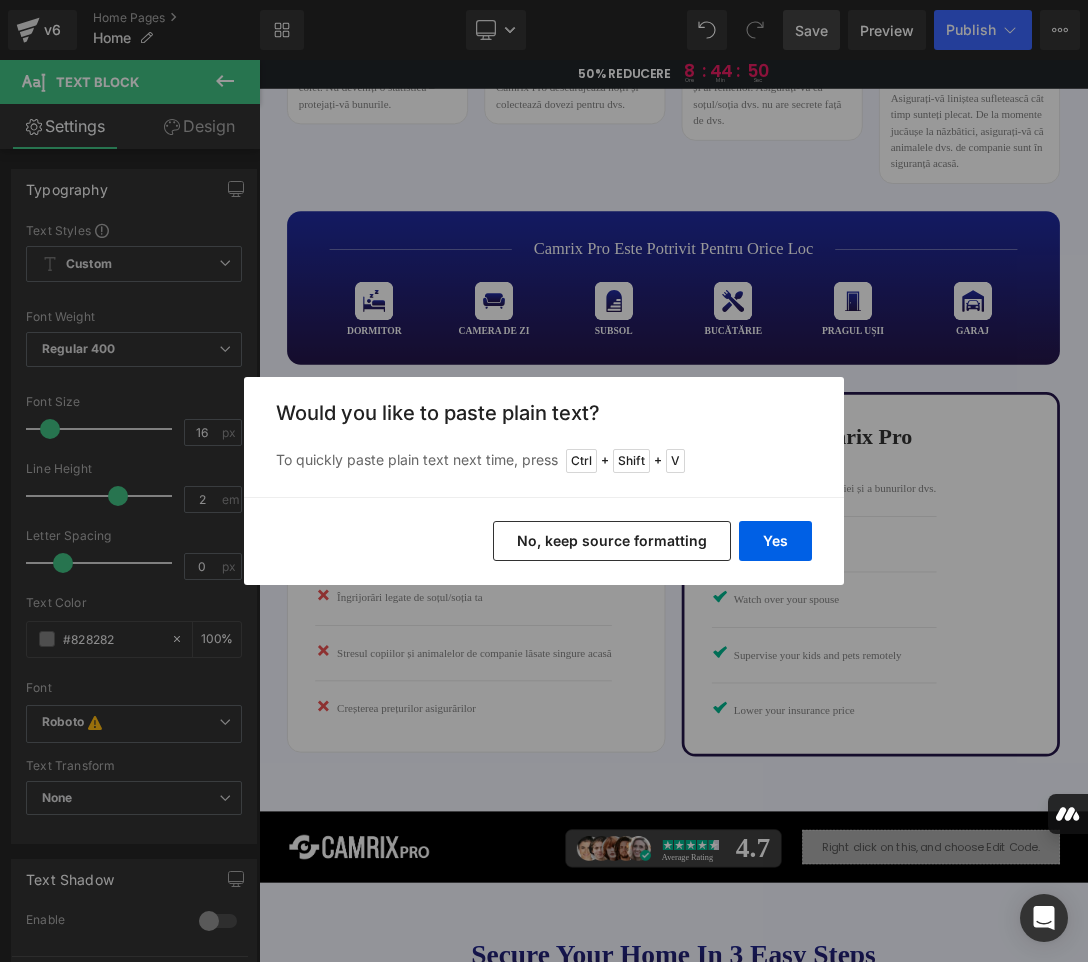 click on "Back to Library   Insert     Would you like to paste plain text? To quickly paste plain text next time, press  Ctrl   +   Shift   +   V     Yes No, keep source formatting" at bounding box center (544, 481) 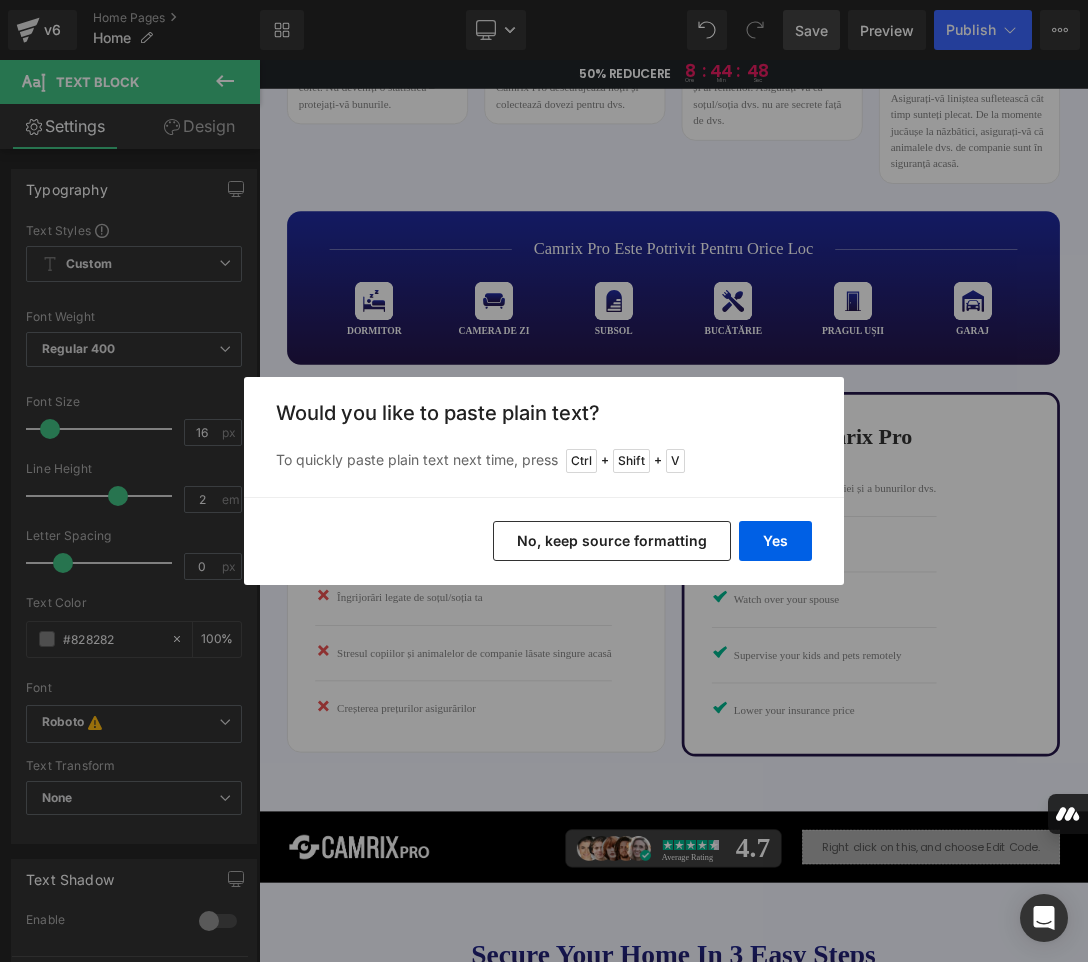 click on "No, keep source formatting" at bounding box center (612, 541) 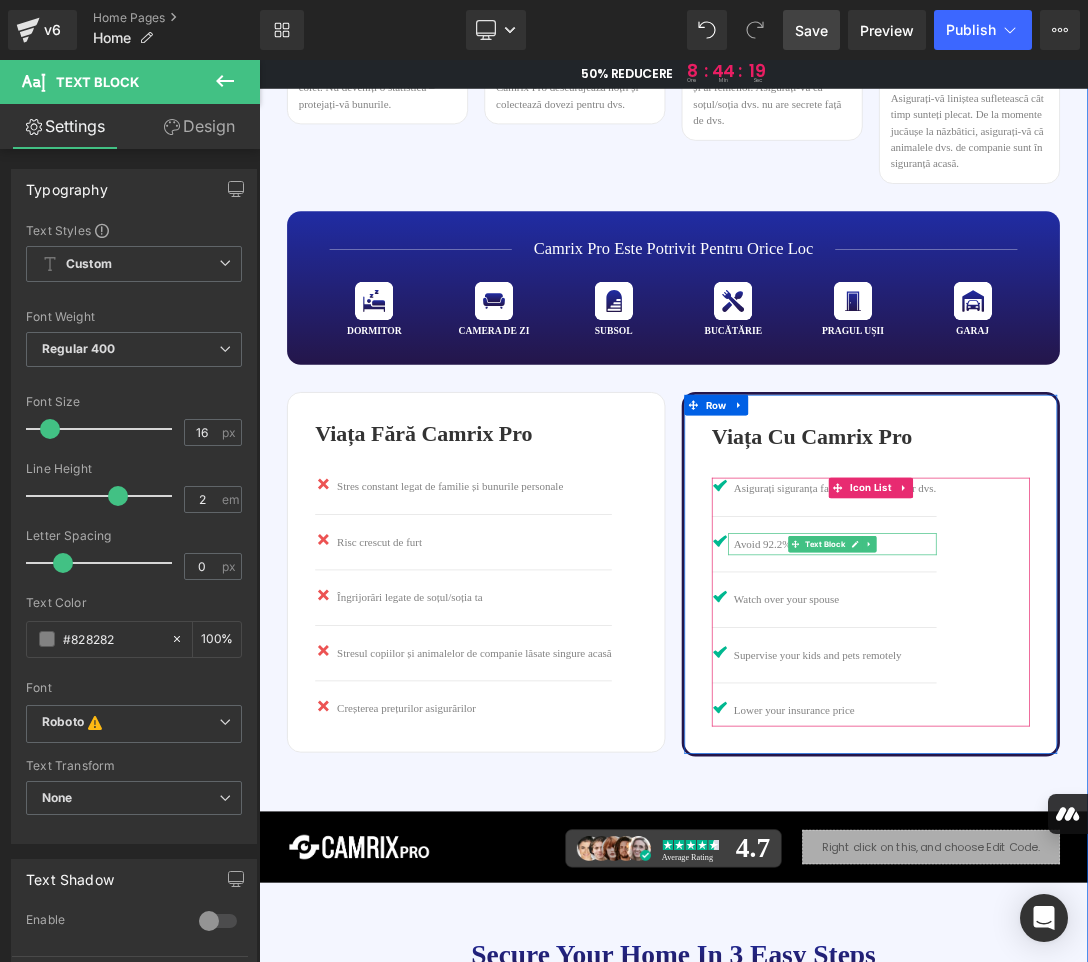 click at bounding box center [1129, 767] 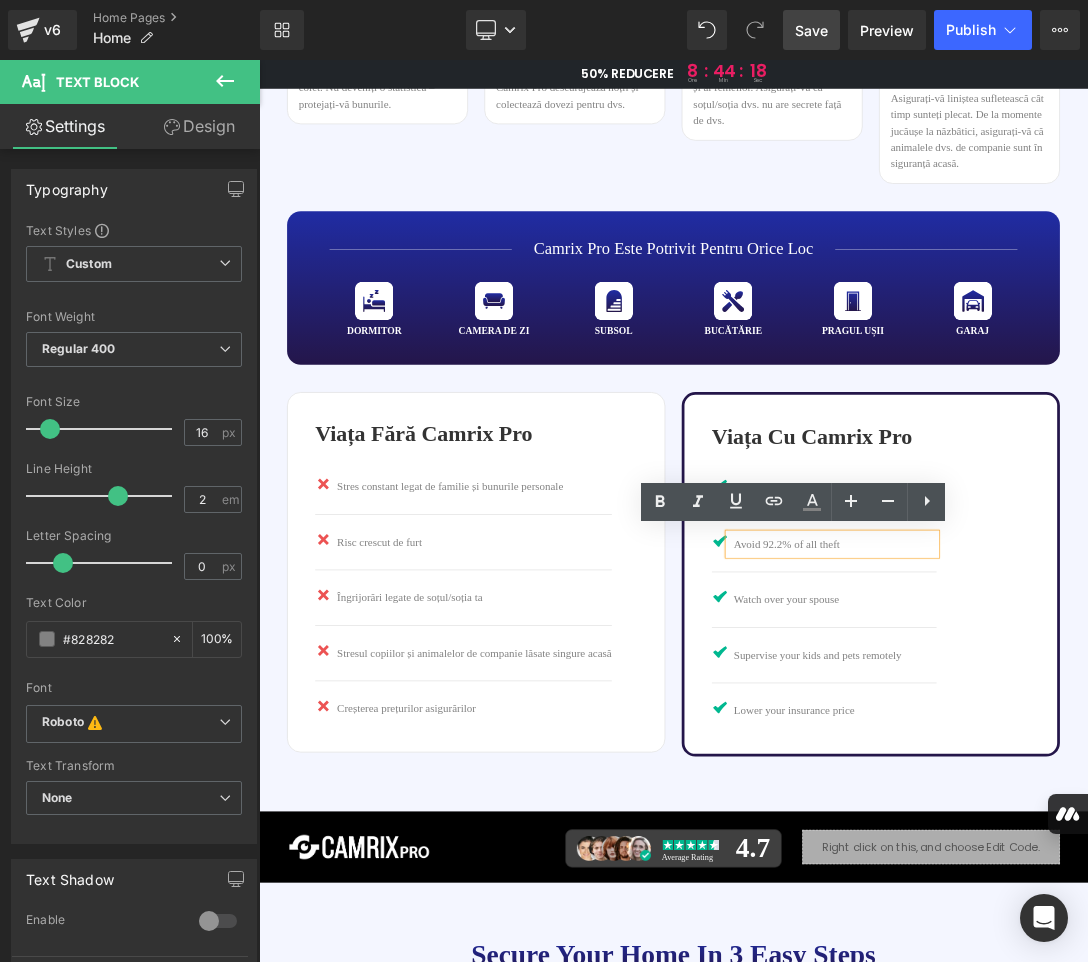 click on "Avoid 92.2% of all theft" at bounding box center (1100, 767) 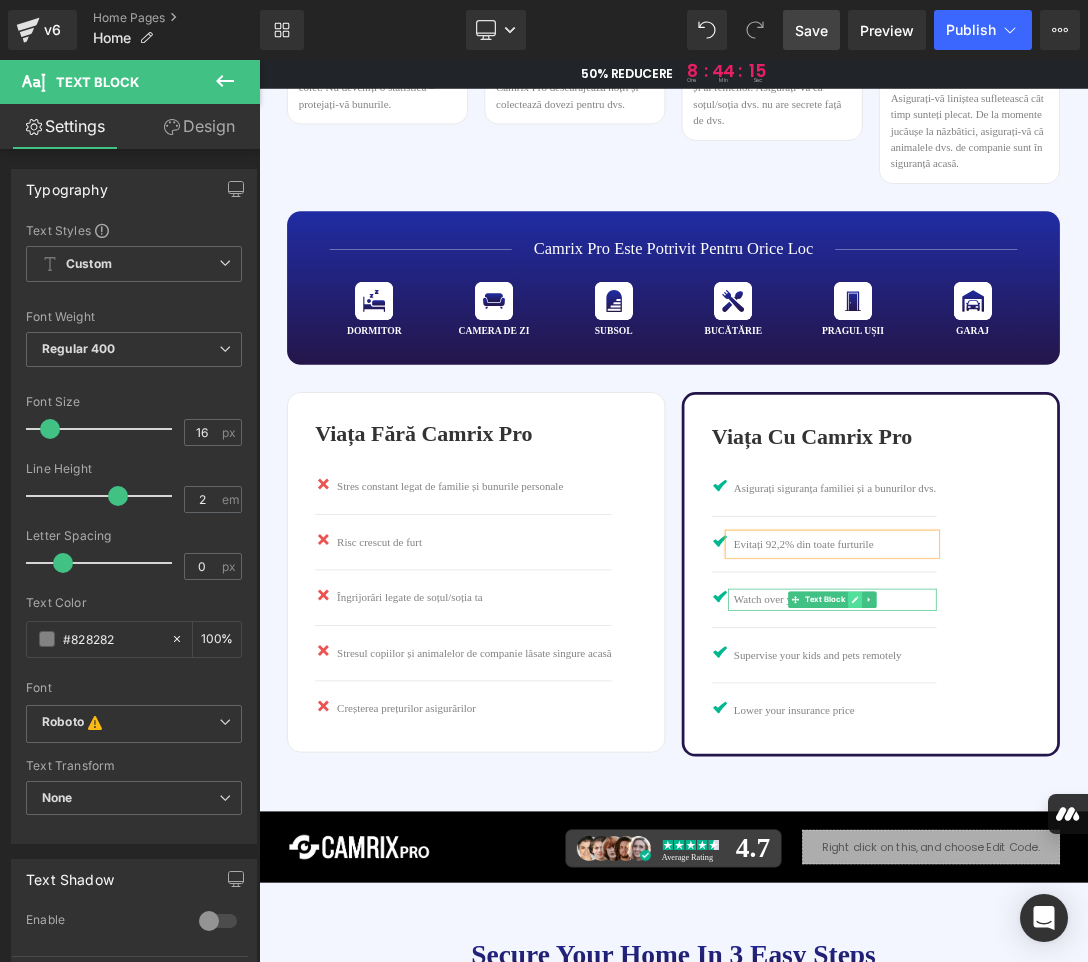 click 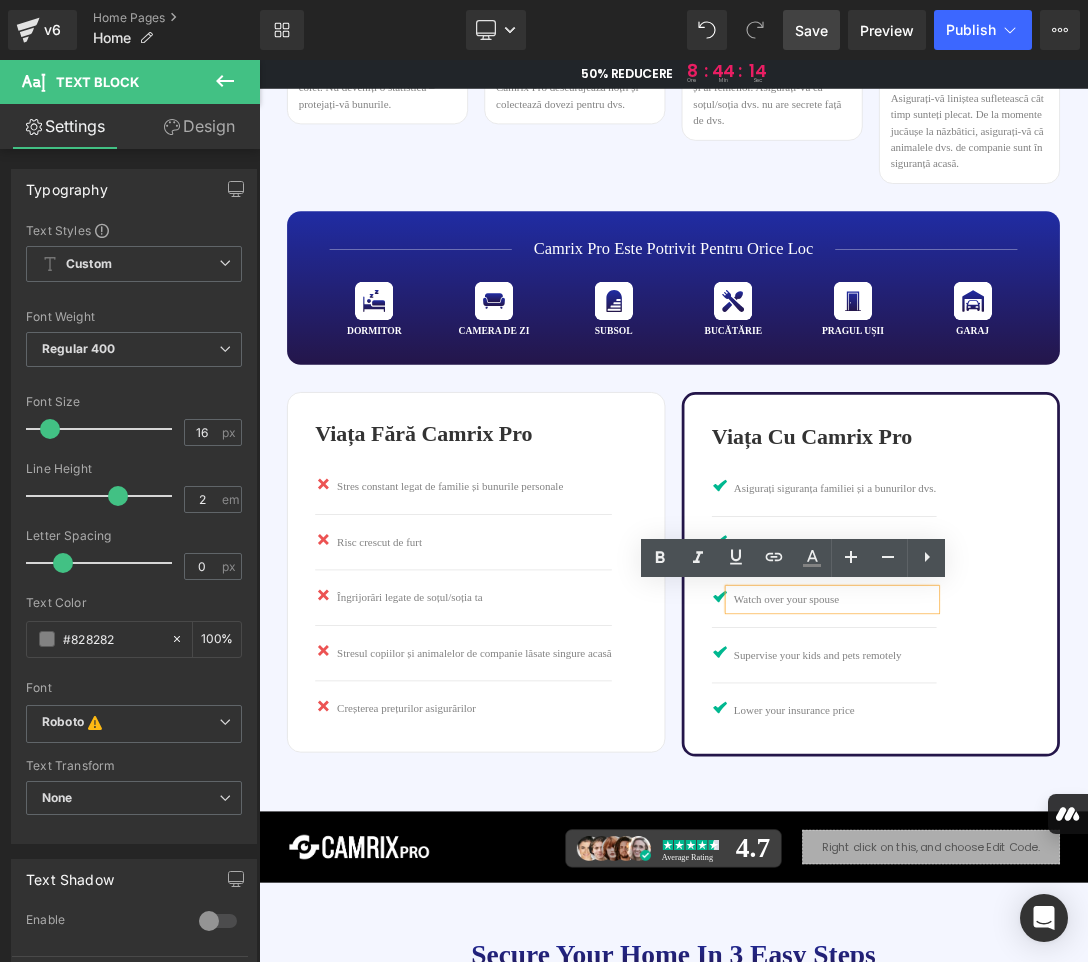 click on "Watch over your spouse" at bounding box center (1100, 848) 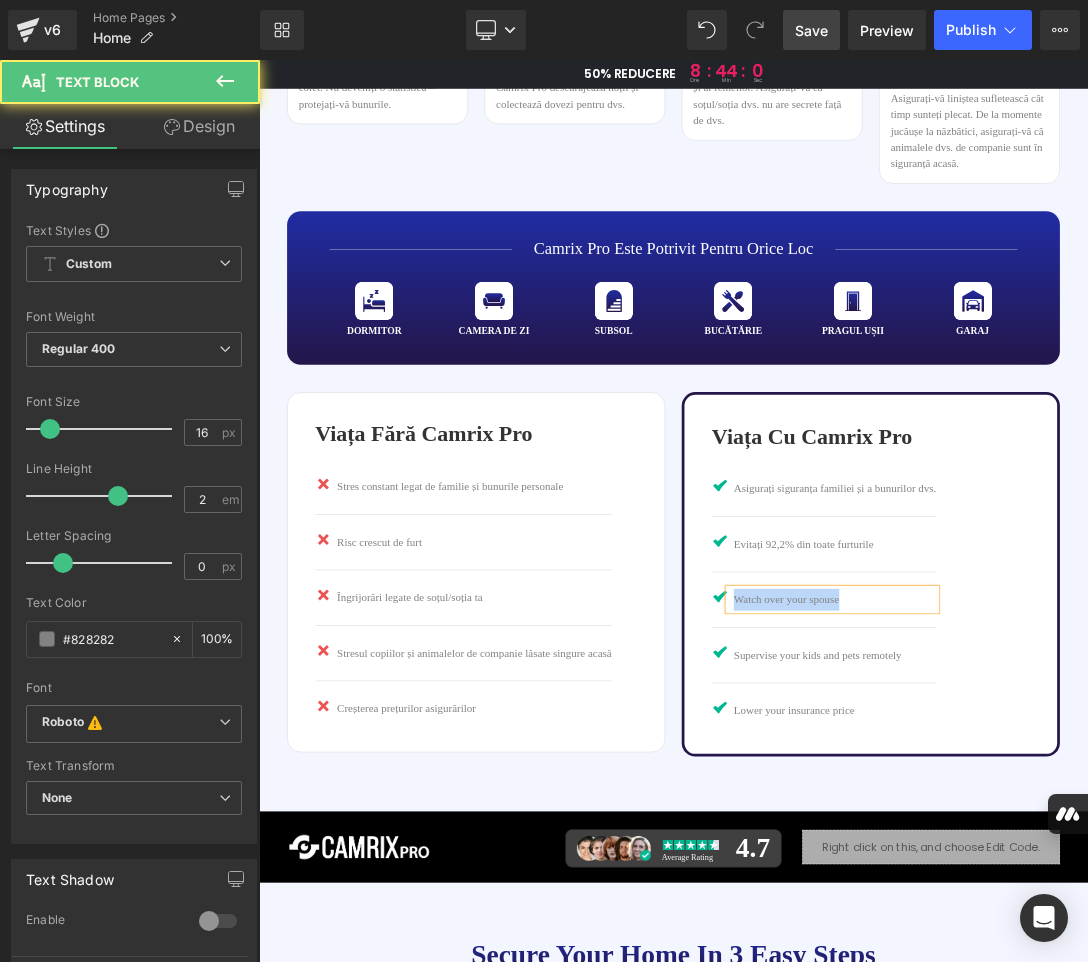 click on "Watch over your spouse" at bounding box center [1100, 848] 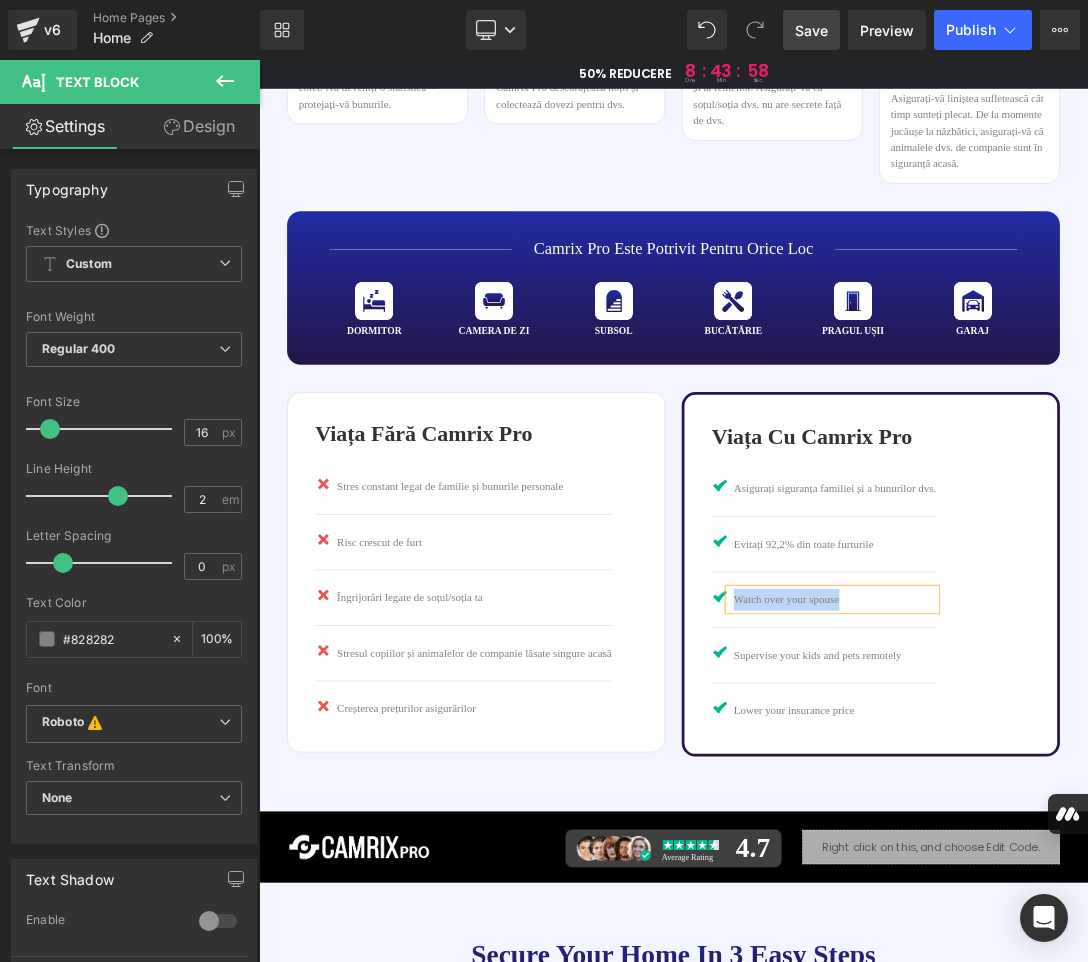 paste 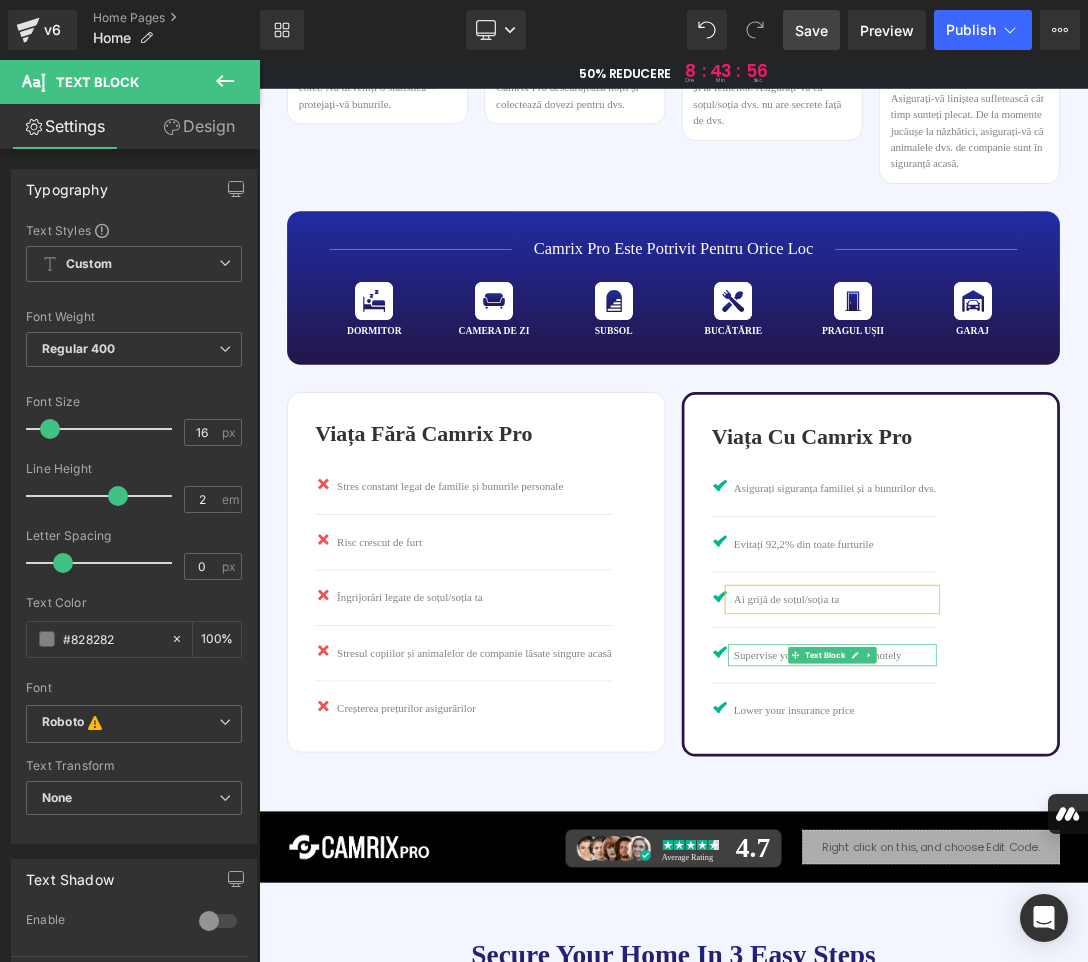 click on "Supervise your kids and pets remotely" at bounding box center (1100, 929) 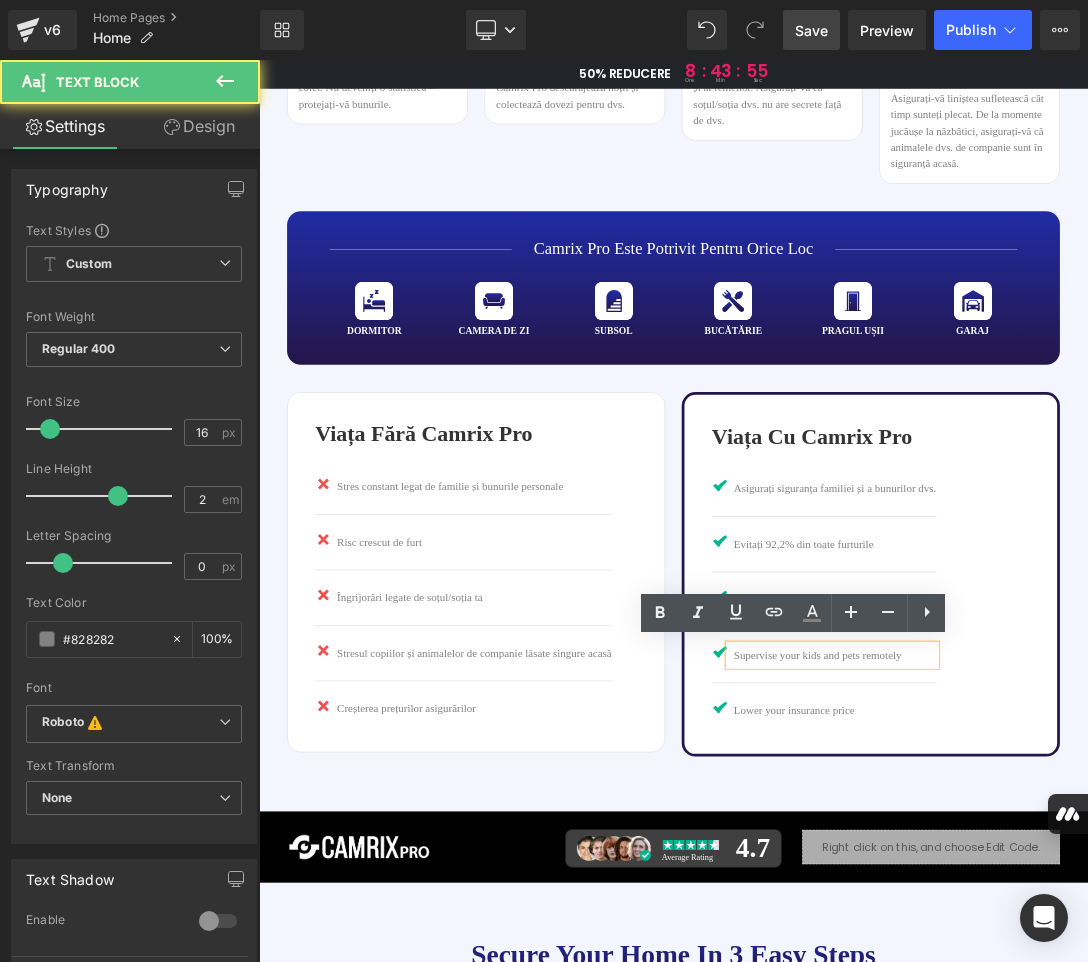 click on "Supervise your kids and pets remotely" at bounding box center [1100, 929] 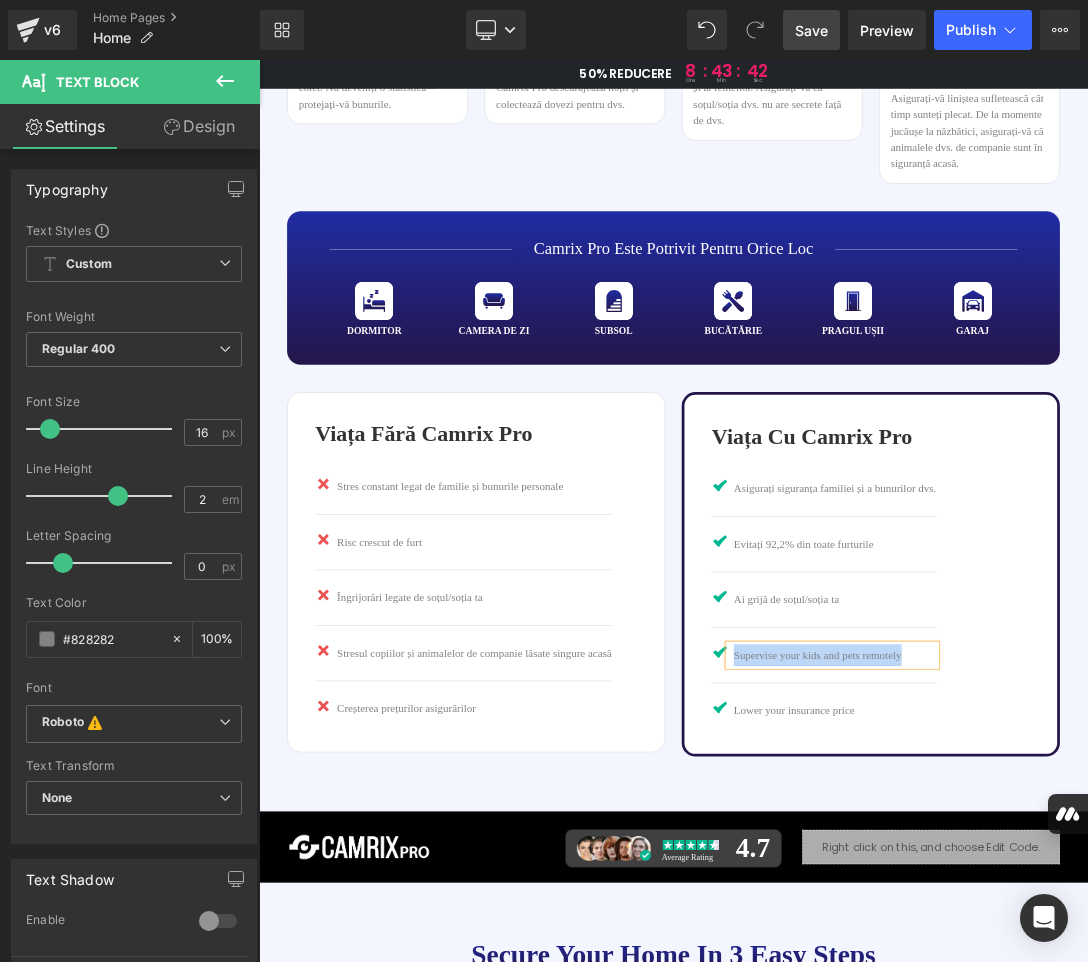 click on "Supervise your kids and pets remotely" at bounding box center [1100, 929] 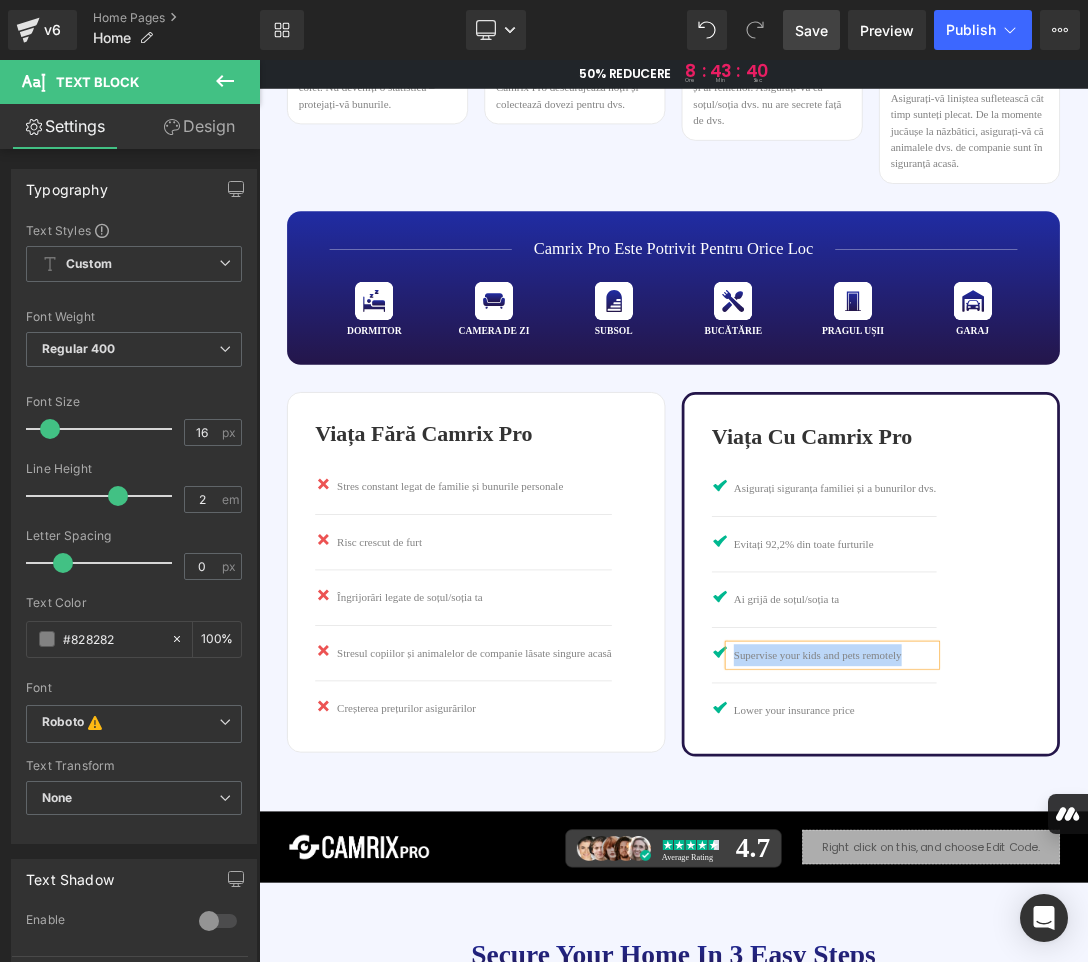 paste 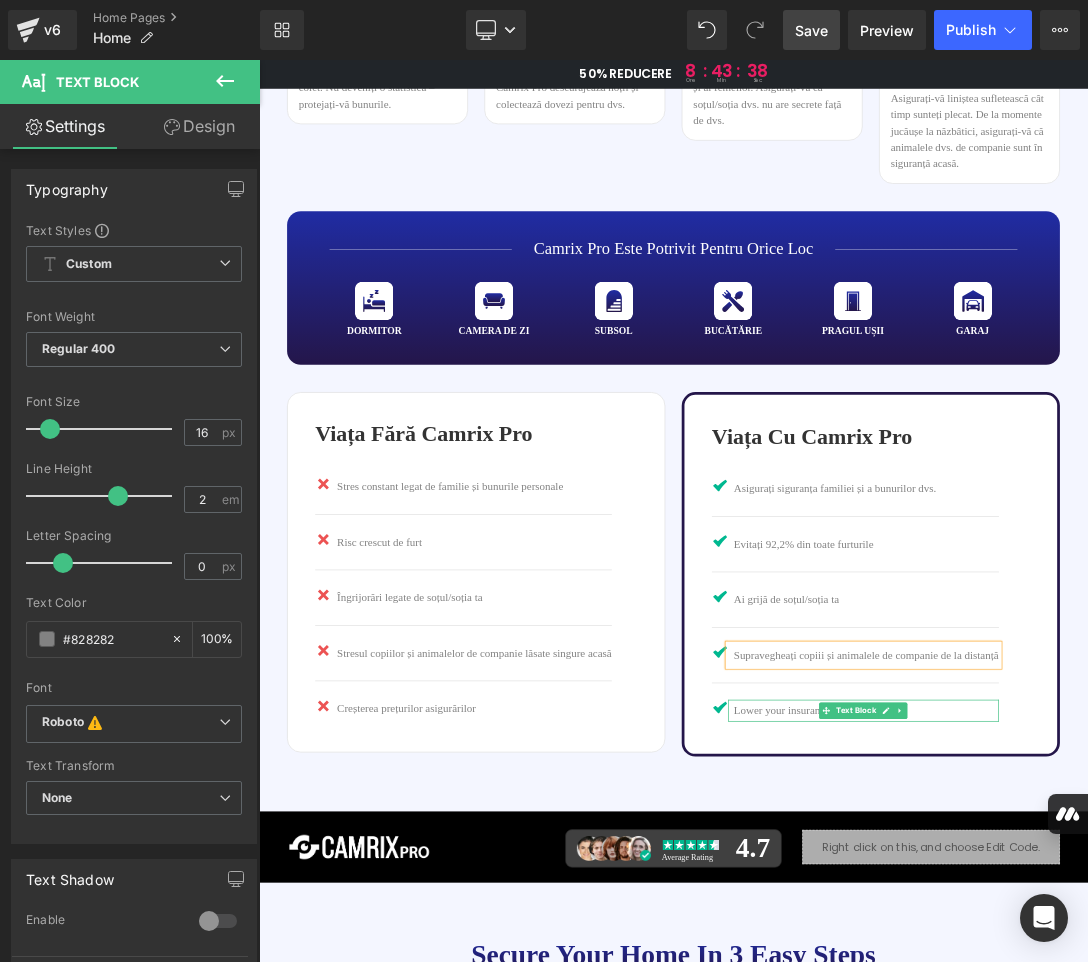 click 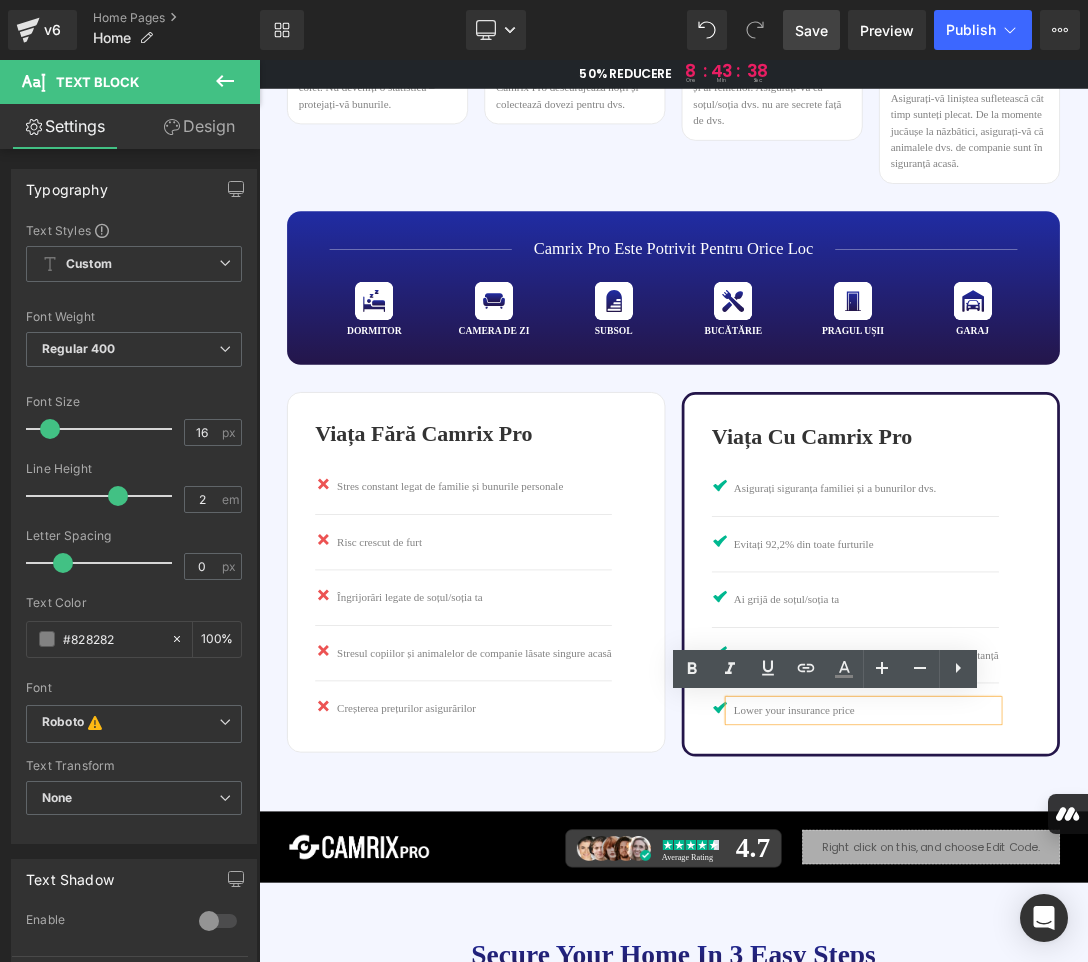click on "Lower your insurance price" at bounding box center (1145, 1010) 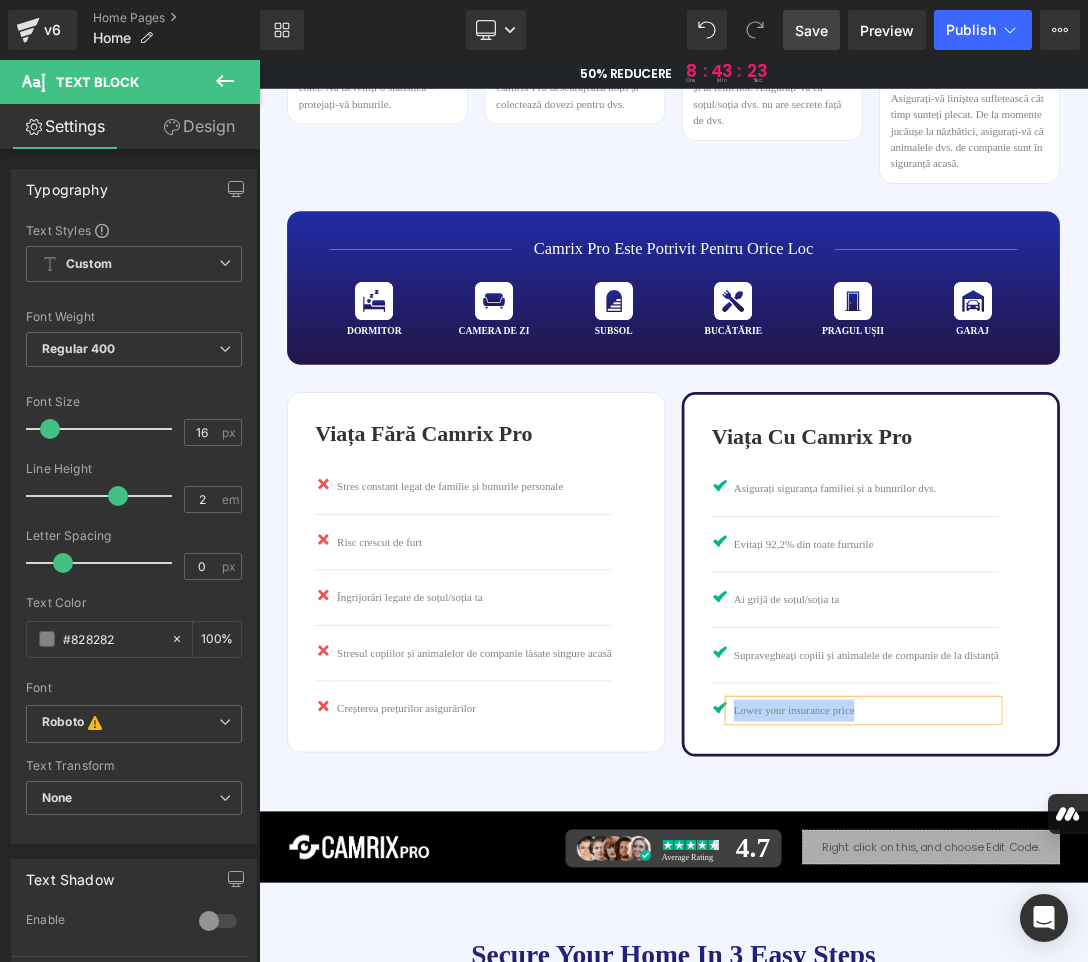 click on "Lower your insurance price" at bounding box center (1145, 1010) 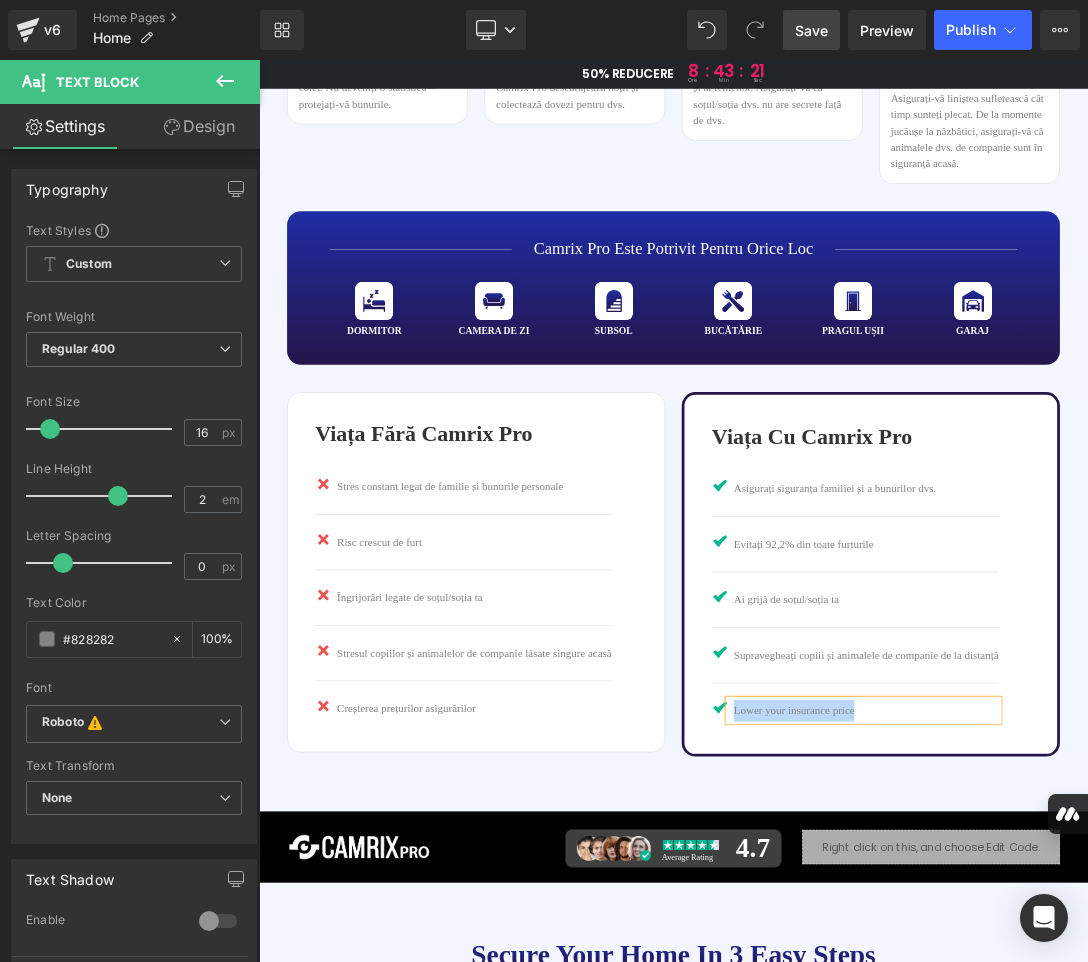 paste 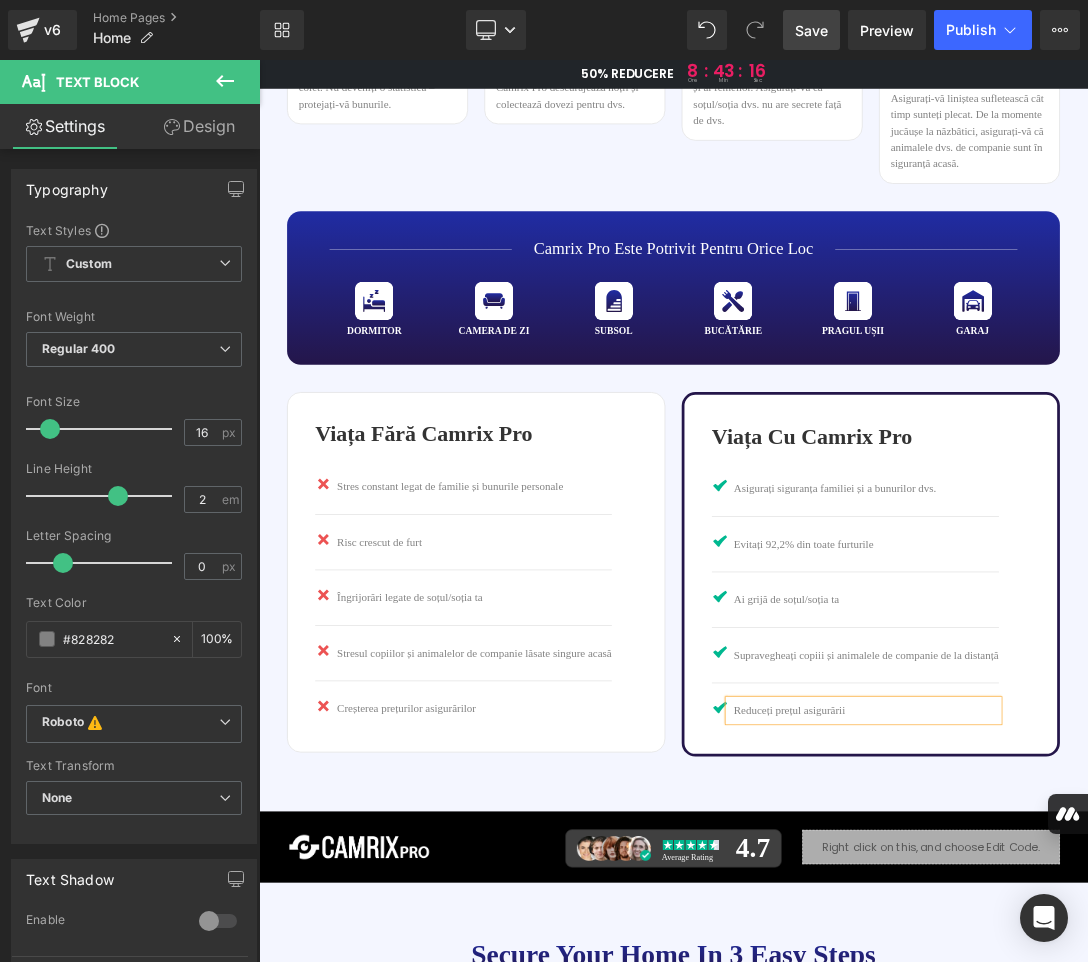 click on "Save" at bounding box center (811, 30) 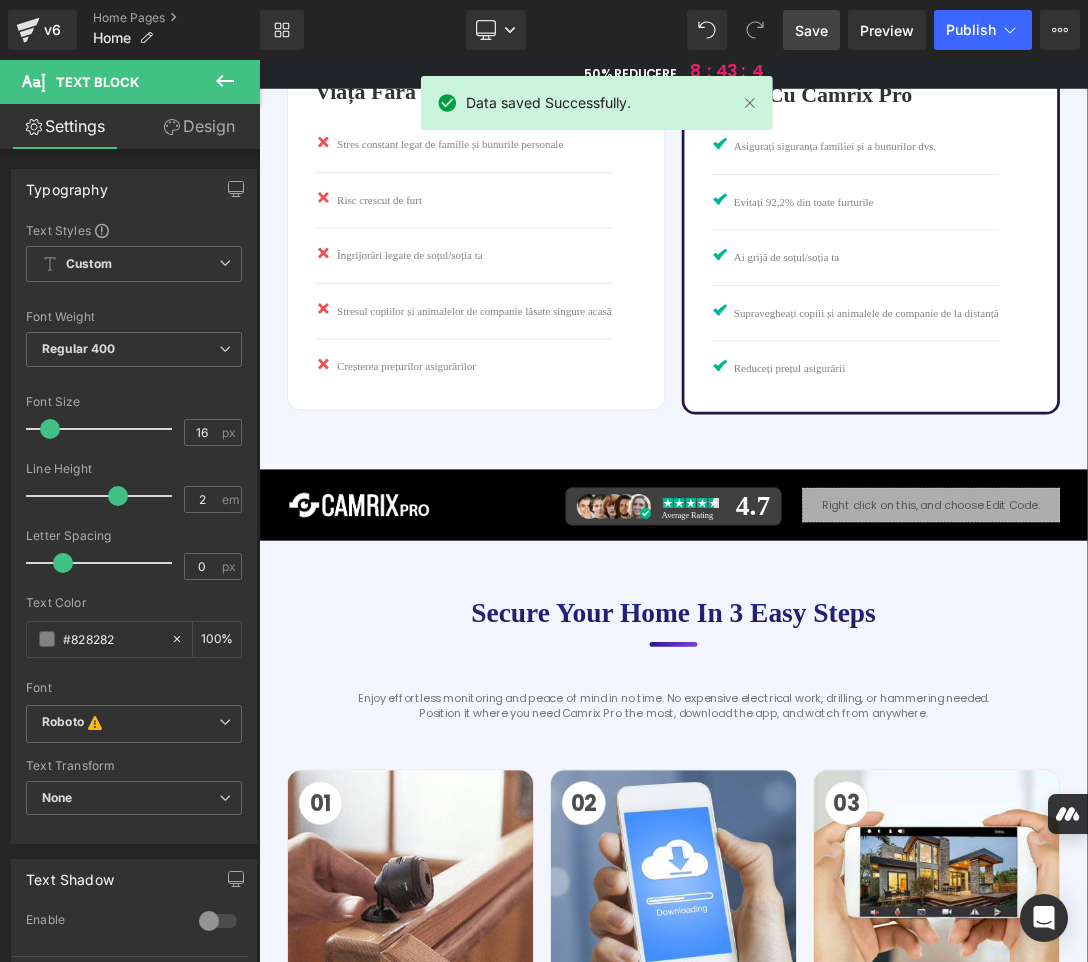 scroll, scrollTop: 3300, scrollLeft: 0, axis: vertical 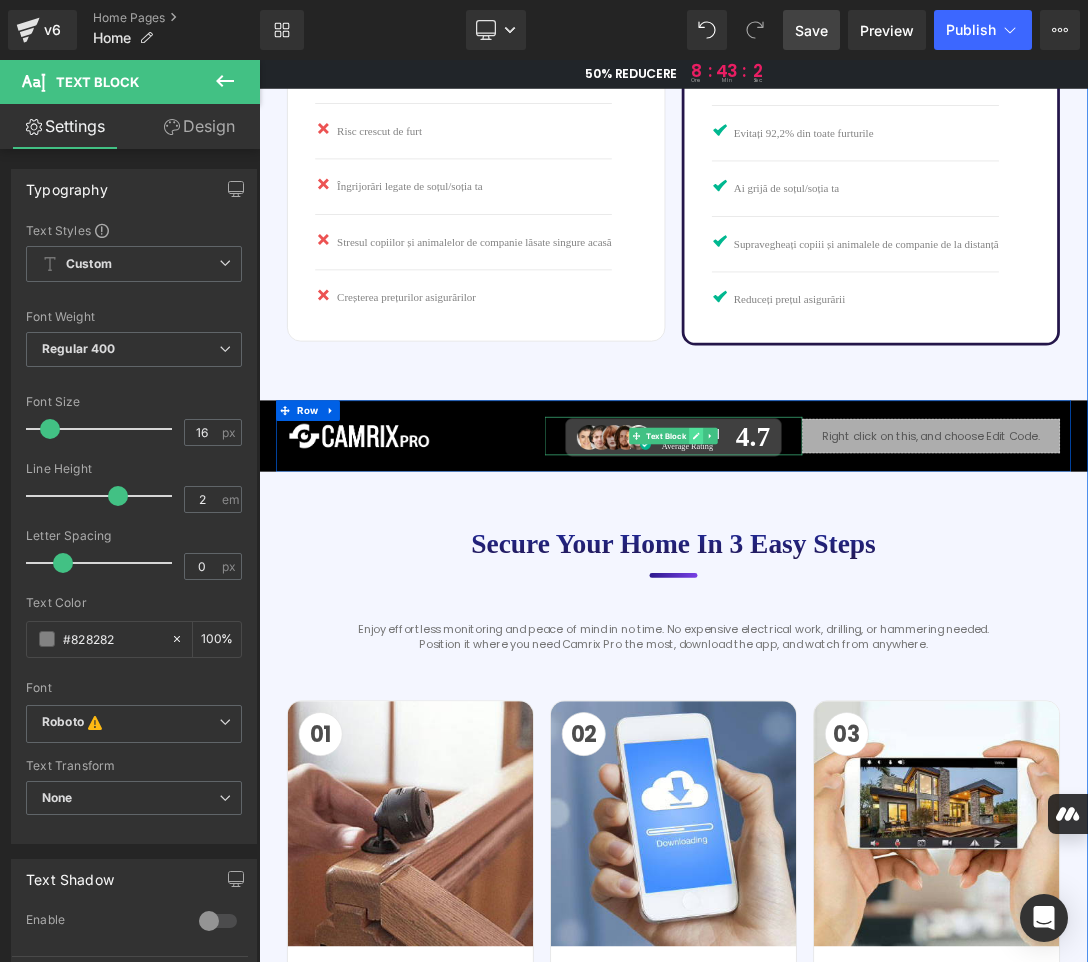 click 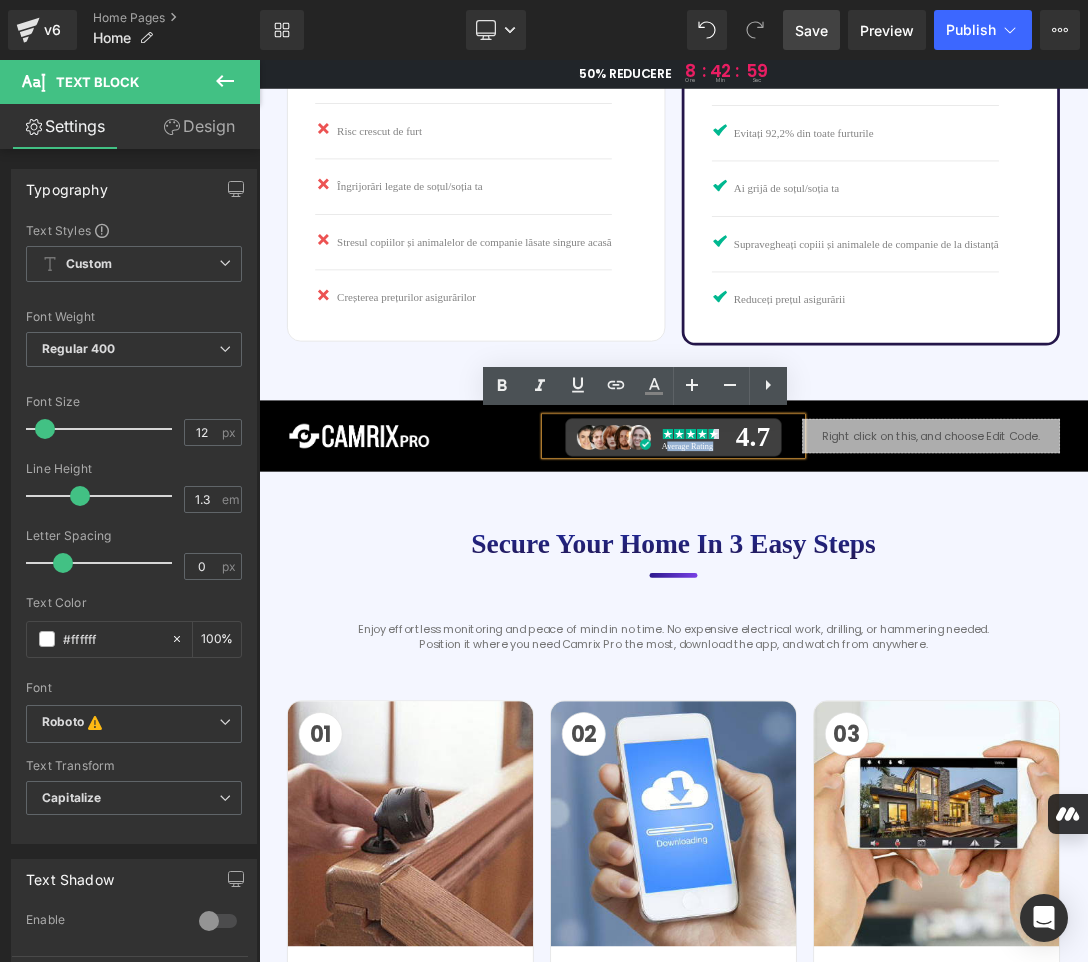 drag, startPoint x: 915, startPoint y: 624, endPoint x: 847, endPoint y: 632, distance: 68.46897 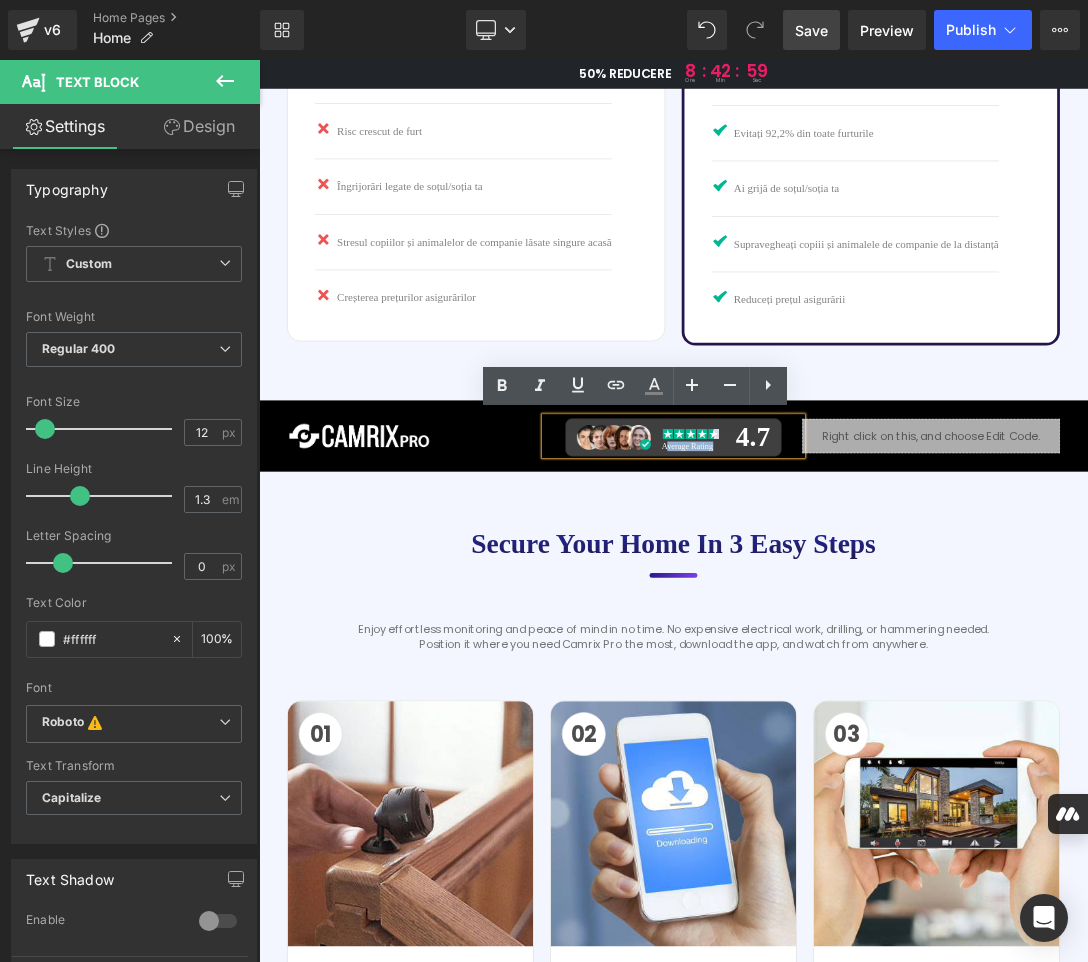 click on "Average Rating 4.7" at bounding box center (864, 611) 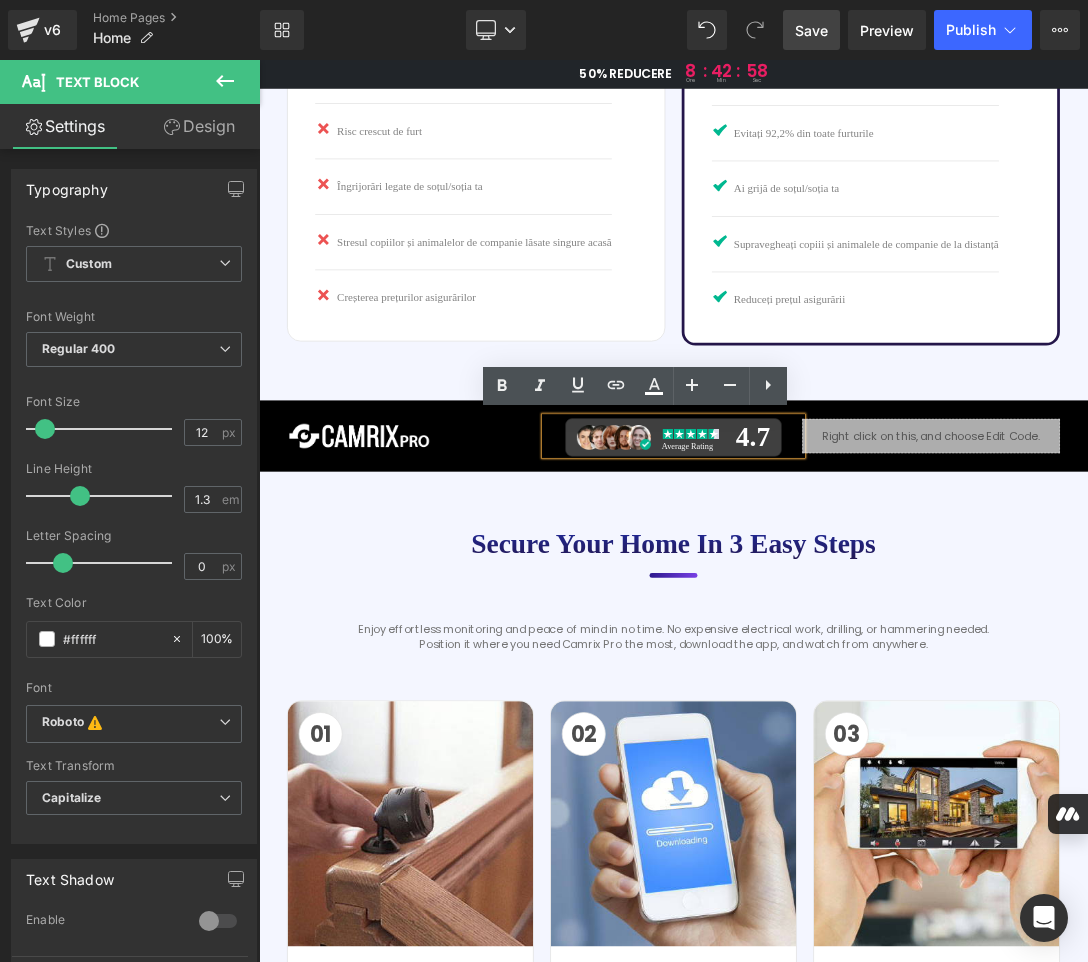 drag, startPoint x: 839, startPoint y: 636, endPoint x: 836, endPoint y: 626, distance: 10.440307 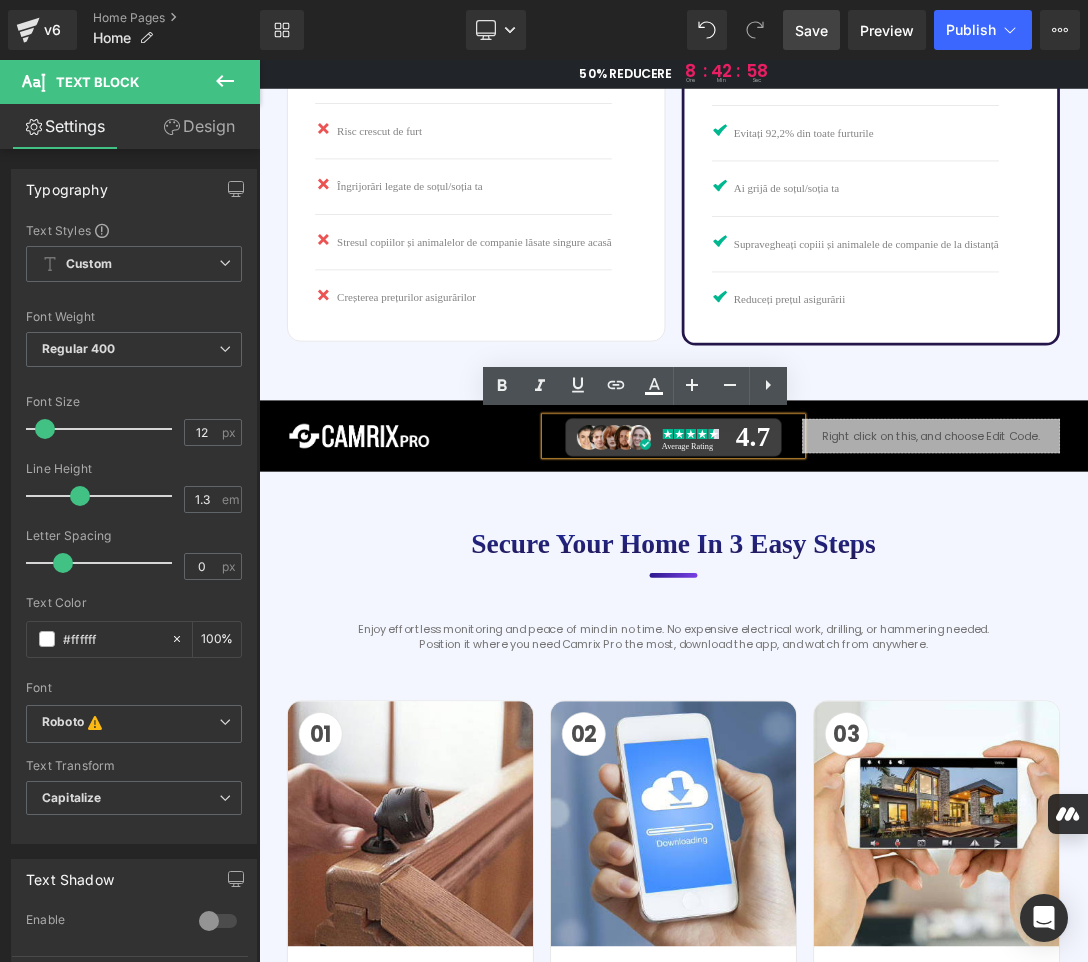 click on "Average Rating 4.7" at bounding box center (864, 611) 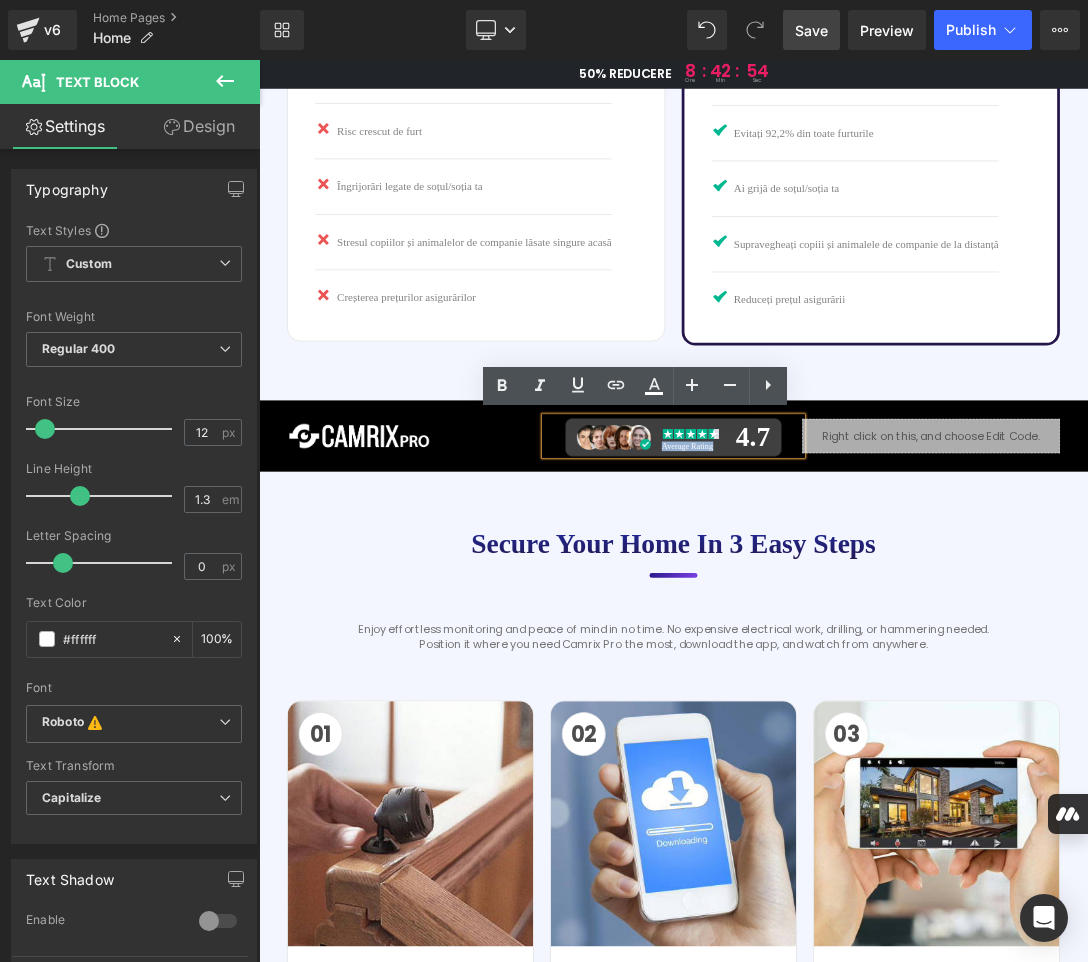 drag, startPoint x: 836, startPoint y: 626, endPoint x: 914, endPoint y: 623, distance: 78.05767 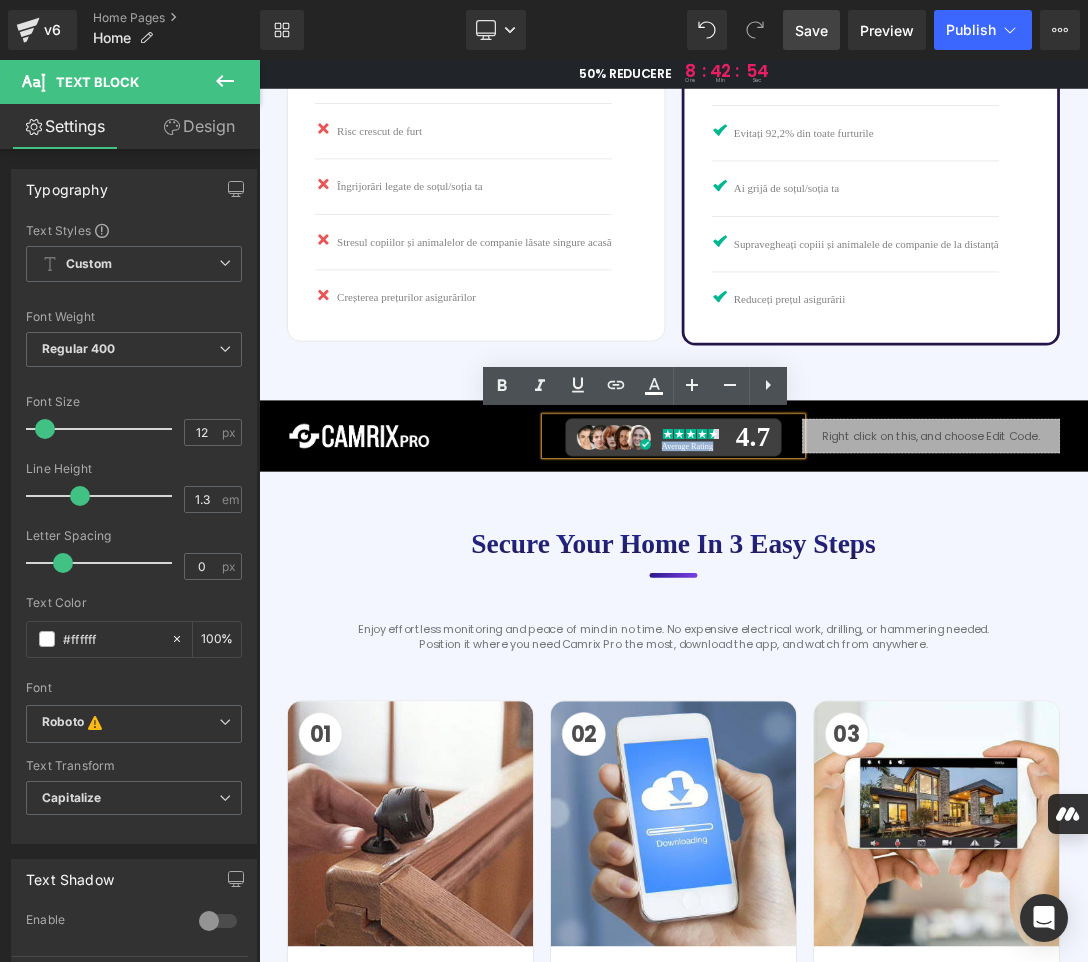click on "Average Rating 4.7" at bounding box center [864, 611] 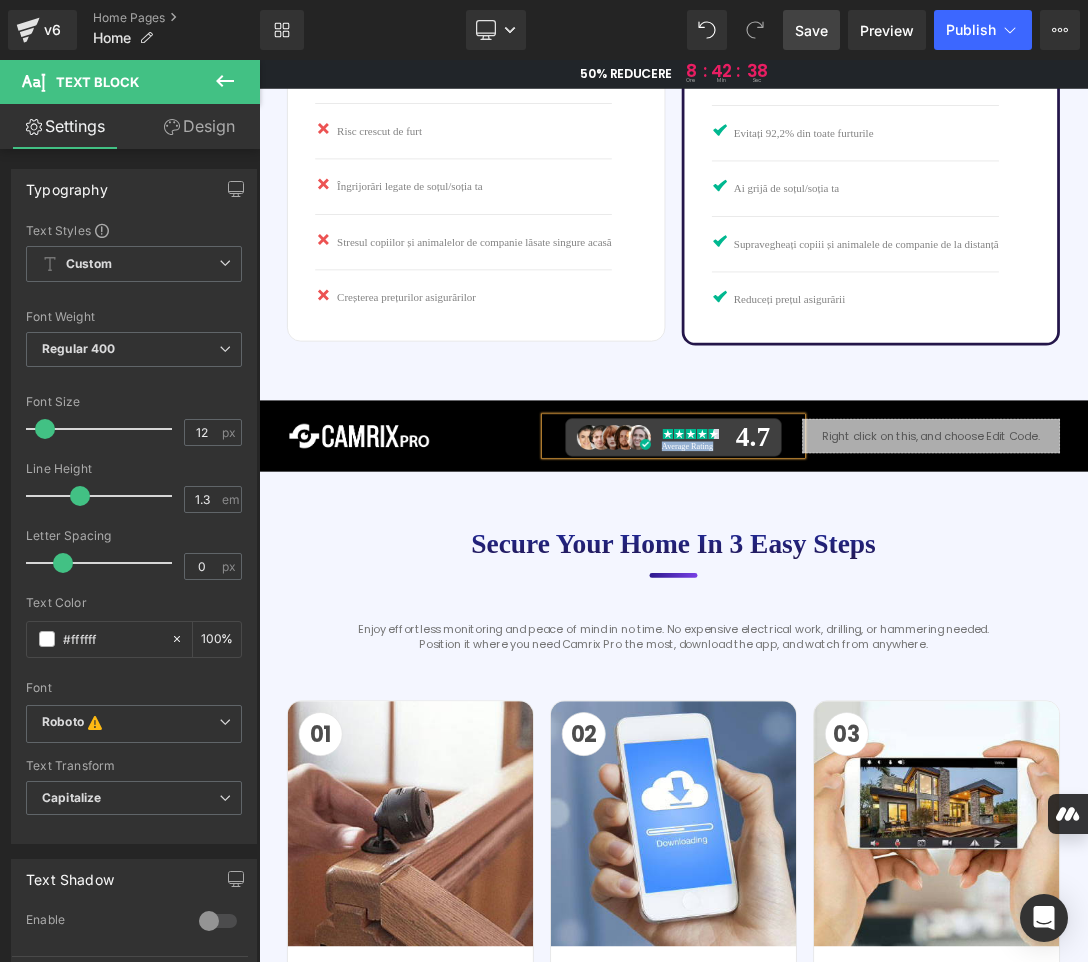 click on "Average Rating" at bounding box center [884, 624] 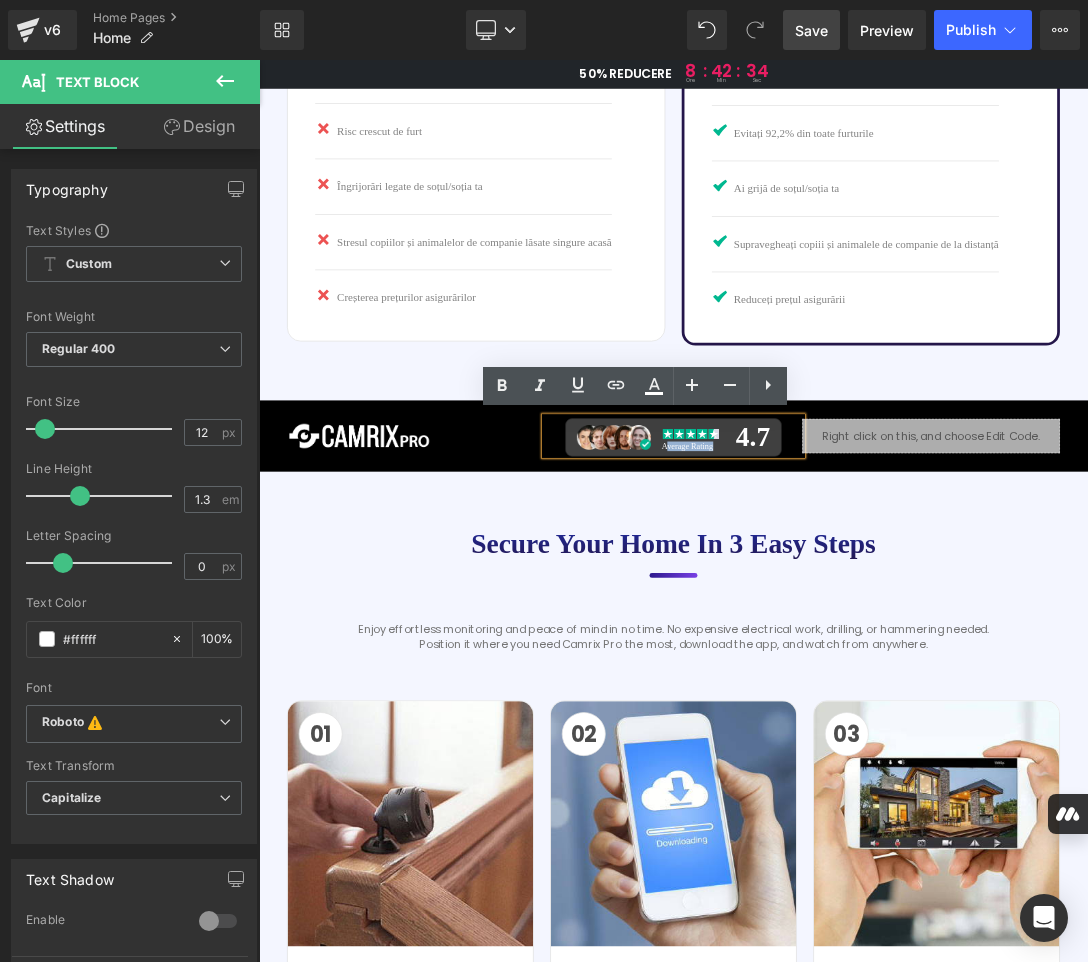drag, startPoint x: 914, startPoint y: 623, endPoint x: 845, endPoint y: 619, distance: 69.115845 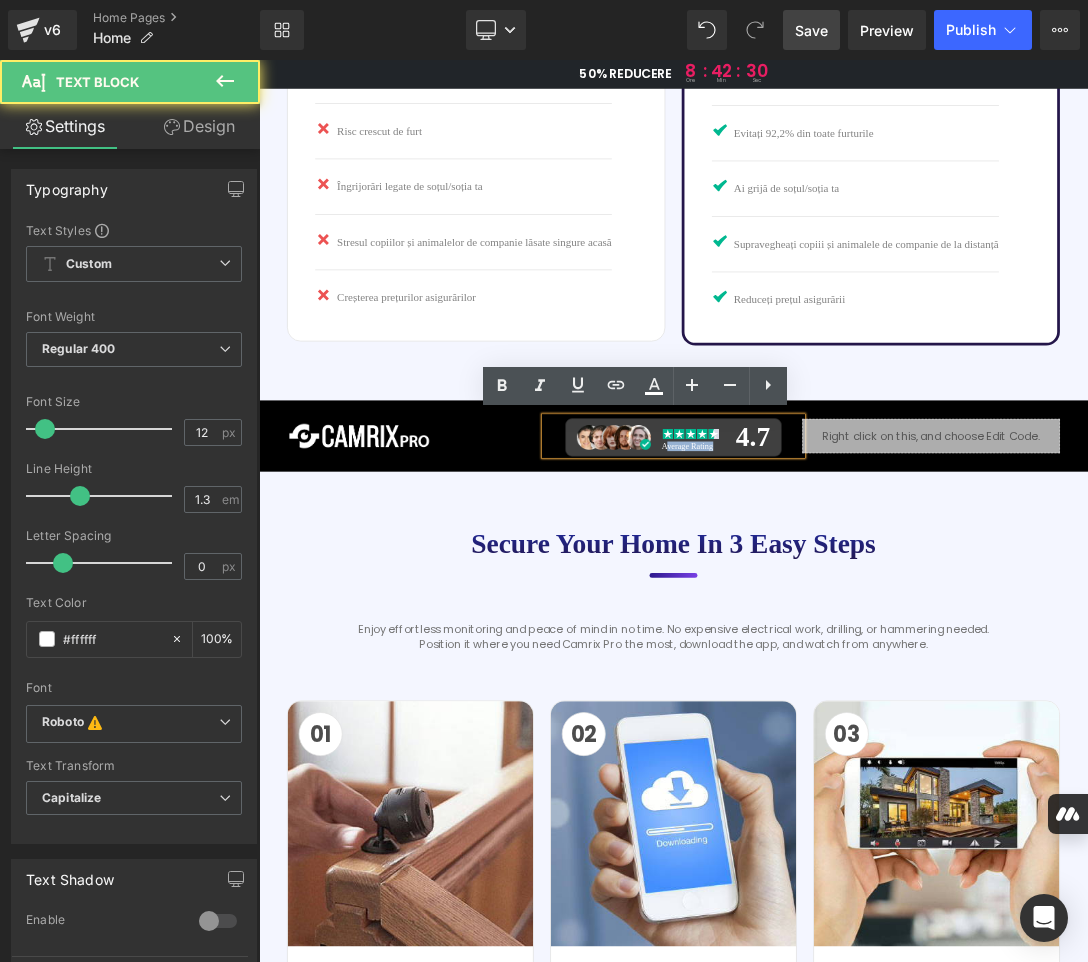 click on "Average Rating" at bounding box center (893, 614) 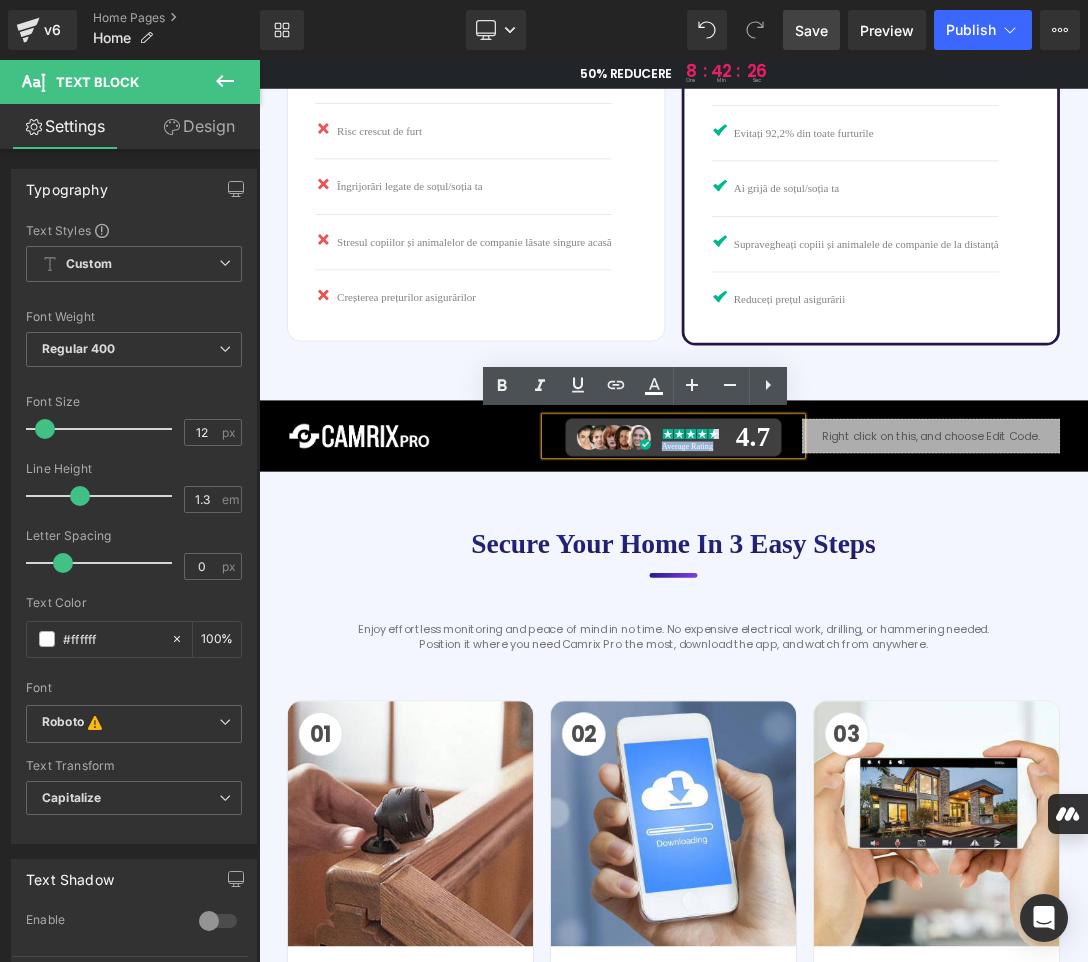 drag, startPoint x: 920, startPoint y: 620, endPoint x: 842, endPoint y: 621, distance: 78.00641 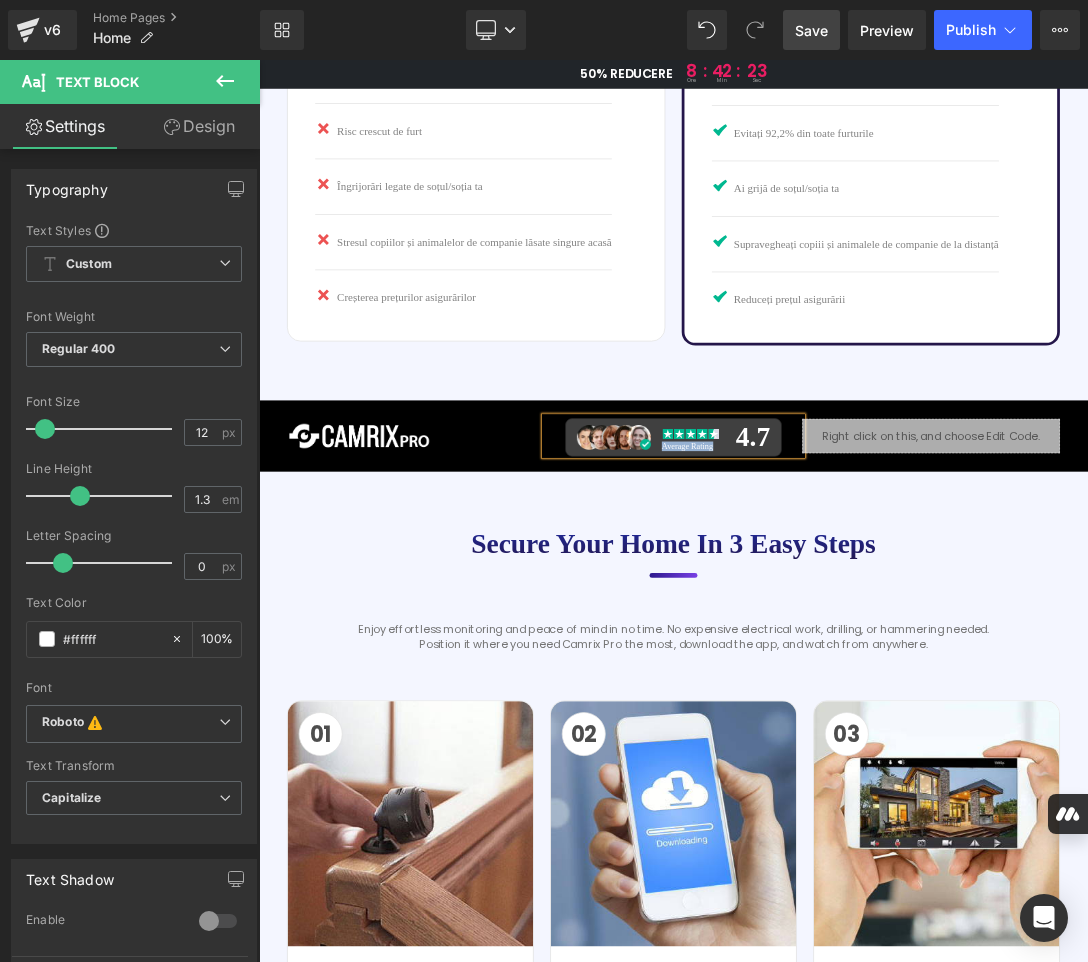 click on "Average Rating 4.7" at bounding box center (864, 611) 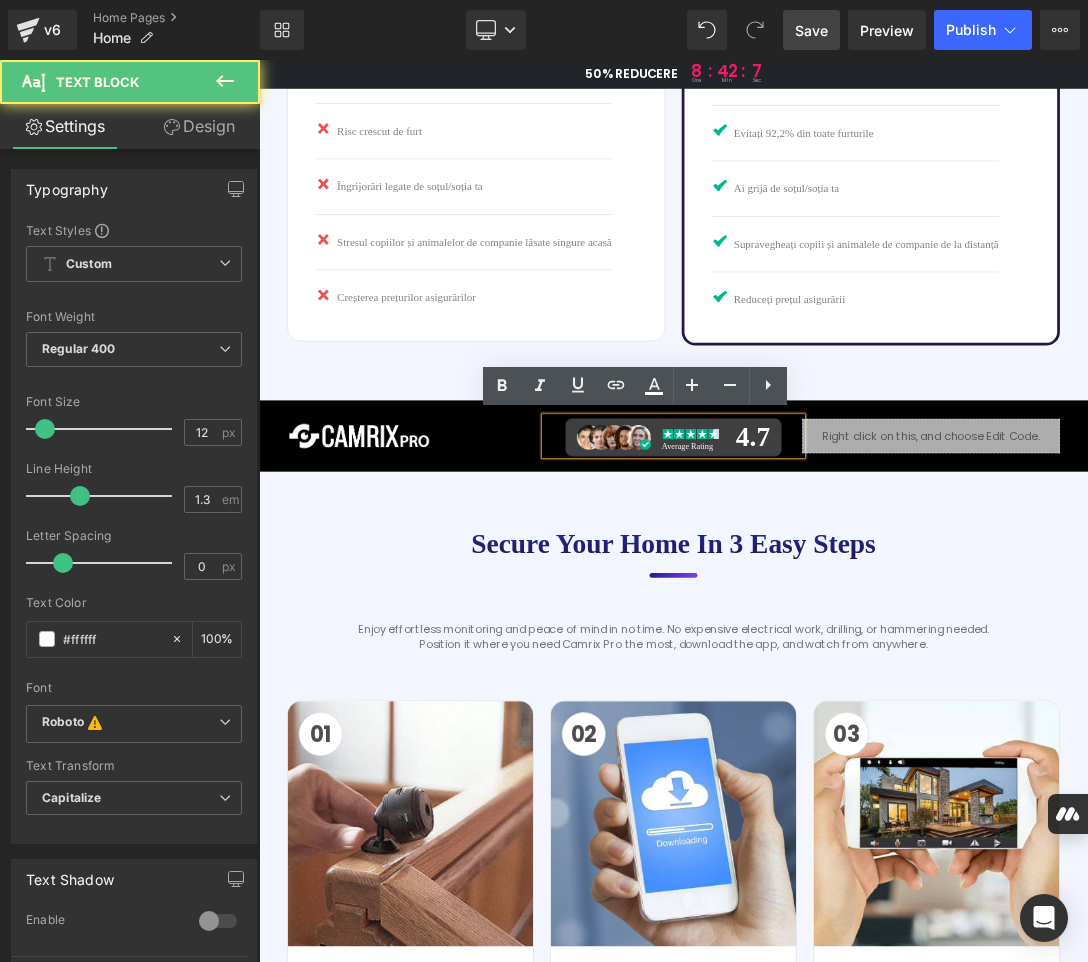 click on "Average Rating" at bounding box center [893, 614] 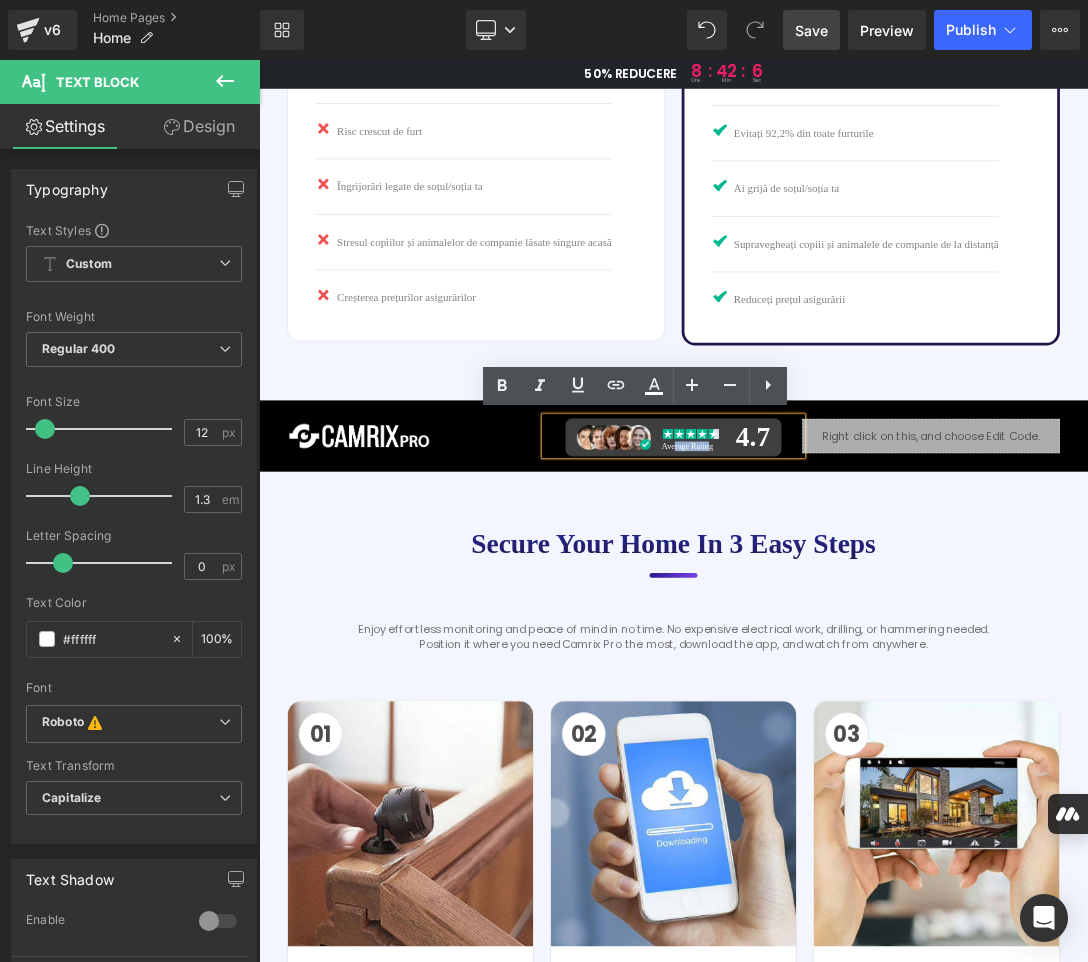 drag, startPoint x: 911, startPoint y: 629, endPoint x: 876, endPoint y: 626, distance: 35.128338 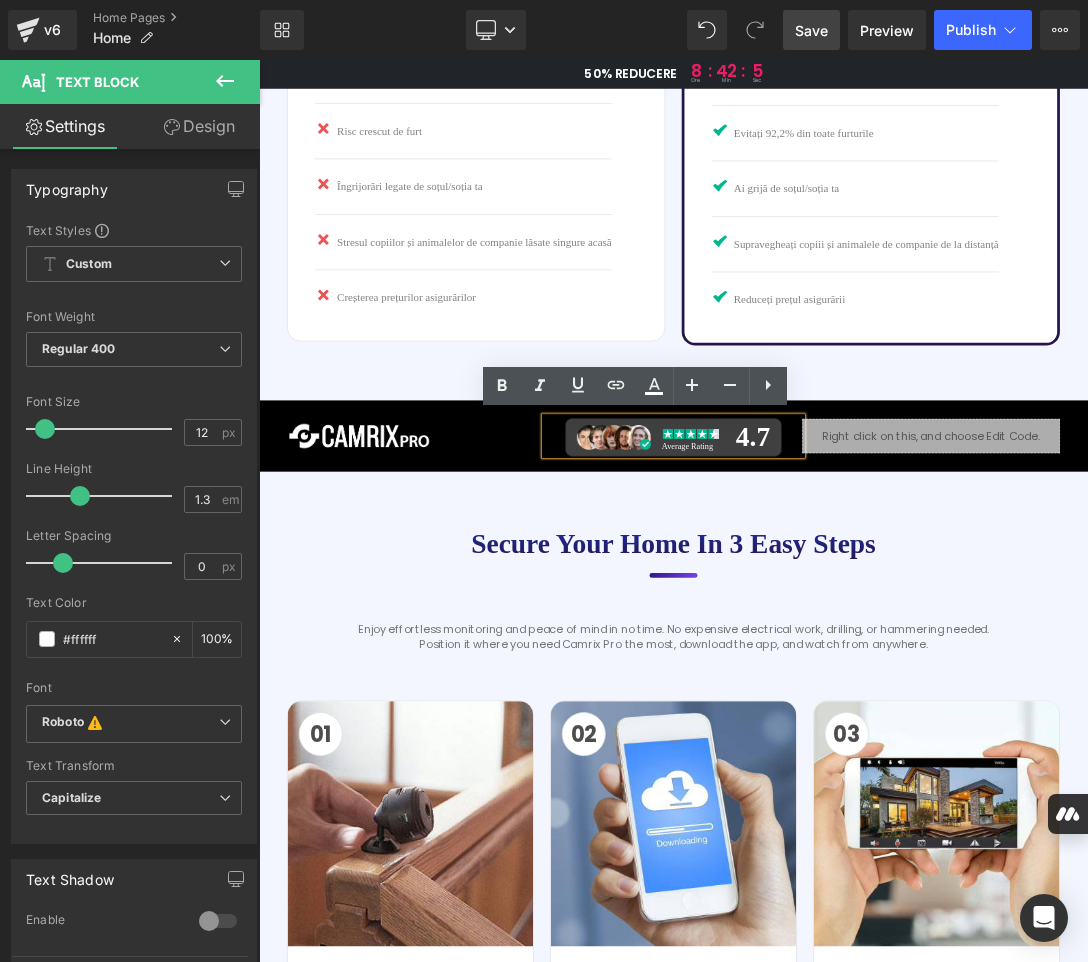 click on "Average Rating" at bounding box center [893, 614] 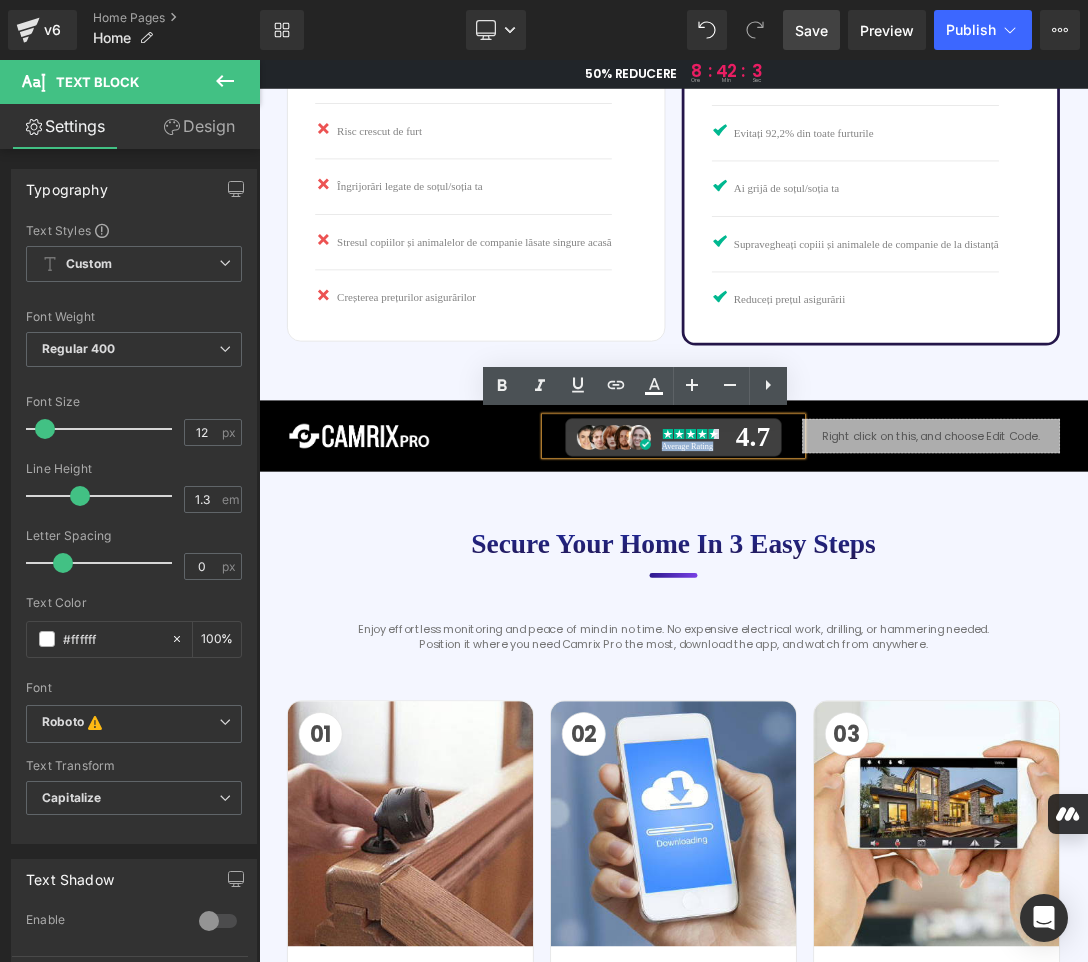 drag, startPoint x: 915, startPoint y: 624, endPoint x: 842, endPoint y: 620, distance: 73.109505 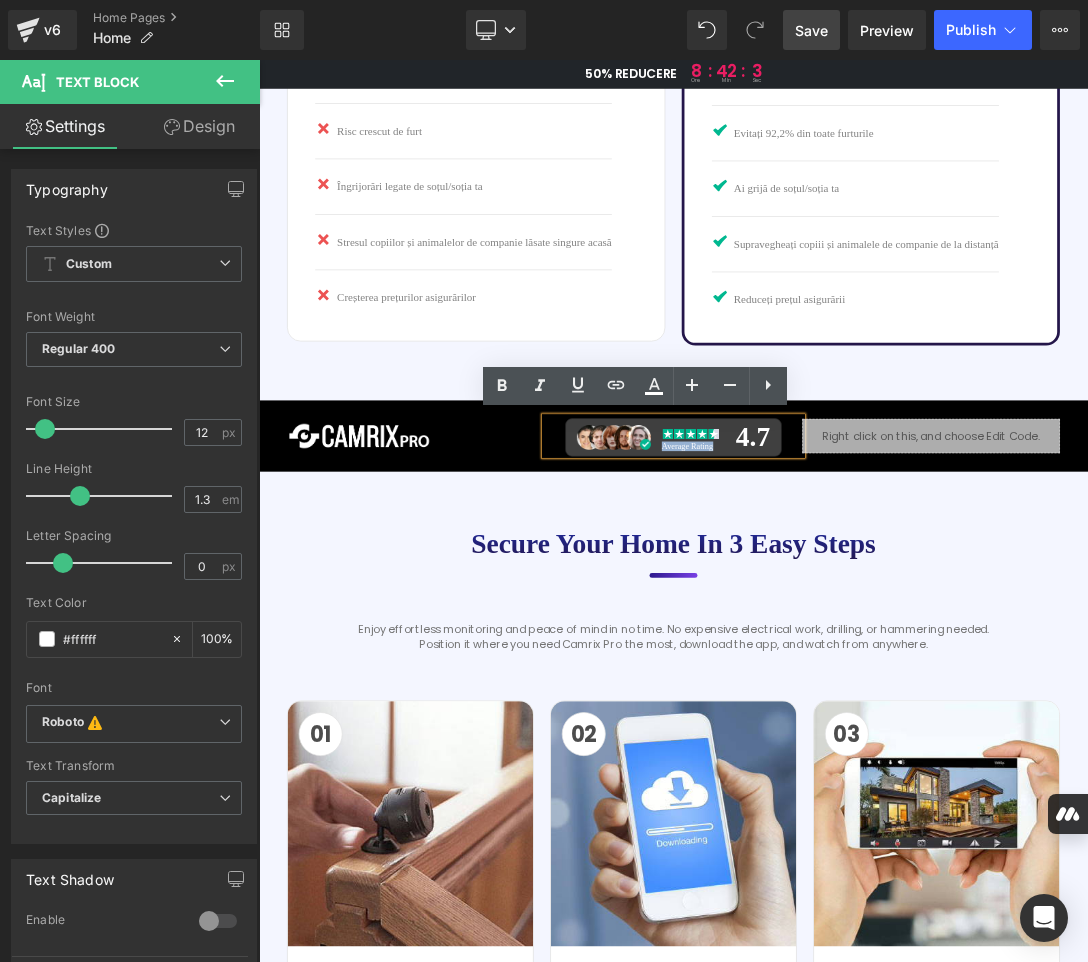 click on "Average Rating" at bounding box center [893, 614] 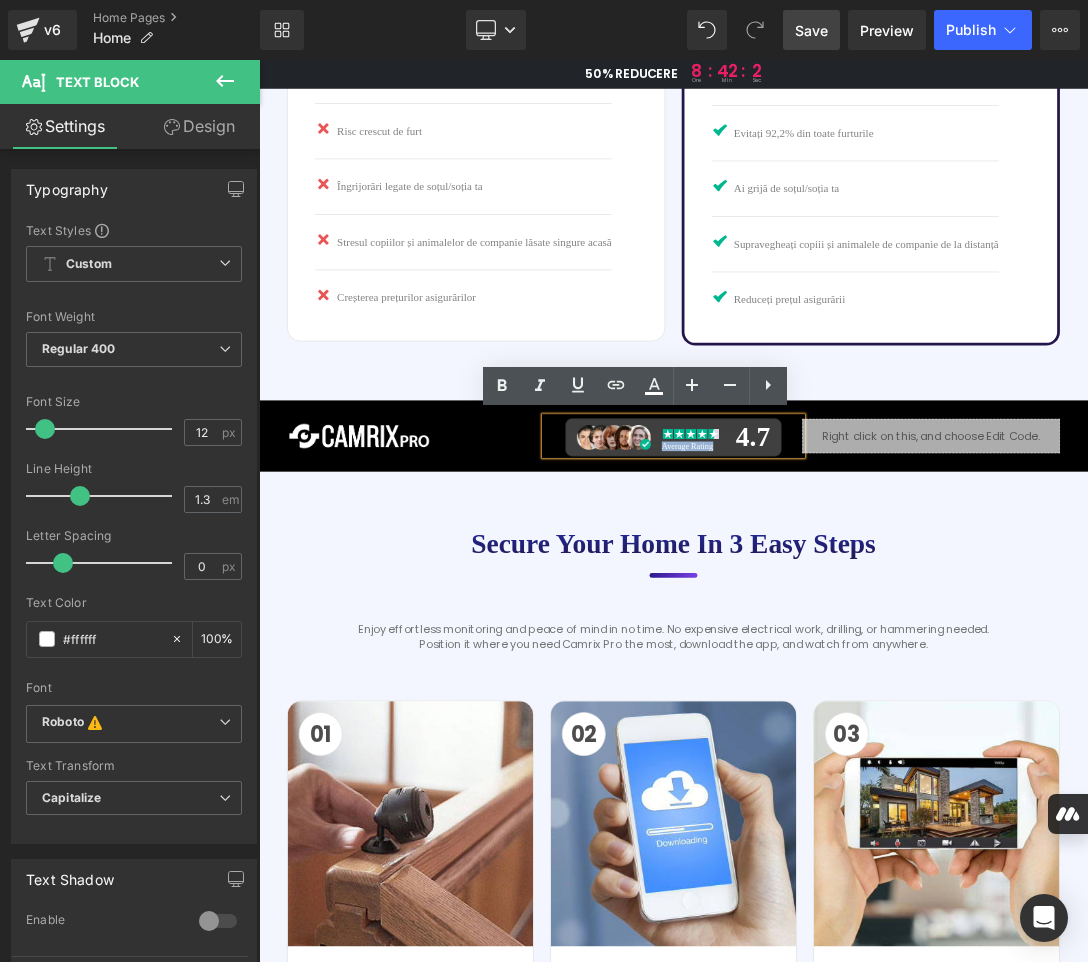 paste 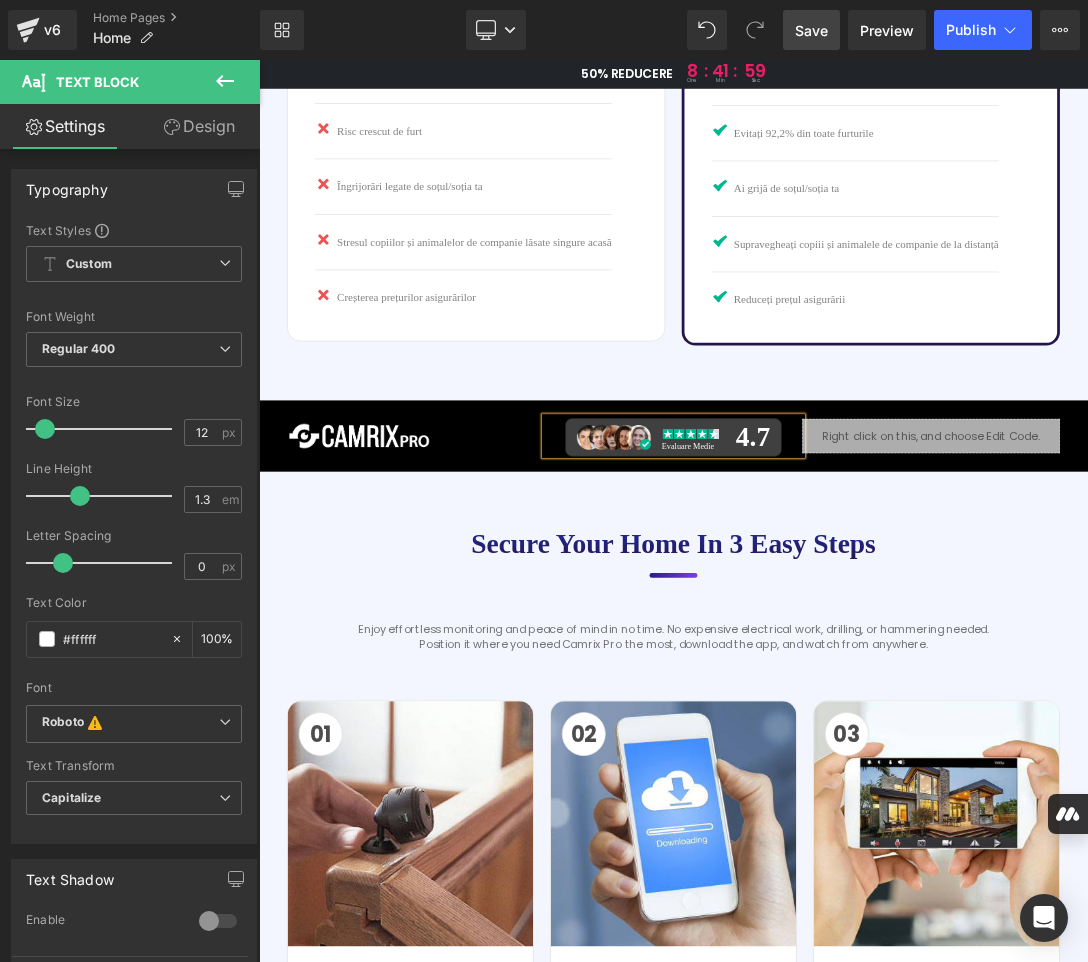 click on "Save" at bounding box center (811, 30) 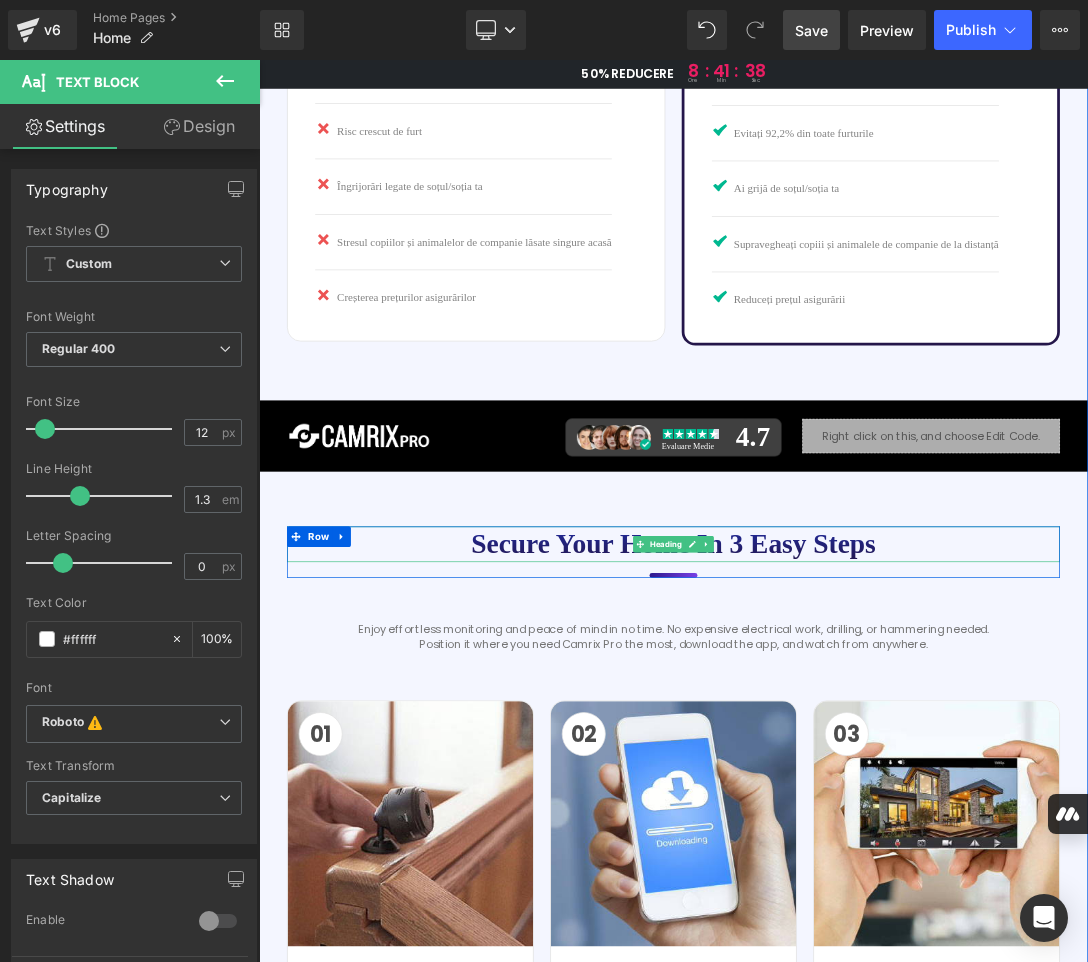 click on "Secure your home in 3 easy steps" at bounding box center [864, 767] 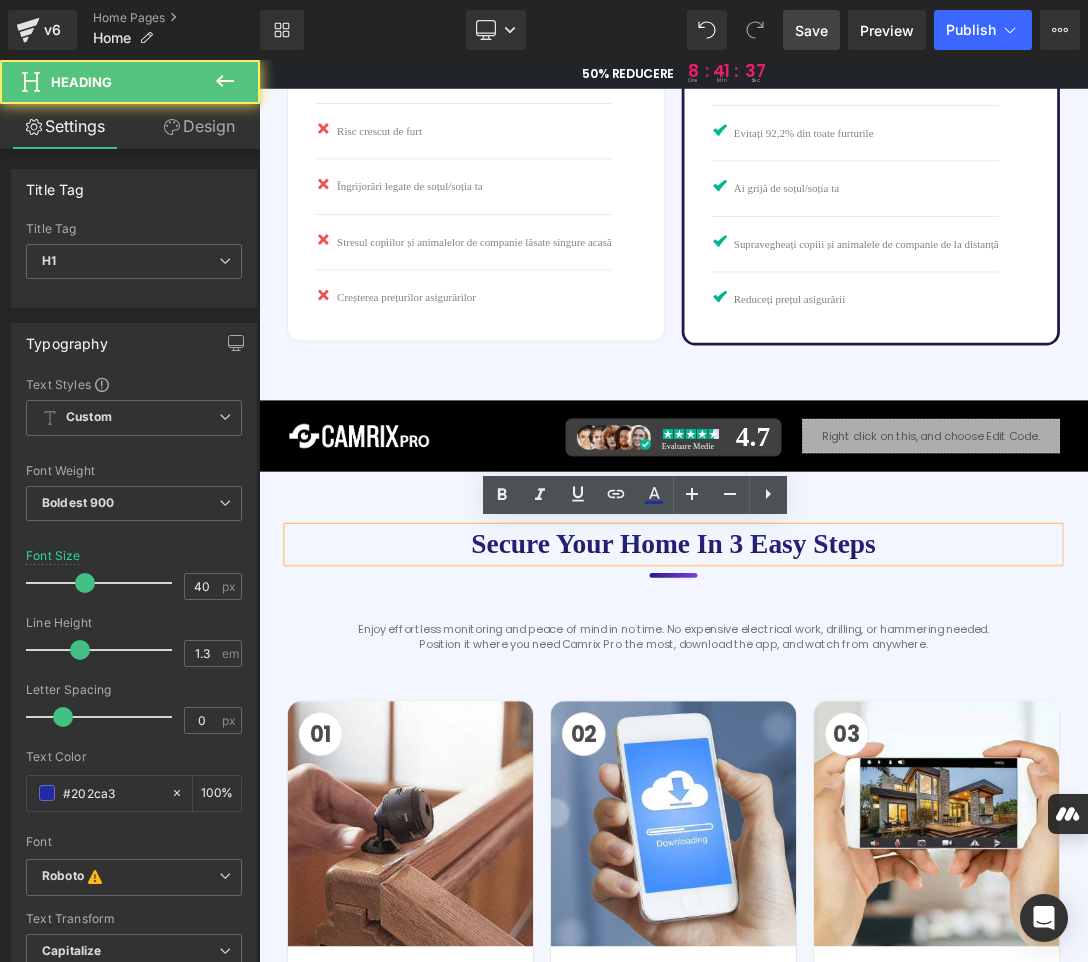 click on "Secure your home in 3 easy steps" at bounding box center [864, 767] 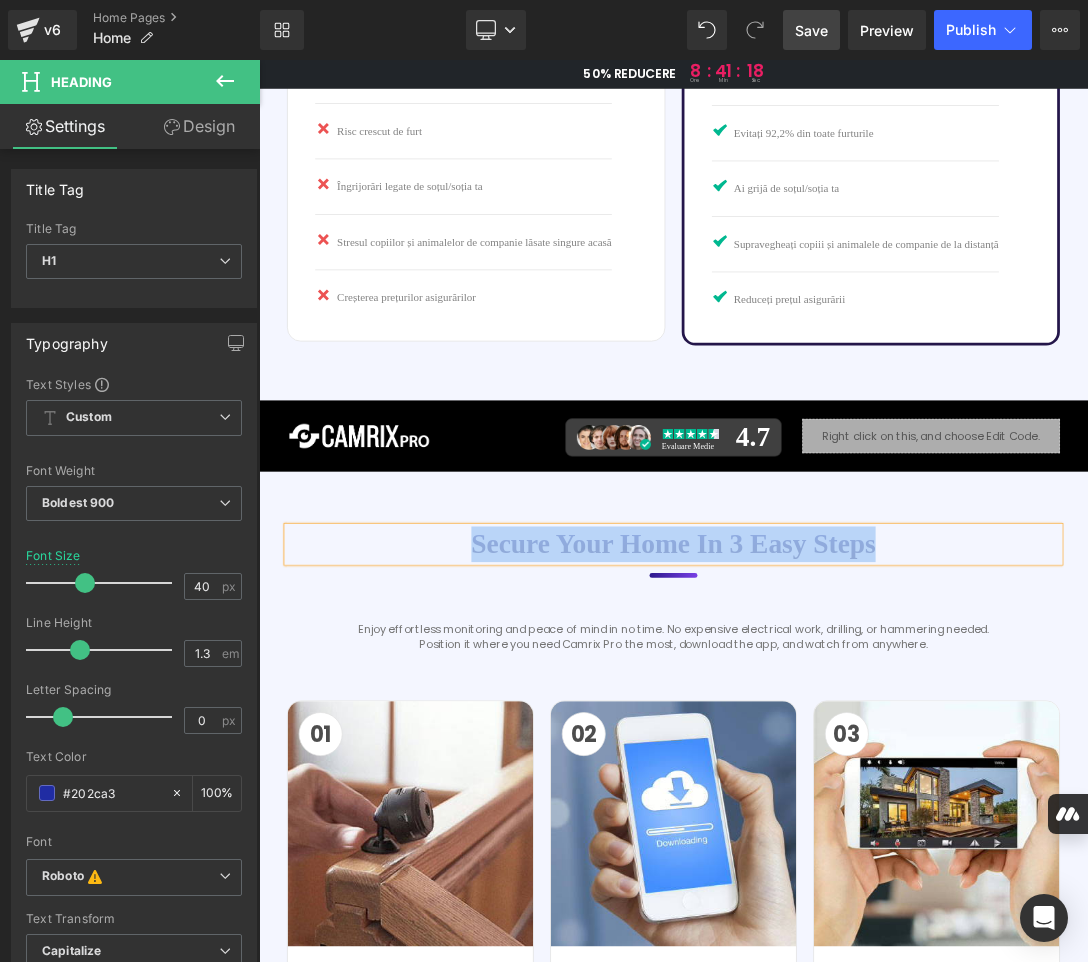 click on "Secure your home in 3 easy steps" at bounding box center [864, 767] 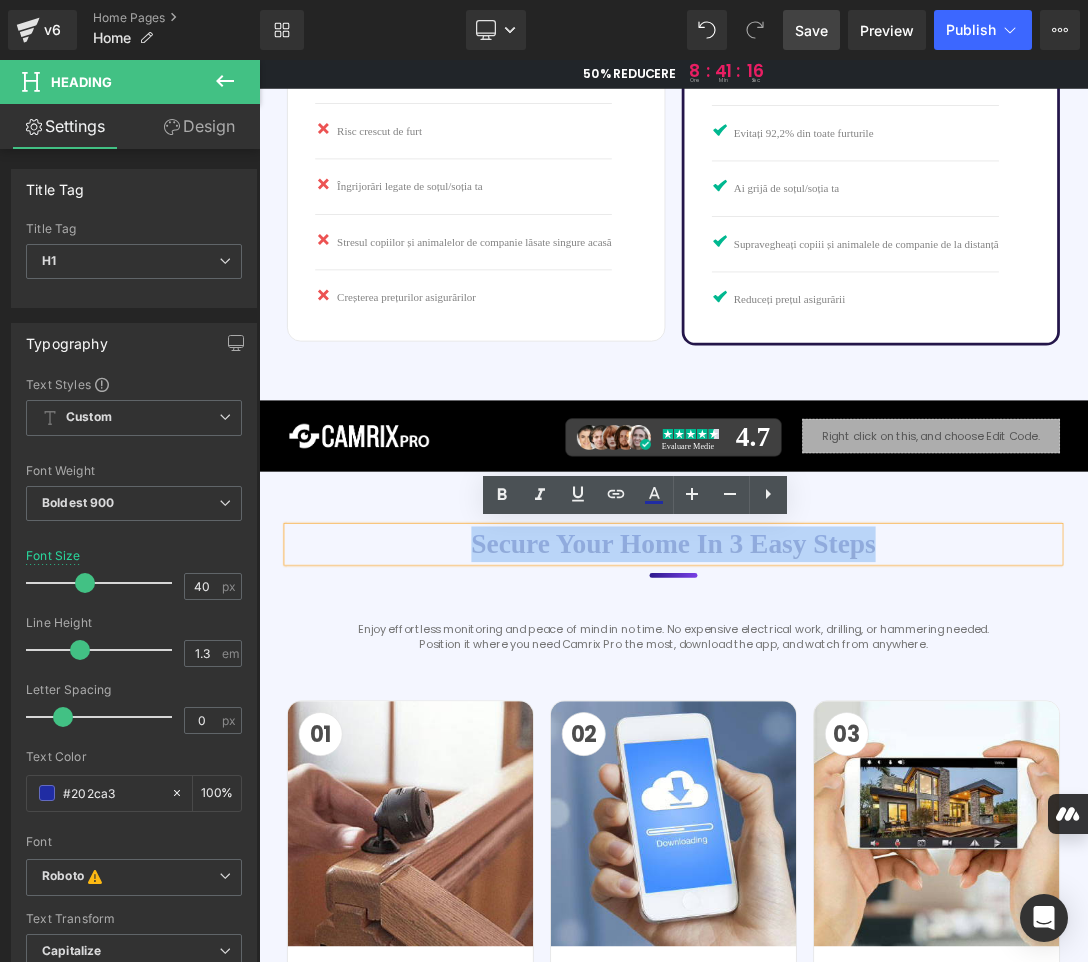 paste 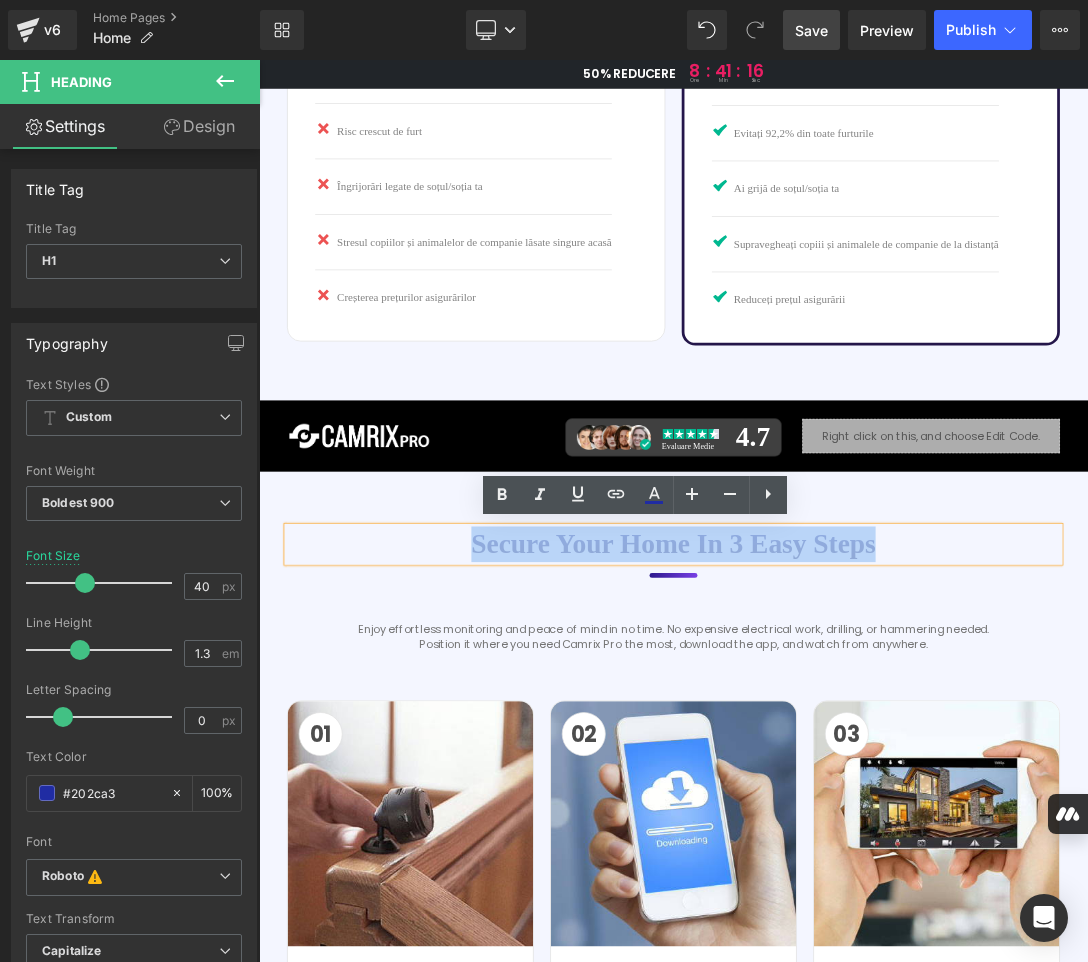type 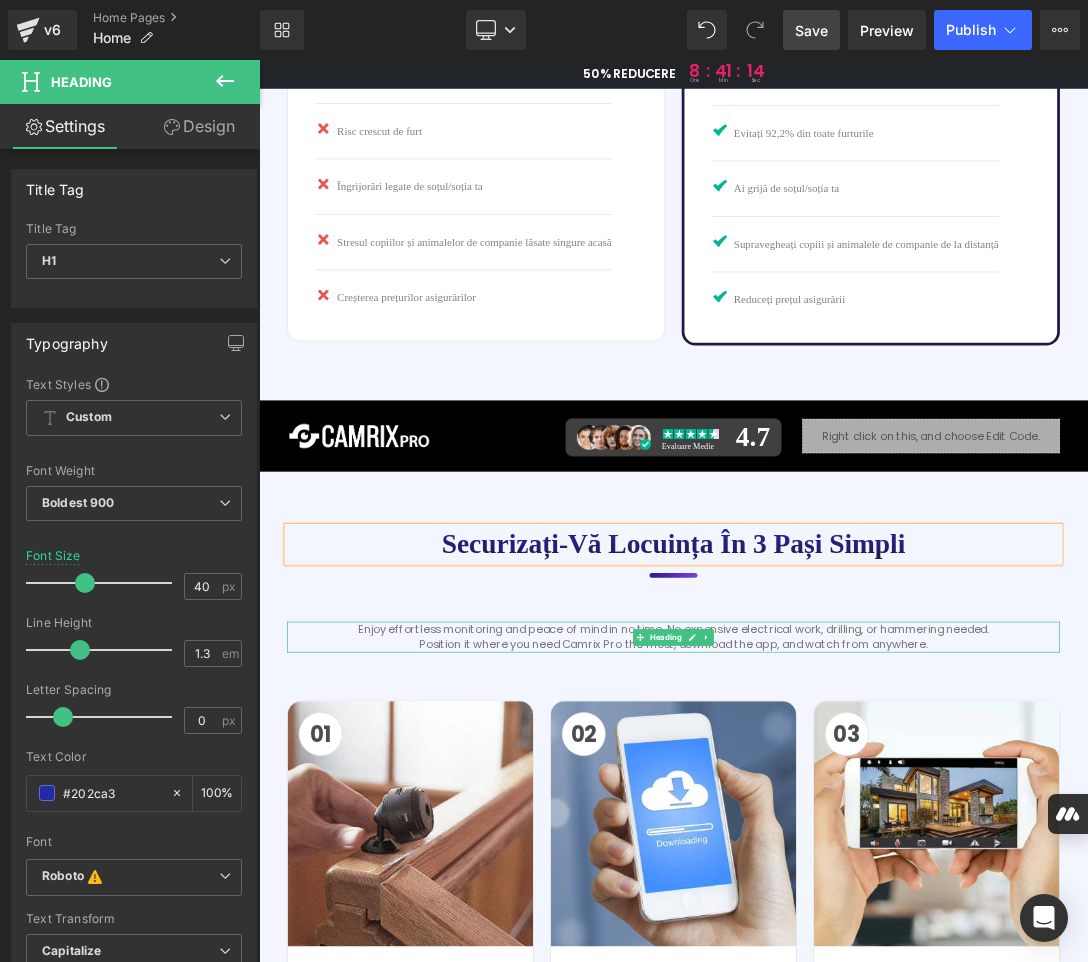 drag, startPoint x: 1231, startPoint y: 909, endPoint x: 1280, endPoint y: 902, distance: 49.497475 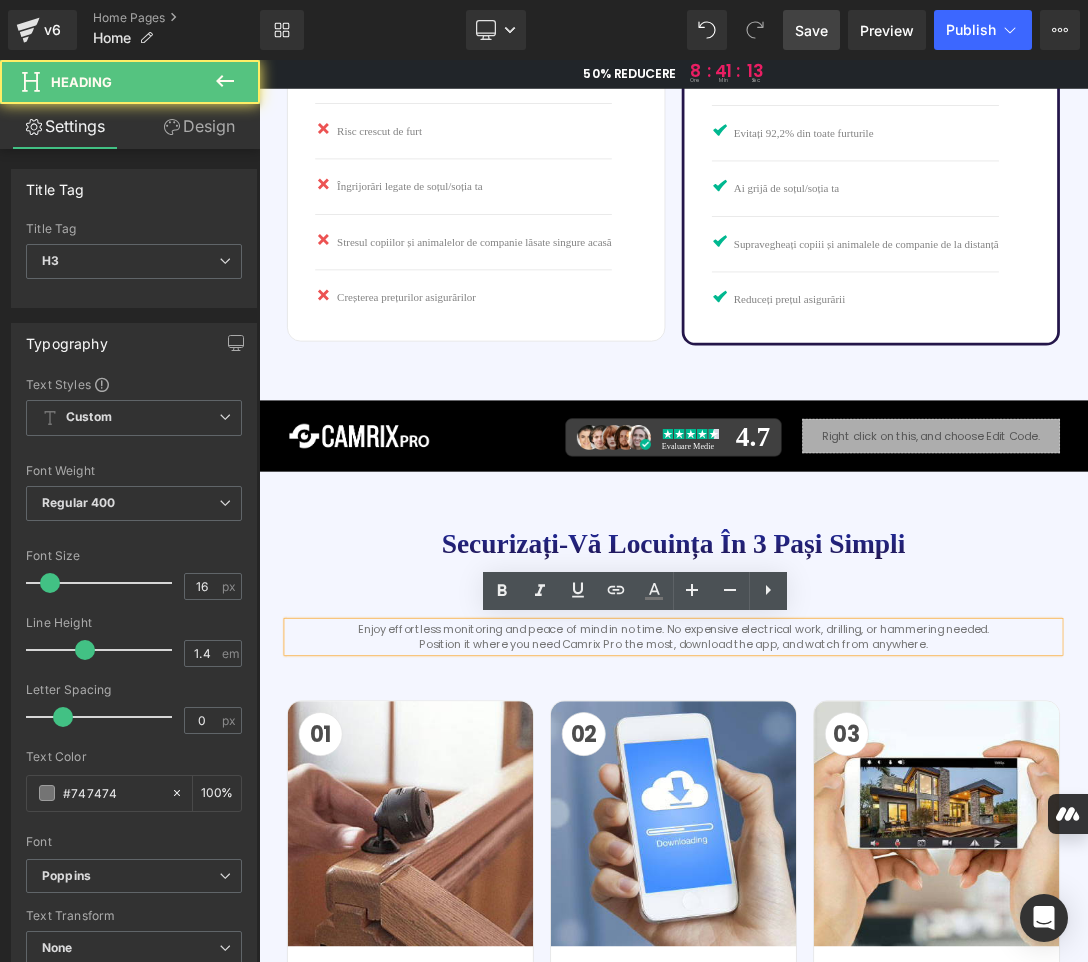 click on "Enjoy effortless monitoring and peace of mind in no time. No expensive electrical work, drilling, or hammering needed. Position it where you need Camrix Pro the most, download the app, and watch from anywhere." at bounding box center (864, 902) 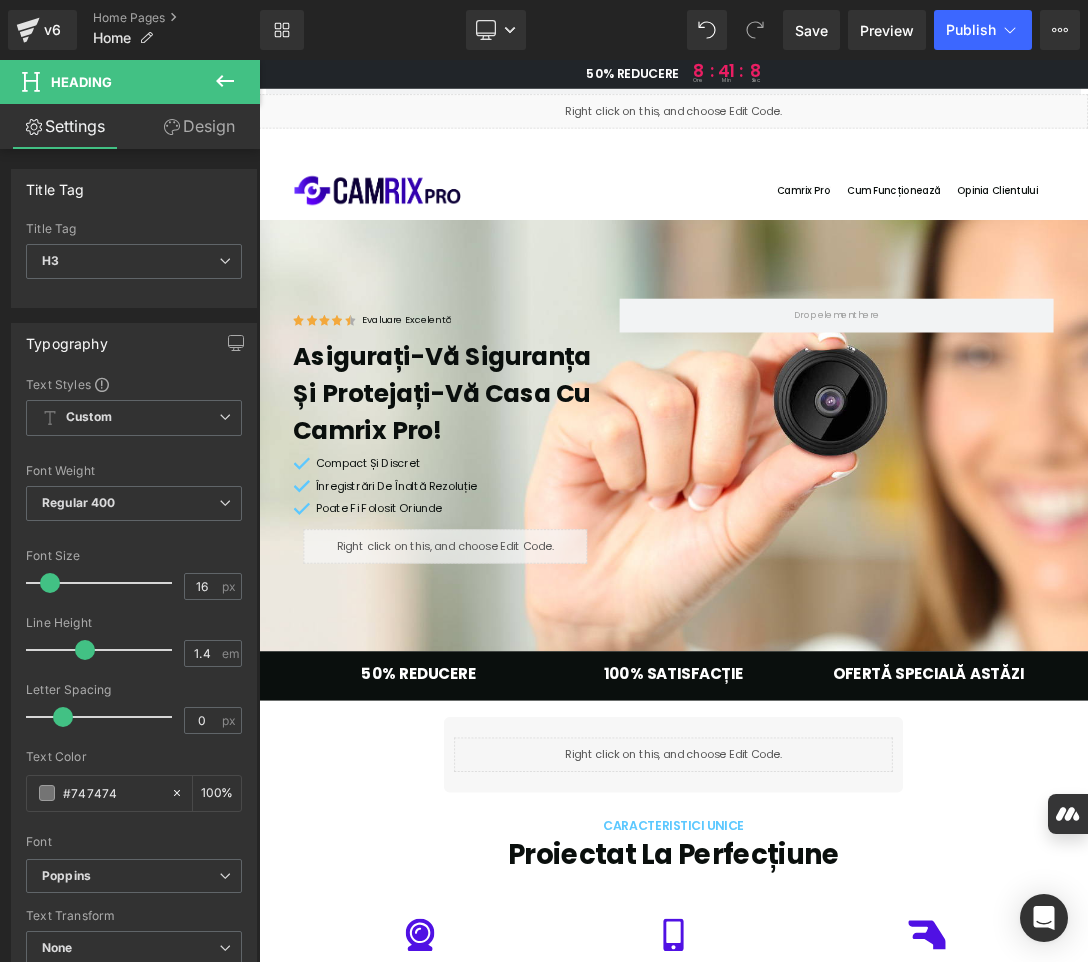 scroll, scrollTop: 3300, scrollLeft: 0, axis: vertical 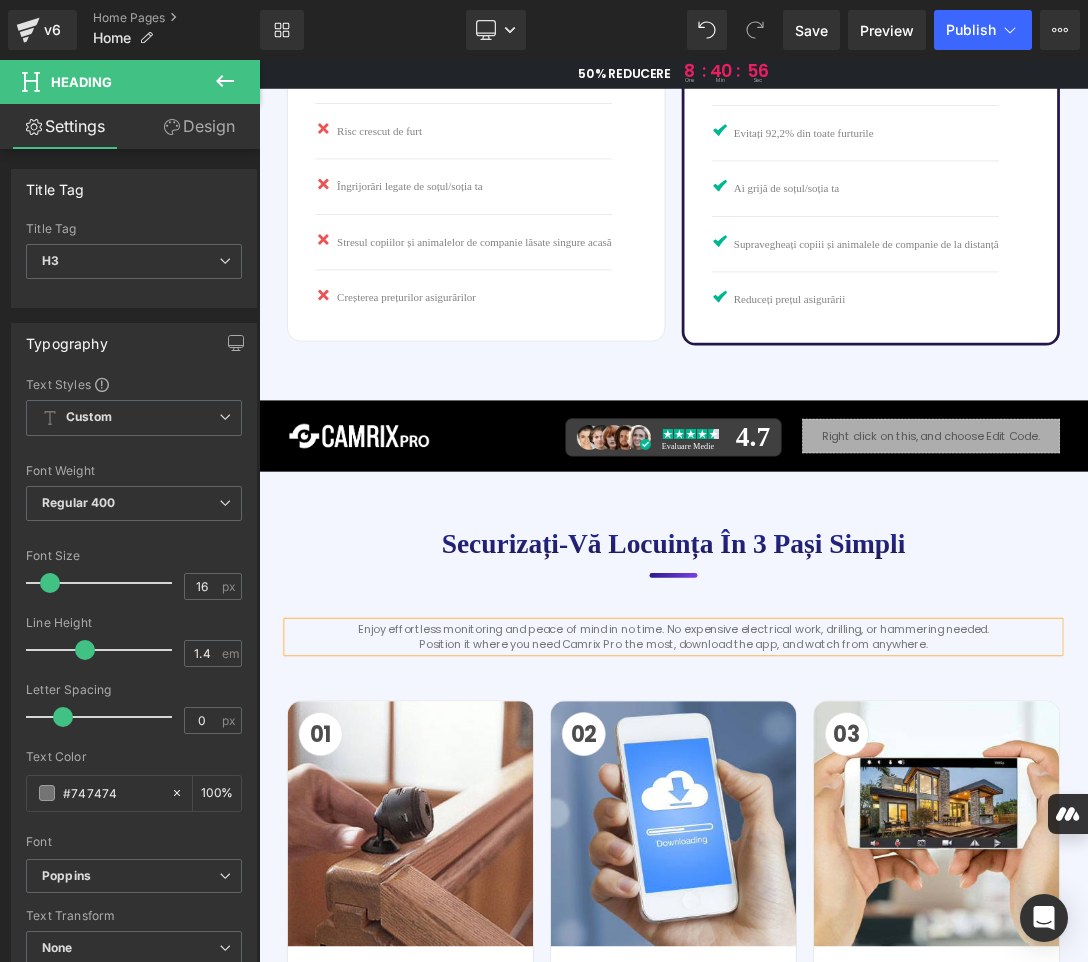 click on "Enjoy effortless monitoring and peace of mind in no time. No expensive electrical work, drilling, or hammering needed. Position it where you need Camrix Pro the most, download the app, and watch from anywhere." at bounding box center [864, 902] 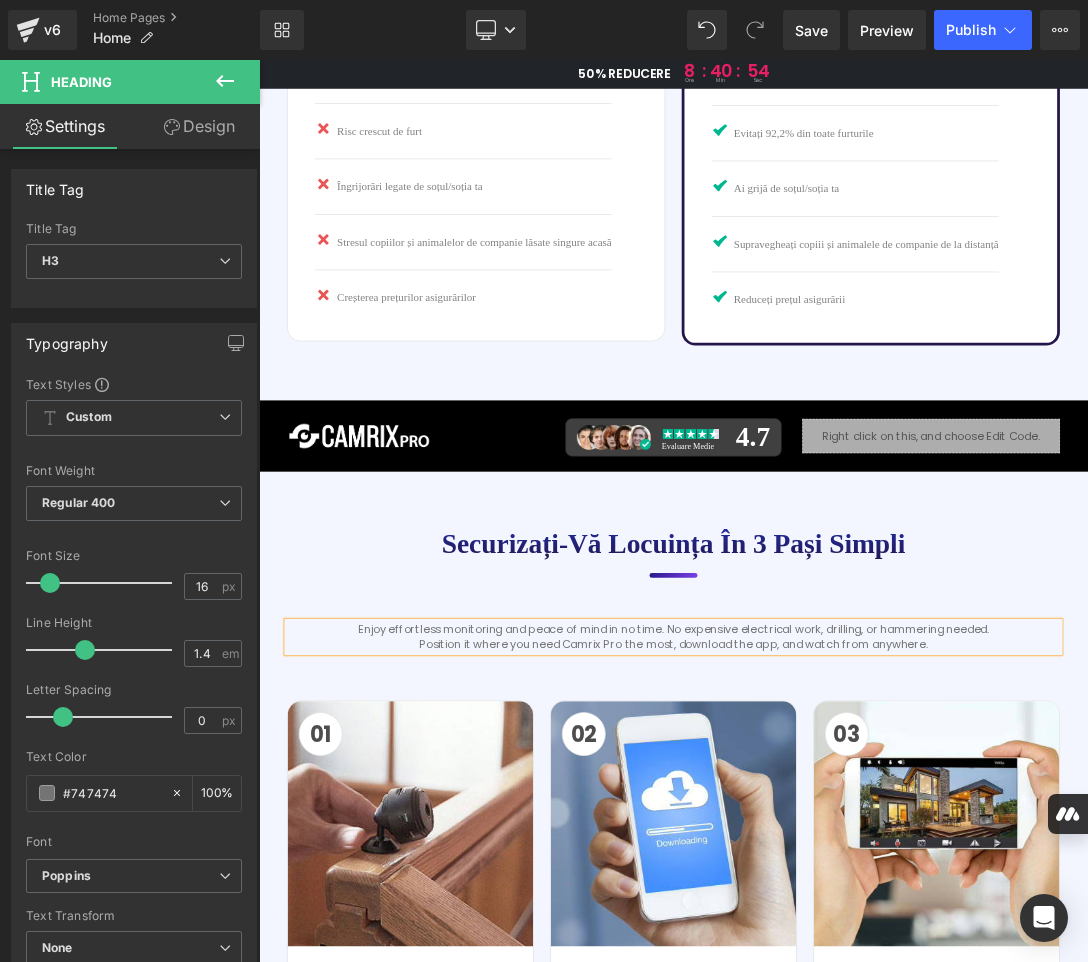 paste 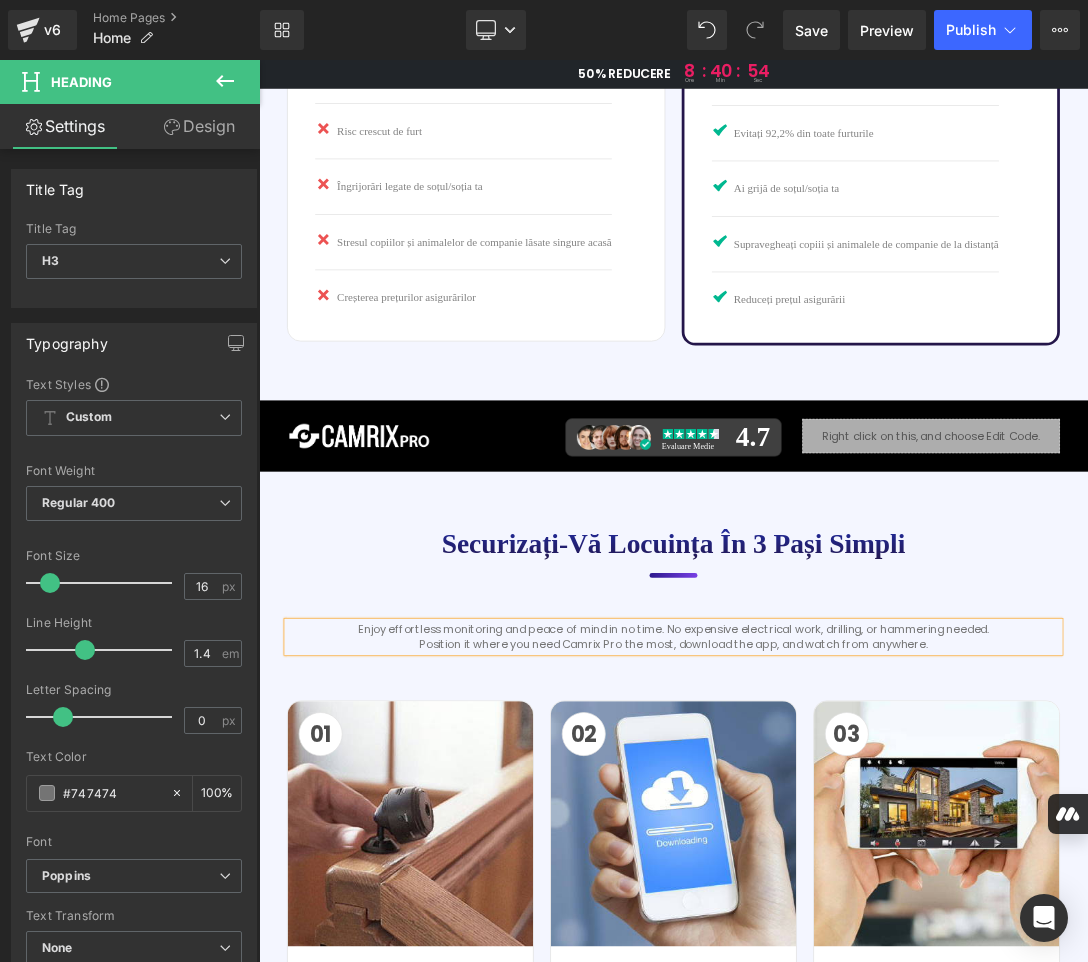 type 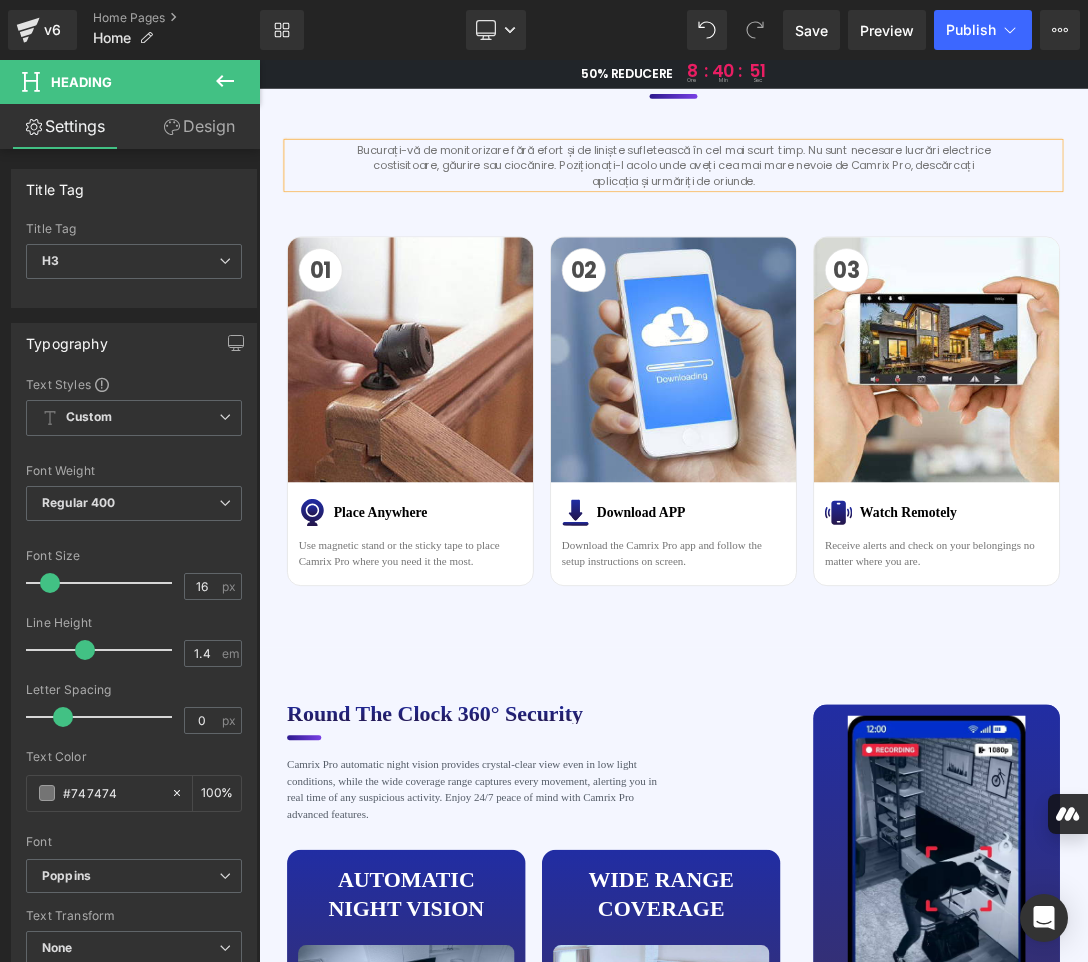 scroll, scrollTop: 4100, scrollLeft: 0, axis: vertical 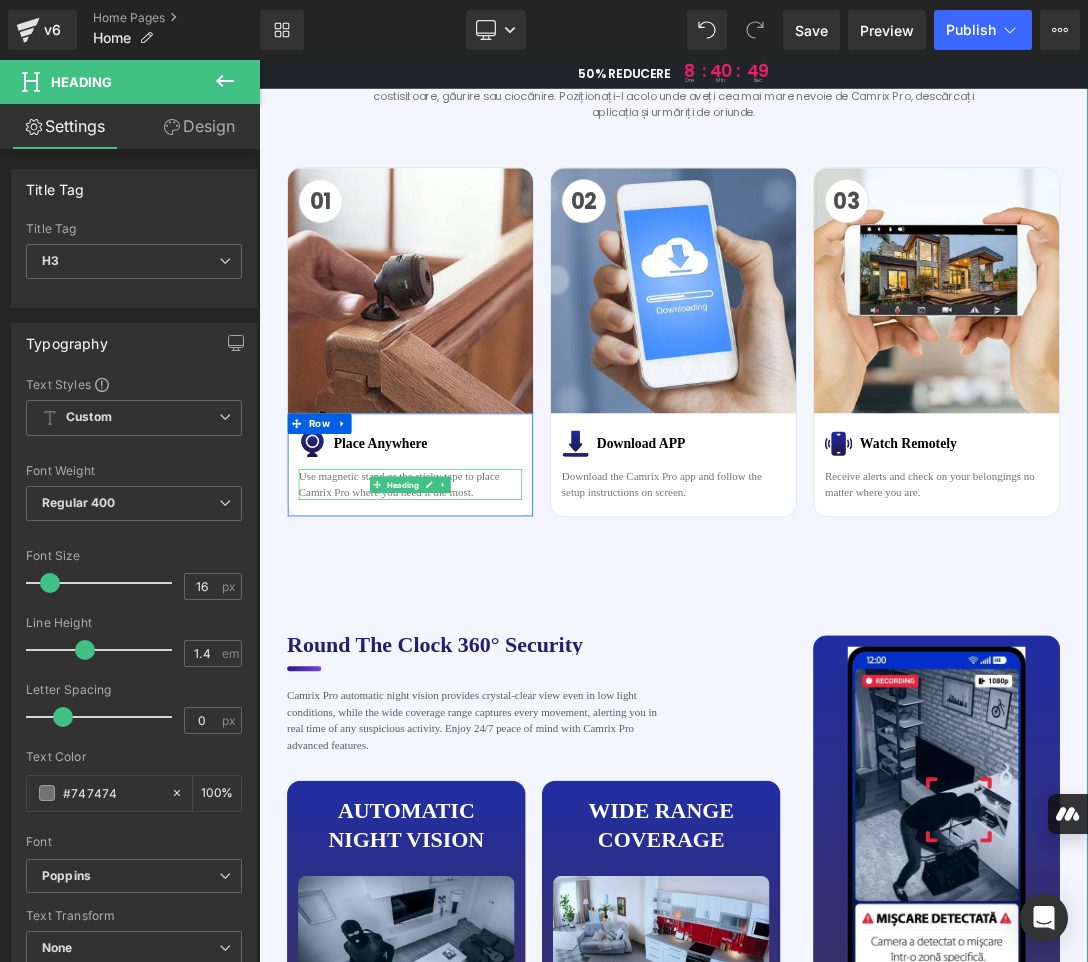 drag, startPoint x: 556, startPoint y: 687, endPoint x: 572, endPoint y: 692, distance: 16.763054 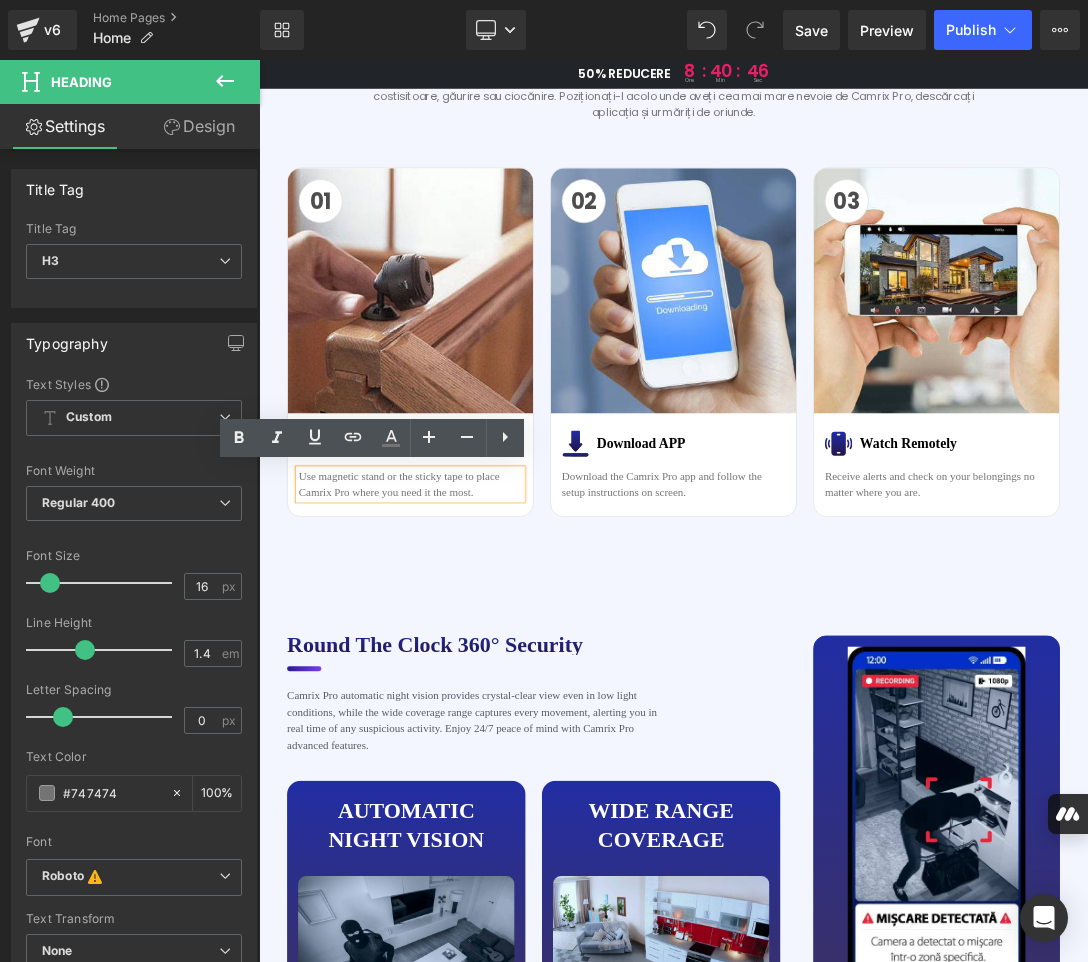 drag, startPoint x: 572, startPoint y: 693, endPoint x: 310, endPoint y: 671, distance: 262.92203 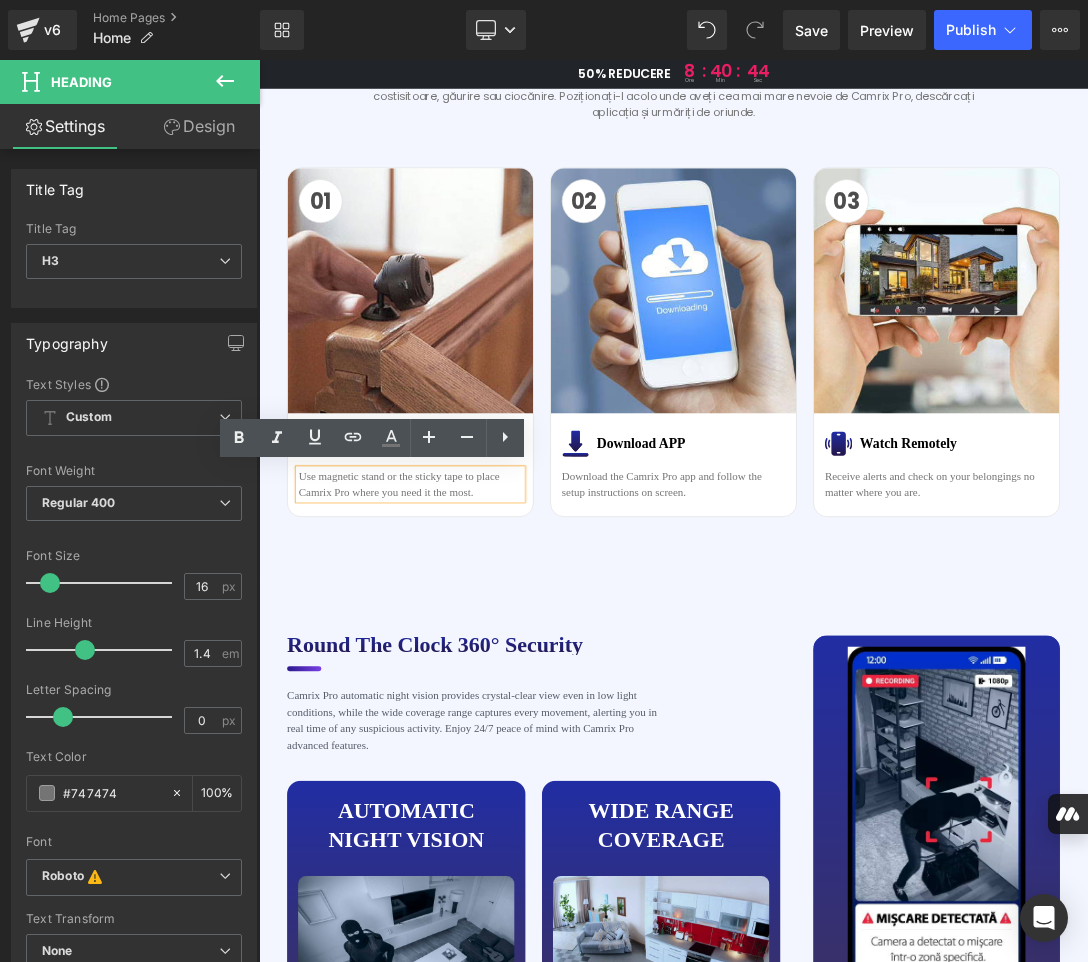 copy on "Use magnetic stand or the sticky tape to place Camrix Pro where you need it the most." 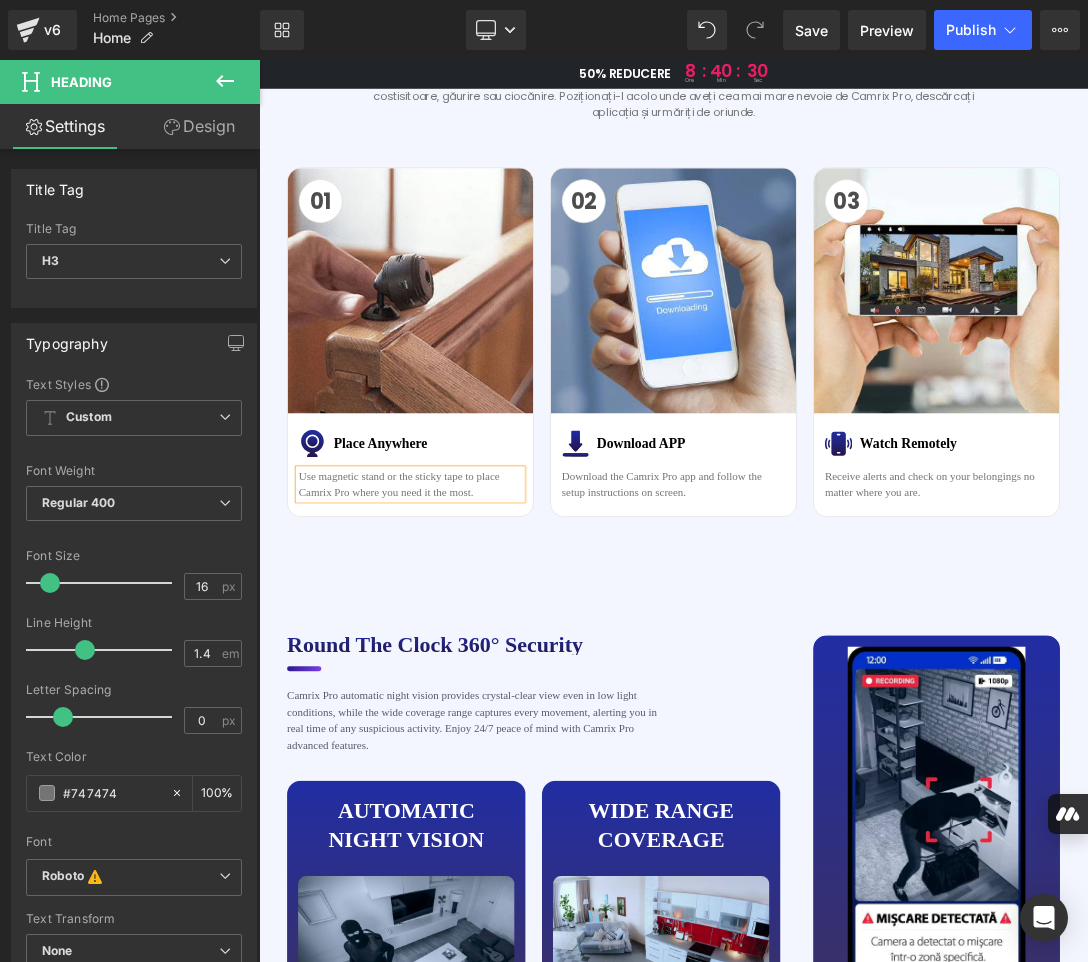 click on "Use magnetic stand or the sticky tape to place Camrix Pro where you need it the most." at bounding box center (480, 679) 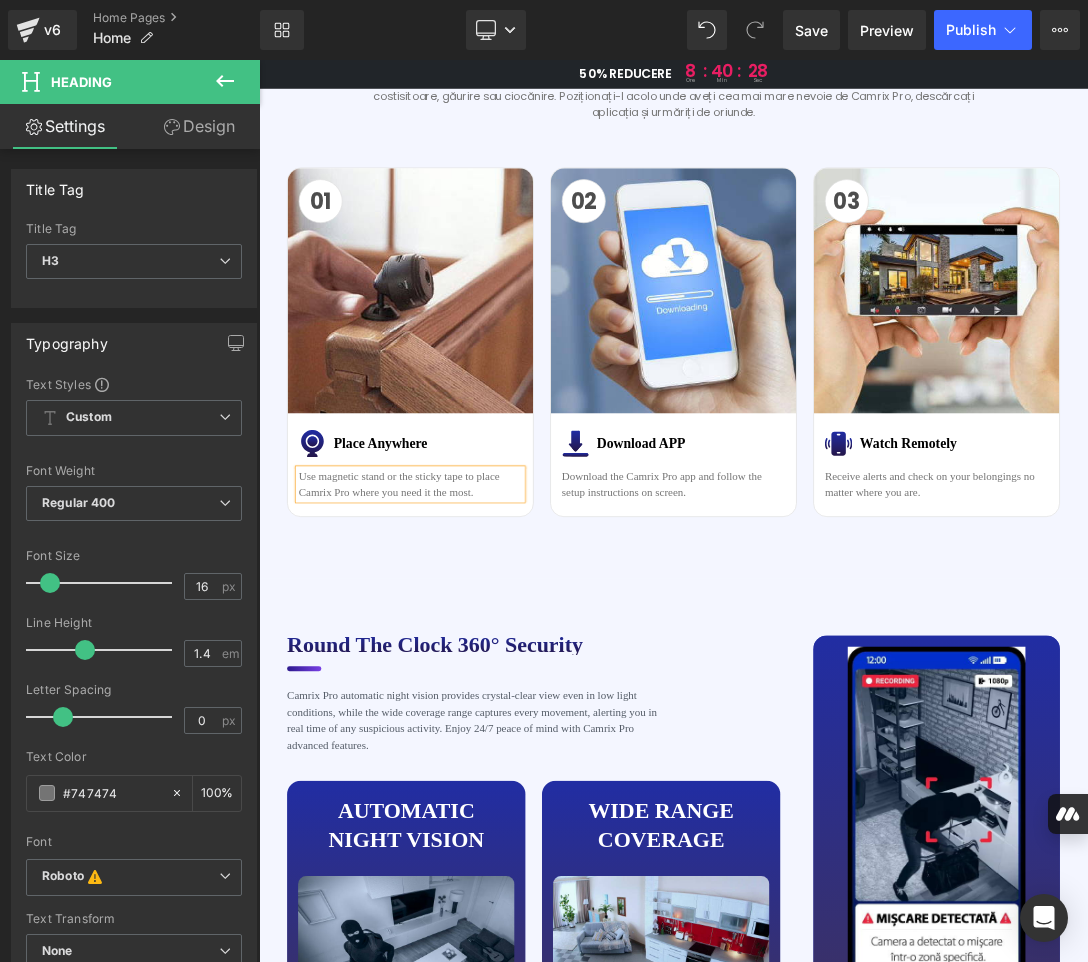 paste 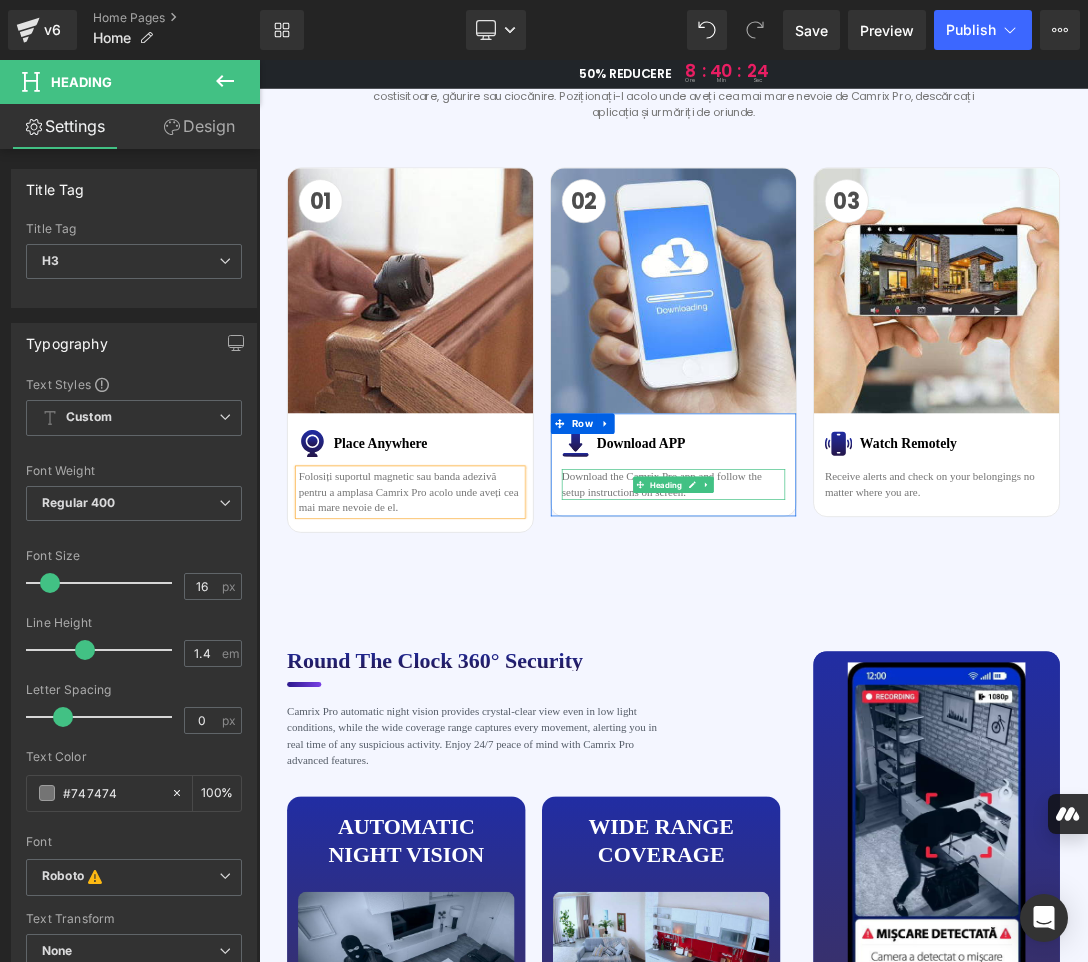 click on "Download the Camrix Pro app and follow the setup instructions on screen." at bounding box center [864, 679] 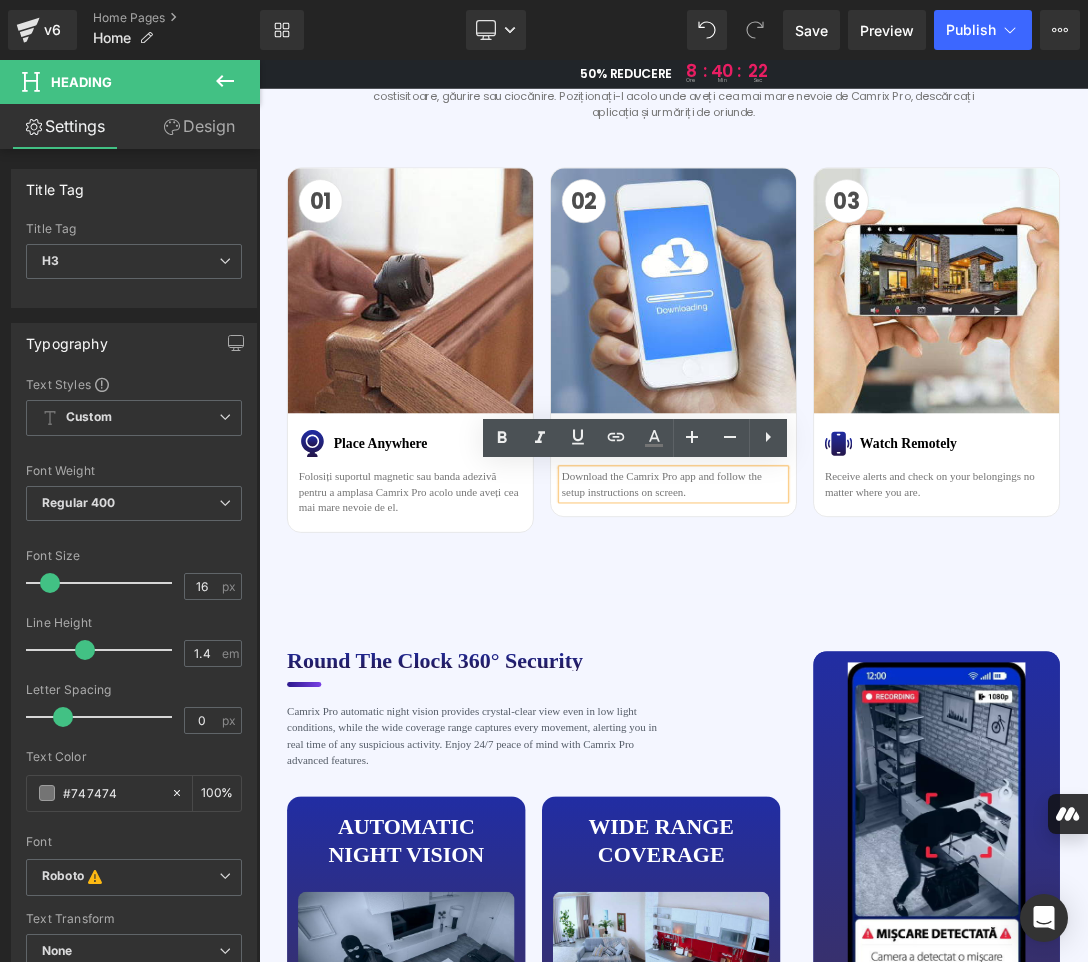 click on "Download the Camrix Pro app and follow the setup instructions on screen." at bounding box center (864, 679) 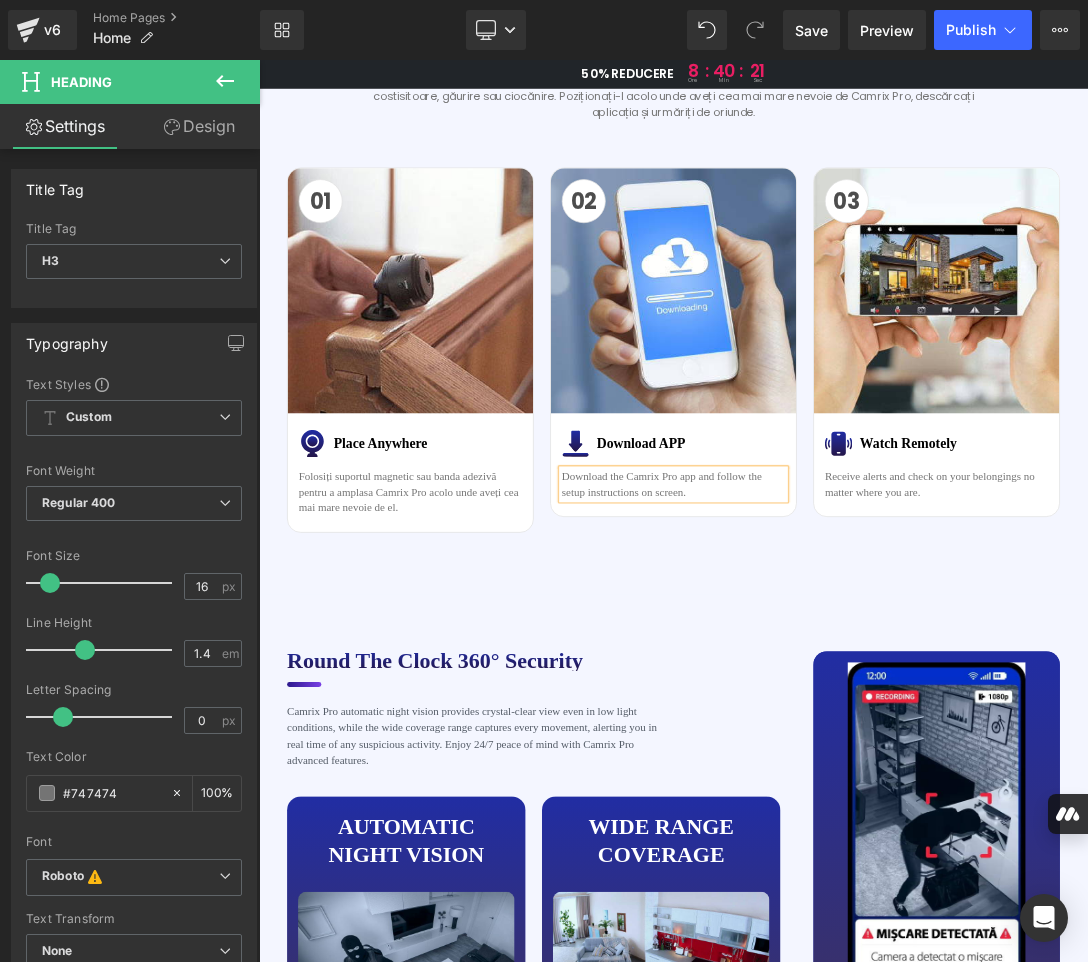 copy on "Download the Camrix Pro app and follow the setup instructions on screen." 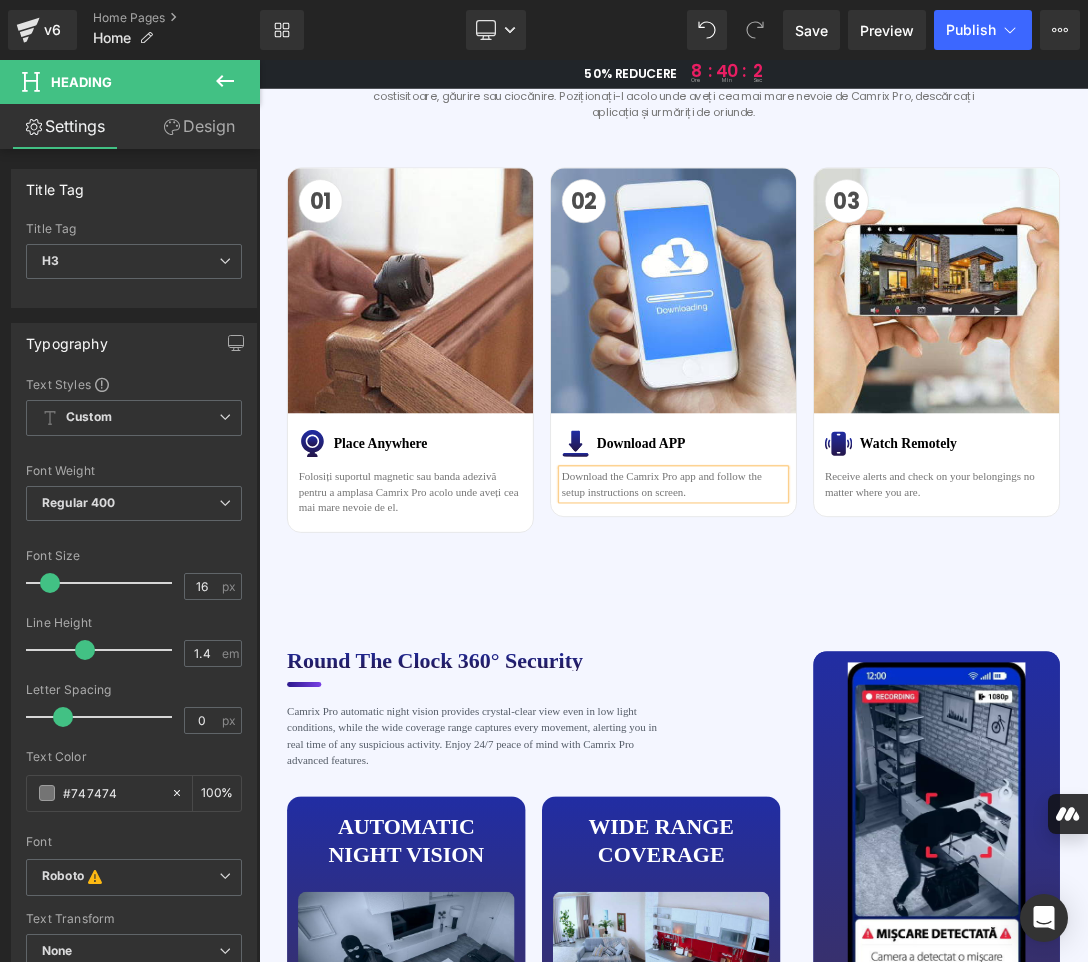 click on "Download the Camrix Pro app and follow the setup instructions on screen." at bounding box center [864, 679] 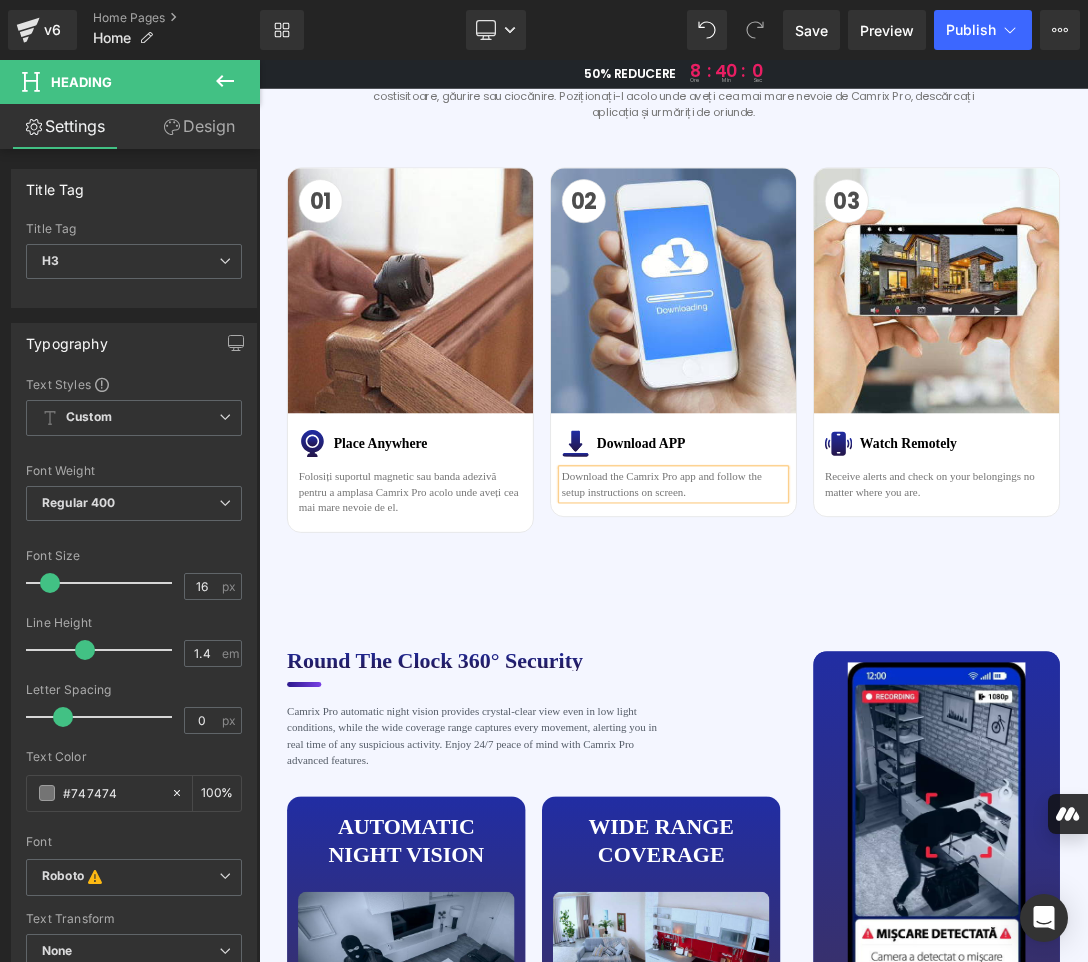 paste 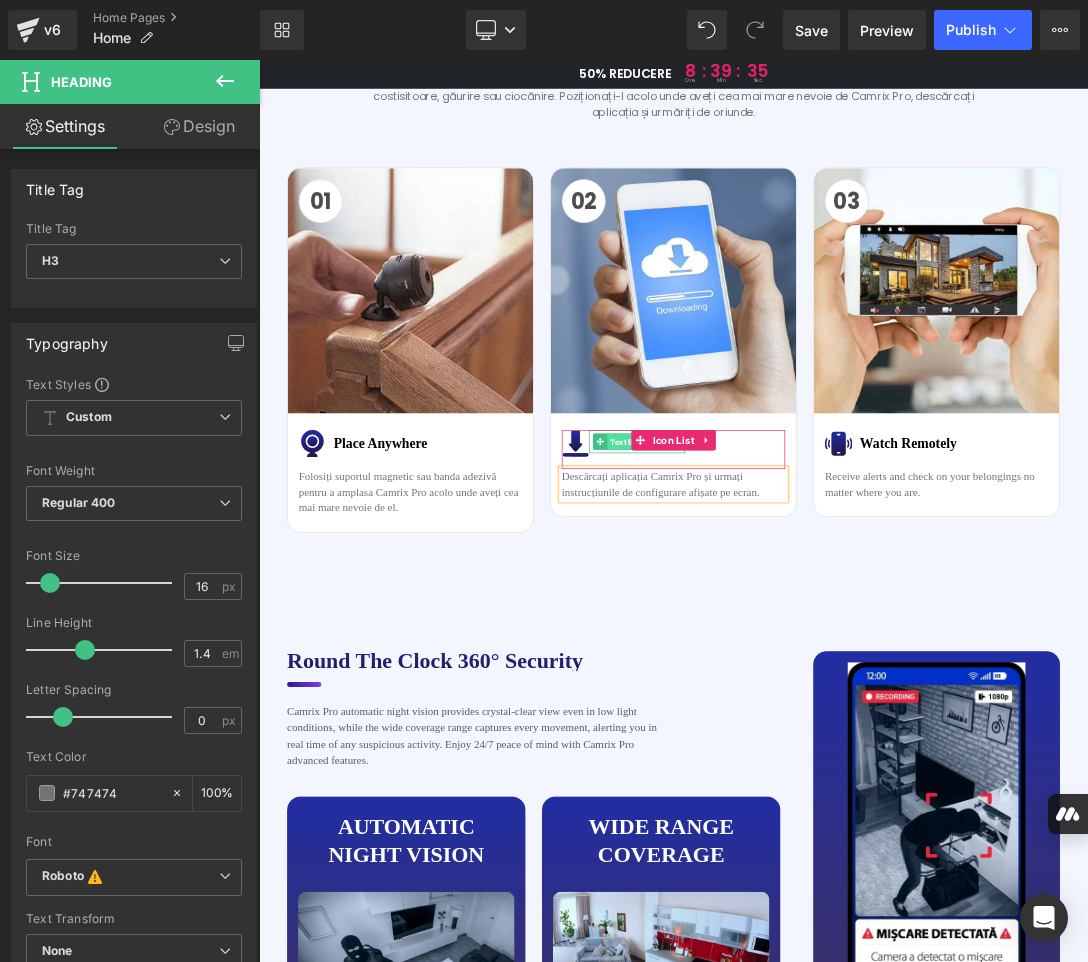 click on "Text Block" at bounding box center [801, 618] 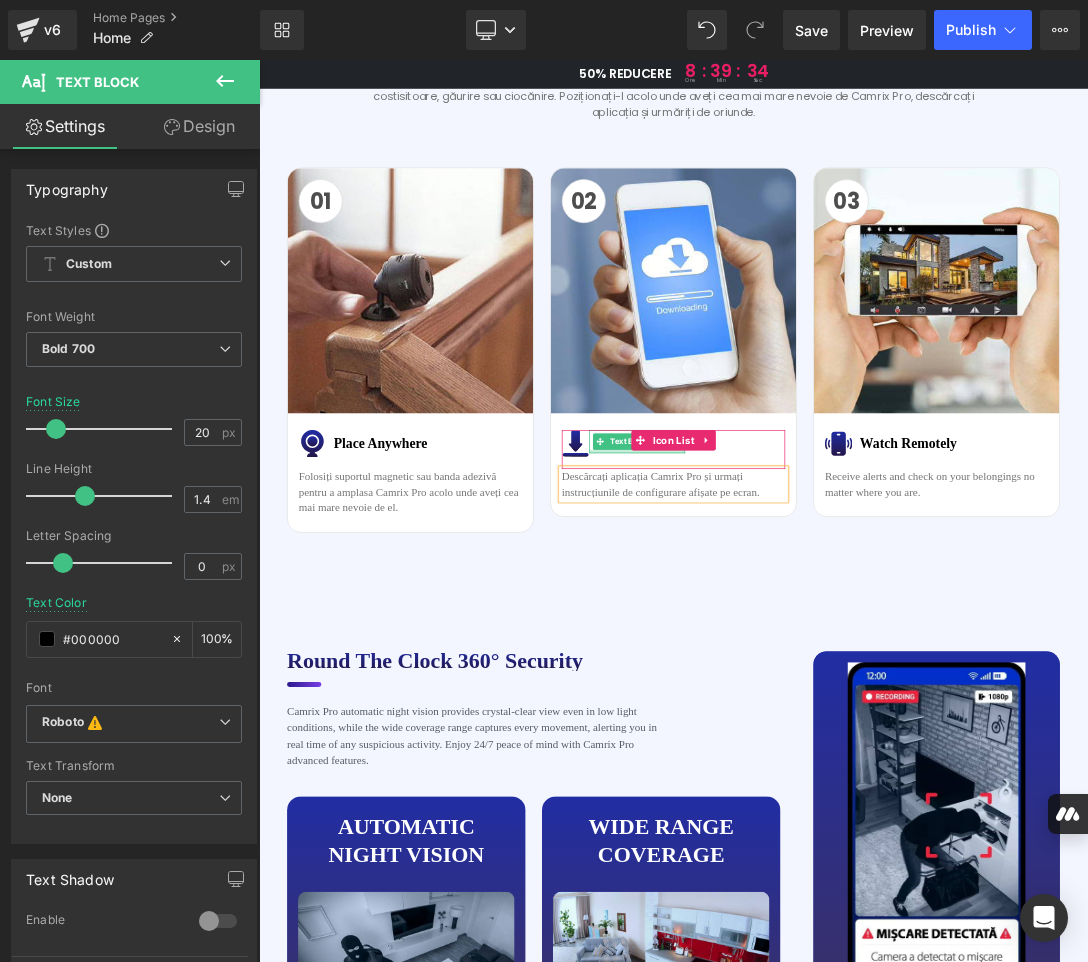 click on "Download APP
Text Block" at bounding box center [811, 617] 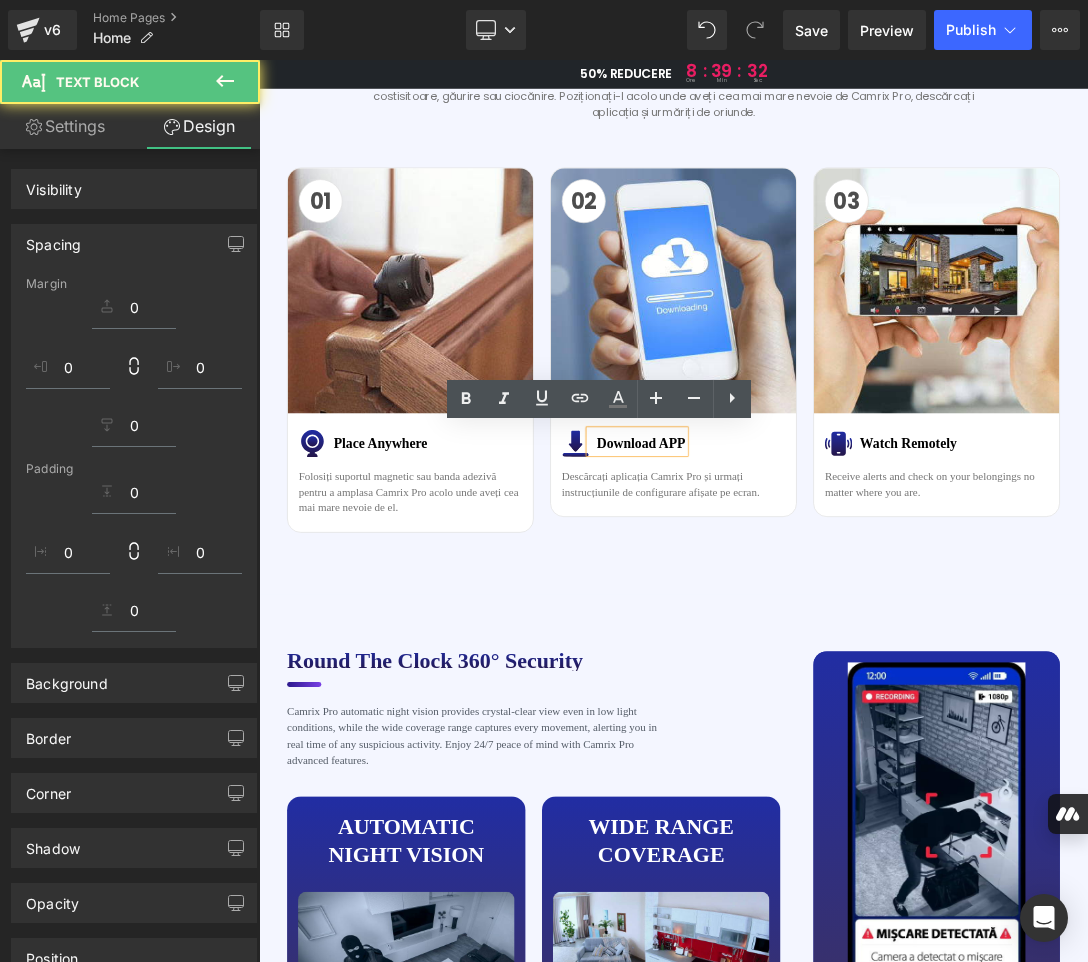 click on "Download APP" at bounding box center (816, 620) 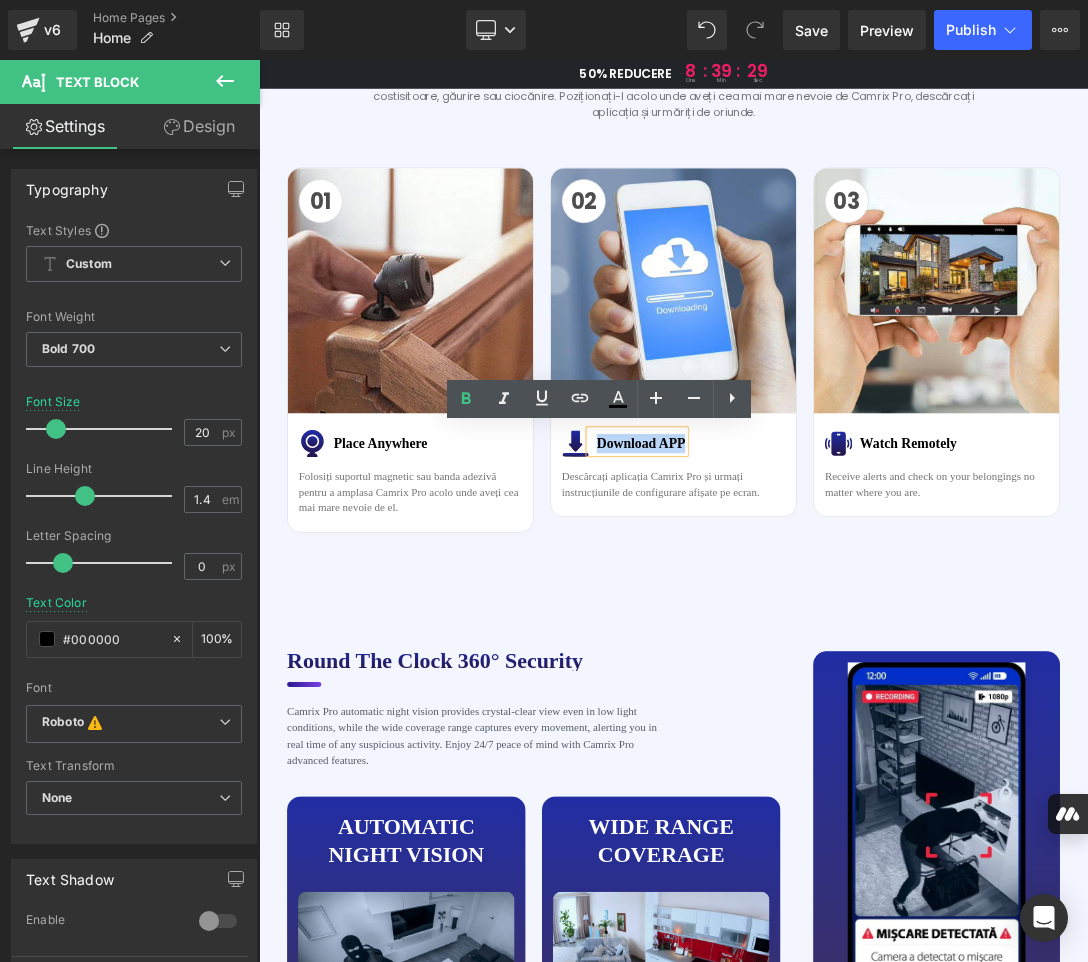 drag, startPoint x: 746, startPoint y: 614, endPoint x: 872, endPoint y: 617, distance: 126.035706 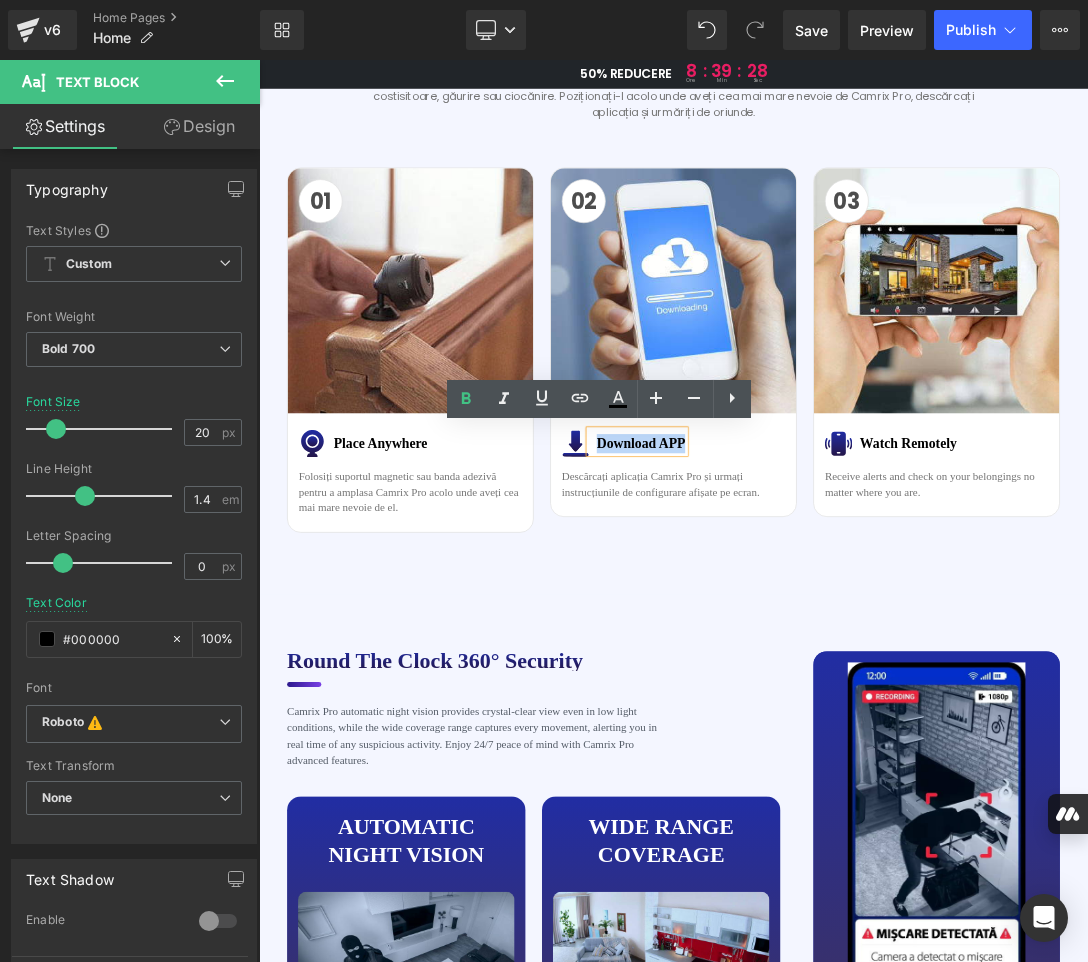 paste 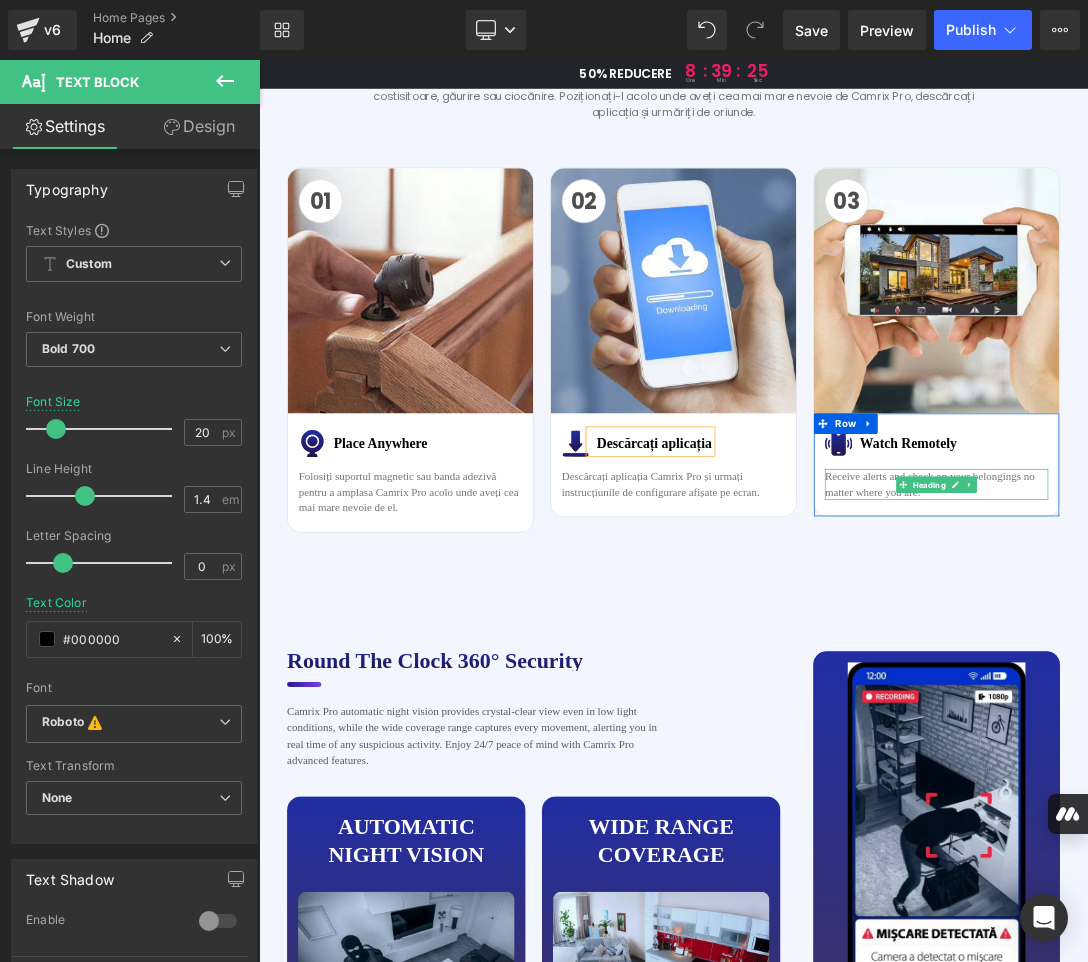 click on "Receive alerts and check on your belongings no matter where you are." at bounding box center [1248, 679] 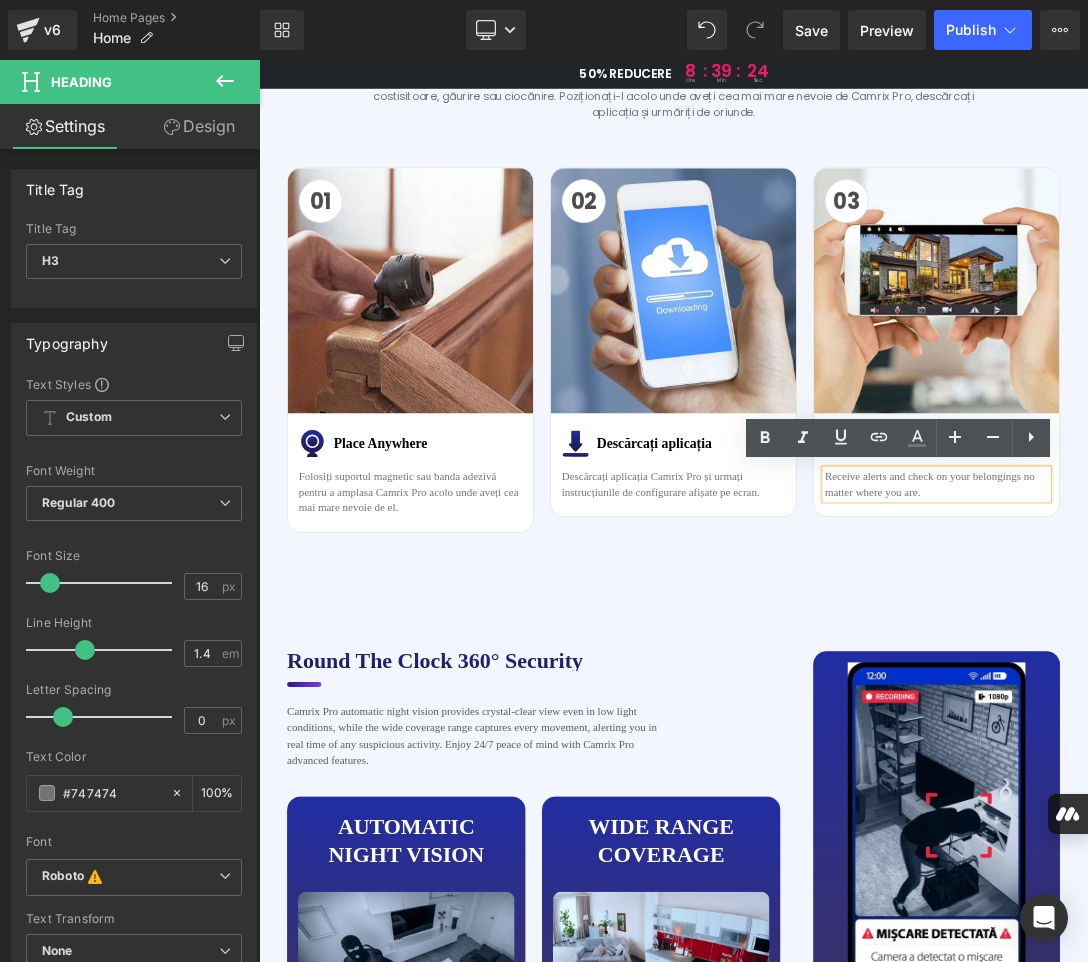 click on "Receive alerts and check on your belongings no matter where you are." at bounding box center [1248, 679] 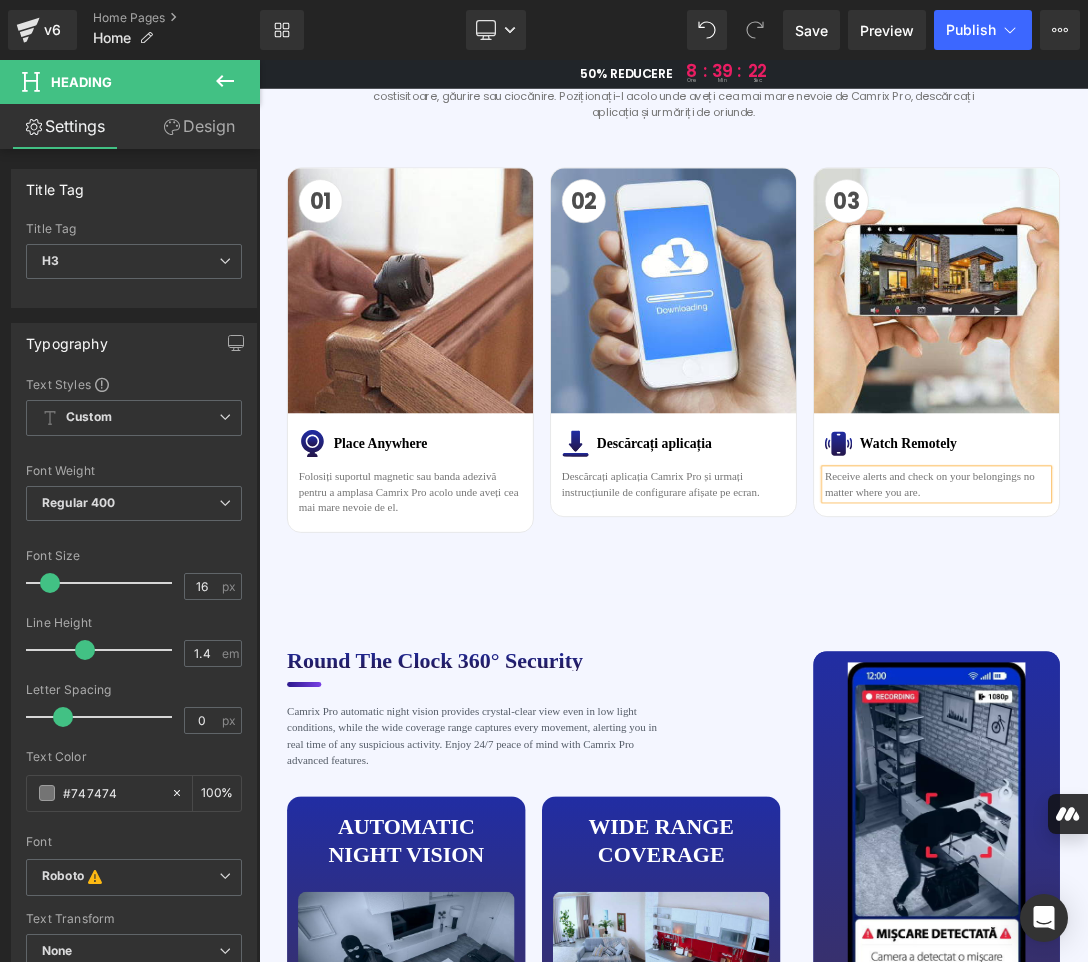 copy on "Receive alerts and check on your belongings no matter where you are." 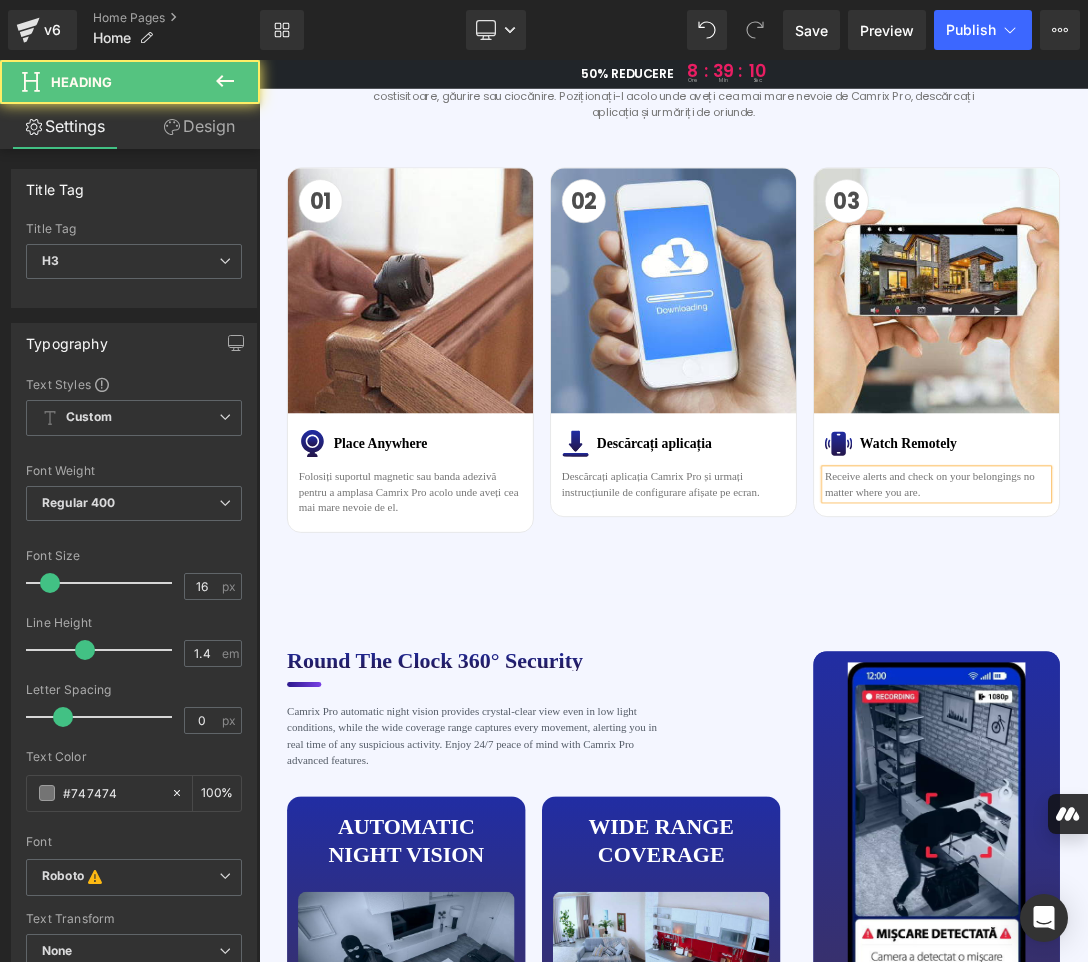 click on "Receive alerts and check on your belongings no matter where you are." at bounding box center (1248, 679) 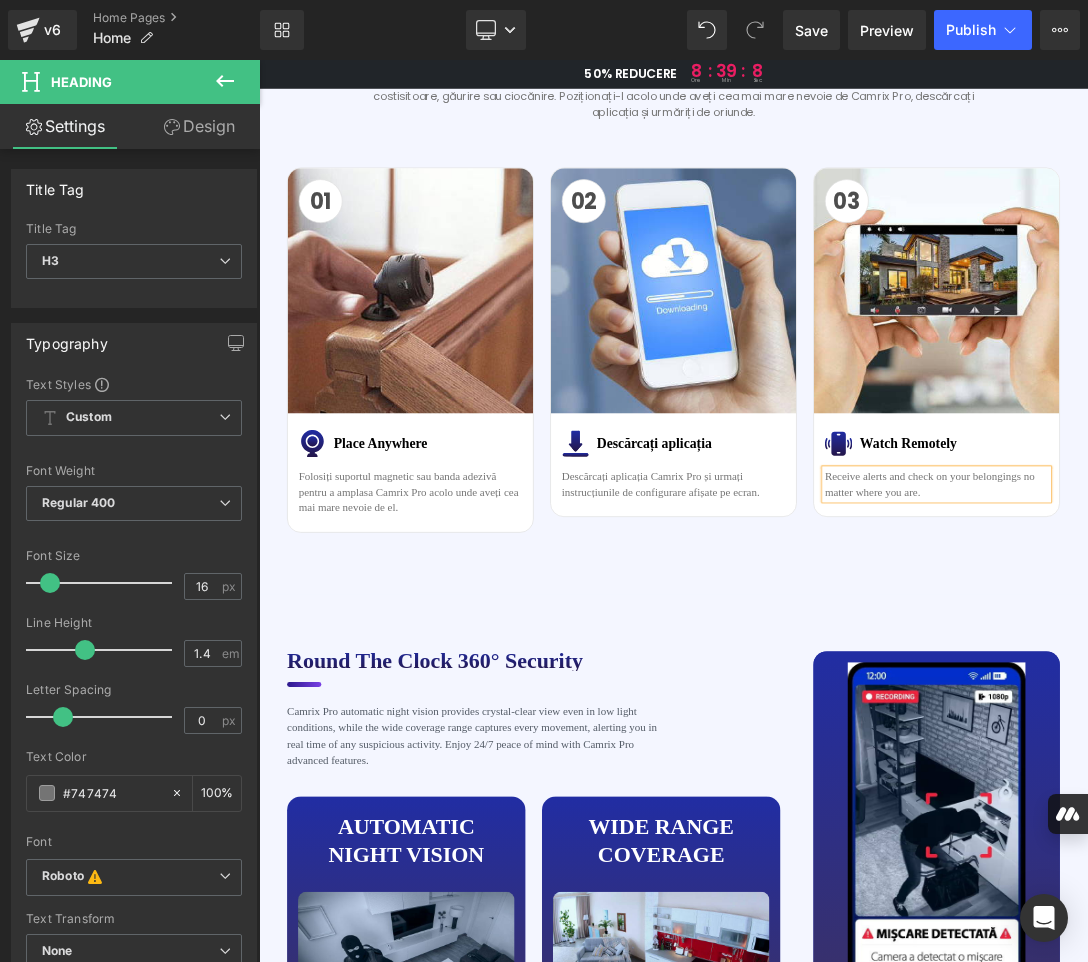 paste 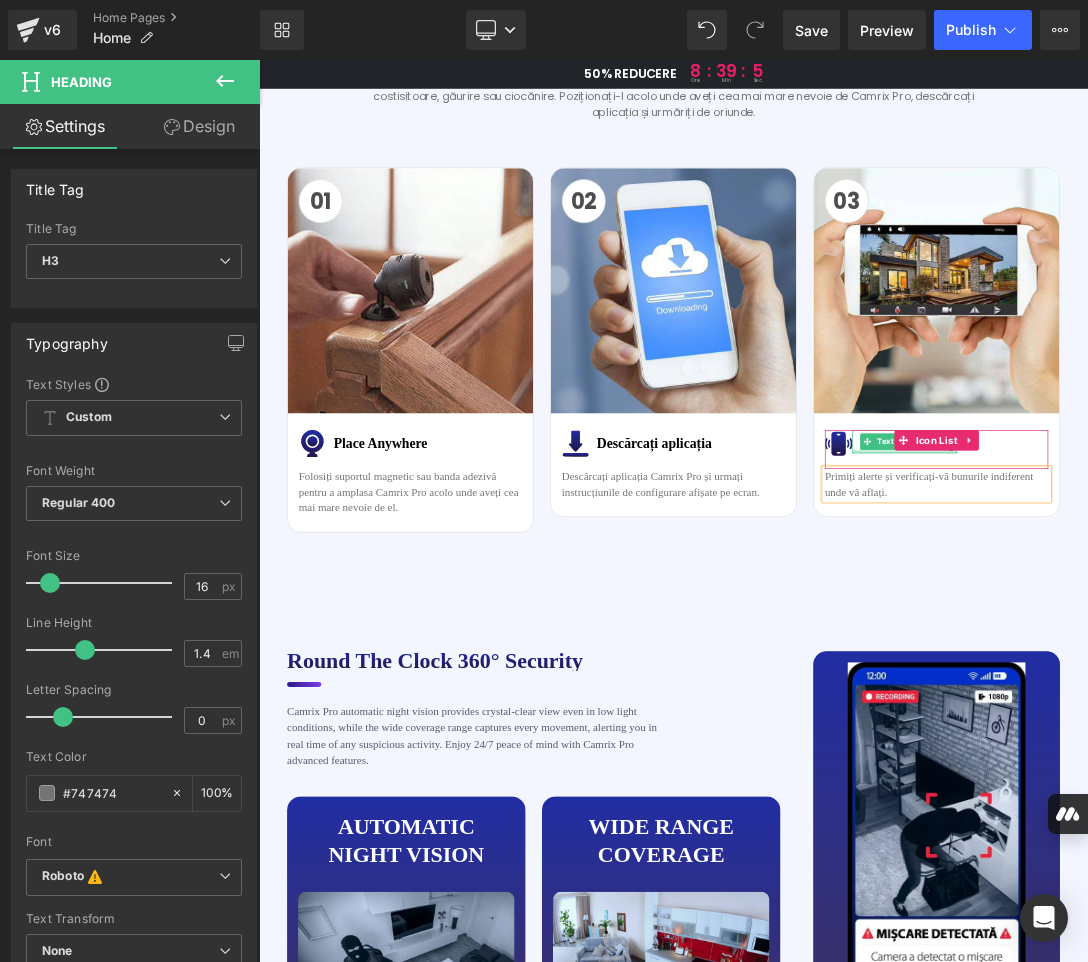 click at bounding box center (1201, 631) 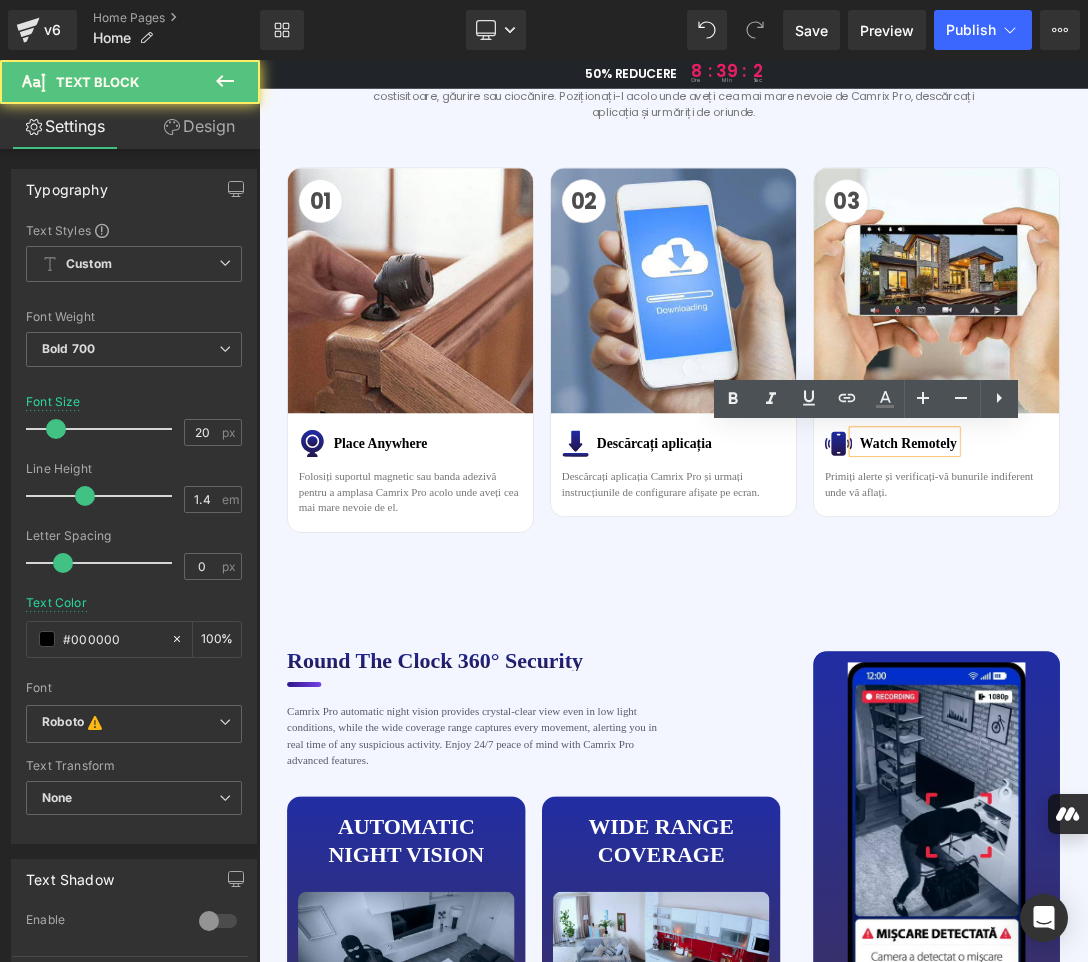 click on "Watch Remotely" at bounding box center [1207, 620] 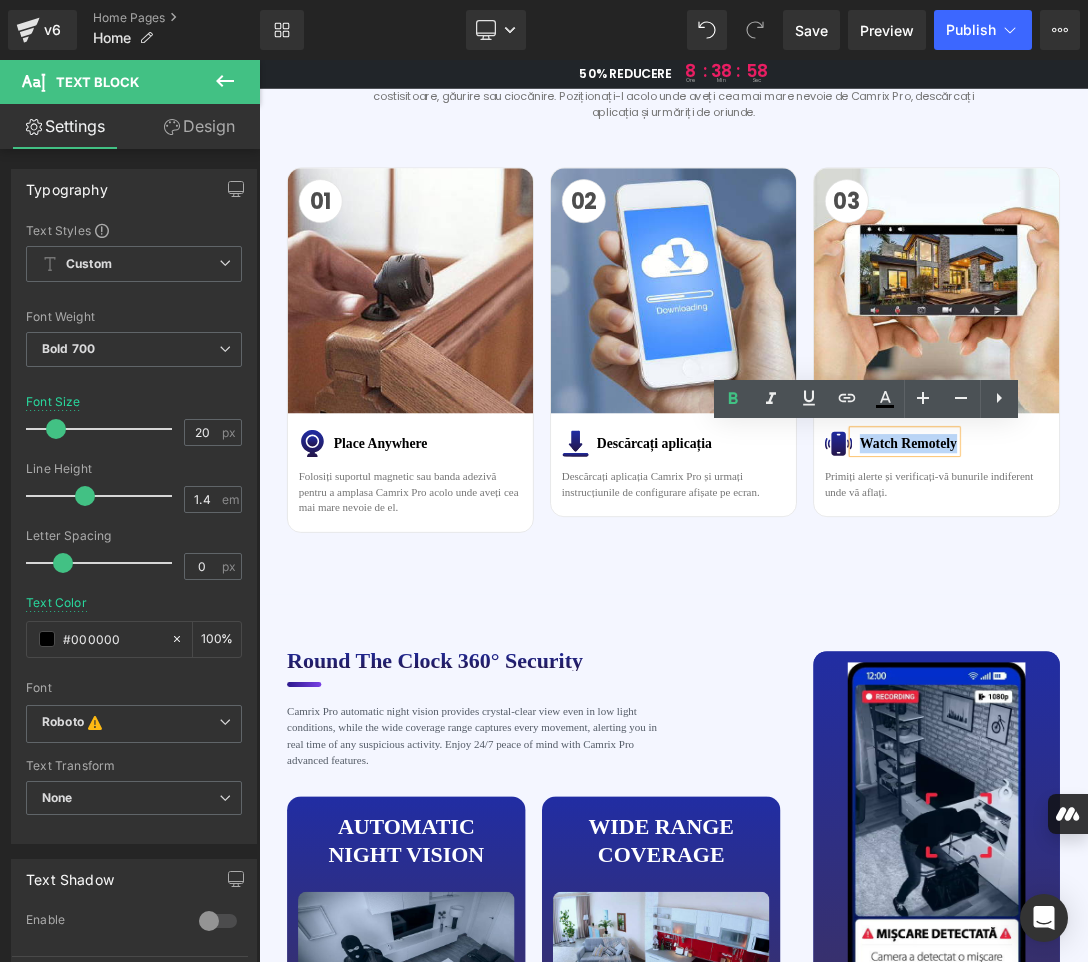drag, startPoint x: 1136, startPoint y: 617, endPoint x: 1266, endPoint y: 621, distance: 130.06152 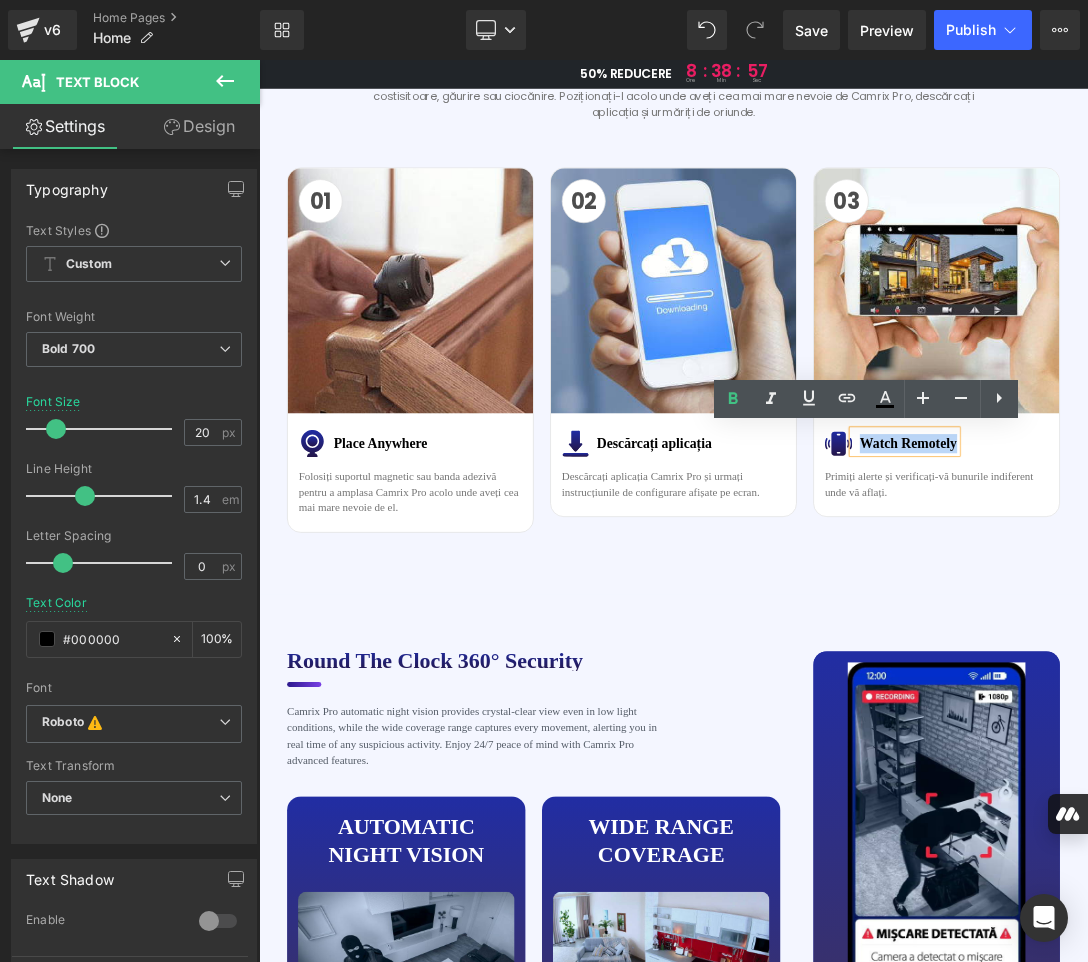 copy on "Watch Remotely" 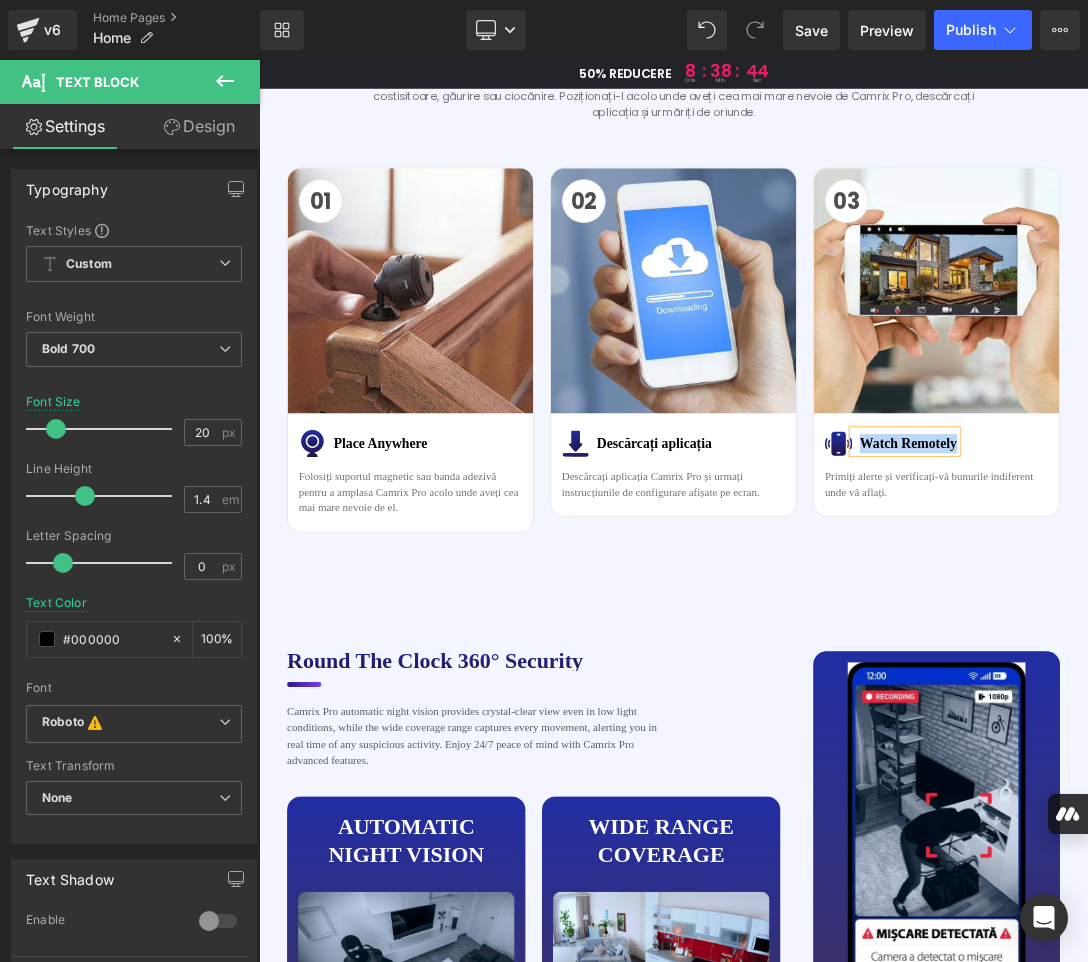 click on "Watch Remotely" at bounding box center [1201, 617] 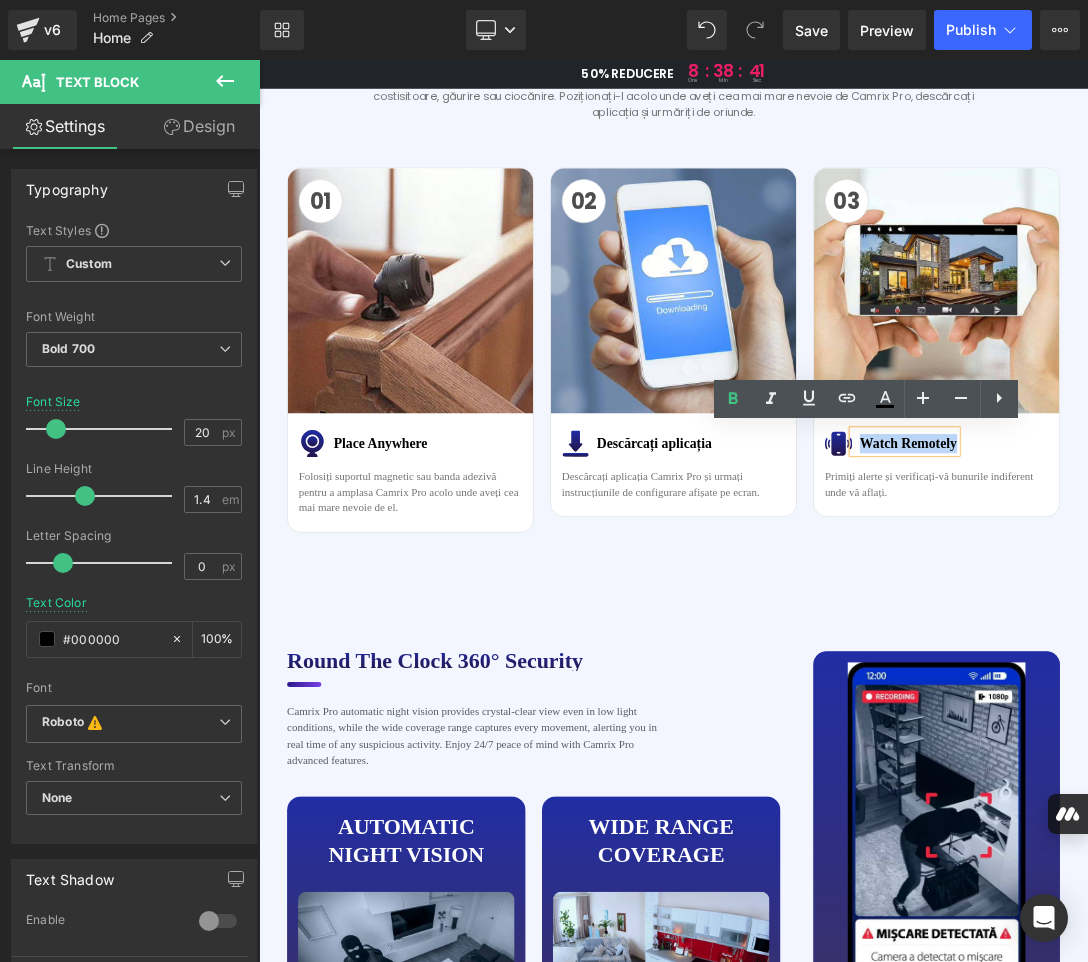 drag, startPoint x: 1127, startPoint y: 614, endPoint x: 1273, endPoint y: 619, distance: 146.08559 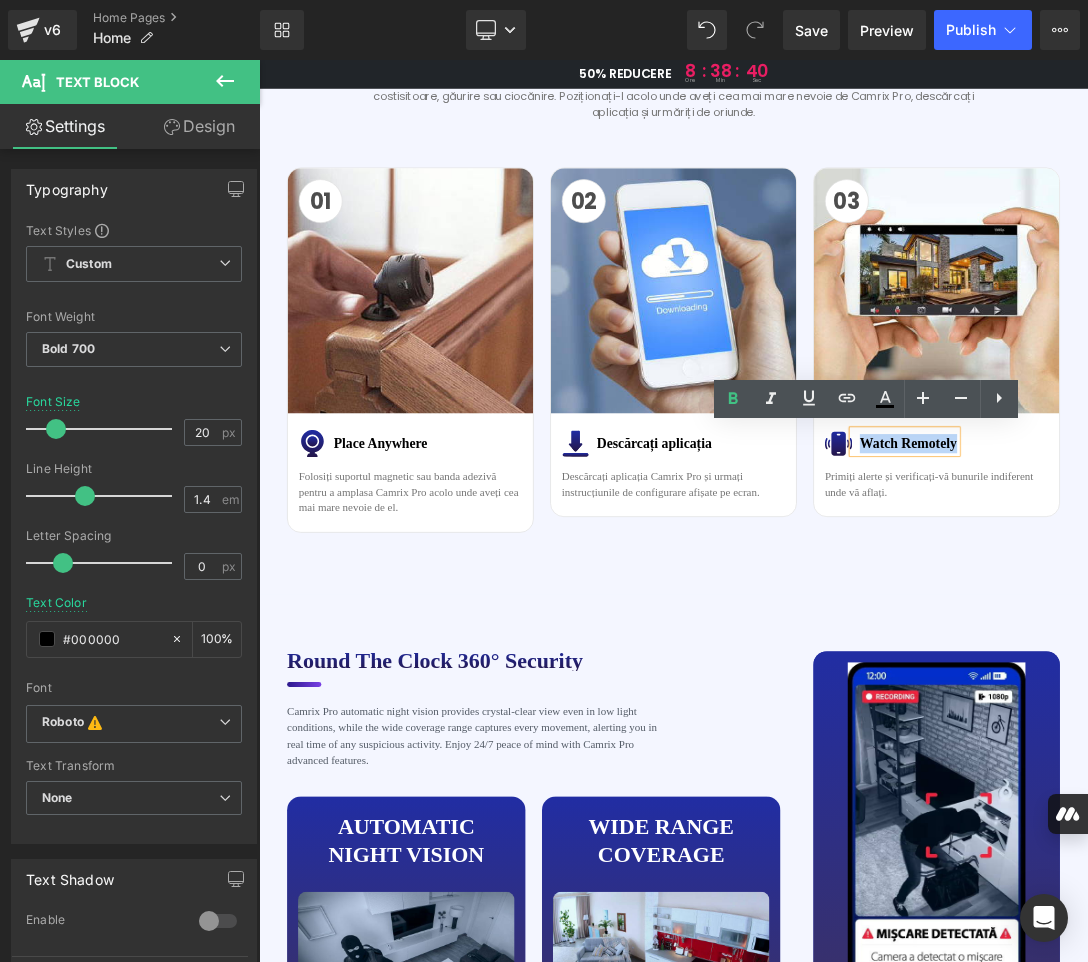 paste 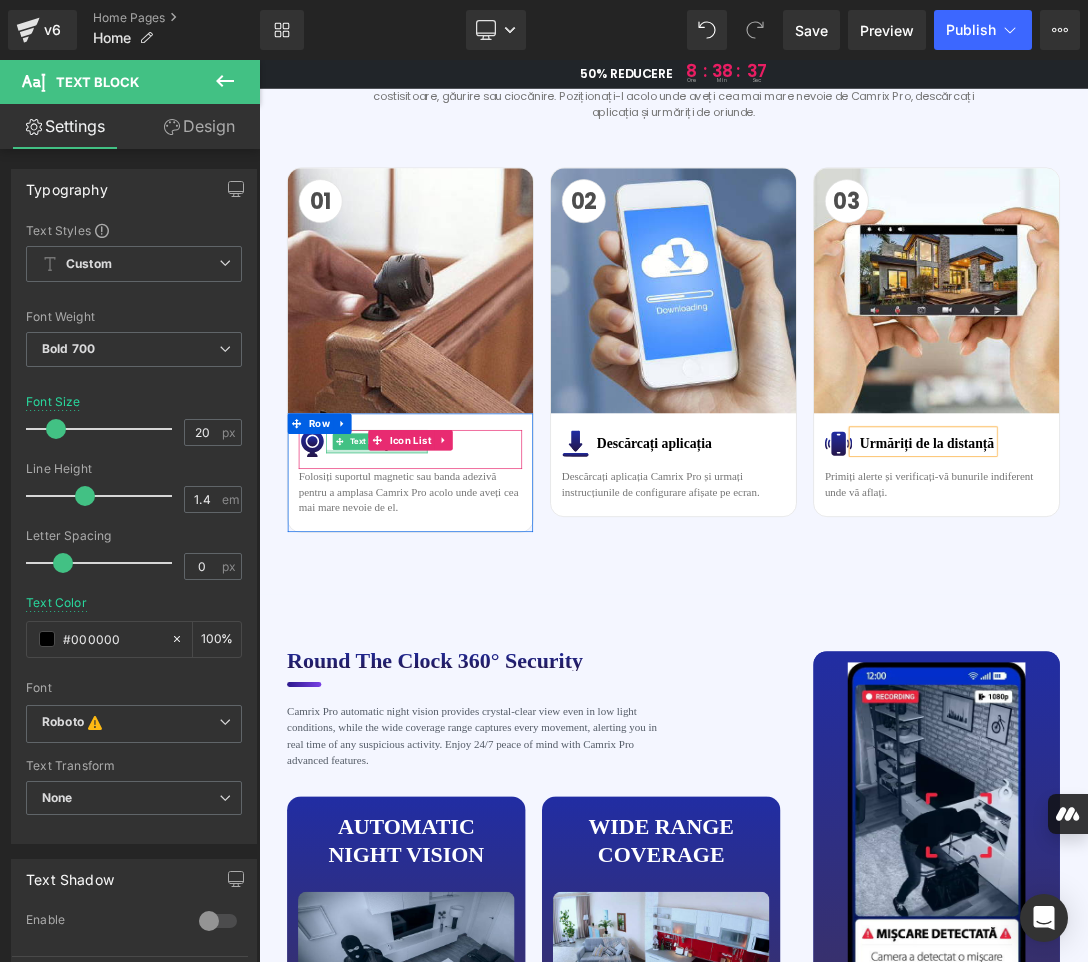 click at bounding box center (431, 631) 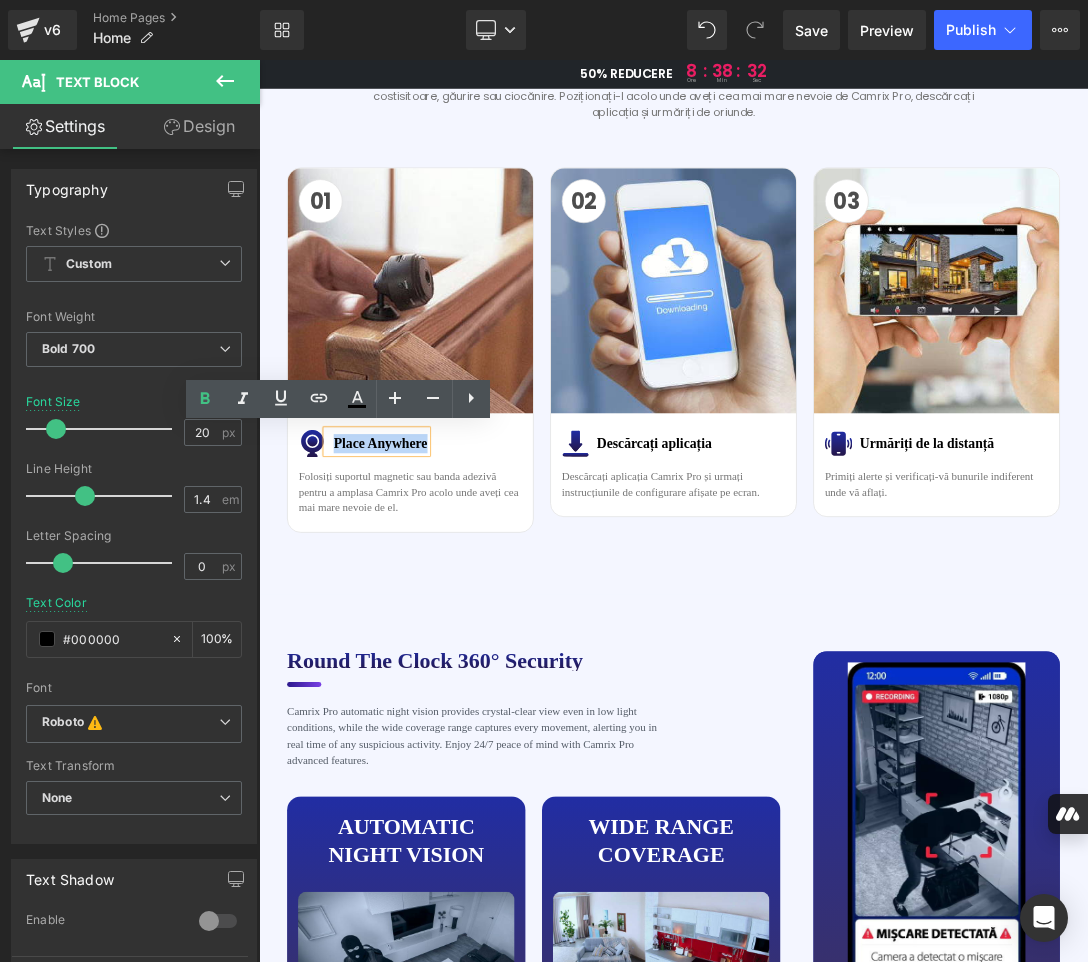 drag, startPoint x: 359, startPoint y: 616, endPoint x: 495, endPoint y: 636, distance: 137.46272 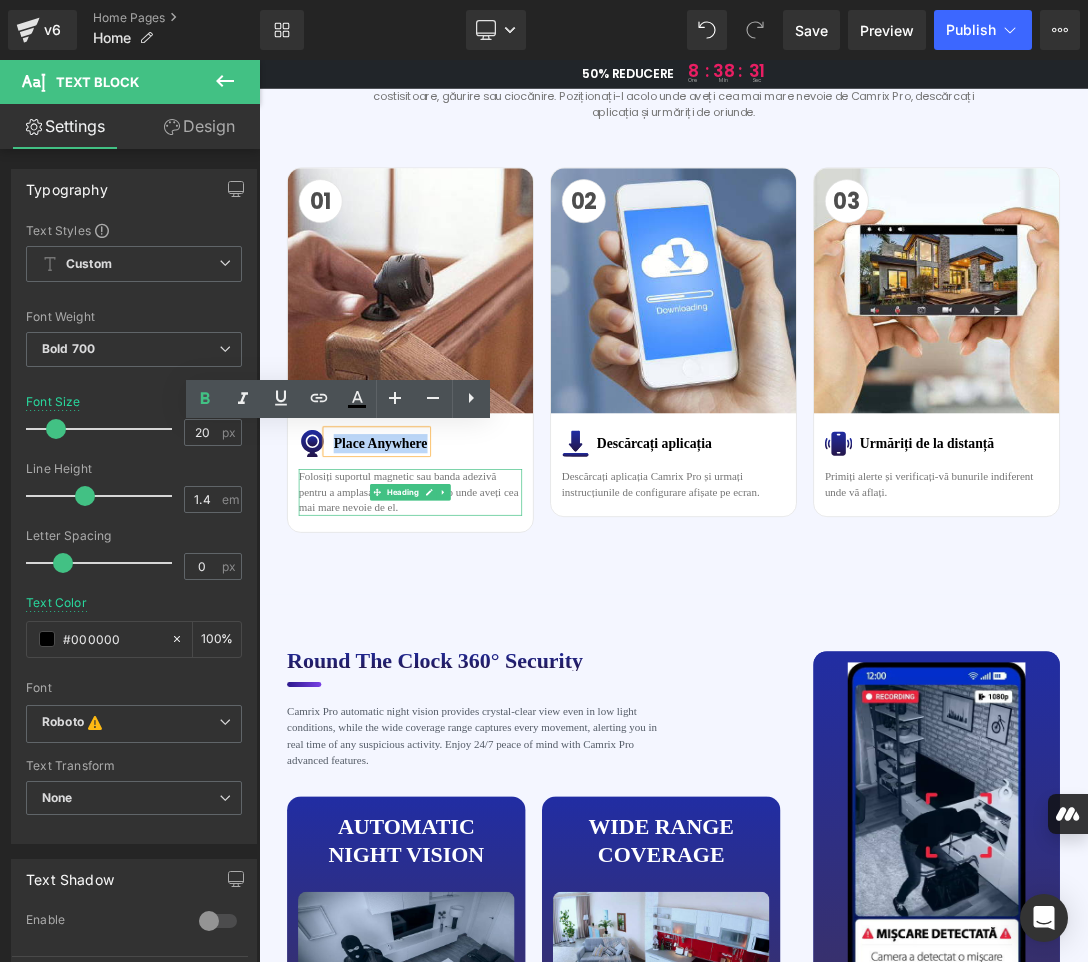 copy on "Place Anywhere" 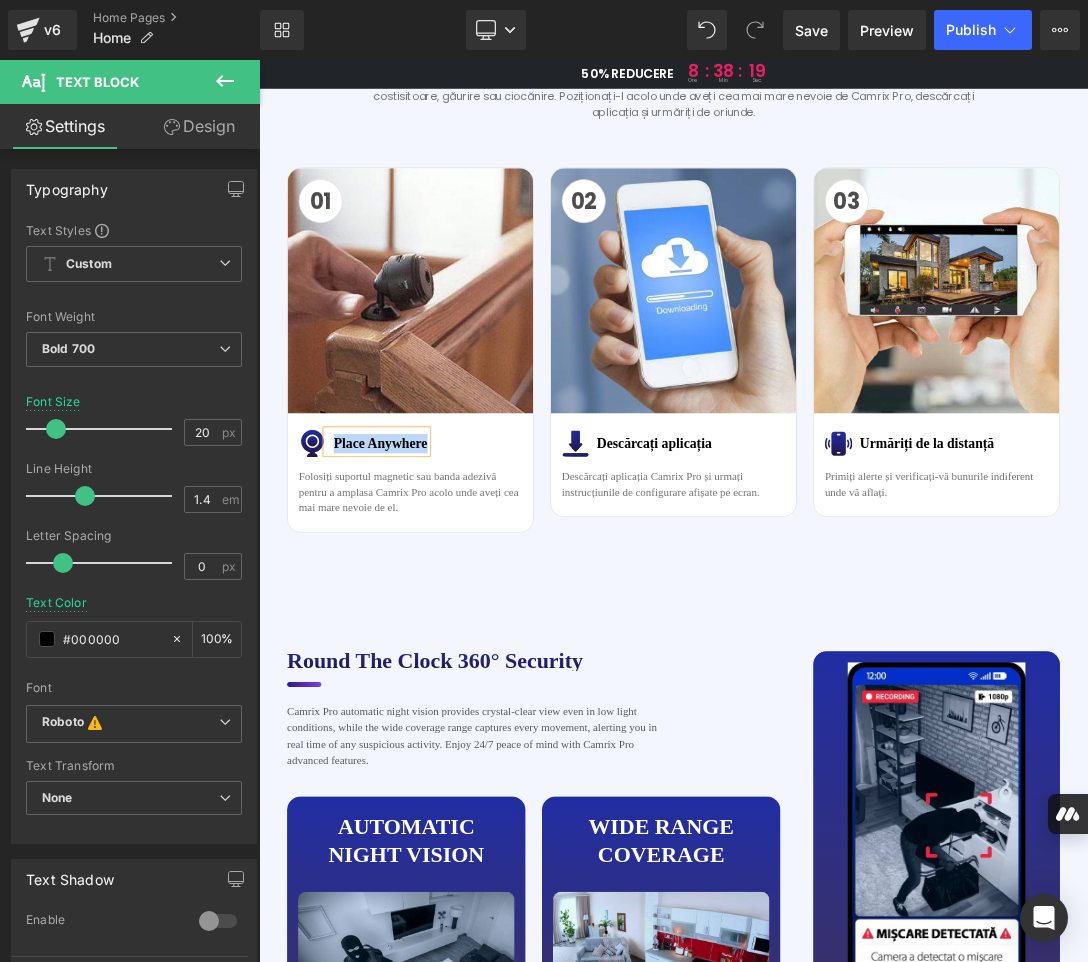 click on "Place Anywhere" at bounding box center (436, 620) 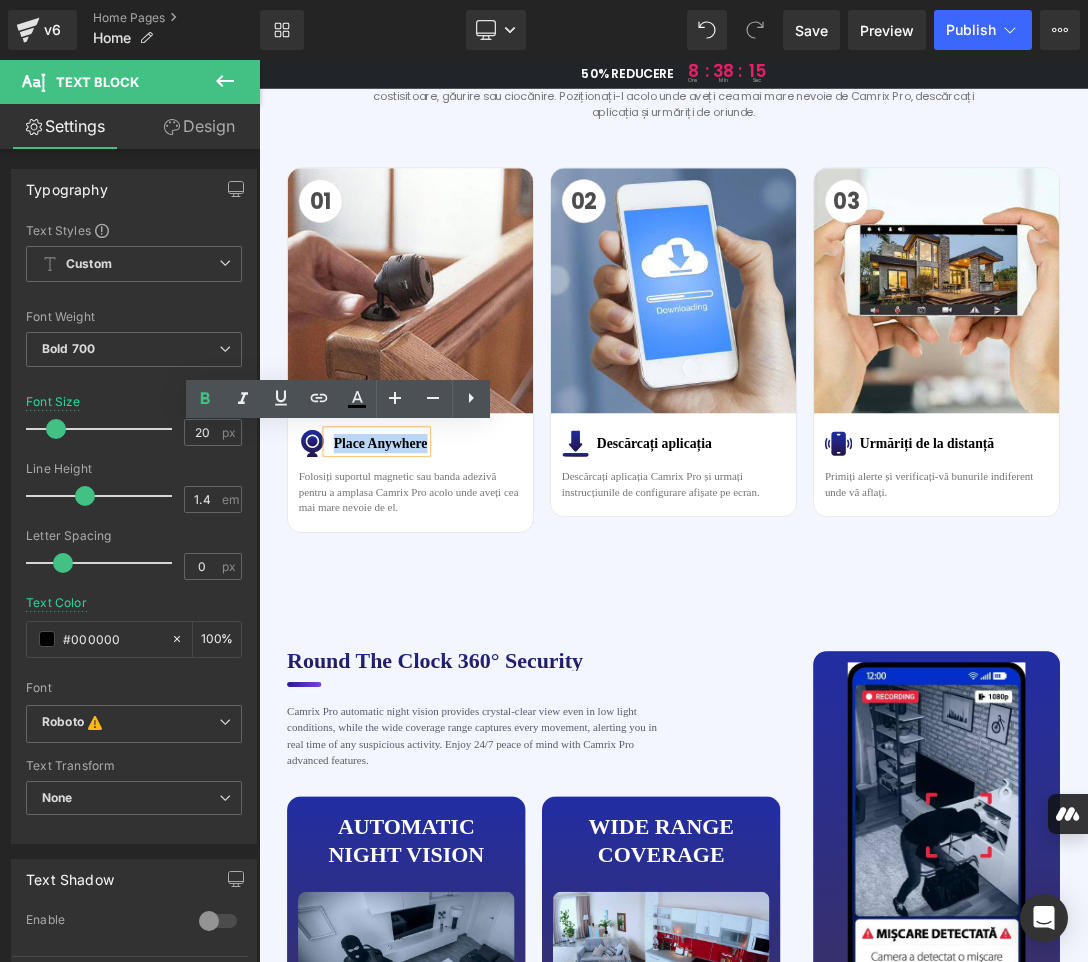 drag, startPoint x: 359, startPoint y: 623, endPoint x: 496, endPoint y: 624, distance: 137.00365 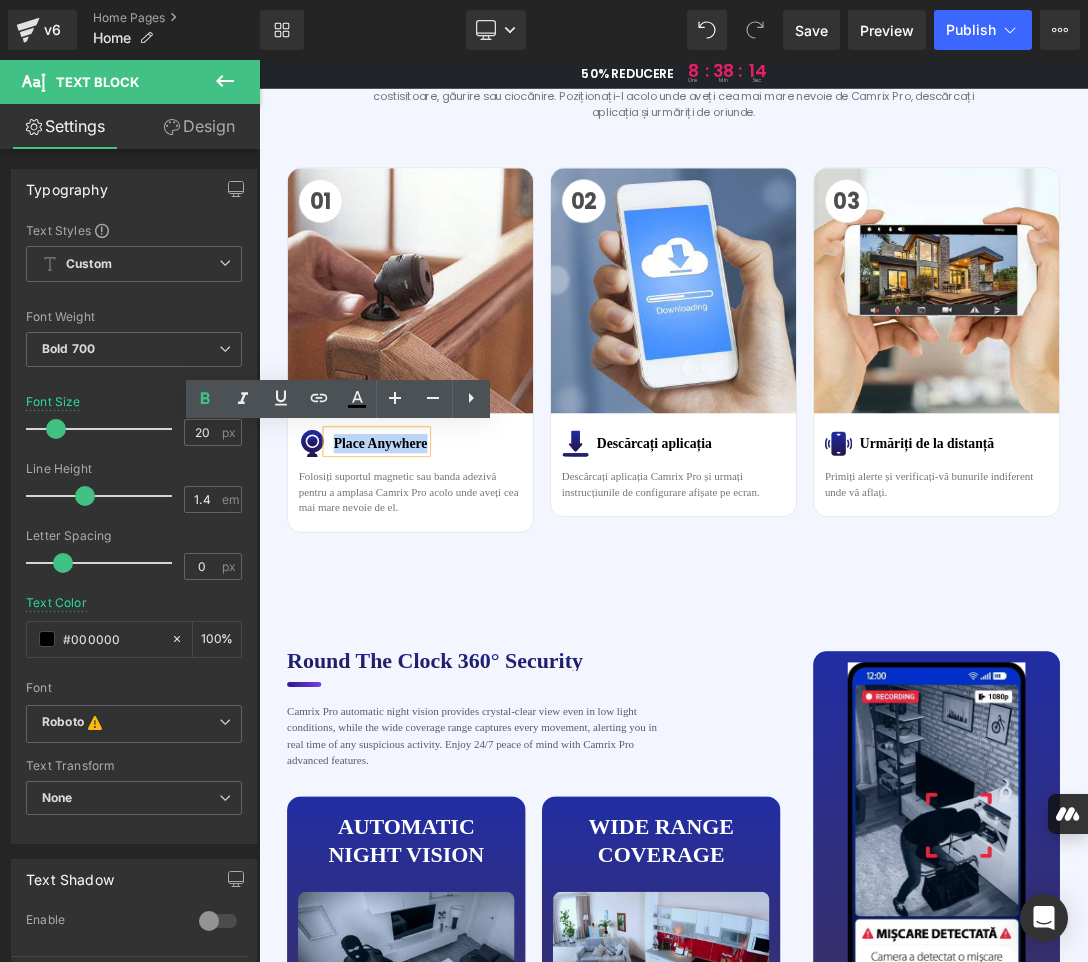 paste 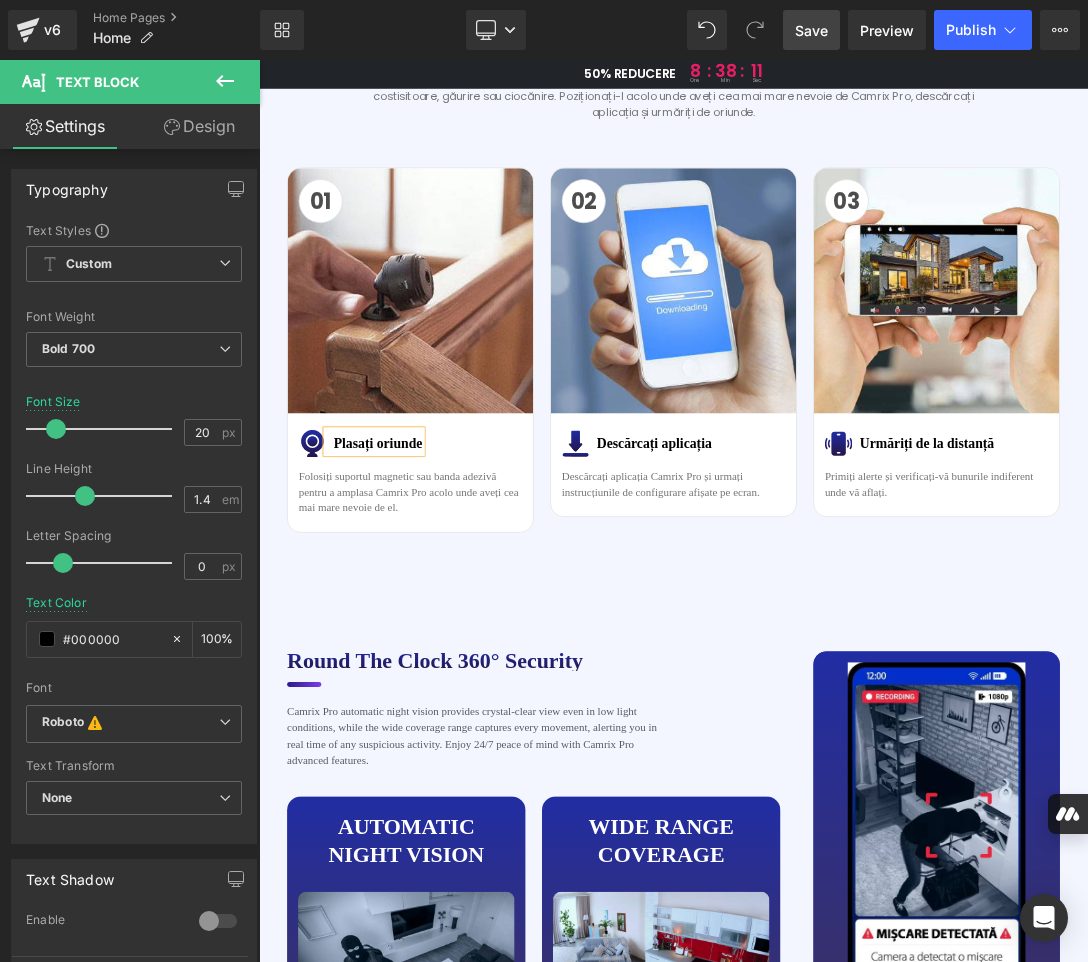 click on "Save" at bounding box center [811, 30] 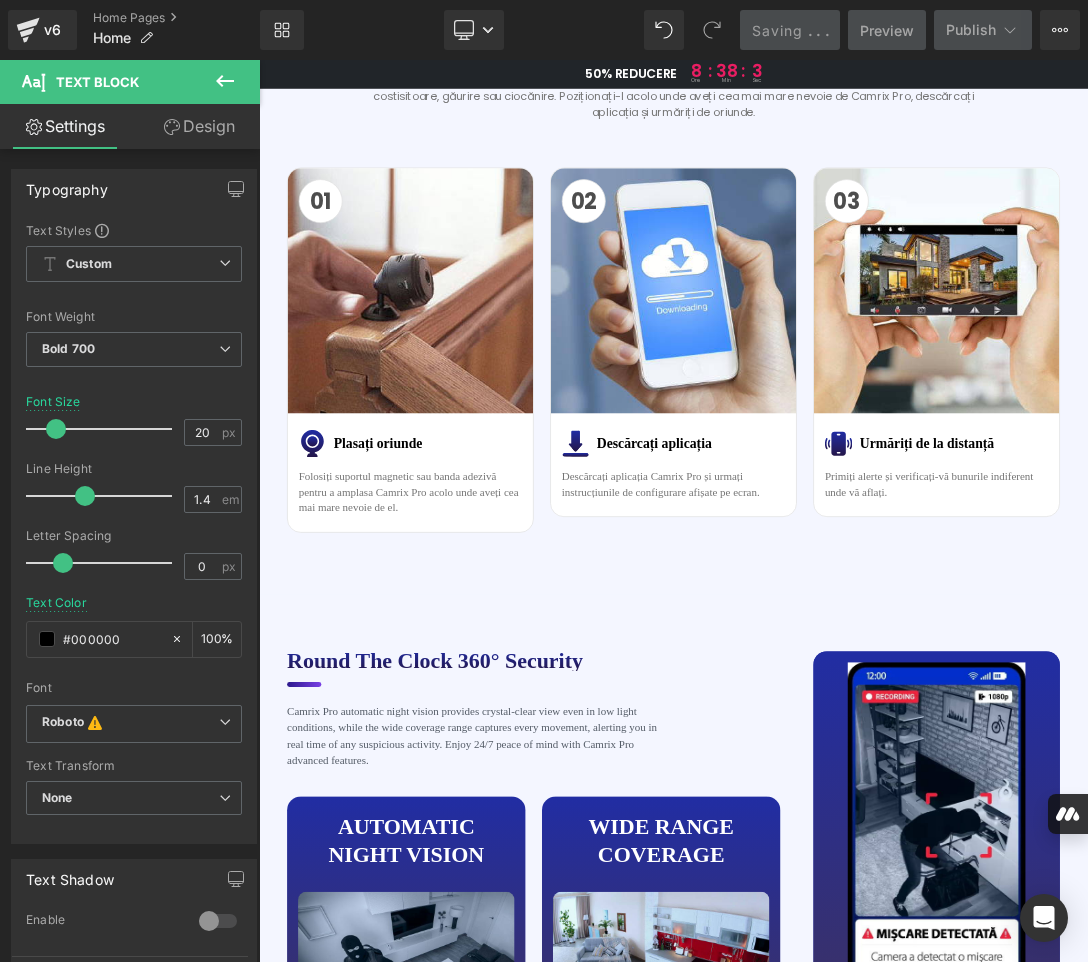 scroll, scrollTop: 4600, scrollLeft: 0, axis: vertical 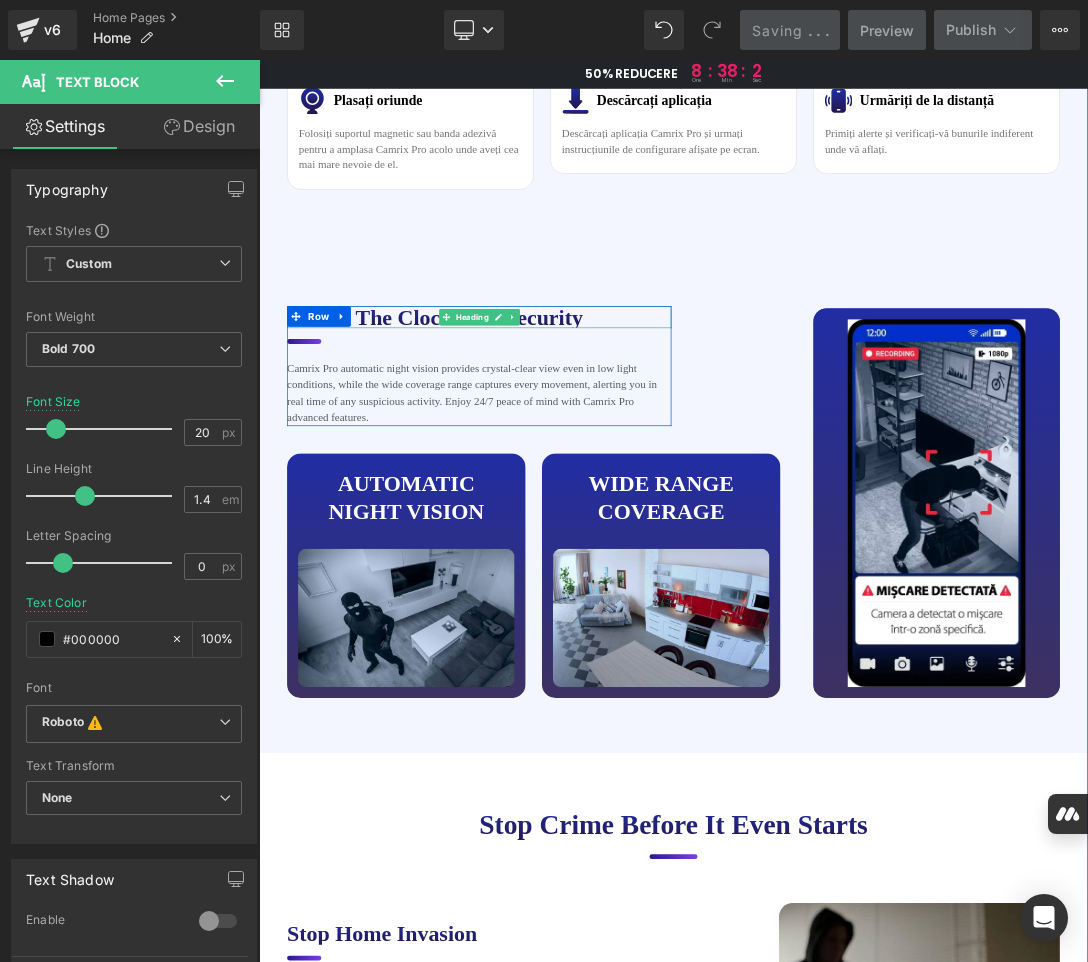 drag, startPoint x: 672, startPoint y: 433, endPoint x: 451, endPoint y: 480, distance: 225.94247 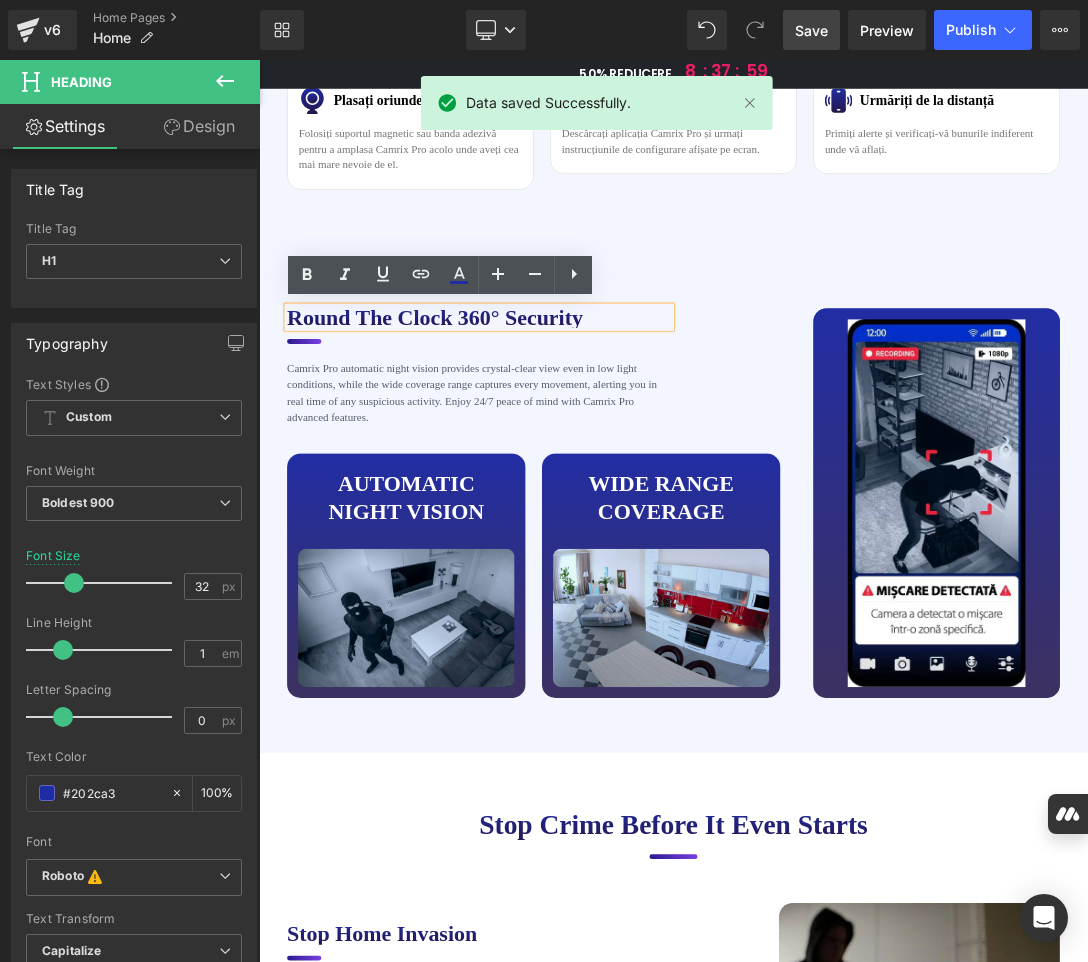 click on "Round the clock 360° Security" at bounding box center (580, 436) 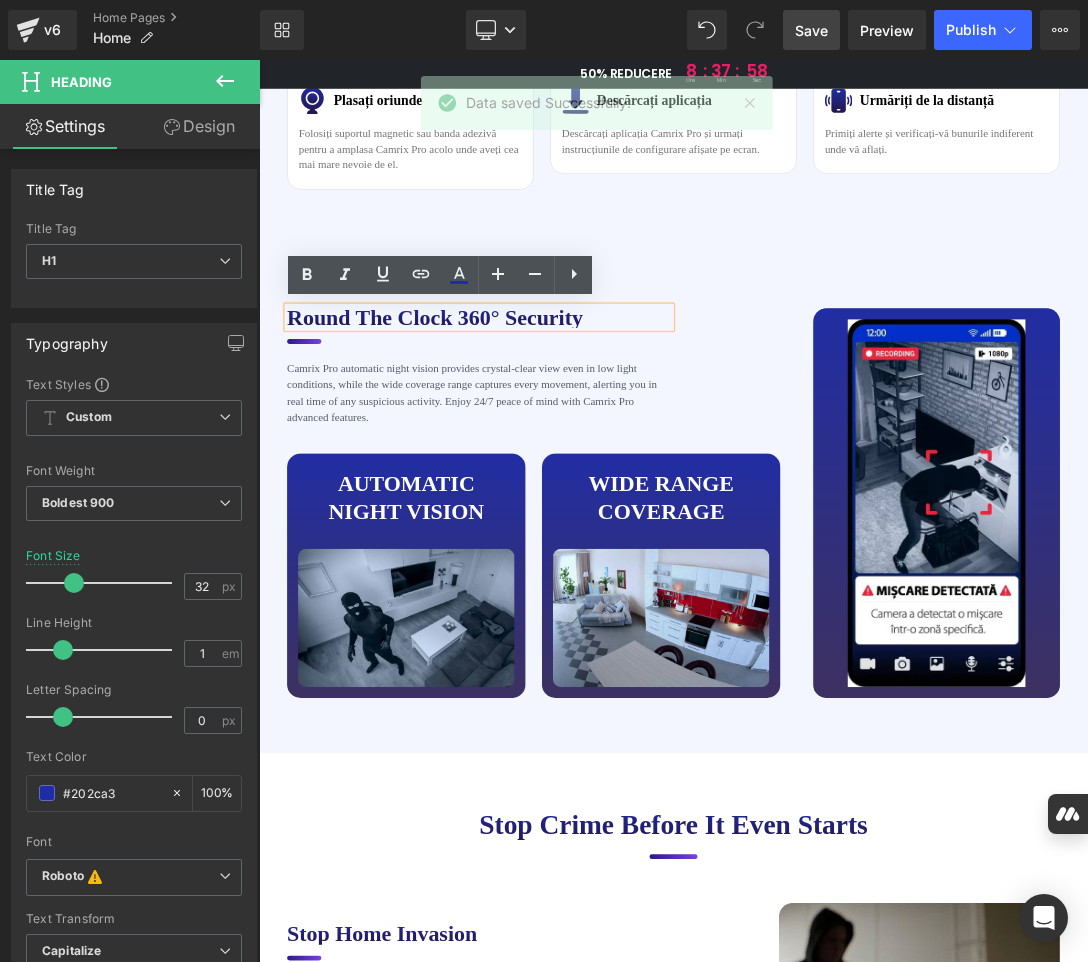 drag, startPoint x: 731, startPoint y: 438, endPoint x: 288, endPoint y: 438, distance: 443 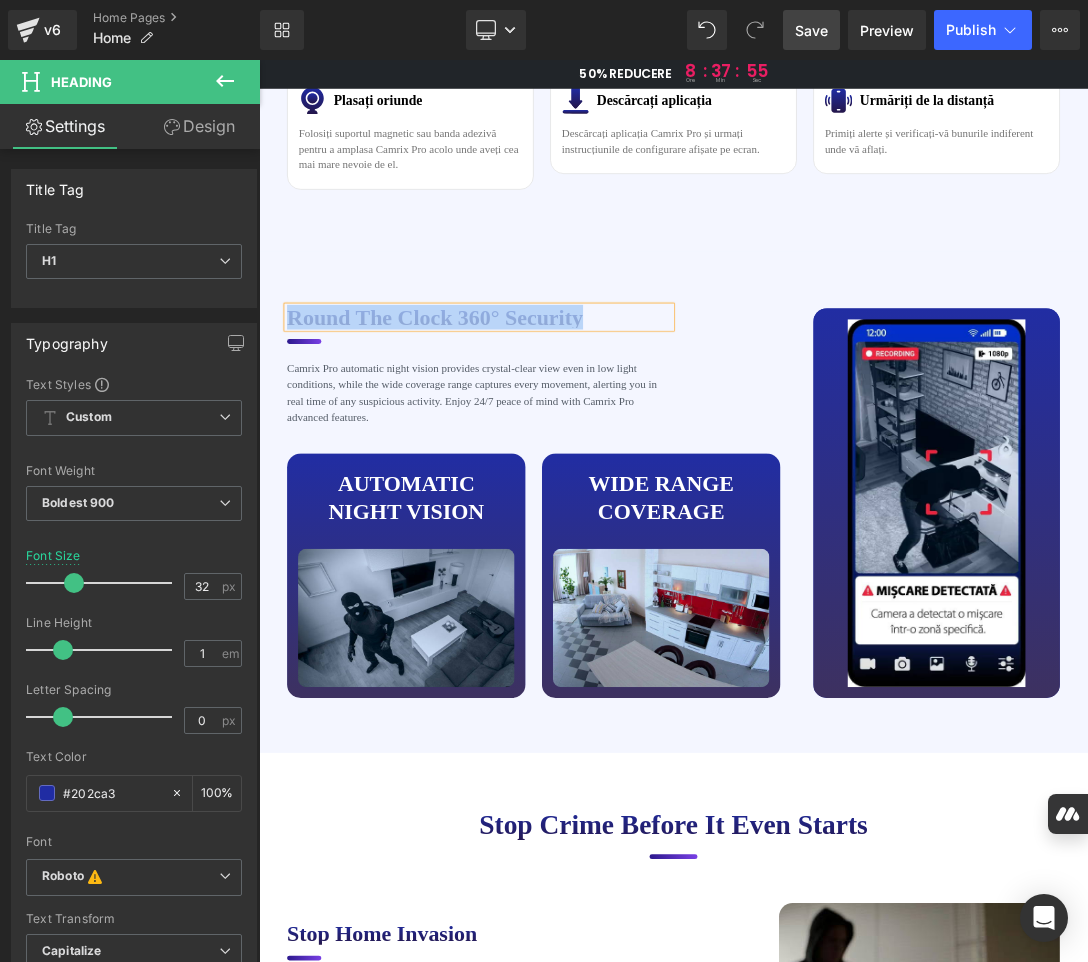 copy on "Round the clock 360° Security" 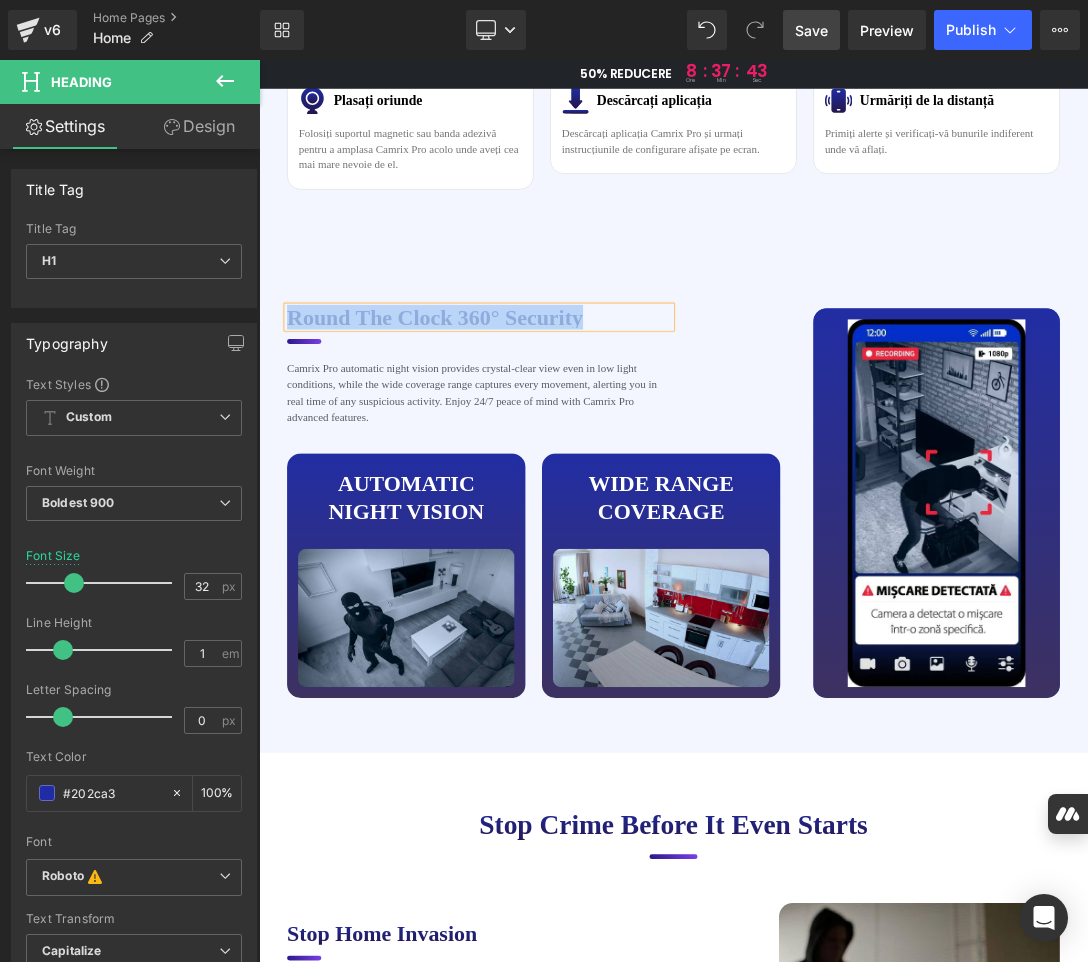 click on "Round the clock 360° Security" at bounding box center (580, 436) 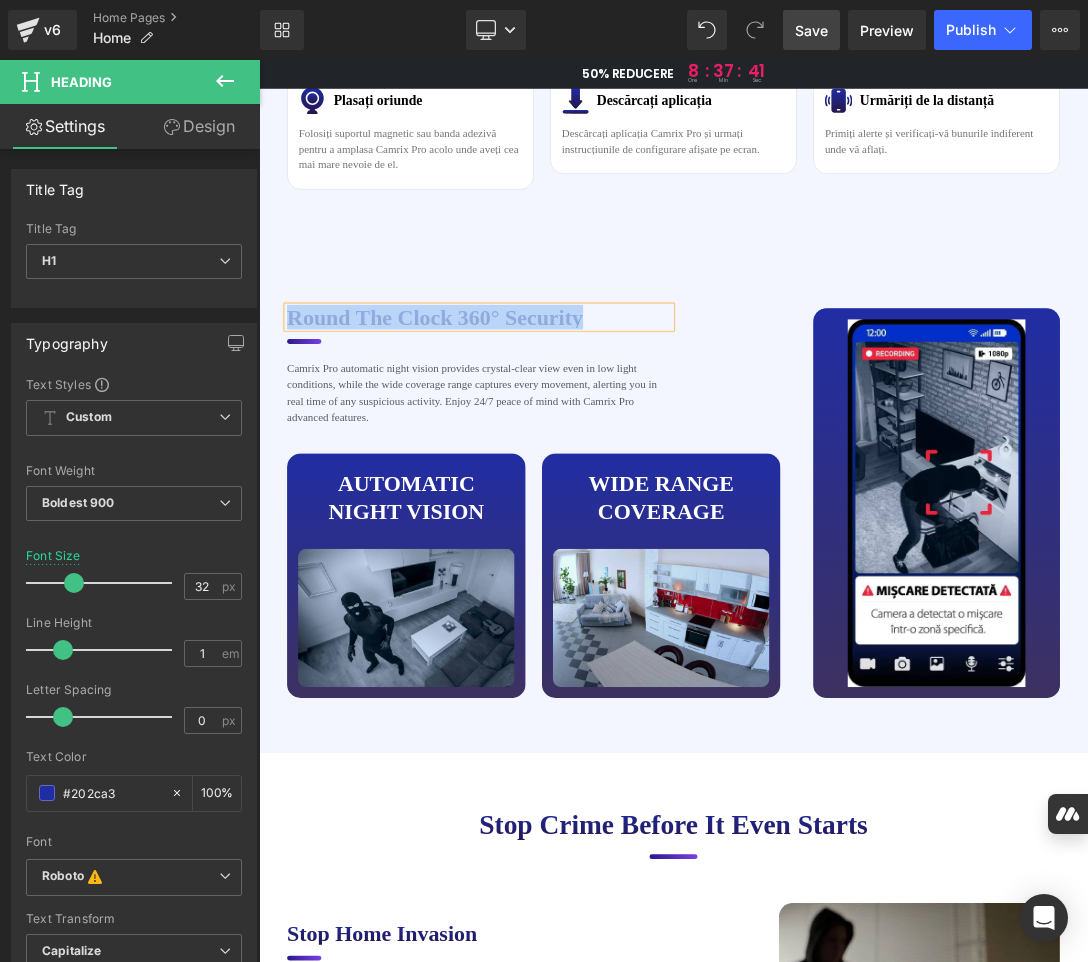 paste 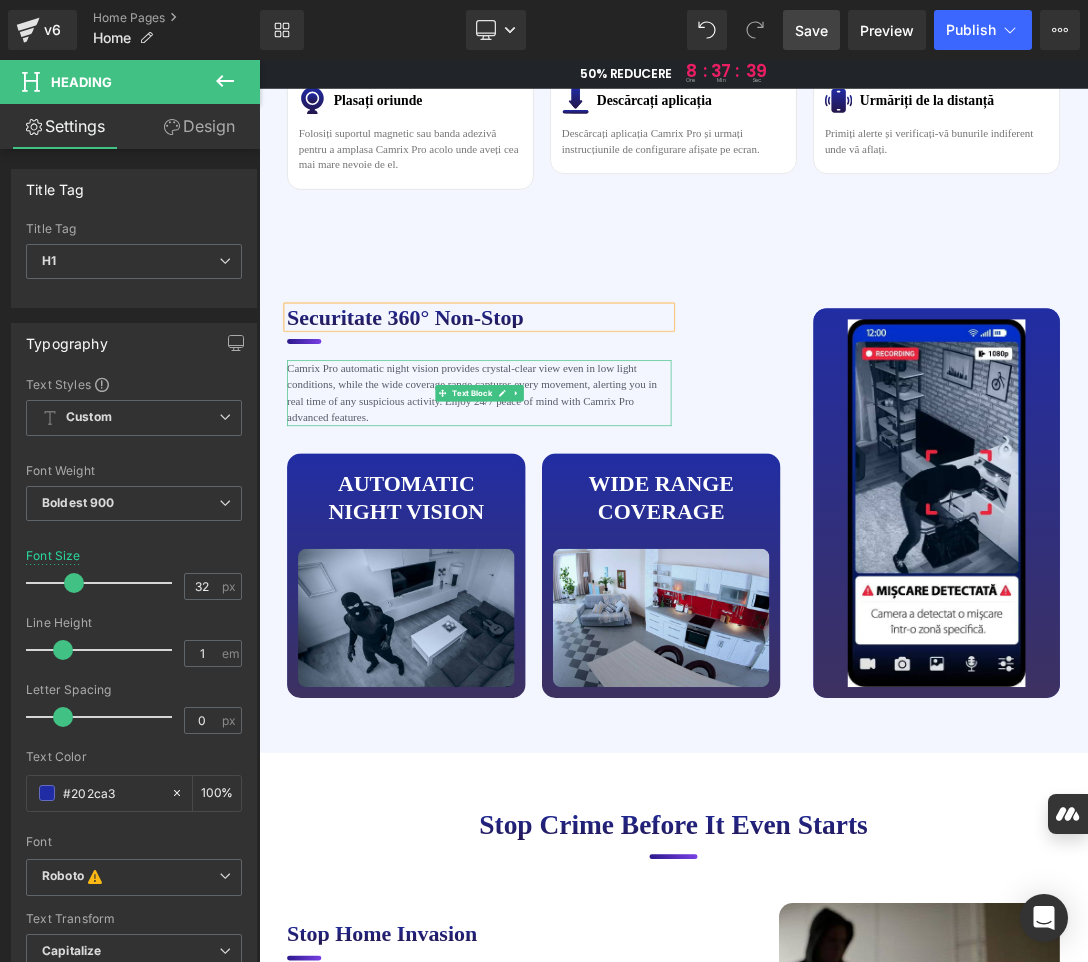 click on "Camrix Pro automatic night vision provides crystal-clear view even in low light conditions, while the wide coverage range captures every movement, alerting you in real time of any suspicious activity. Enjoy 24/7 peace of mind with Camrix Pro advanced features." at bounding box center [580, 547] 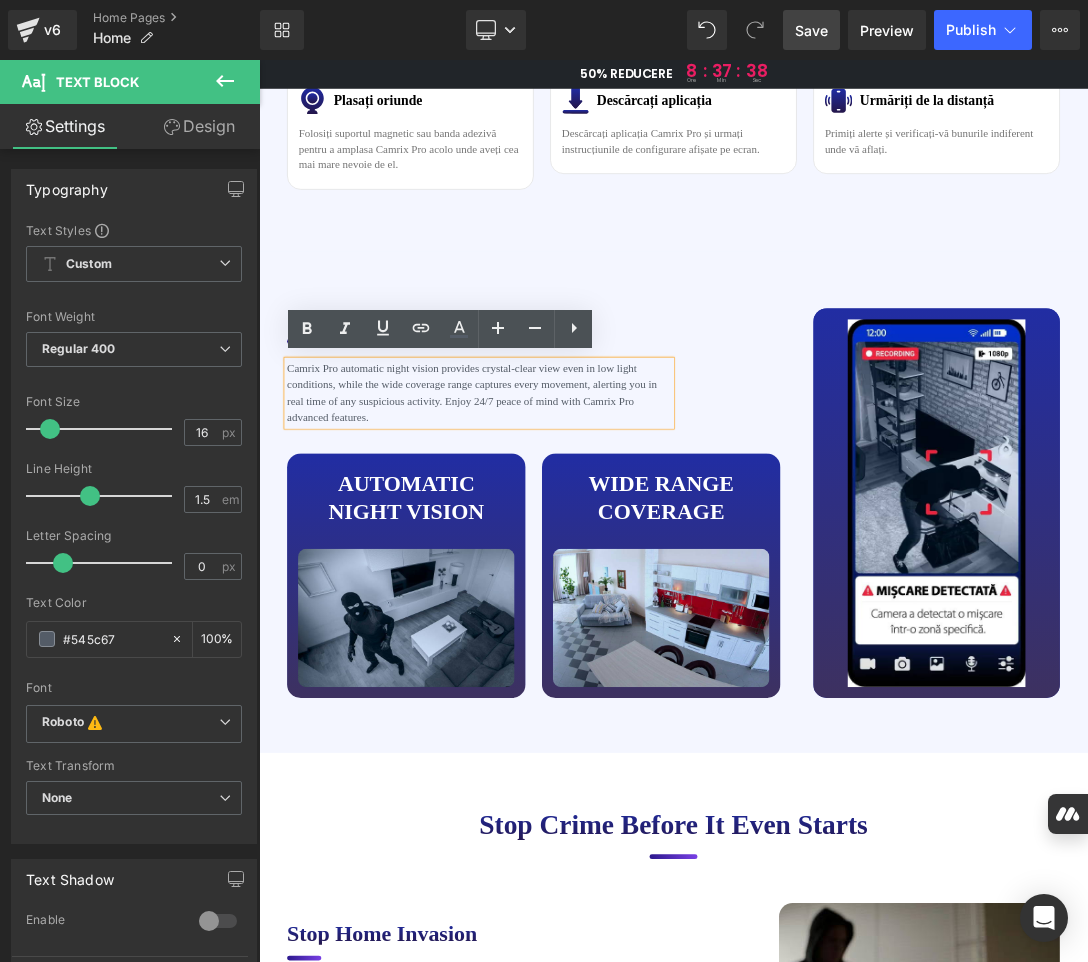 click on "Camrix Pro automatic night vision provides crystal-clear view even in low light conditions, while the wide coverage range captures every movement, alerting you in real time of any suspicious activity. Enjoy 24/7 peace of mind with Camrix Pro advanced features." at bounding box center (580, 547) 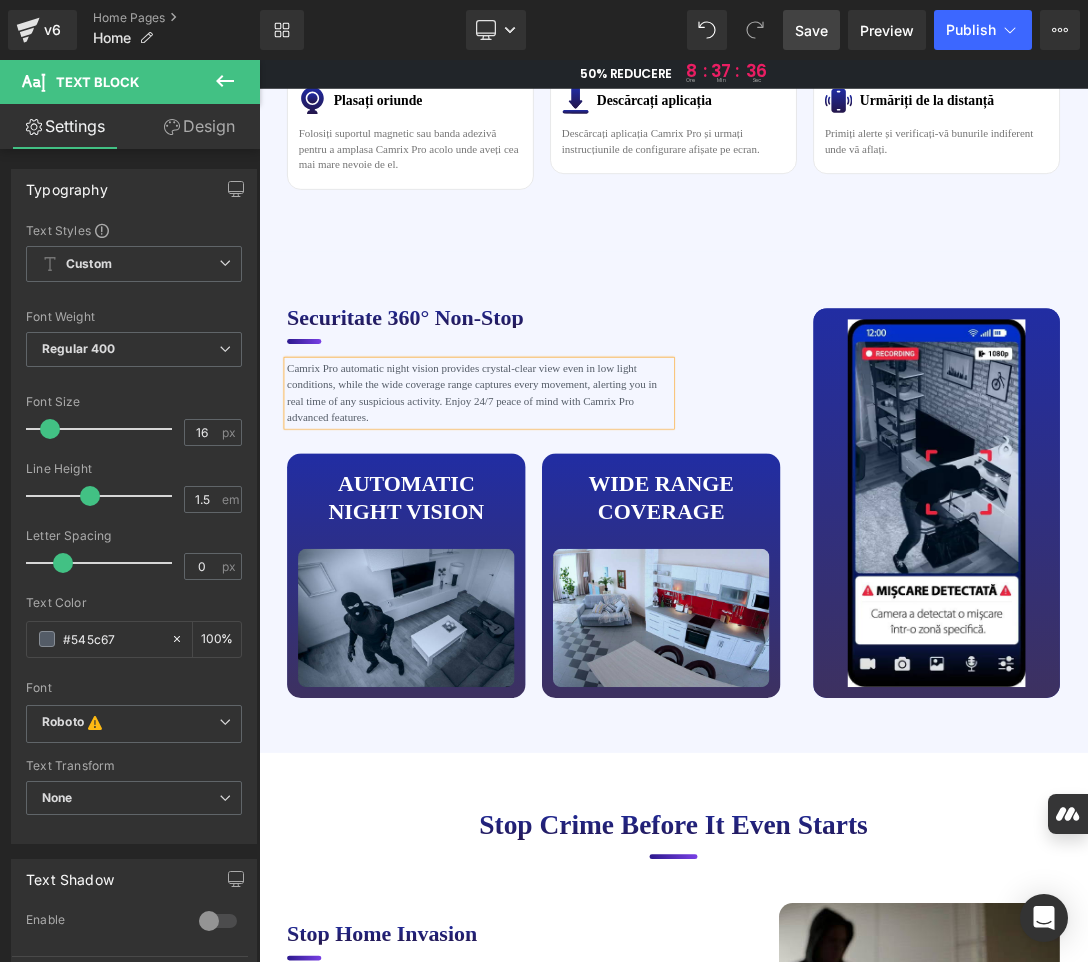 copy on "Camrix Pro automatic night vision provides crystal-clear view even in low light conditions, while the wide coverage range captures every movement, alerting you in real time of any suspicious activity. Enjoy 24/7 peace of mind with Camrix Pro advanced features." 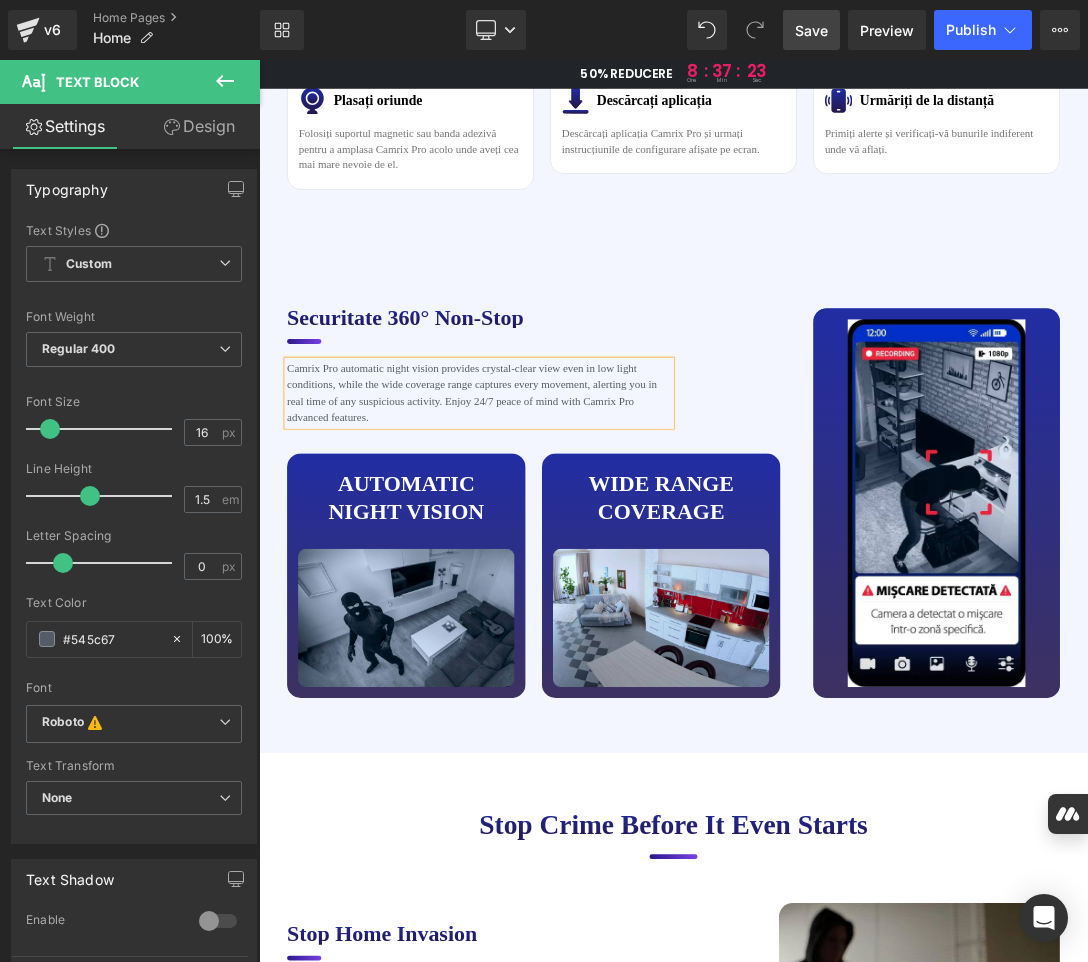 click on "Camrix Pro automatic night vision provides crystal-clear view even in low light conditions, while the wide coverage range captures every movement, alerting you in real time of any suspicious activity. Enjoy 24/7 peace of mind with Camrix Pro advanced features." at bounding box center [580, 547] 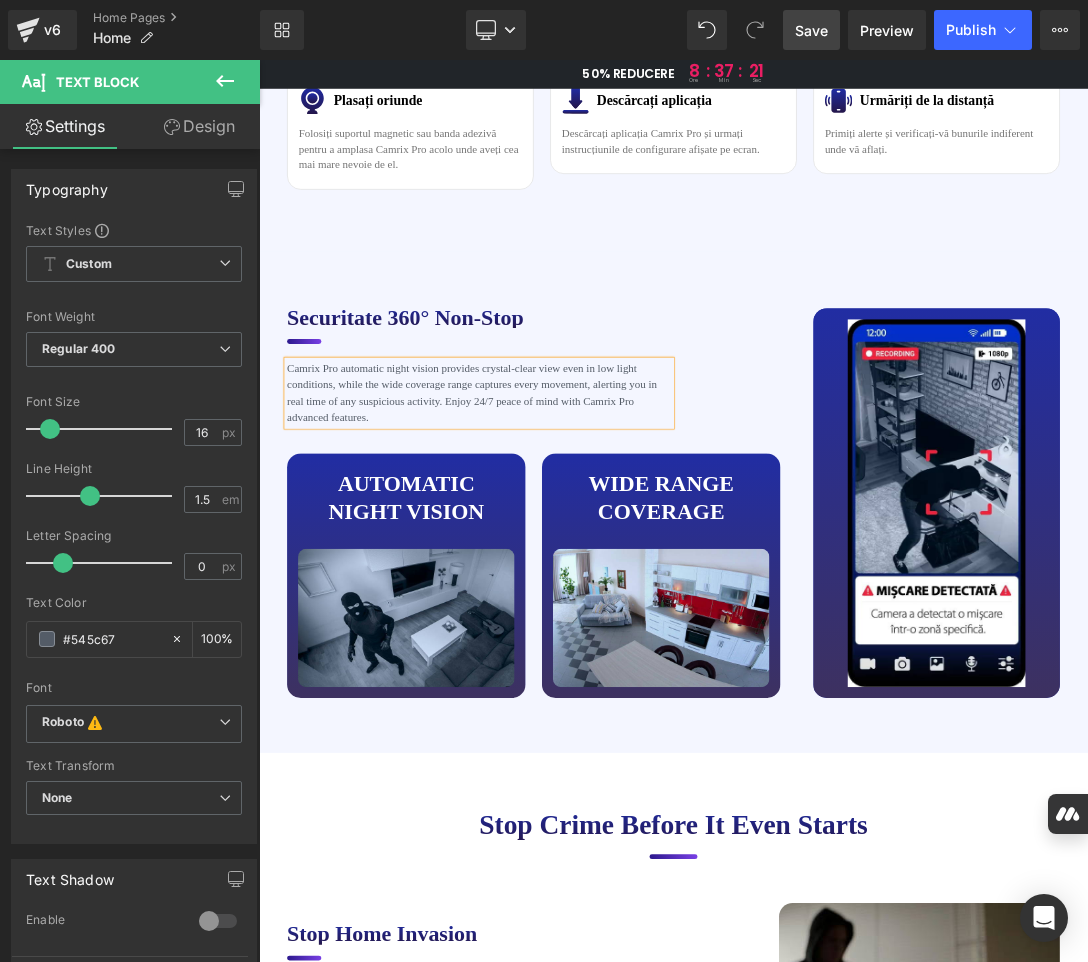 paste 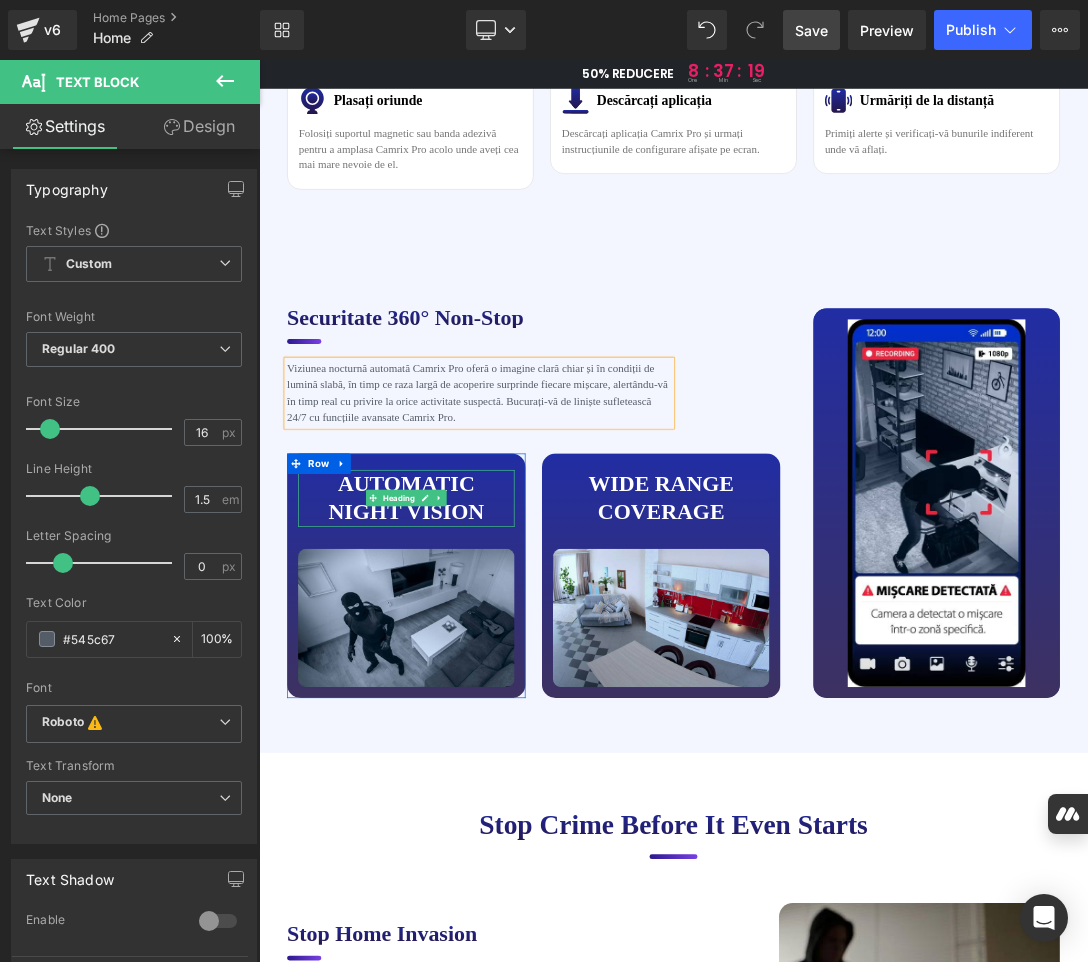 click on "AUTOMATIC Night vision" at bounding box center [474, 700] 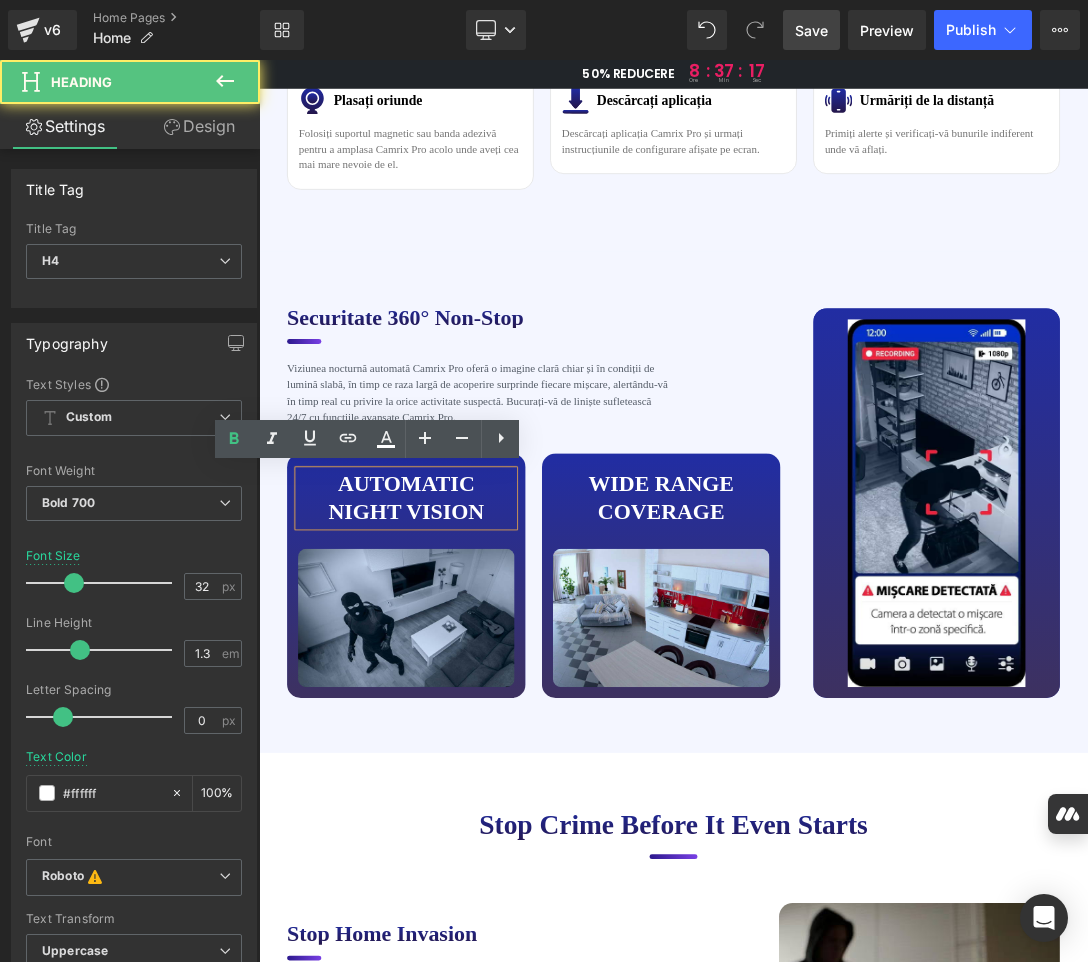 click on "AUTOMATIC Night vision" at bounding box center [474, 700] 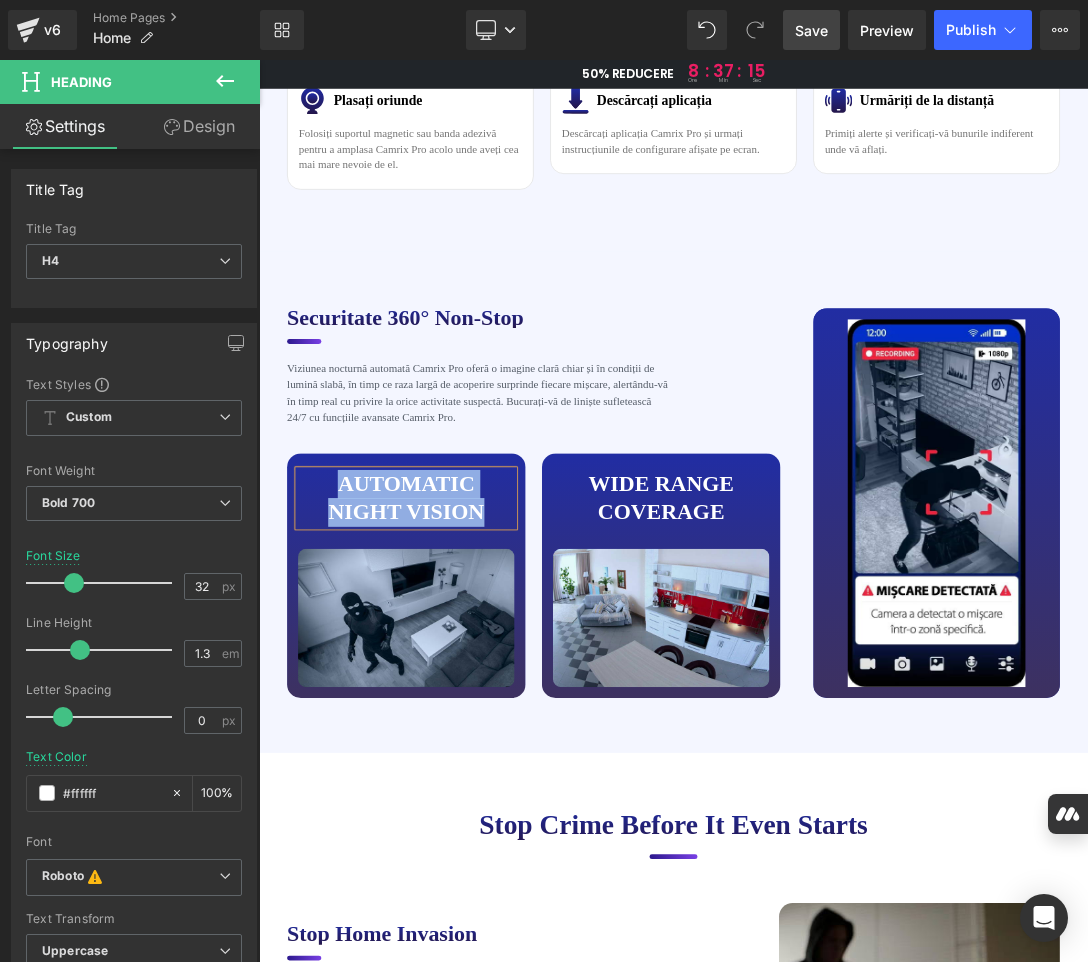copy on "AUTOMATIC Night vision" 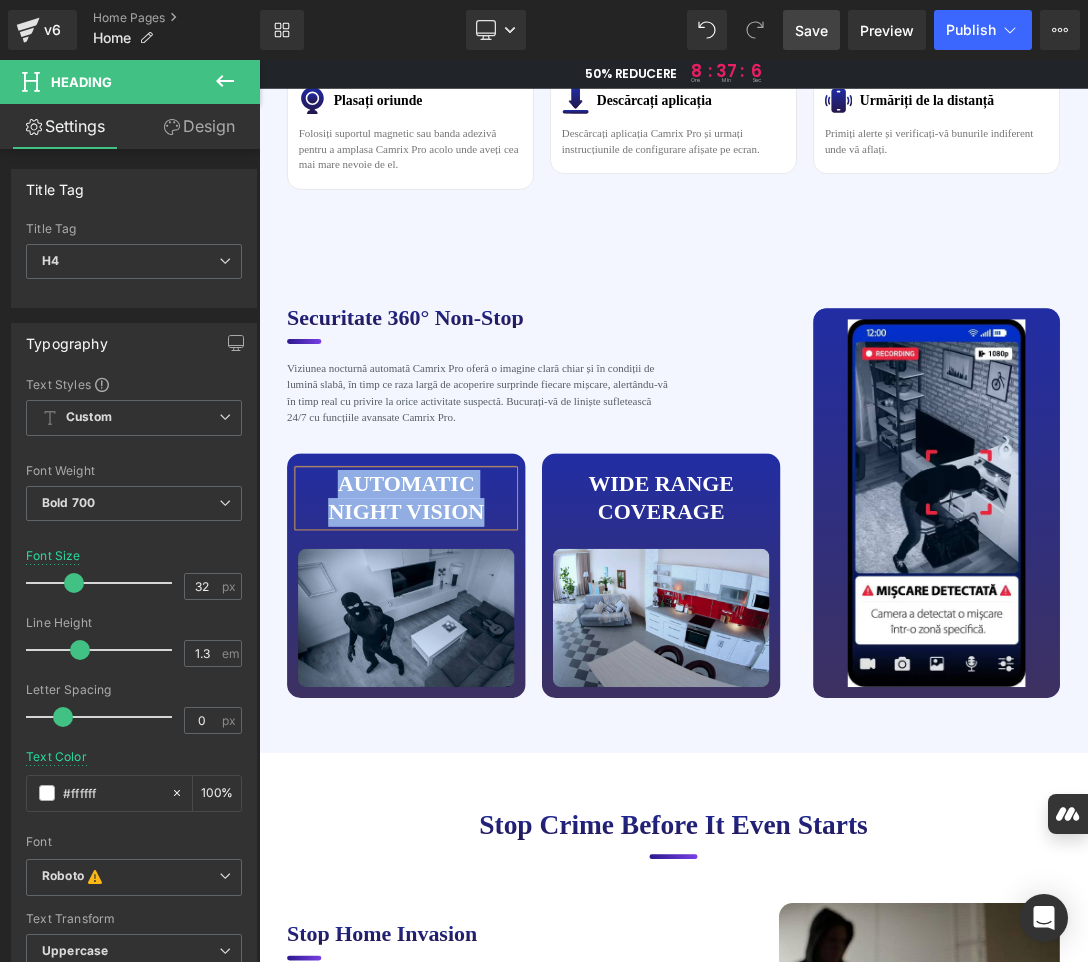 click on "AUTOMATIC Night vision" at bounding box center [474, 700] 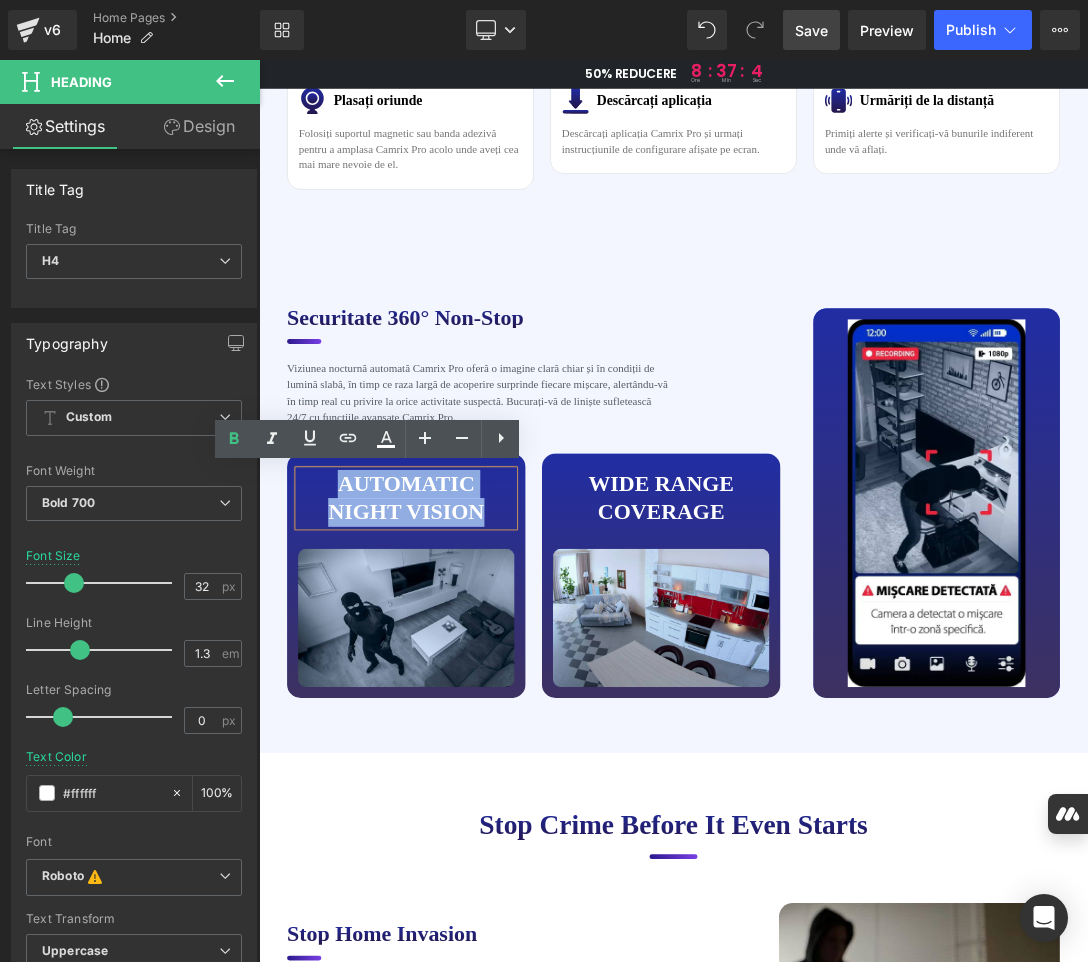 paste 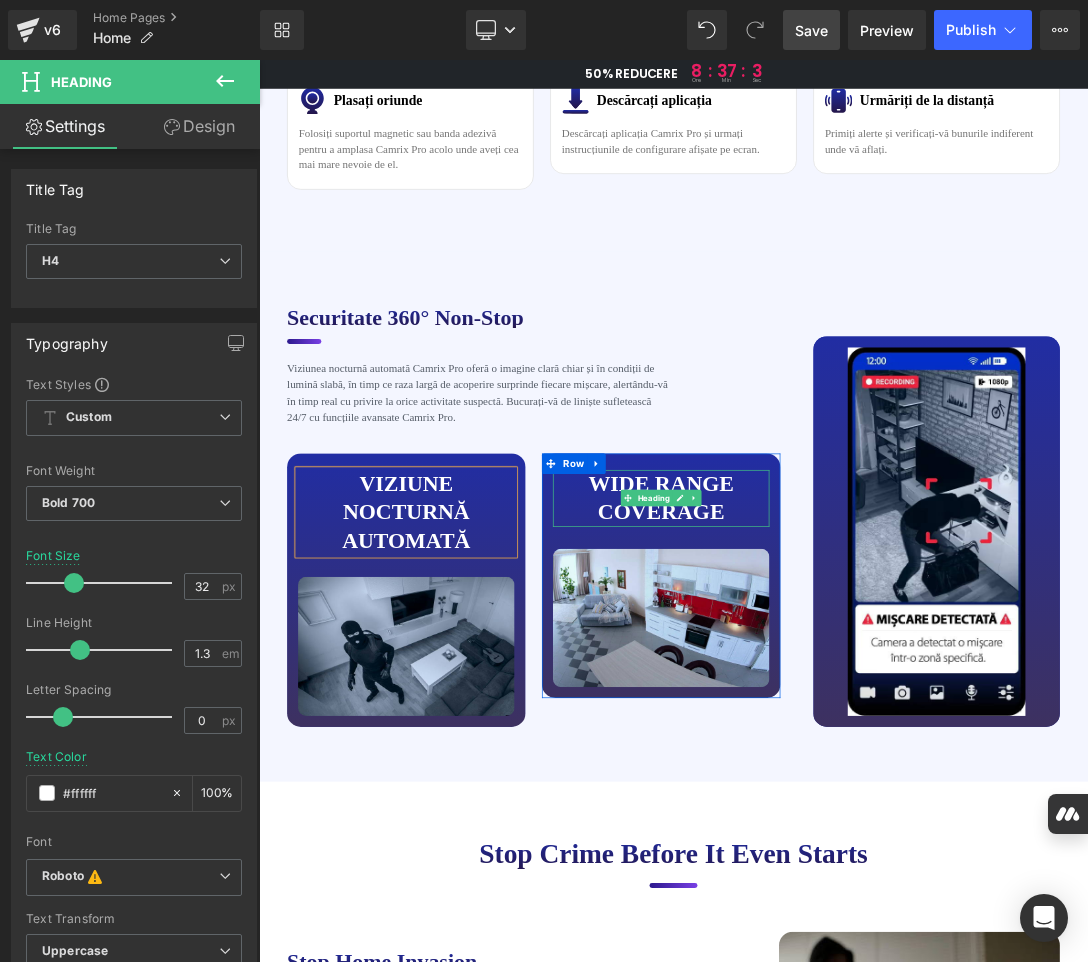 click on "Wide range coverage" at bounding box center (846, 700) 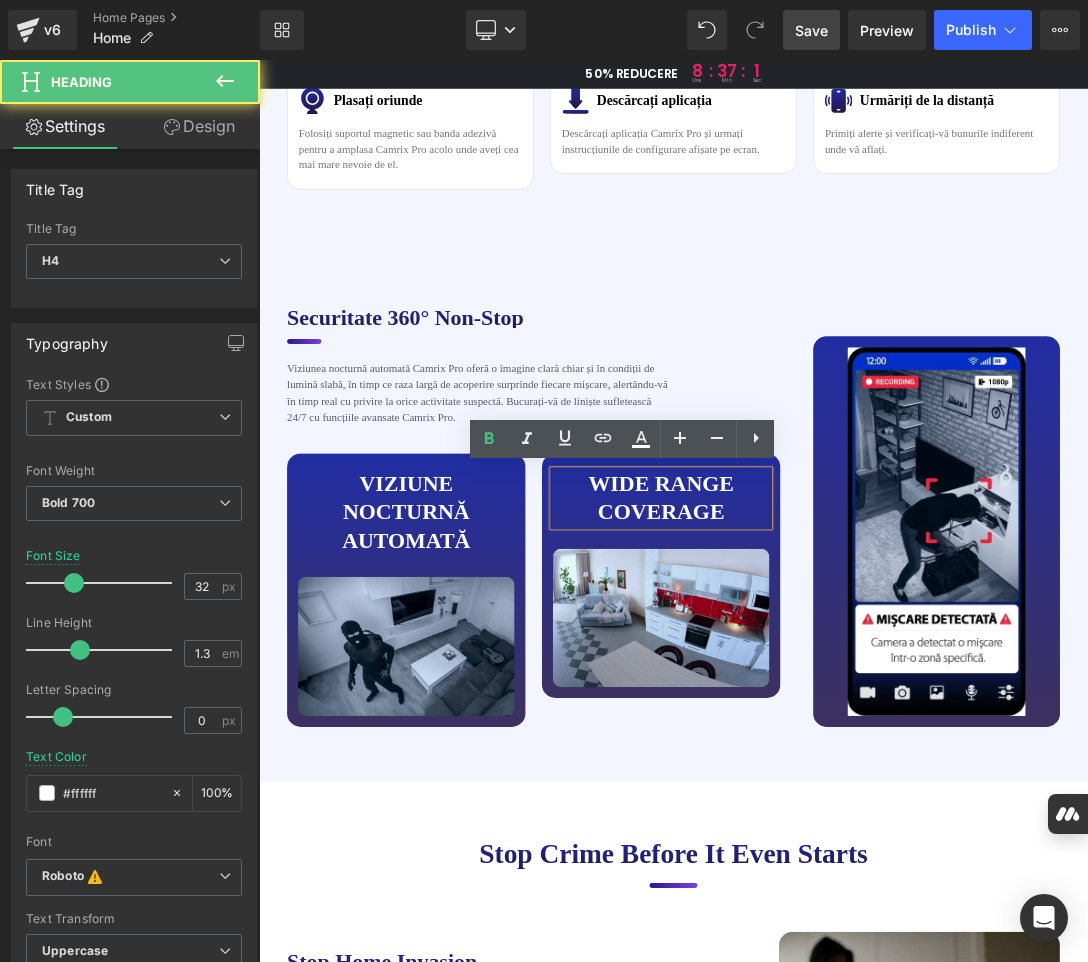 click on "Wide range coverage" at bounding box center [846, 700] 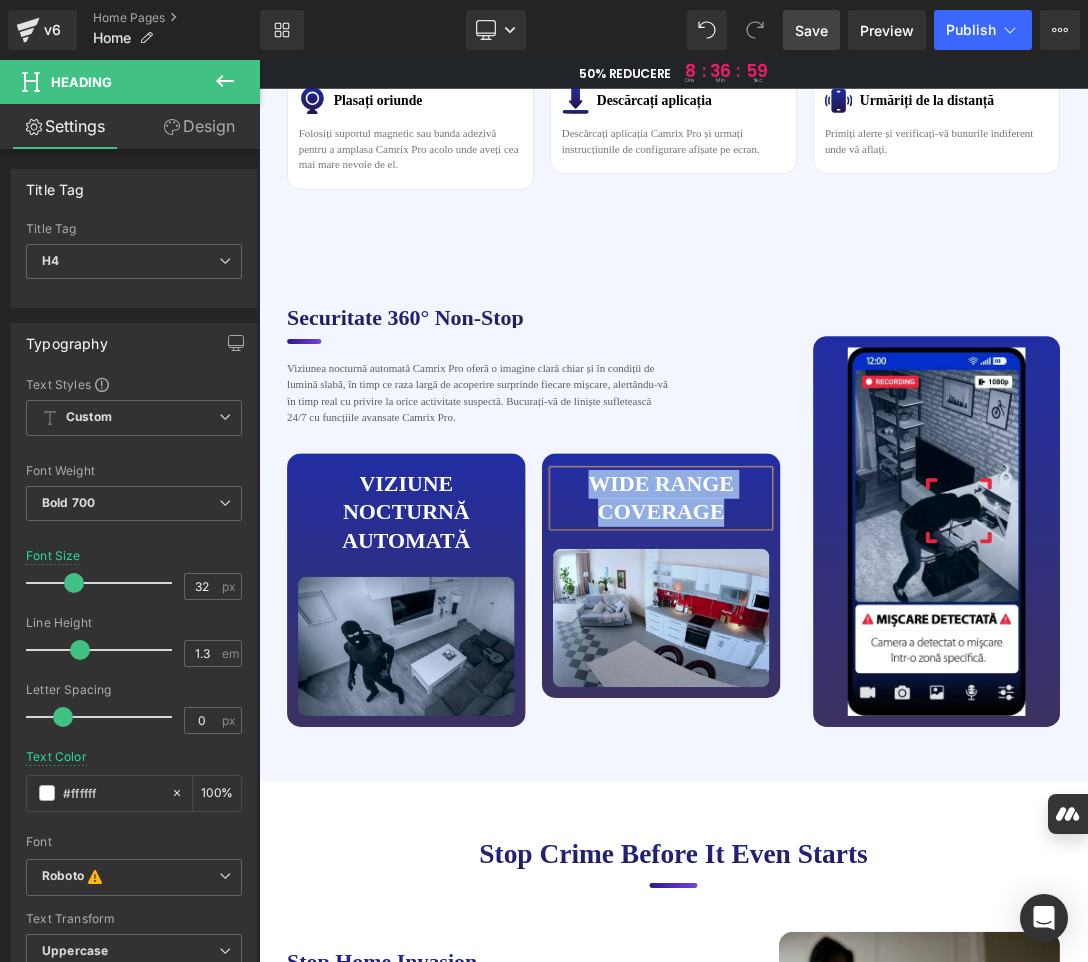 copy on "Wide range coverage" 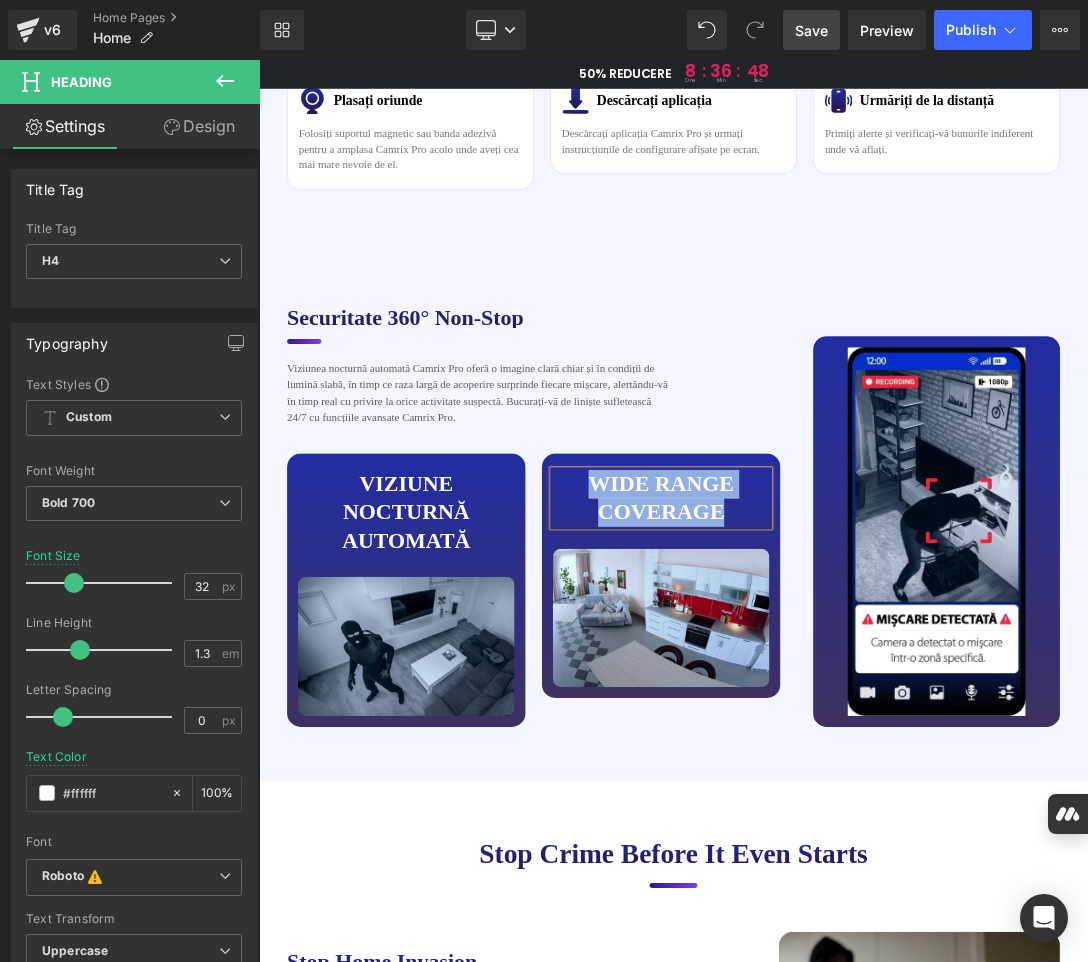 click on "Wide range coverage" at bounding box center [846, 700] 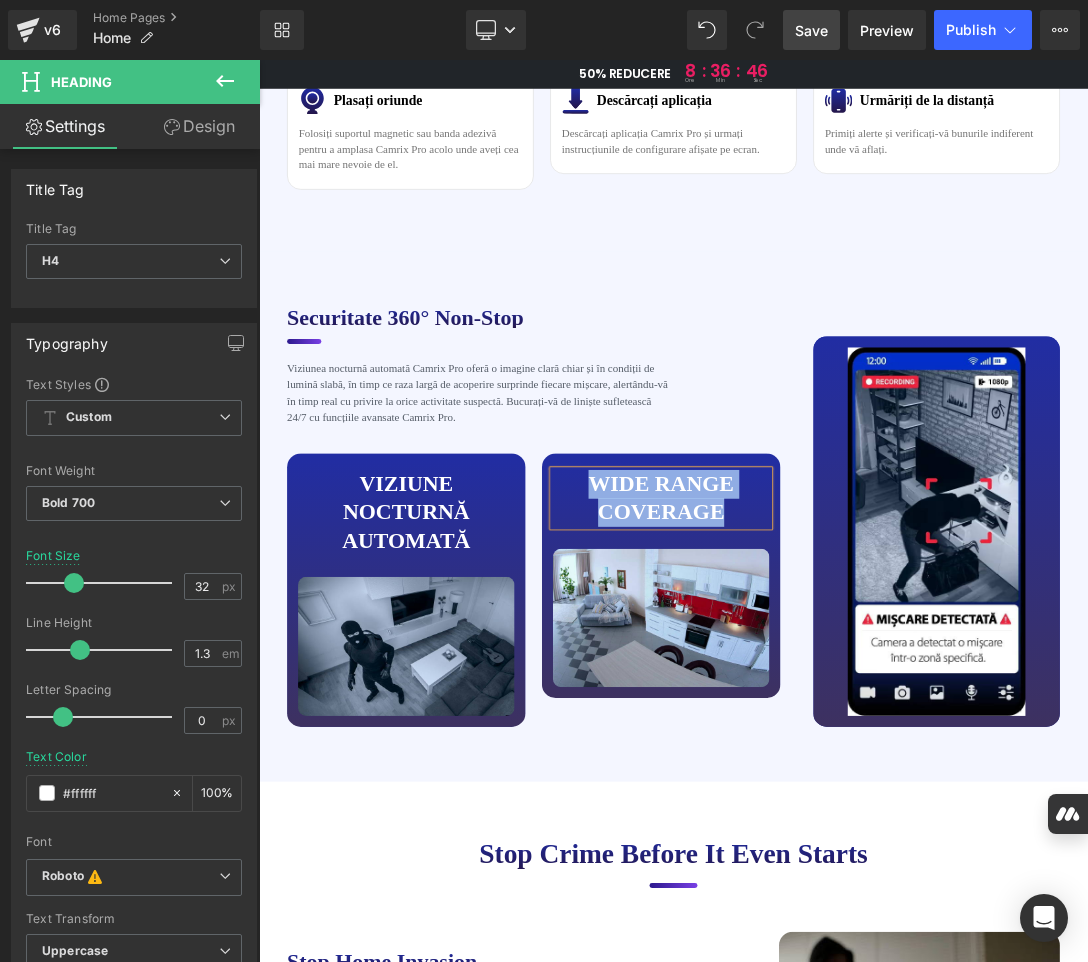 paste 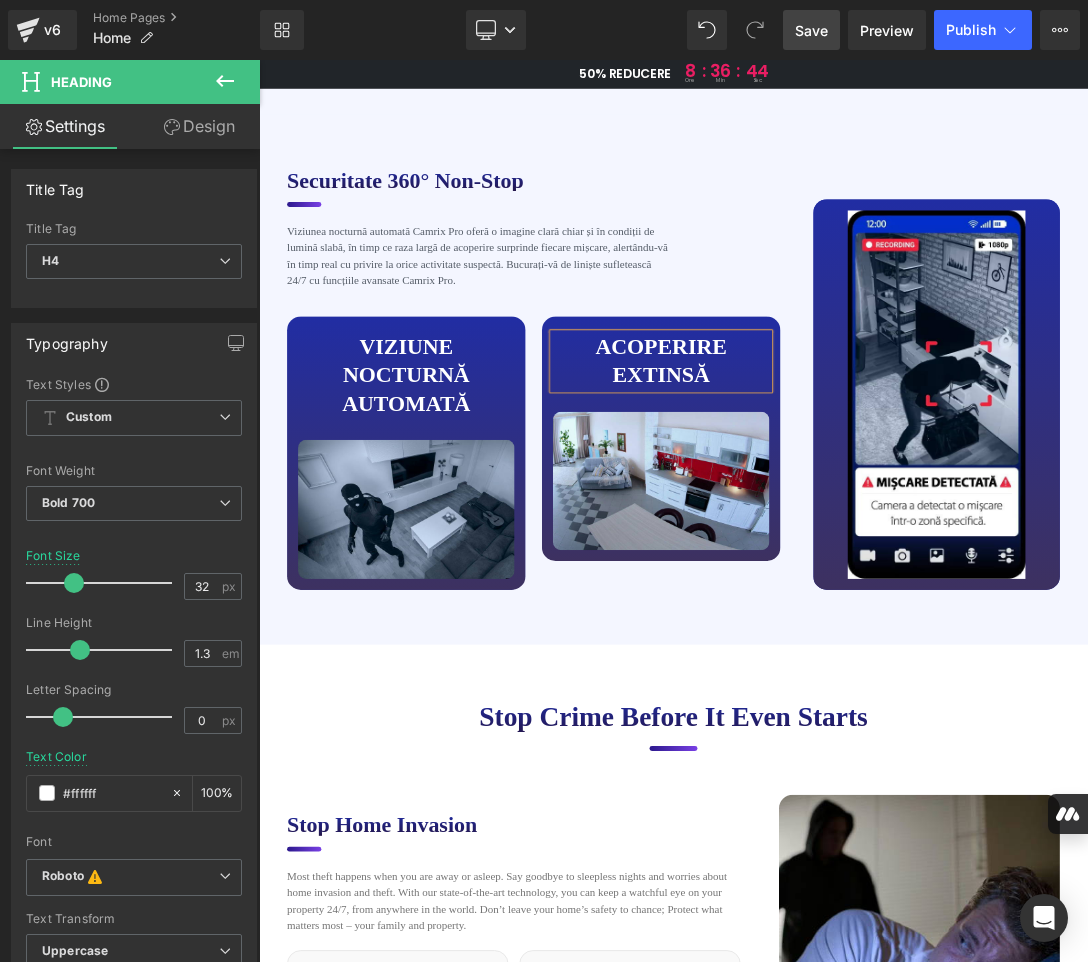 scroll, scrollTop: 5000, scrollLeft: 0, axis: vertical 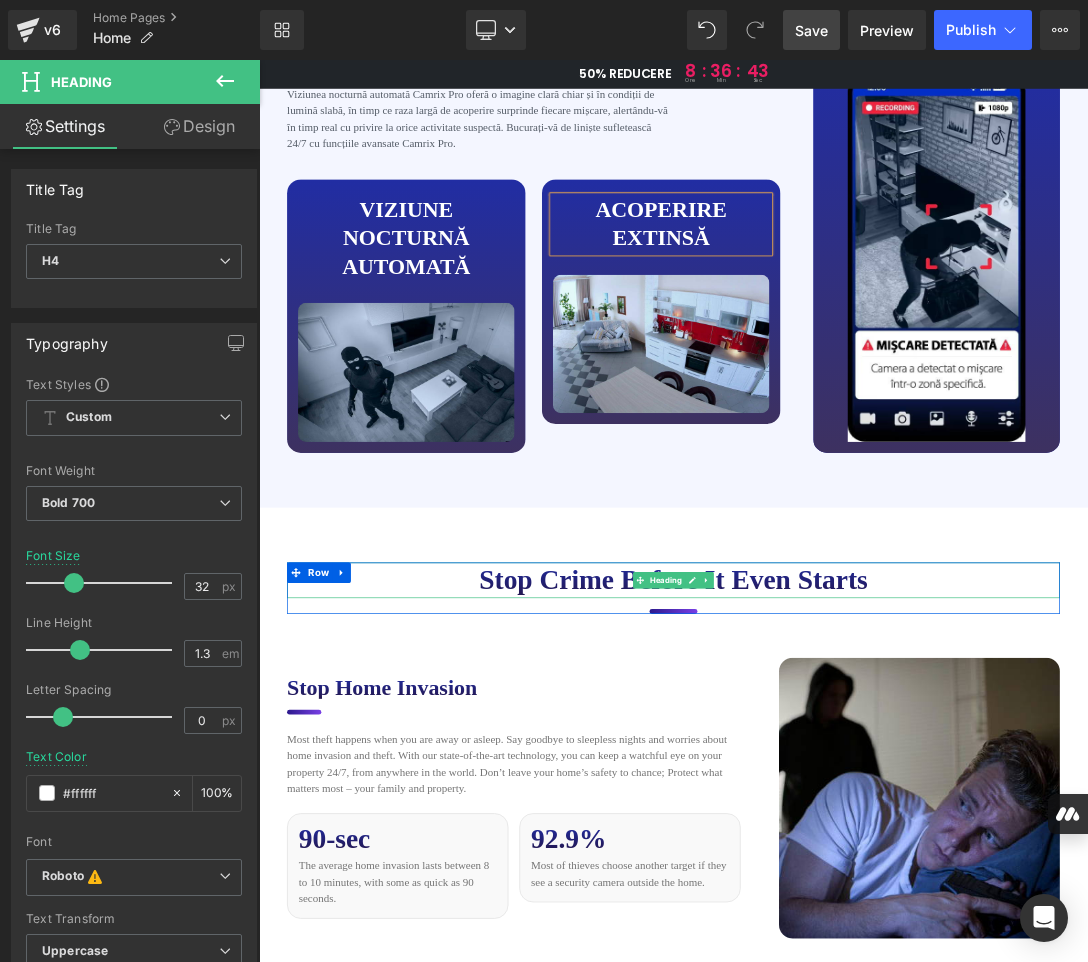 click on "Stop Crime Before it Even Starts" at bounding box center [864, 820] 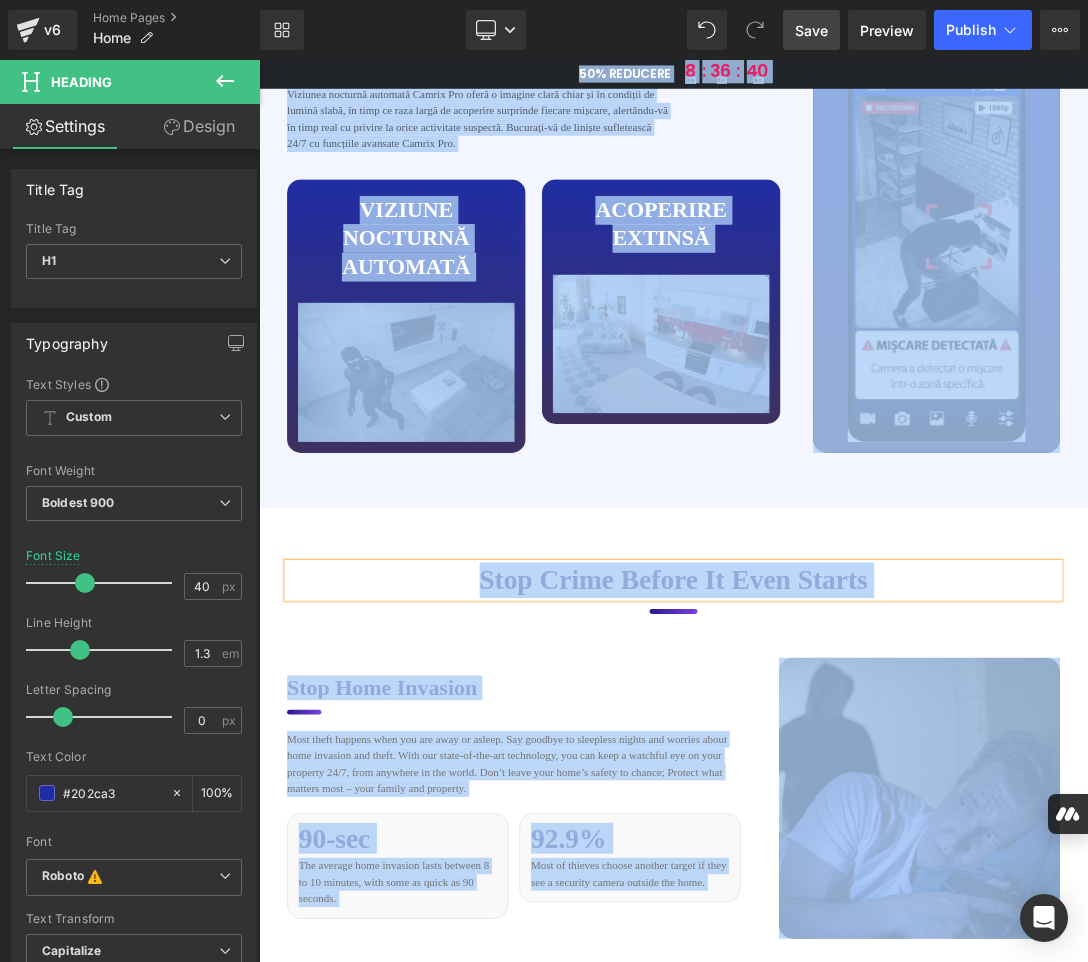 click on "Stop Crime Before it Even Starts" at bounding box center (864, 820) 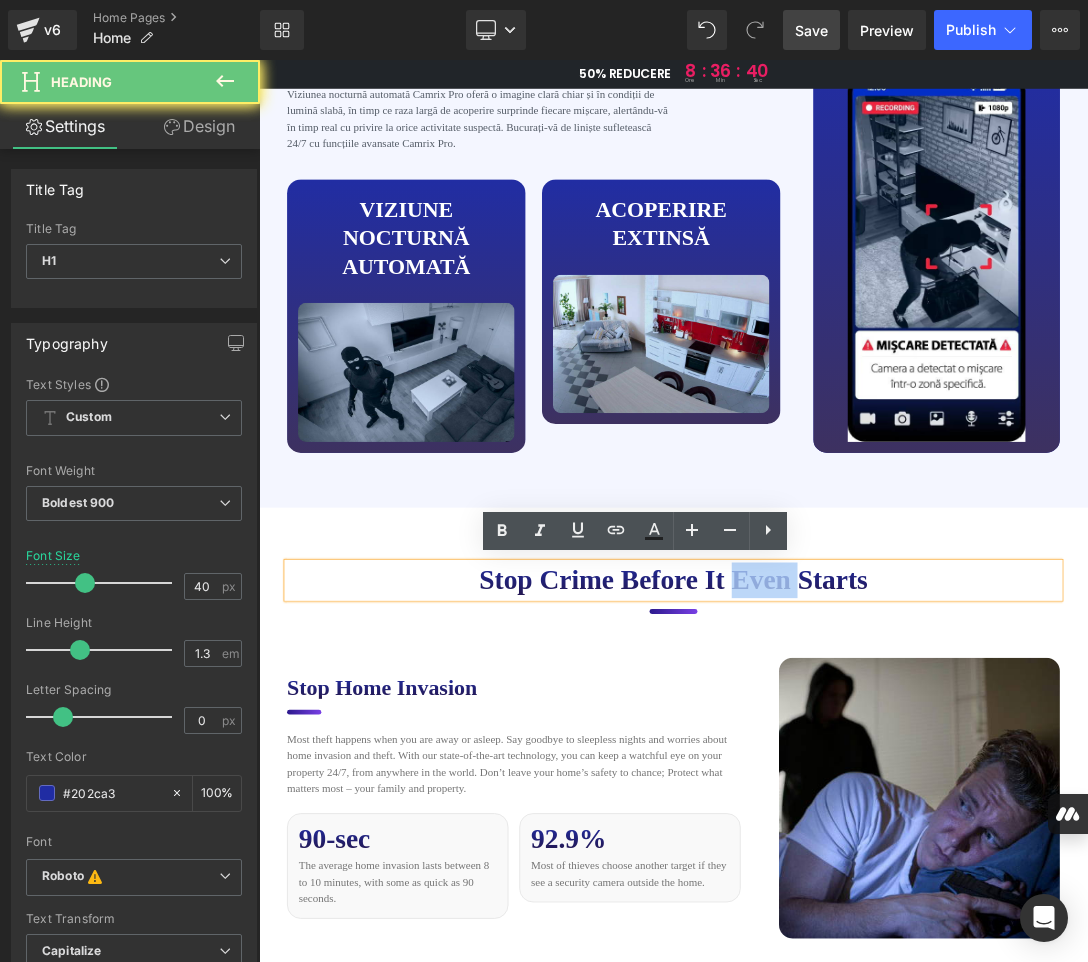 click on "Stop Crime Before it Even Starts" at bounding box center [864, 820] 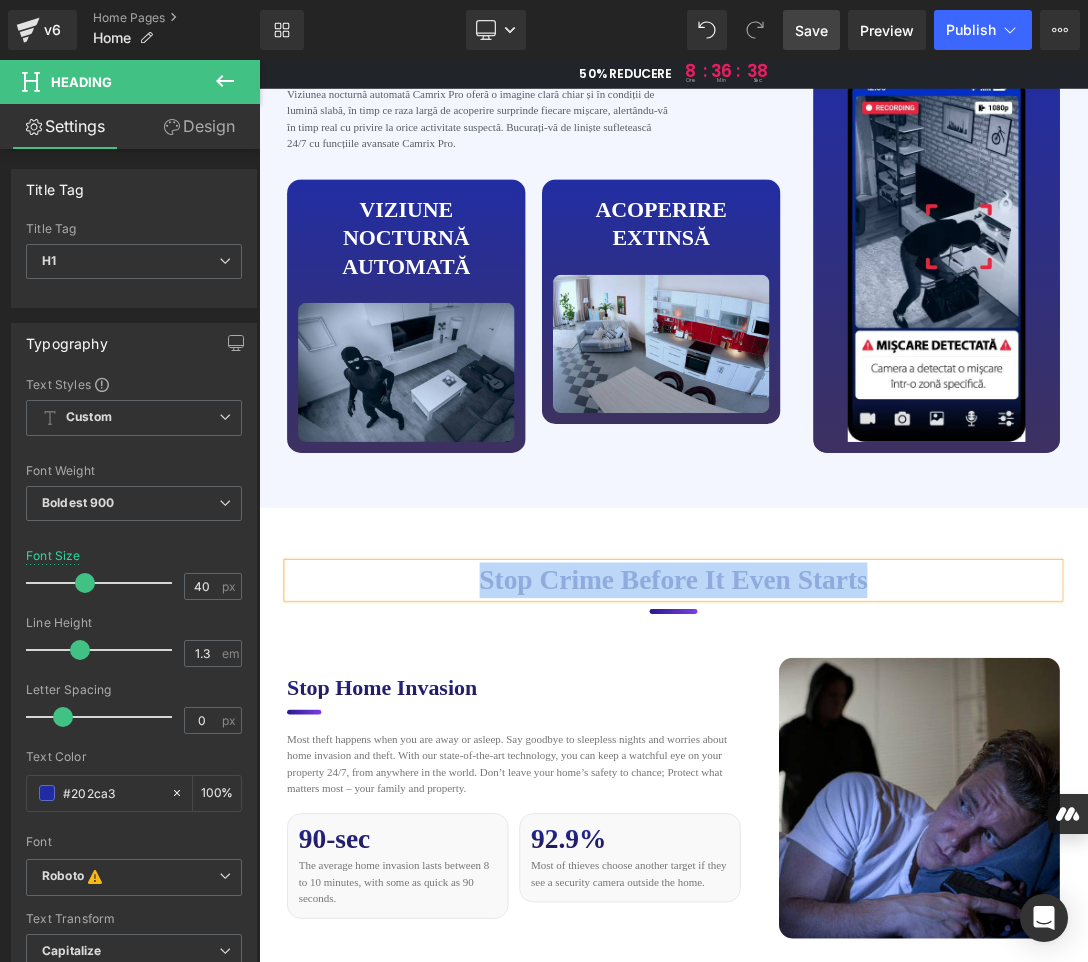 copy on "Stop Crime Before it Even Starts" 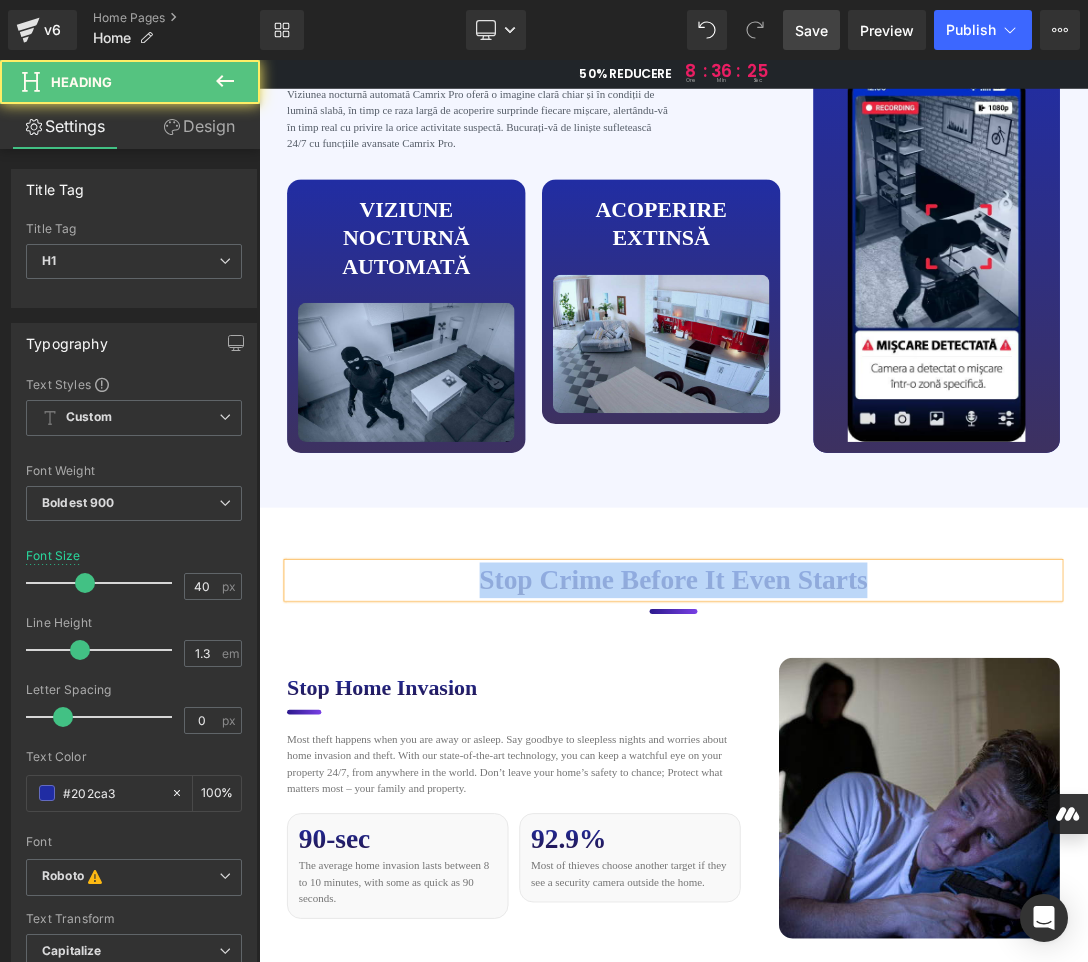 click on "Stop Crime Before it Even Starts" at bounding box center (864, 820) 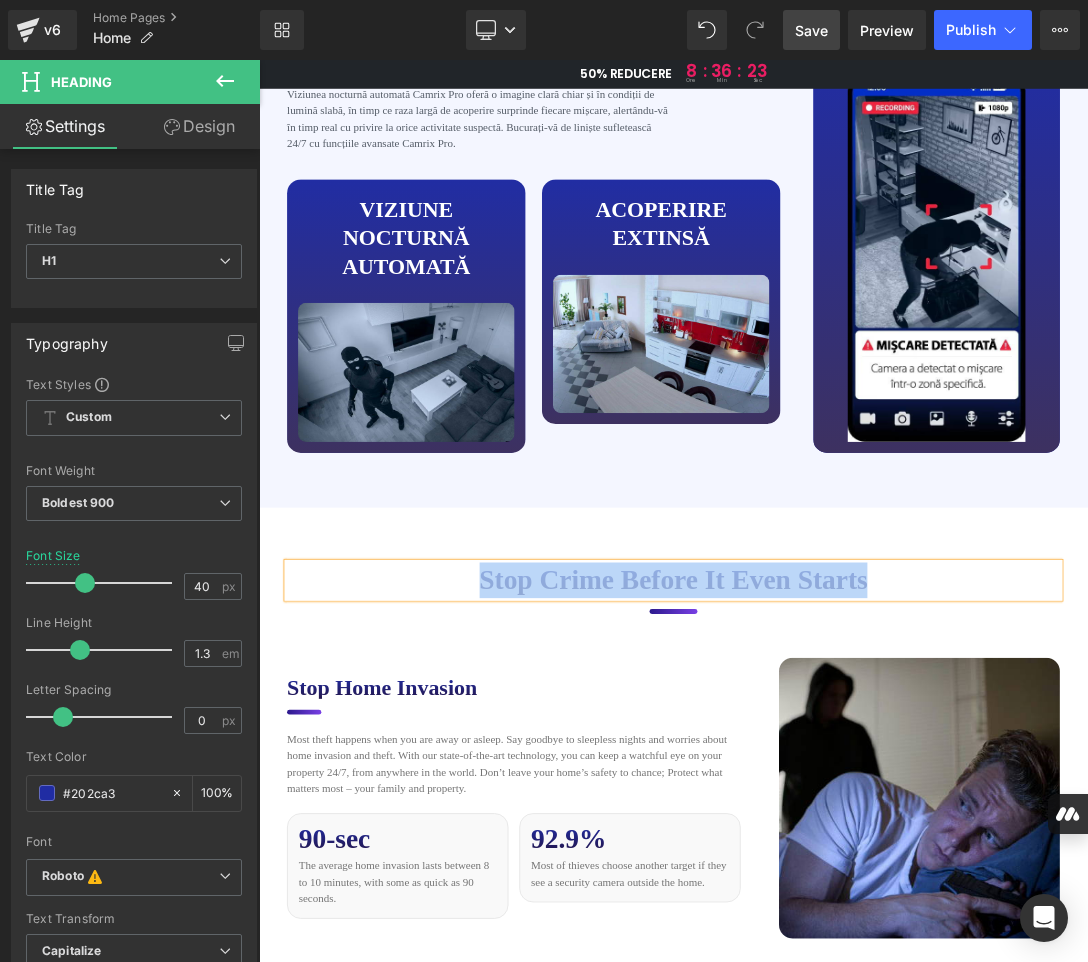 paste 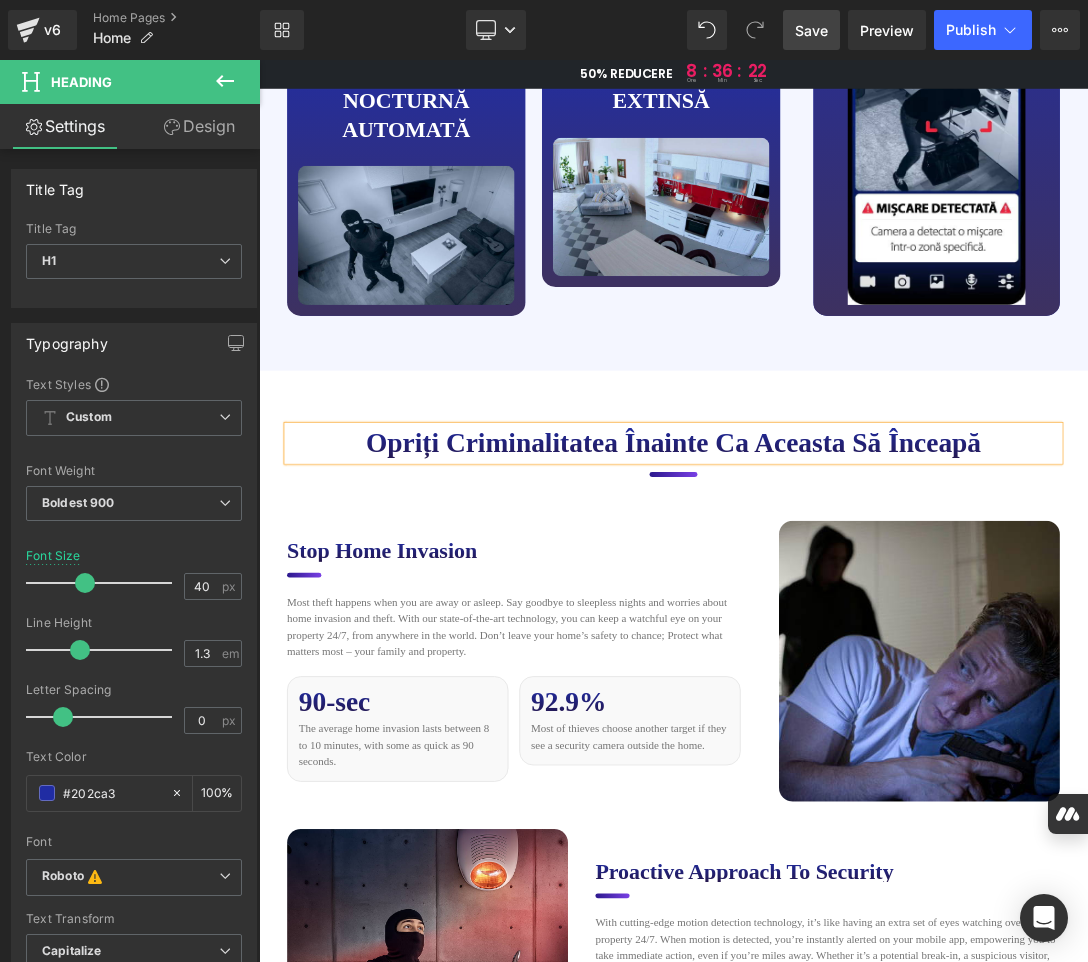 scroll, scrollTop: 5400, scrollLeft: 0, axis: vertical 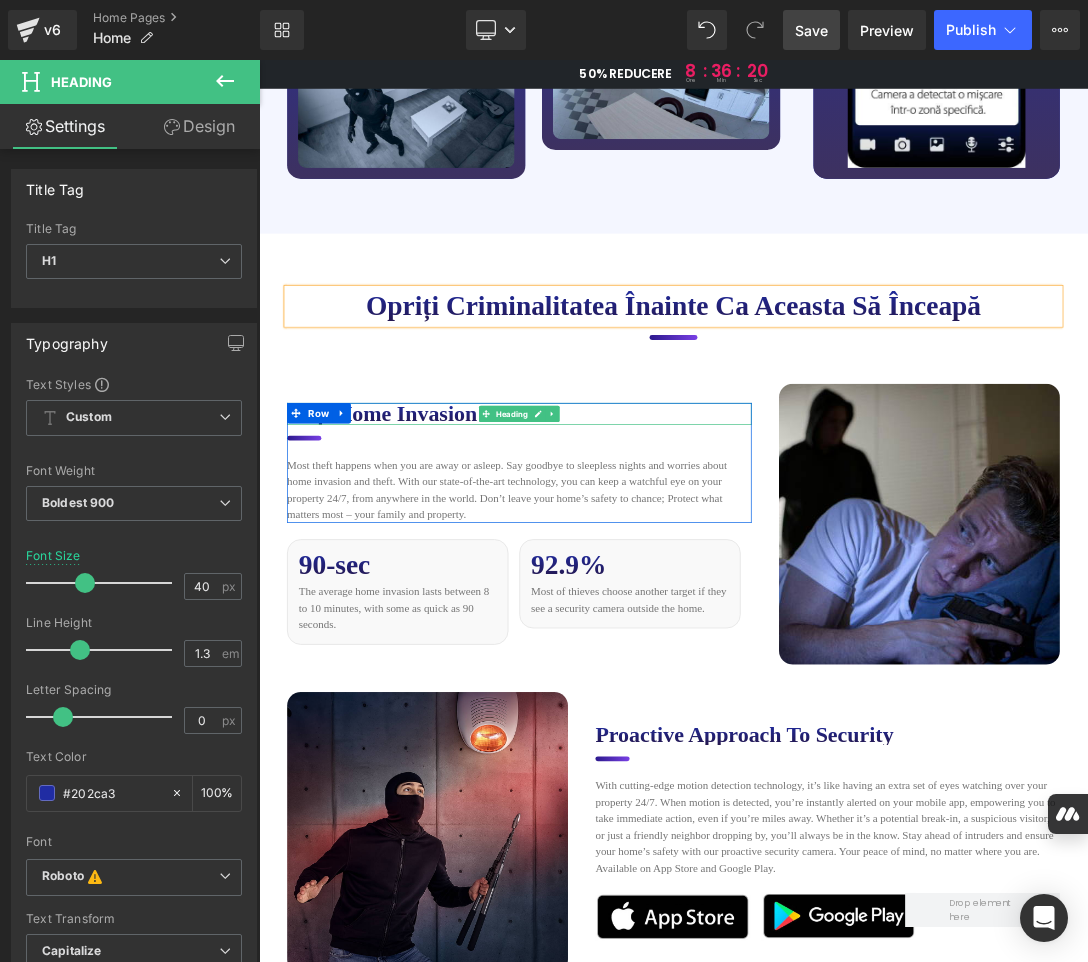 click on "Stop Home Invasion" at bounding box center (639, 577) 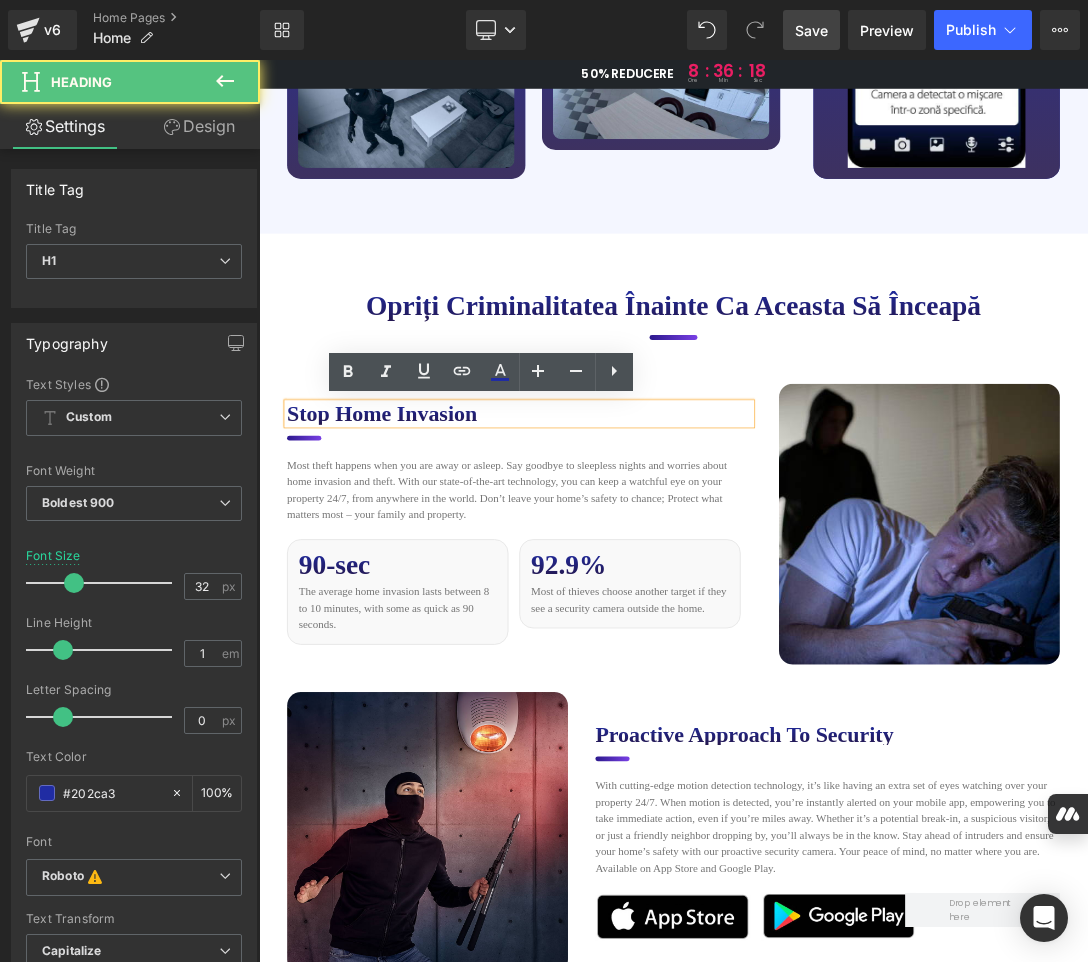 click on "Stop Home Invasion" at bounding box center [639, 577] 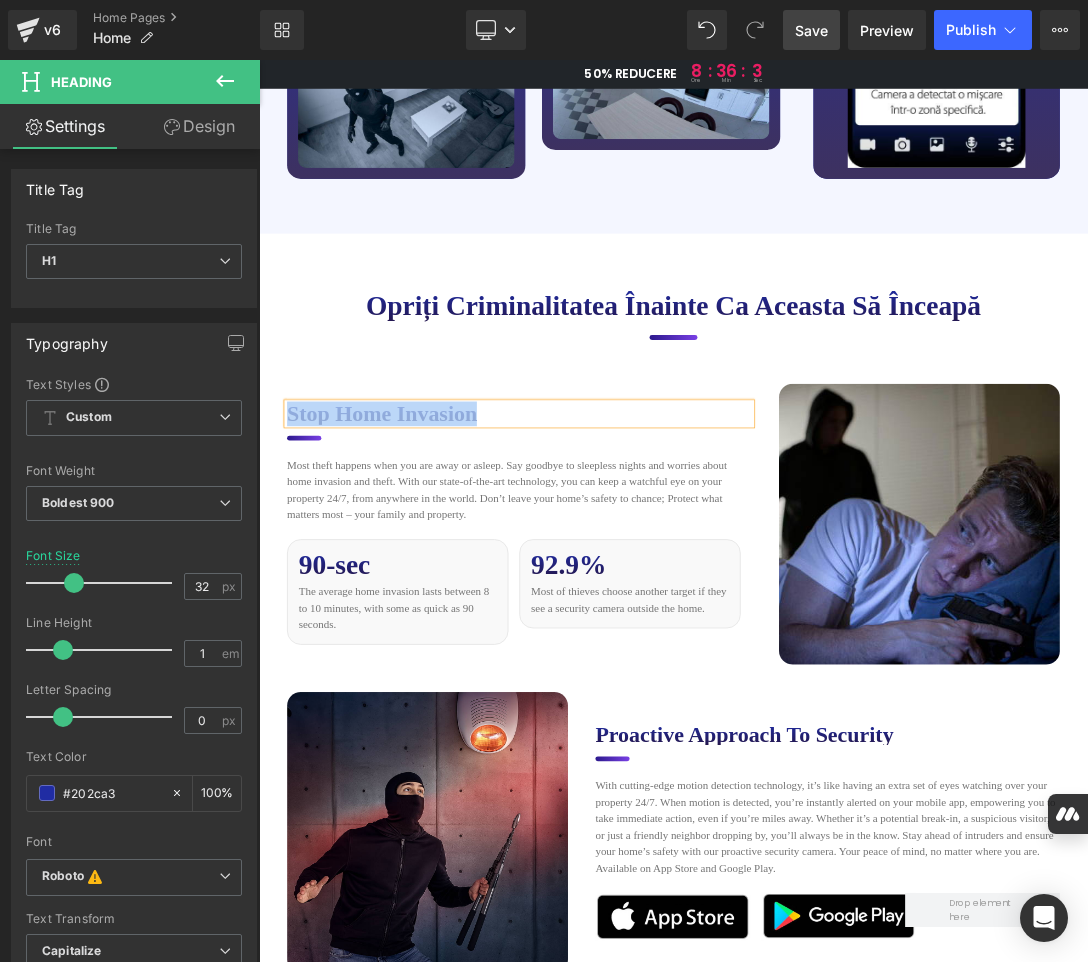 click on "Stop Home Invasion" at bounding box center [639, 577] 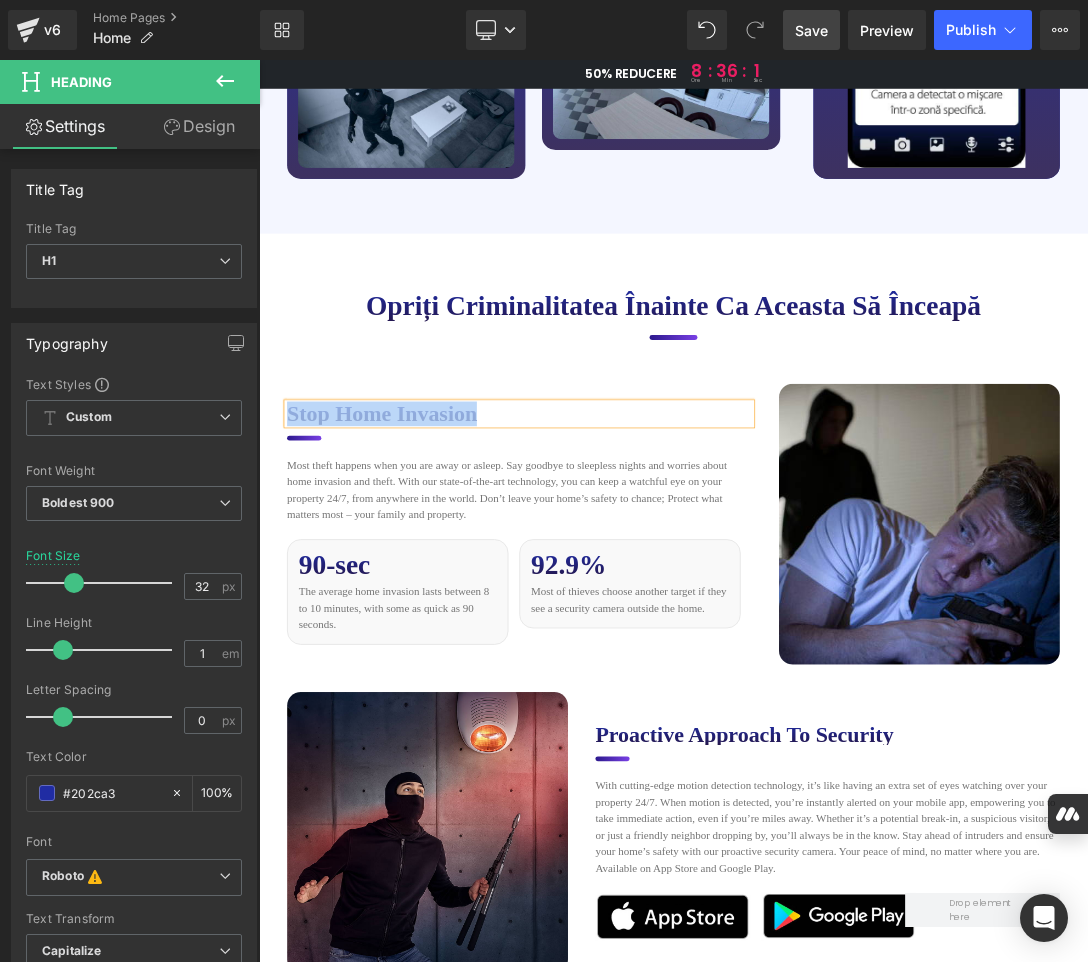 paste 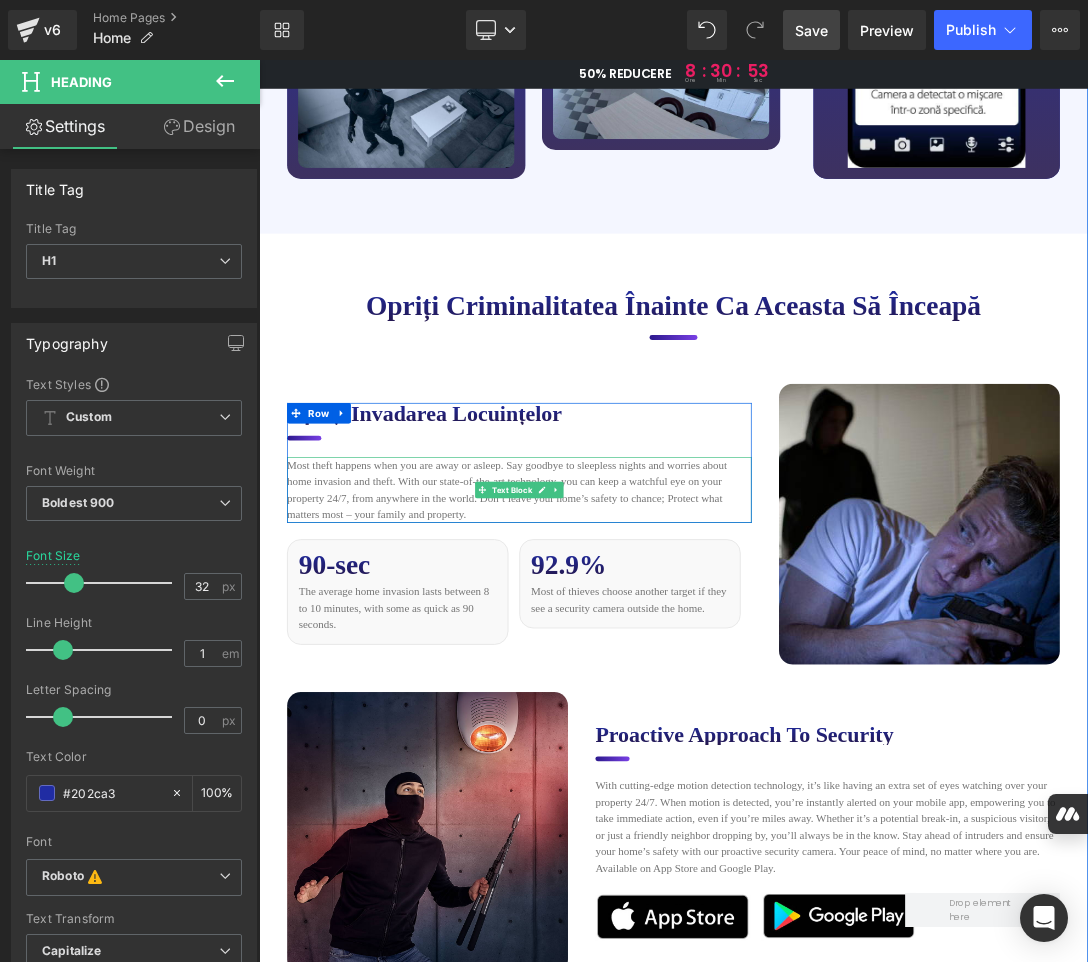 click on "Most theft happens when you are away or asleep. Say goodbye to sleepless nights and worries about home invasion and theft. With our state-of-the-art technology, you can keep a watchful eye on your property 24/7, from anywhere in the world. Don’t leave your home’s safety to chance; Protect what matters most – your family and property." at bounding box center (639, 688) 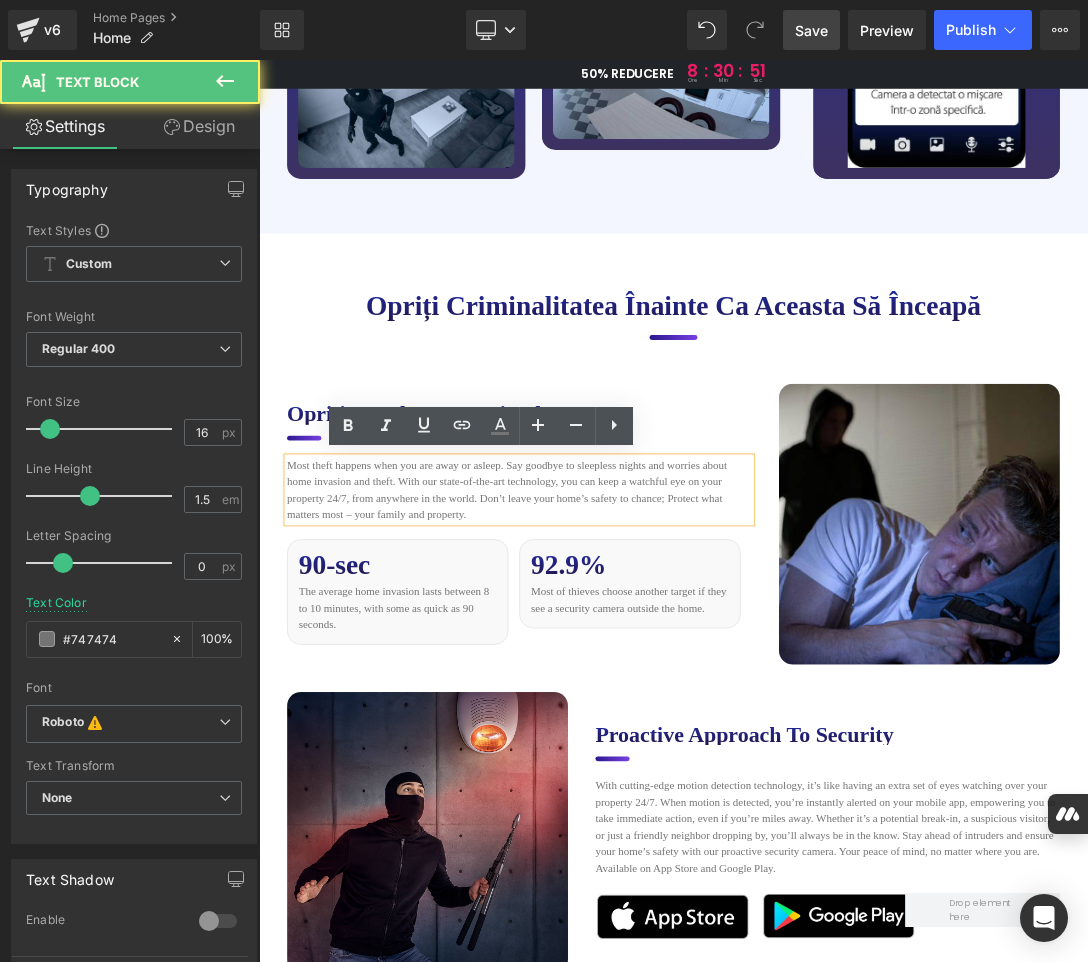 click on "Most theft happens when you are away or asleep. Say goodbye to sleepless nights and worries about home invasion and theft. With our state-of-the-art technology, you can keep a watchful eye on your property 24/7, from anywhere in the world. Don’t leave your home’s safety to chance; Protect what matters most – your family and property." at bounding box center (639, 688) 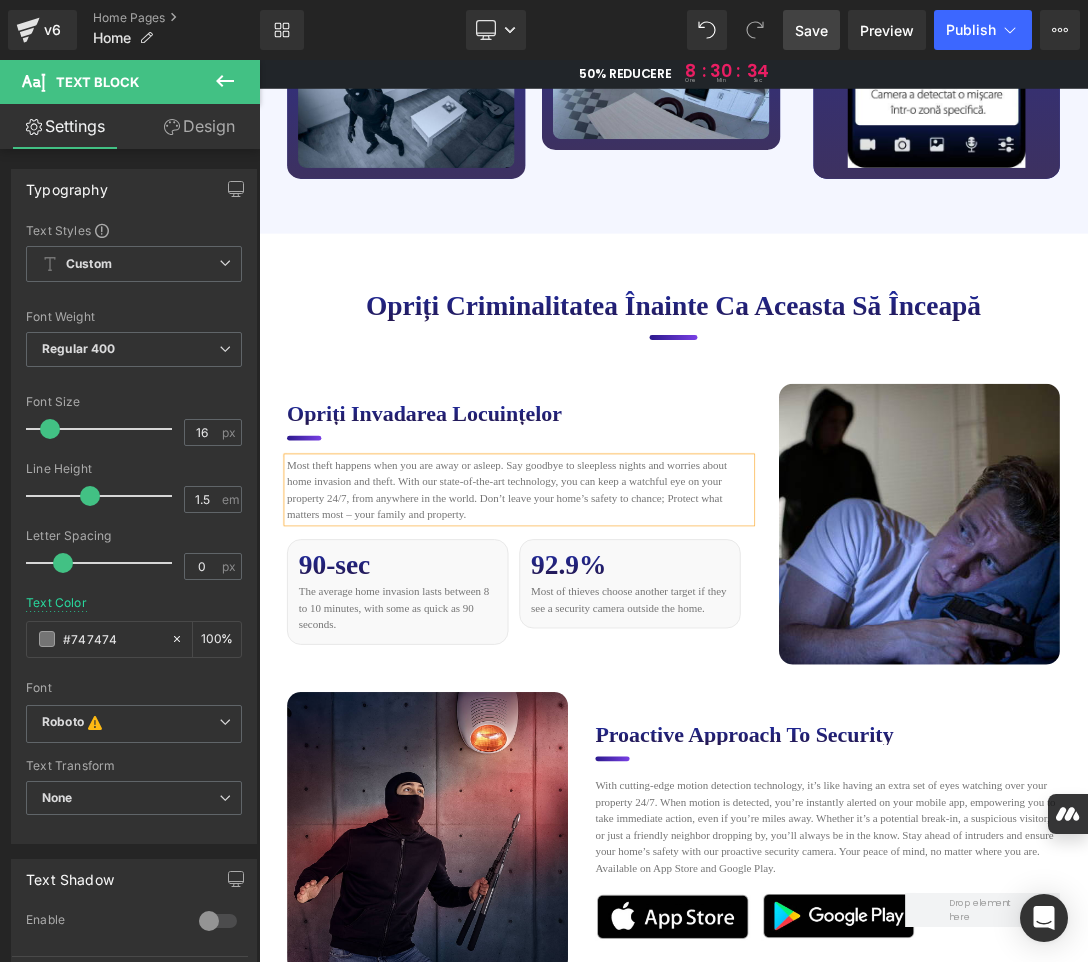 click on "Most theft happens when you are away or asleep. Say goodbye to sleepless nights and worries about home invasion and theft. With our state-of-the-art technology, you can keep a watchful eye on your property 24/7, from anywhere in the world. Don’t leave your home’s safety to chance; Protect what matters most – your family and property." at bounding box center (639, 688) 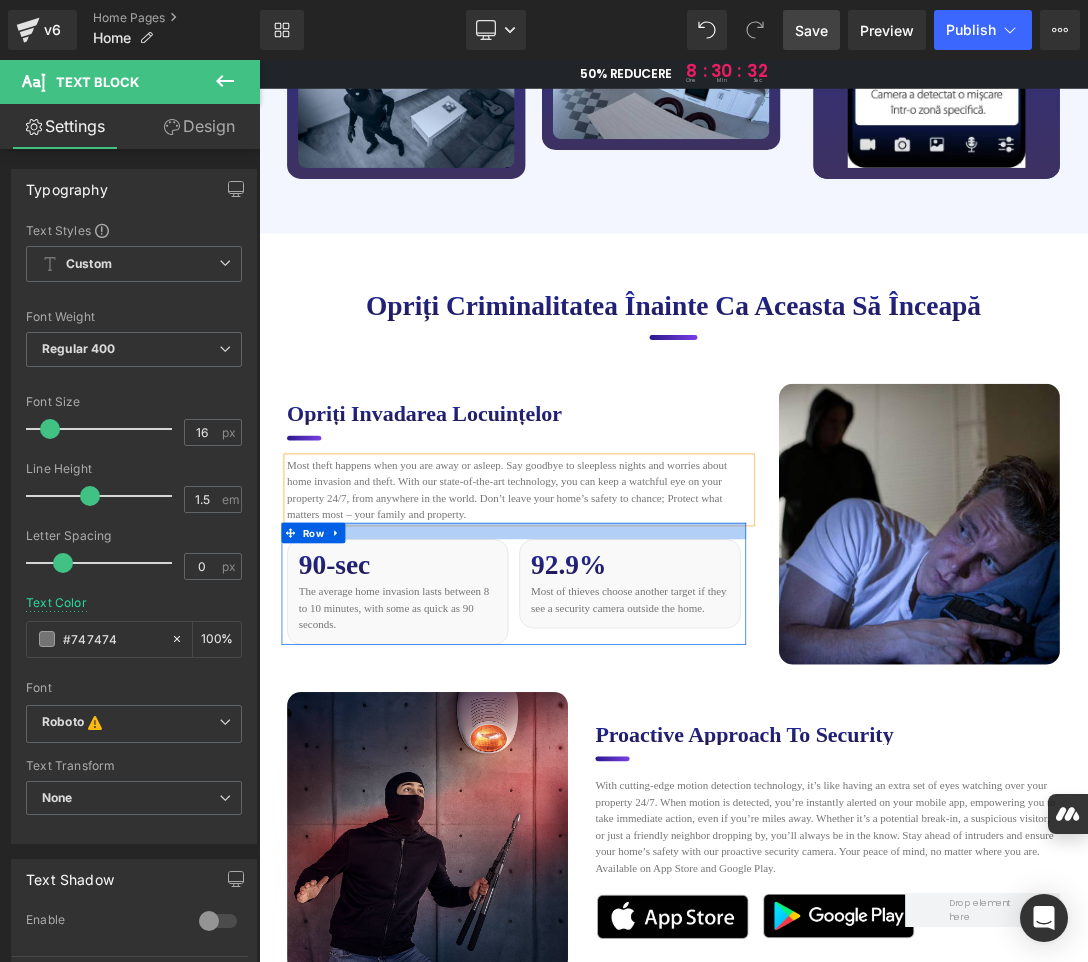 paste 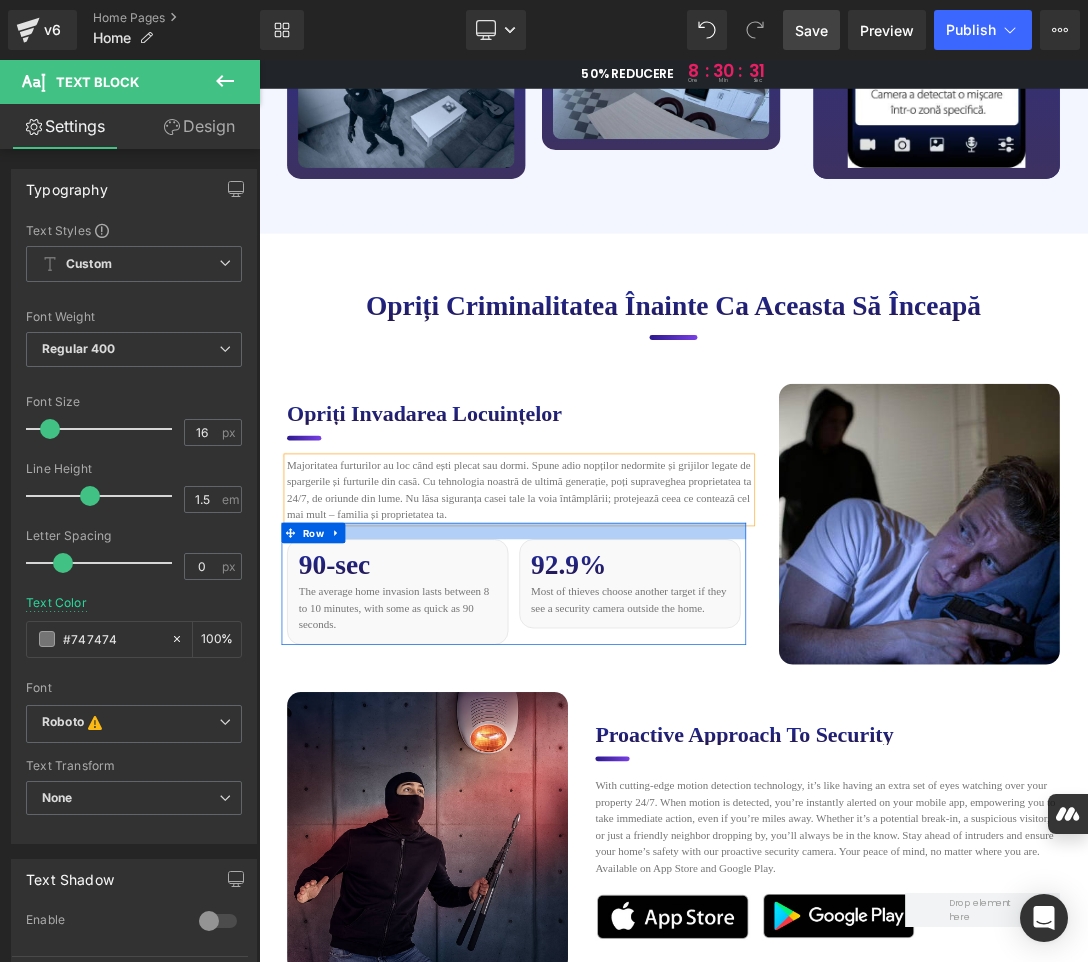 type 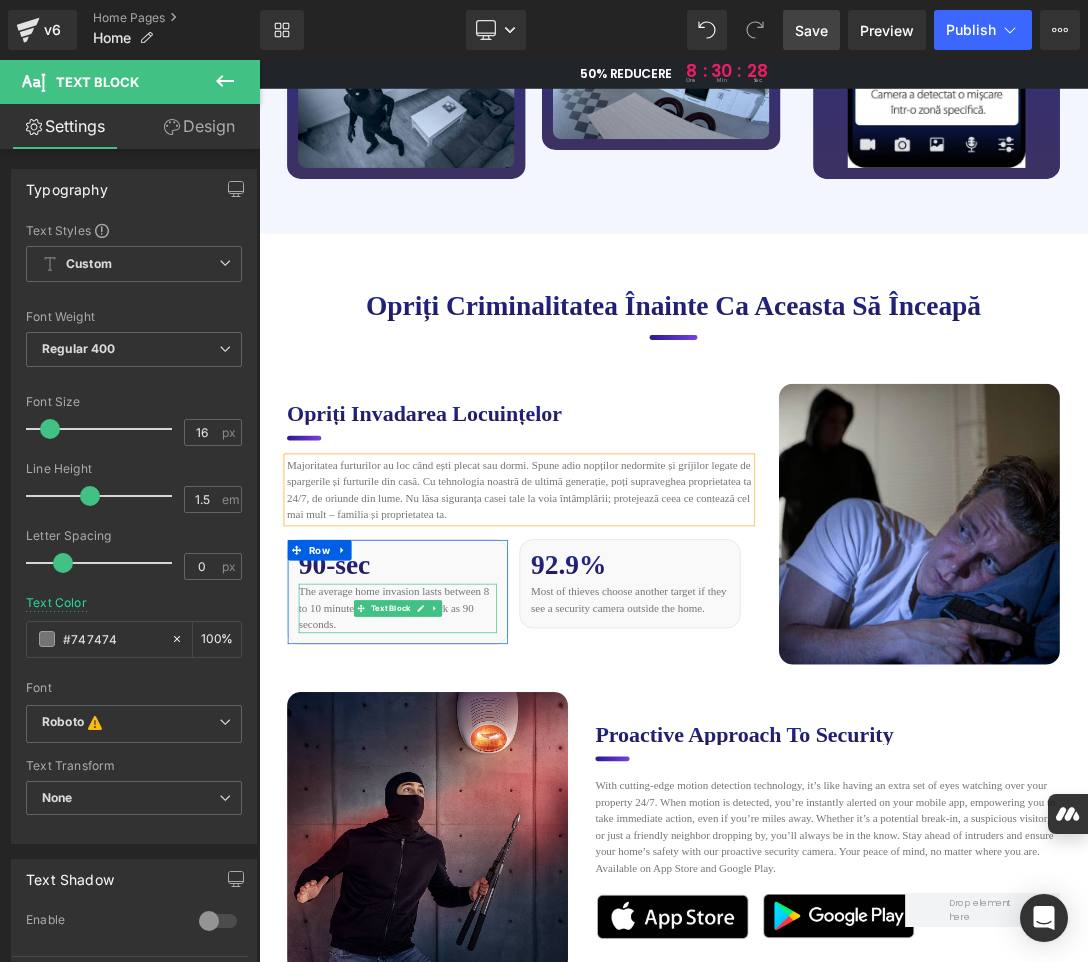 click on "The average home invasion lasts between 8 to 10 minutes, with some as quick as 90 seconds." at bounding box center (461, 861) 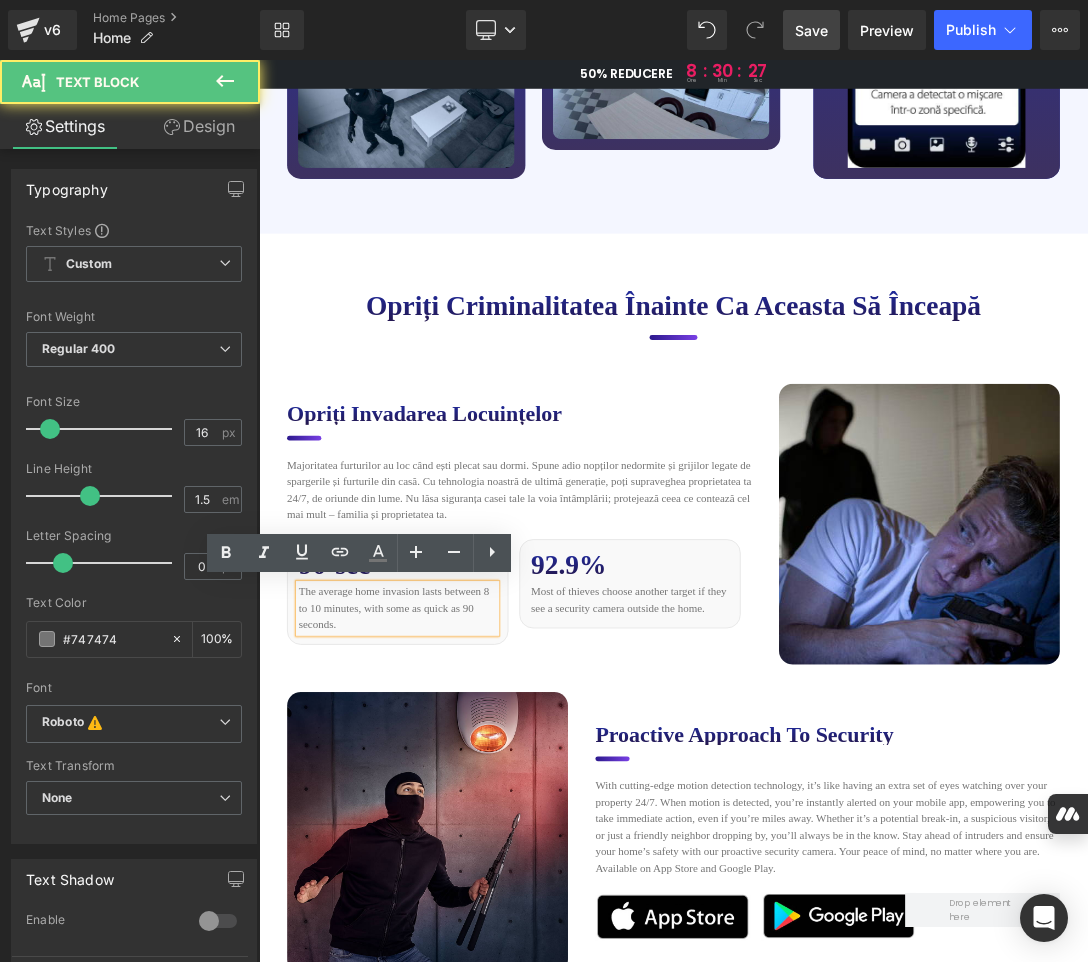 click on "The average home invasion lasts between 8 to 10 minutes, with some as quick as 90 seconds." at bounding box center [461, 861] 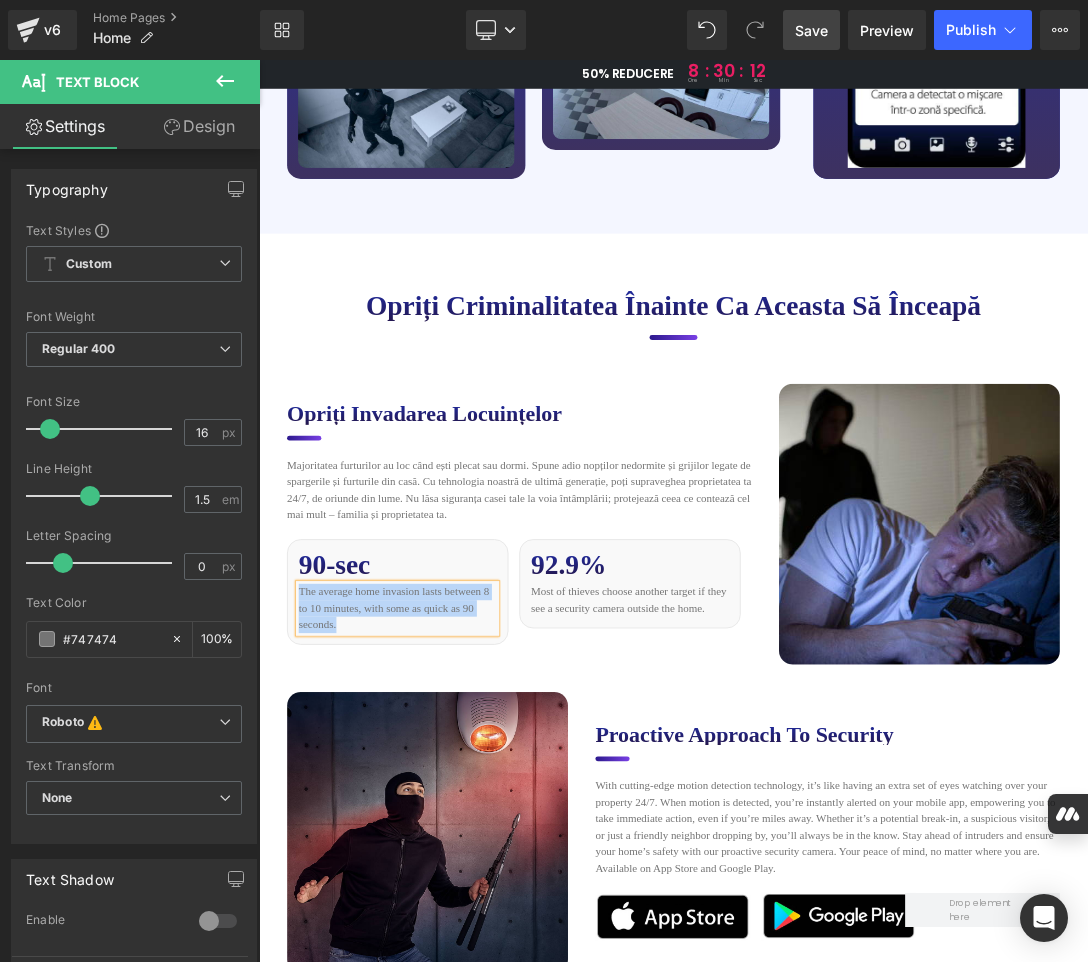 click on "The average home invasion lasts between 8 to 10 minutes, with some as quick as 90 seconds." at bounding box center [461, 861] 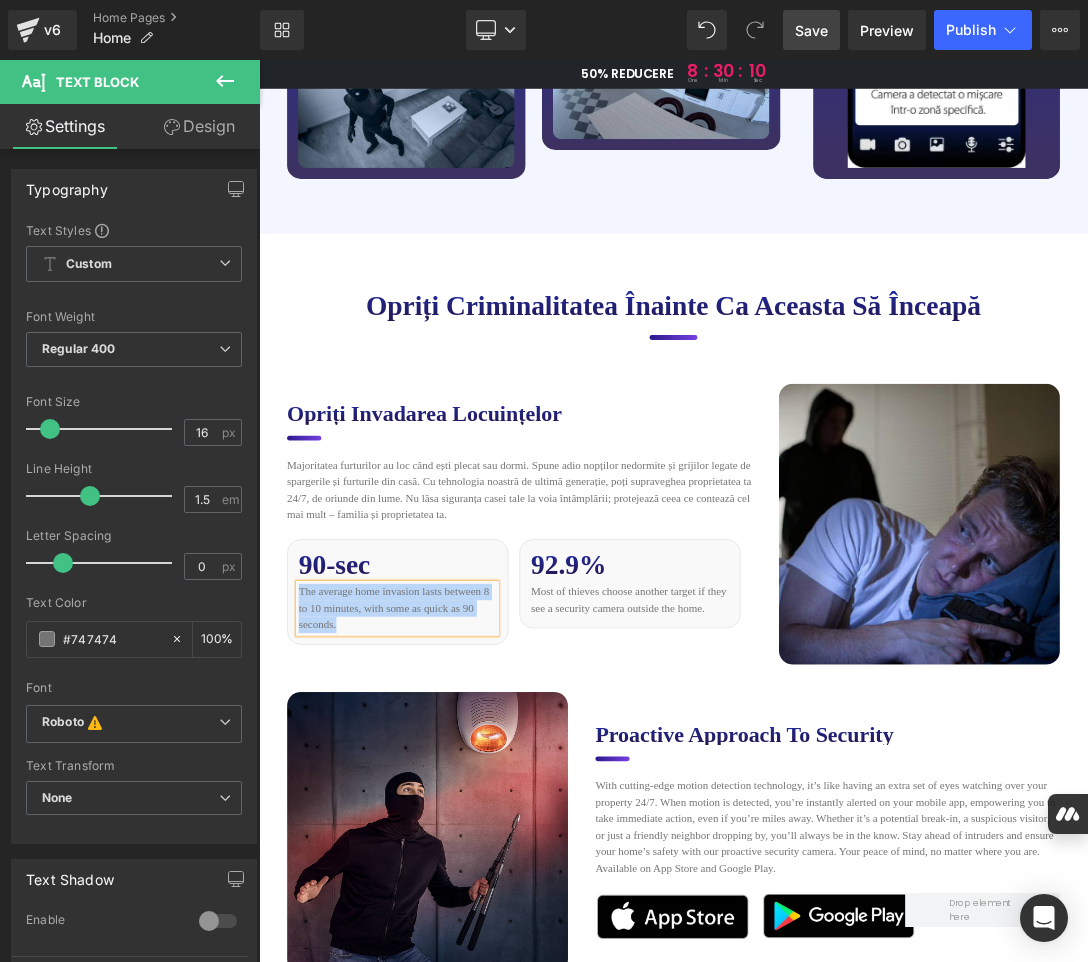 paste 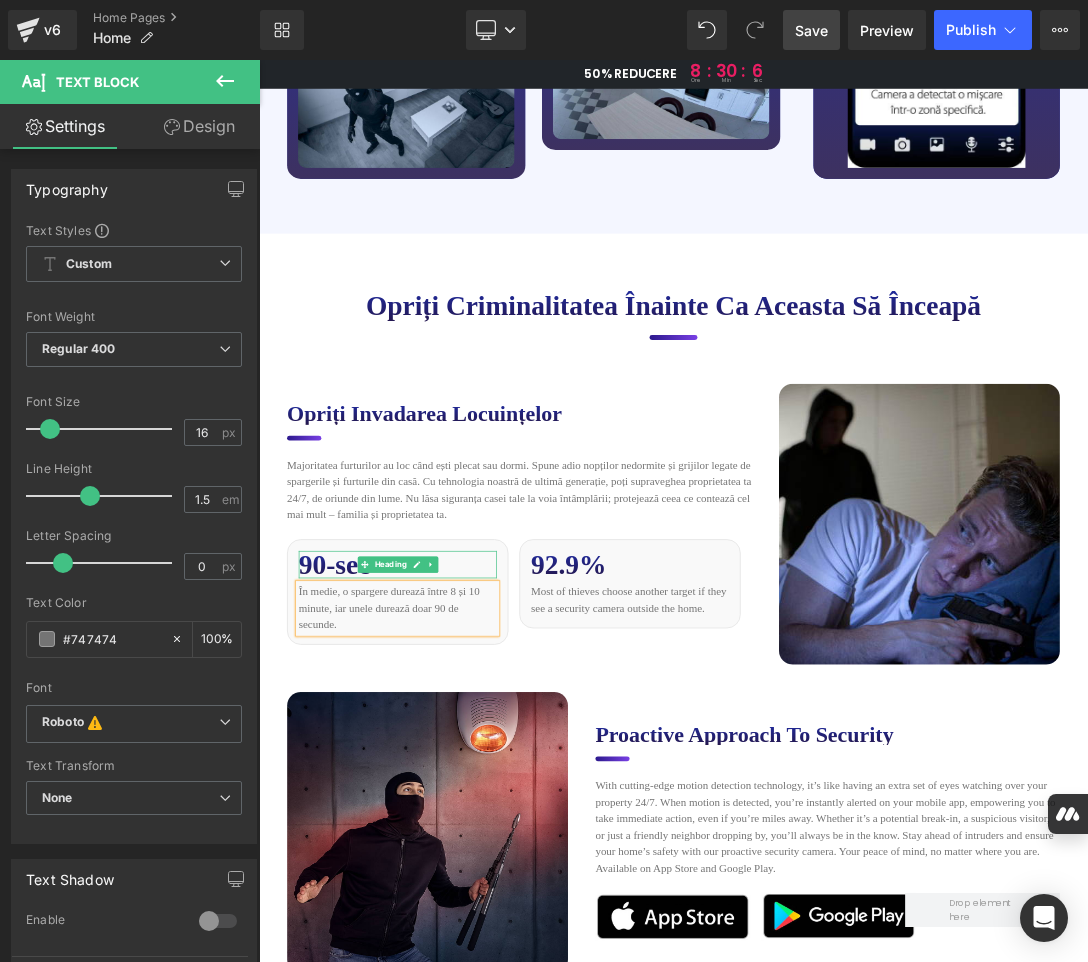 click on "90-sec" at bounding box center (461, 797) 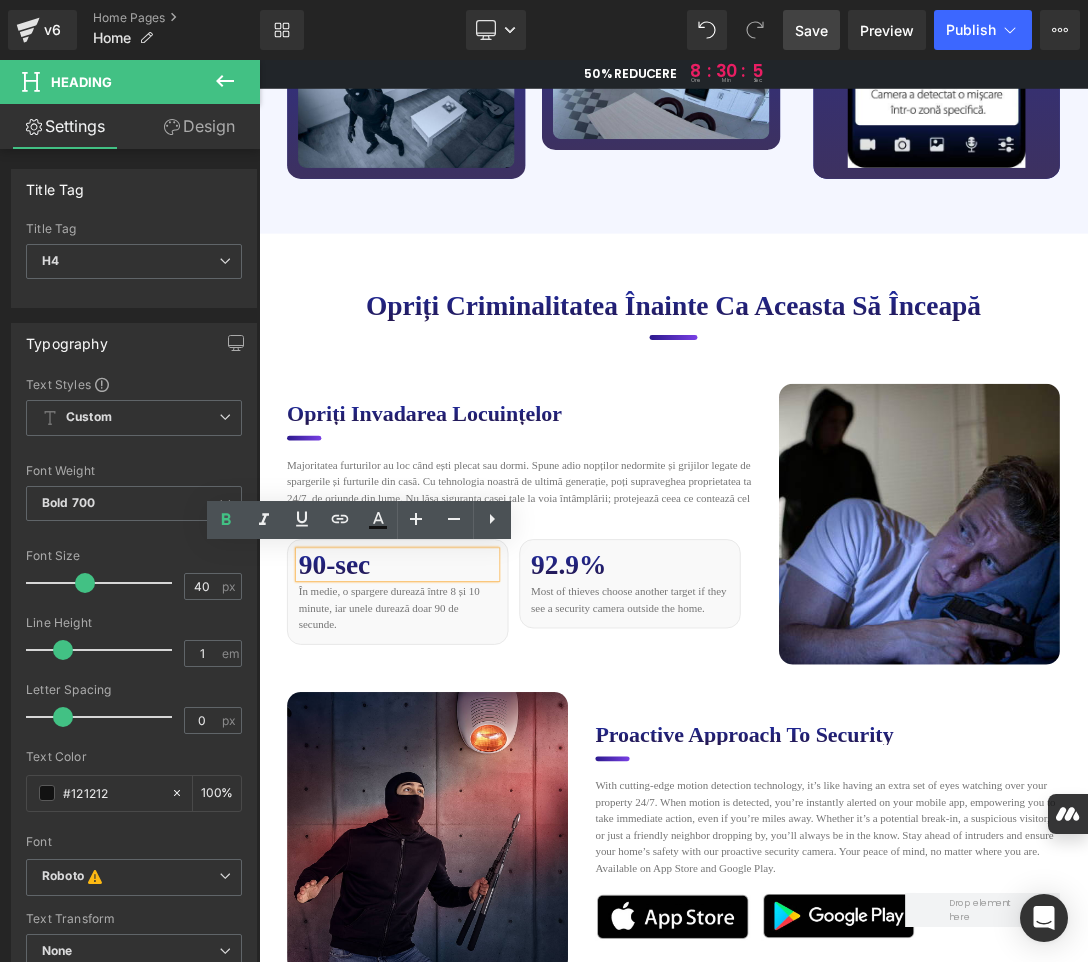 click on "90-sec" at bounding box center [461, 797] 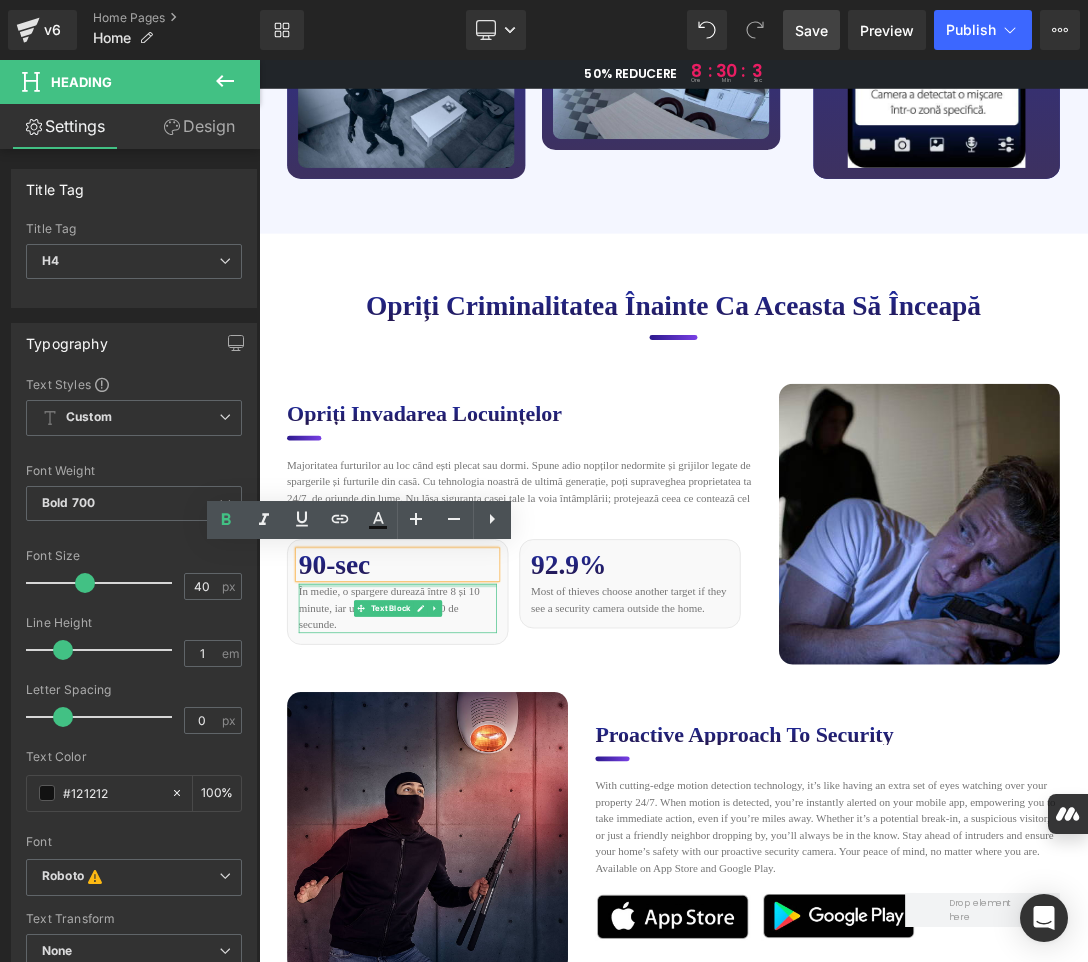 type 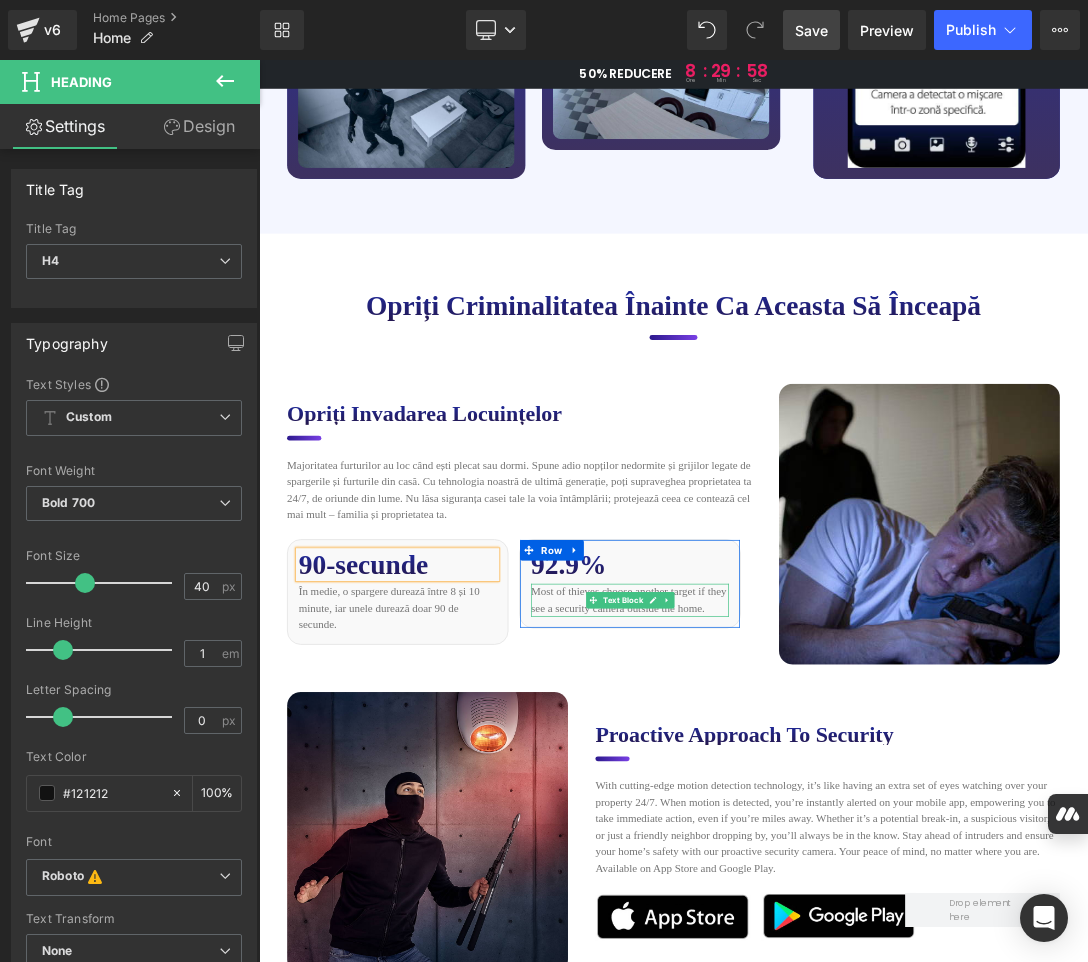 click on "Most of thieves choose another target if they see a security camera outside the home." at bounding box center (800, 849) 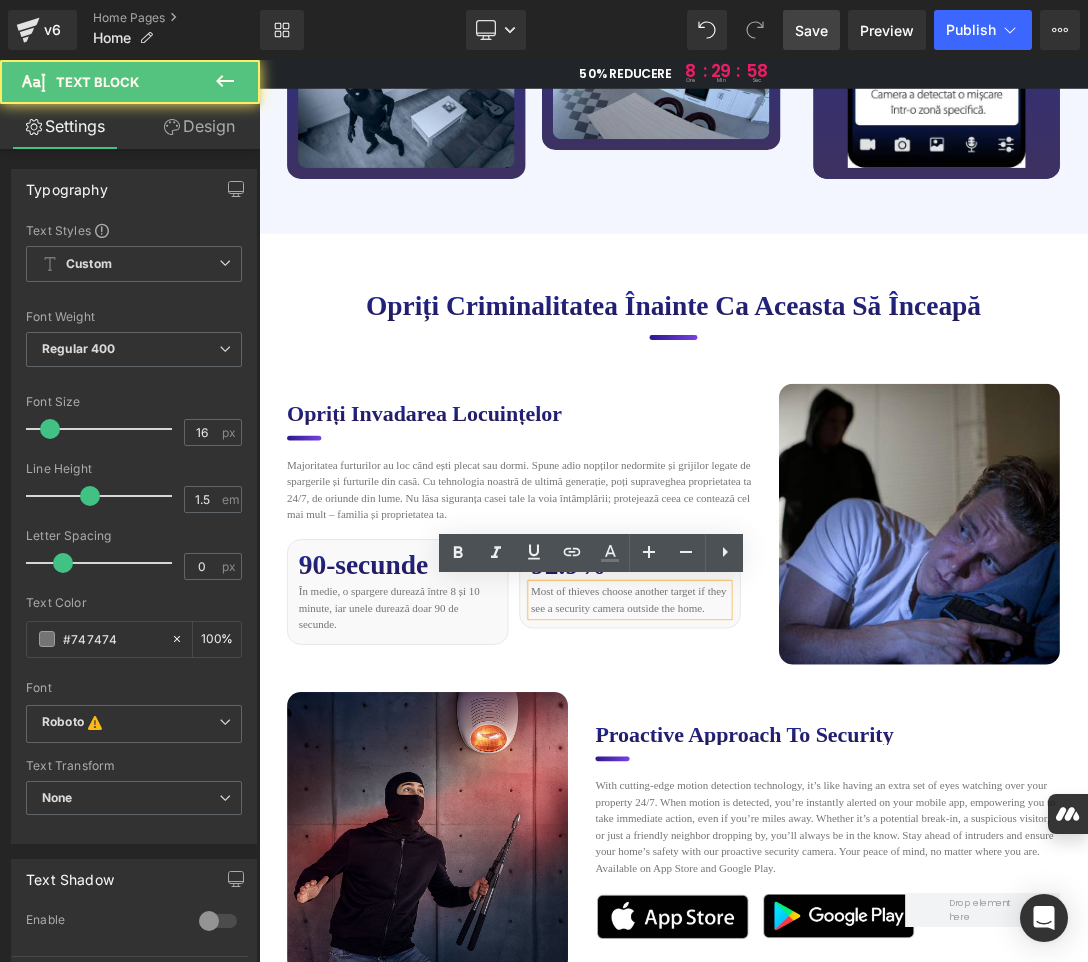 click on "Most of thieves choose another target if they see a security camera outside the home." at bounding box center [800, 849] 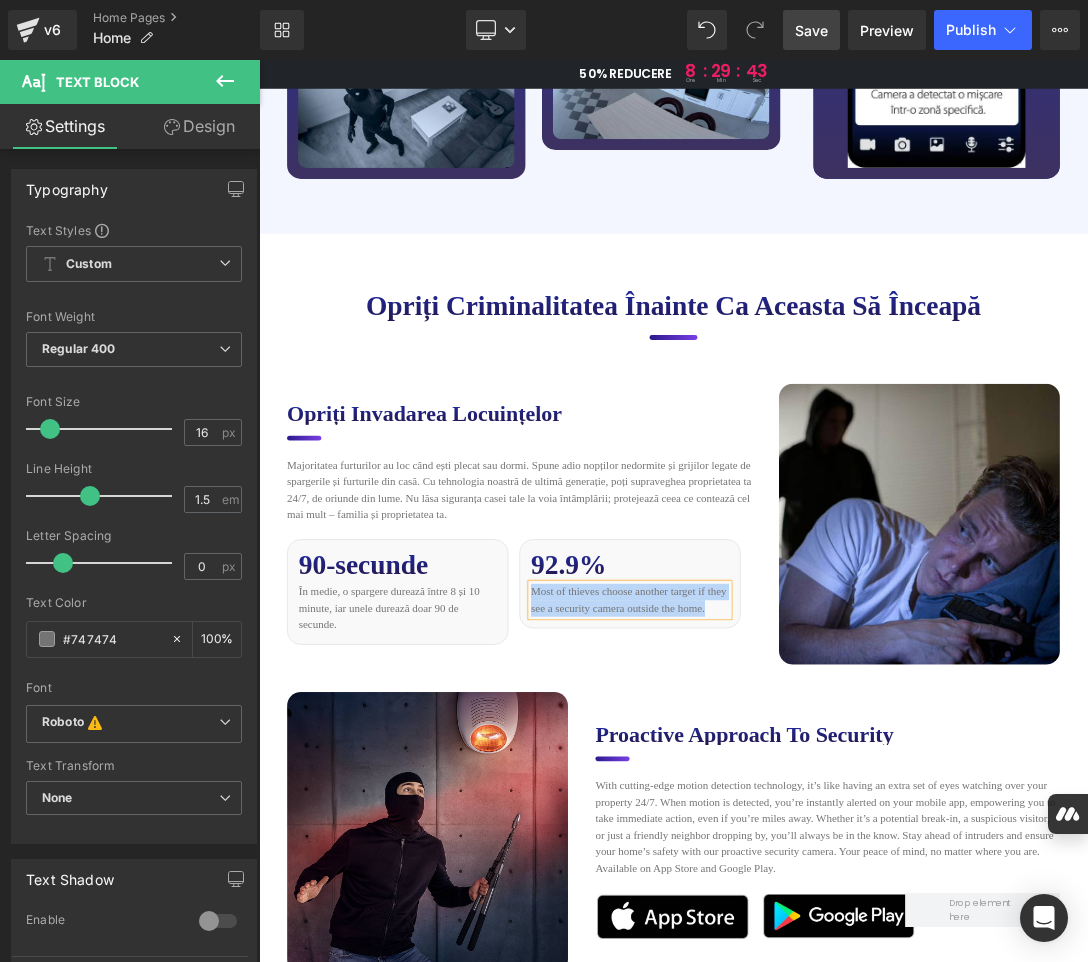 click on "Most of thieves choose another target if they see a security camera outside the home." at bounding box center [800, 849] 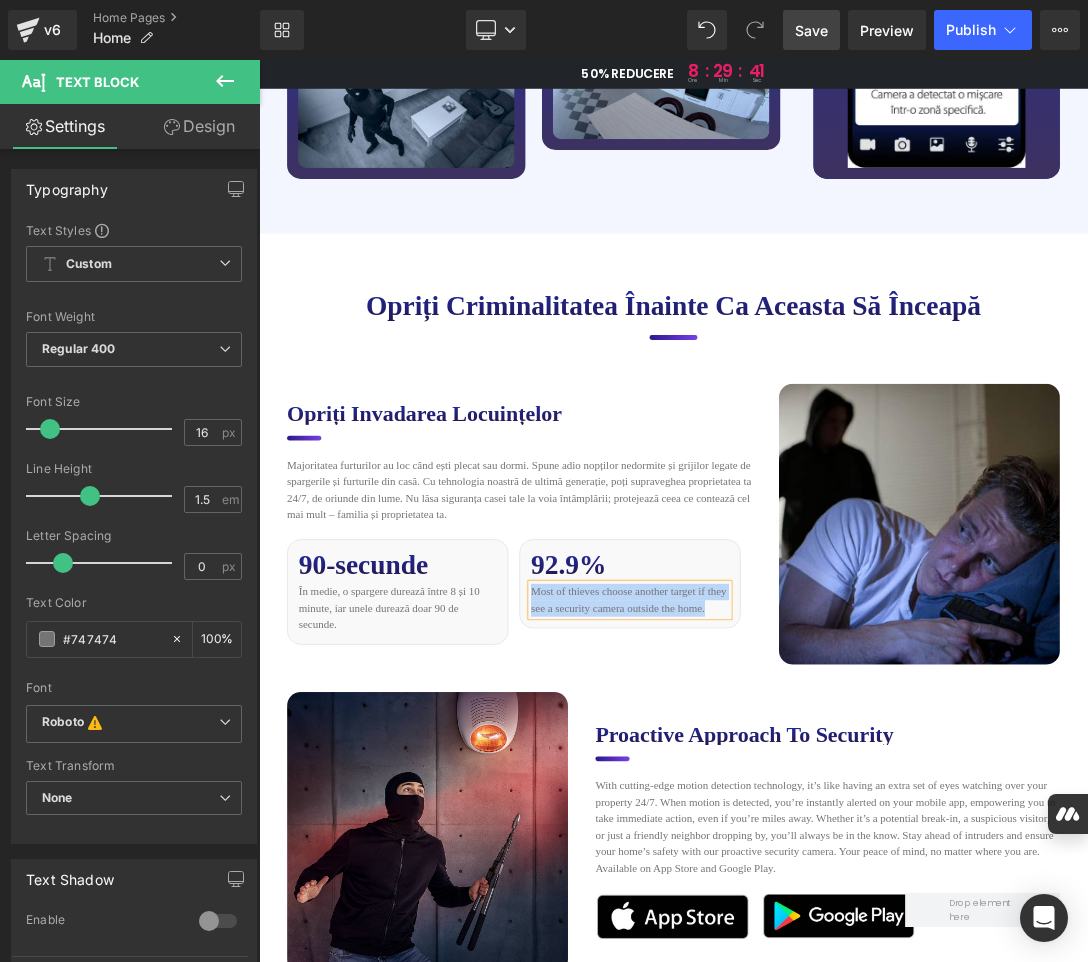 paste 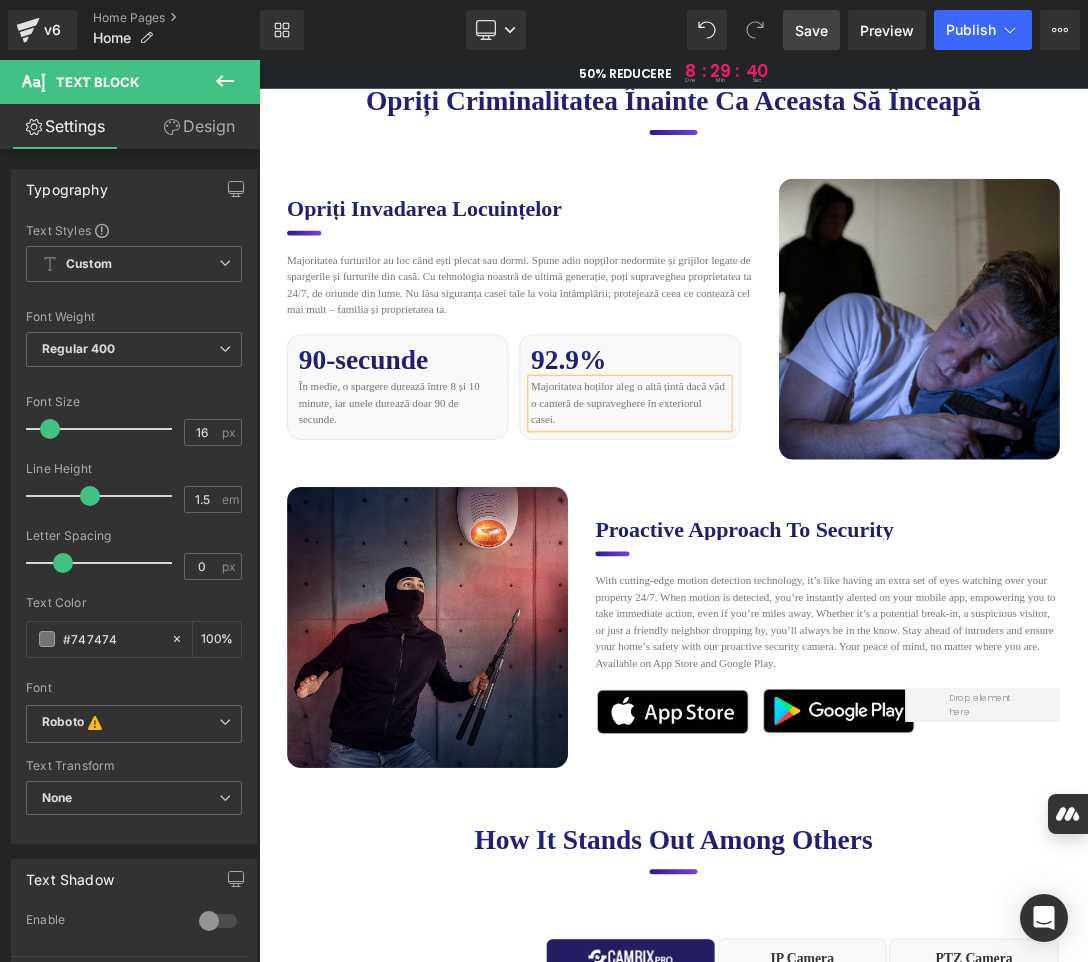 scroll, scrollTop: 5900, scrollLeft: 0, axis: vertical 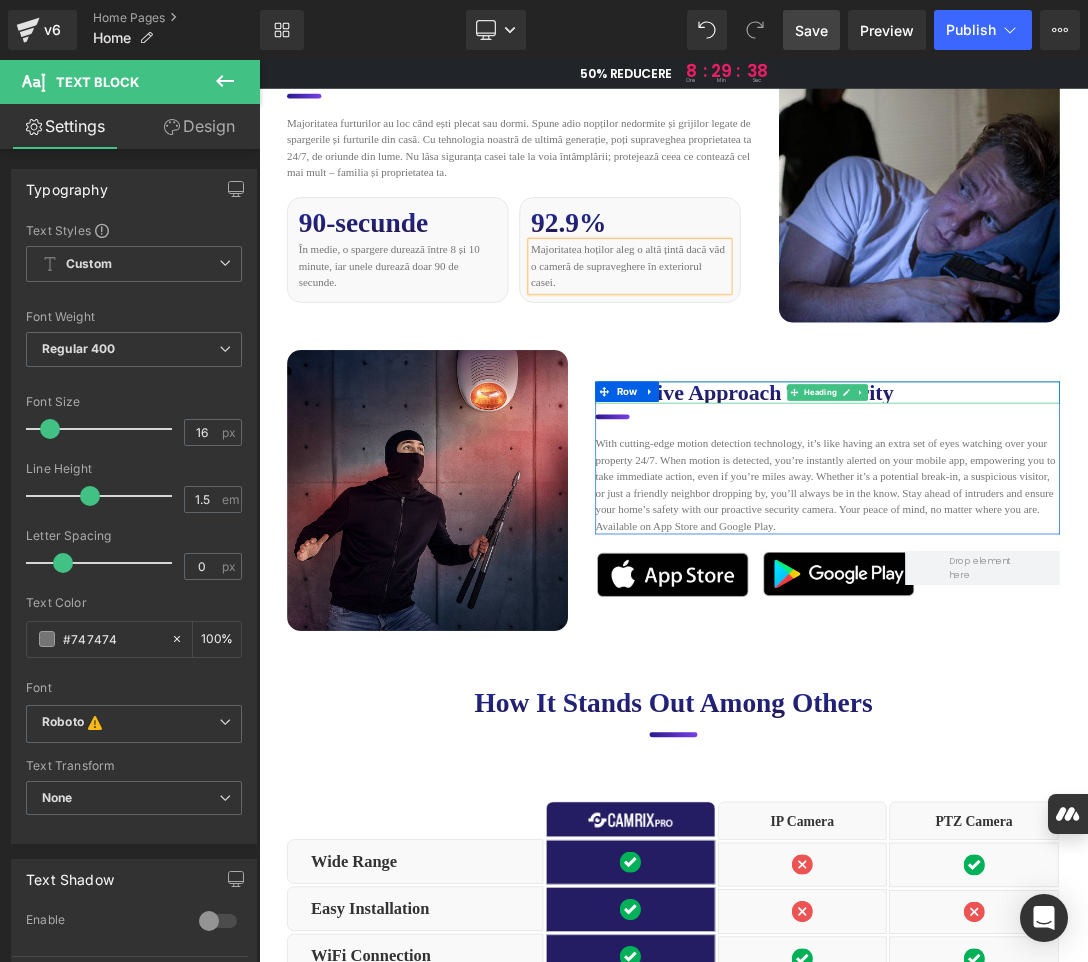 click on "Proactive Approach to Security" at bounding box center (1089, 545) 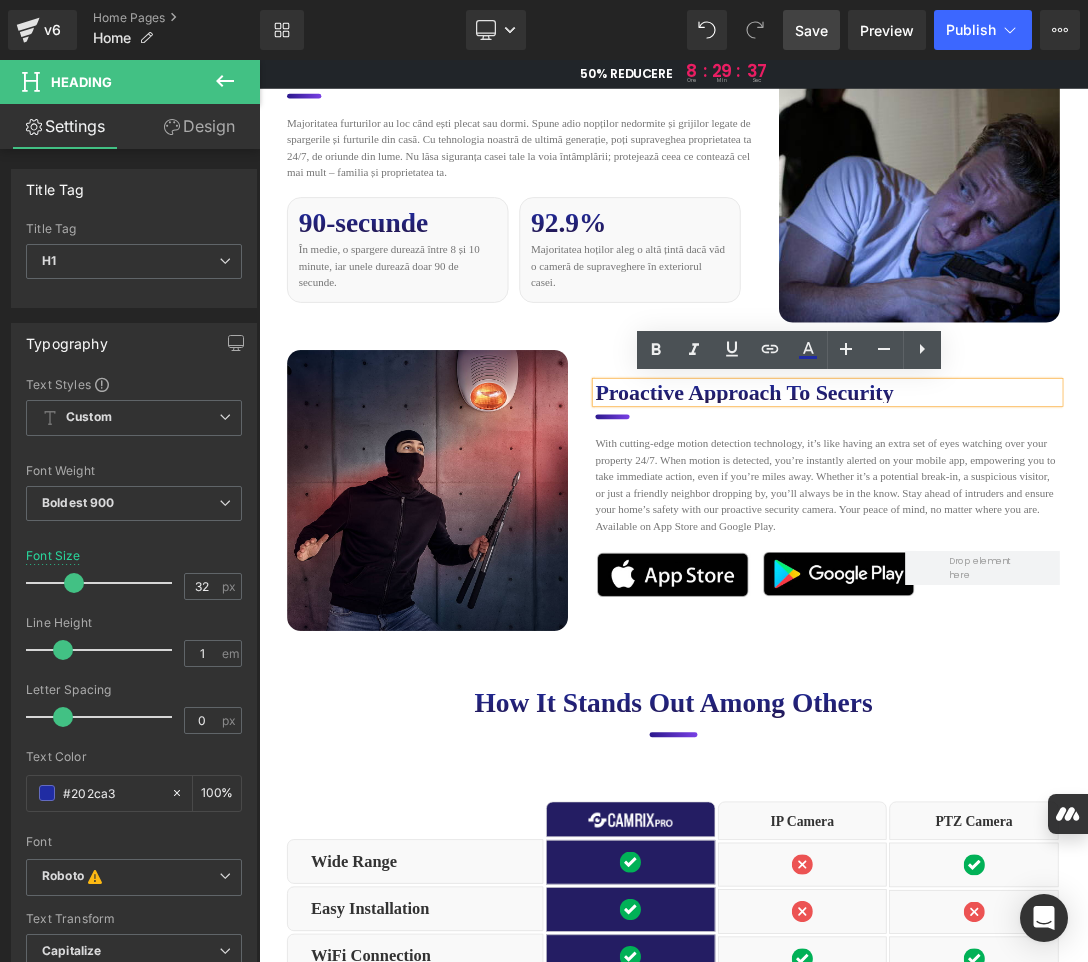 click on "Proactive Approach to Security" at bounding box center (1089, 545) 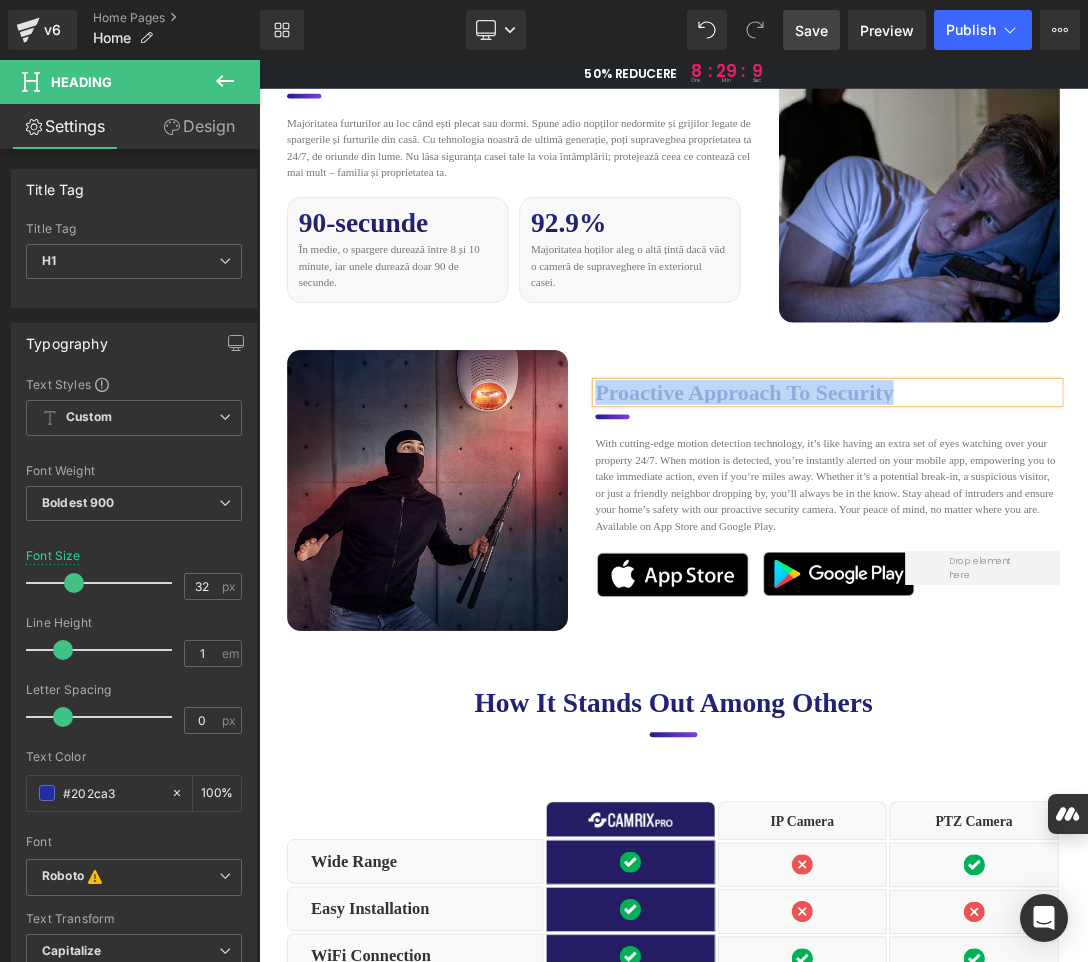 click on "Proactive Approach to Security" at bounding box center (1089, 545) 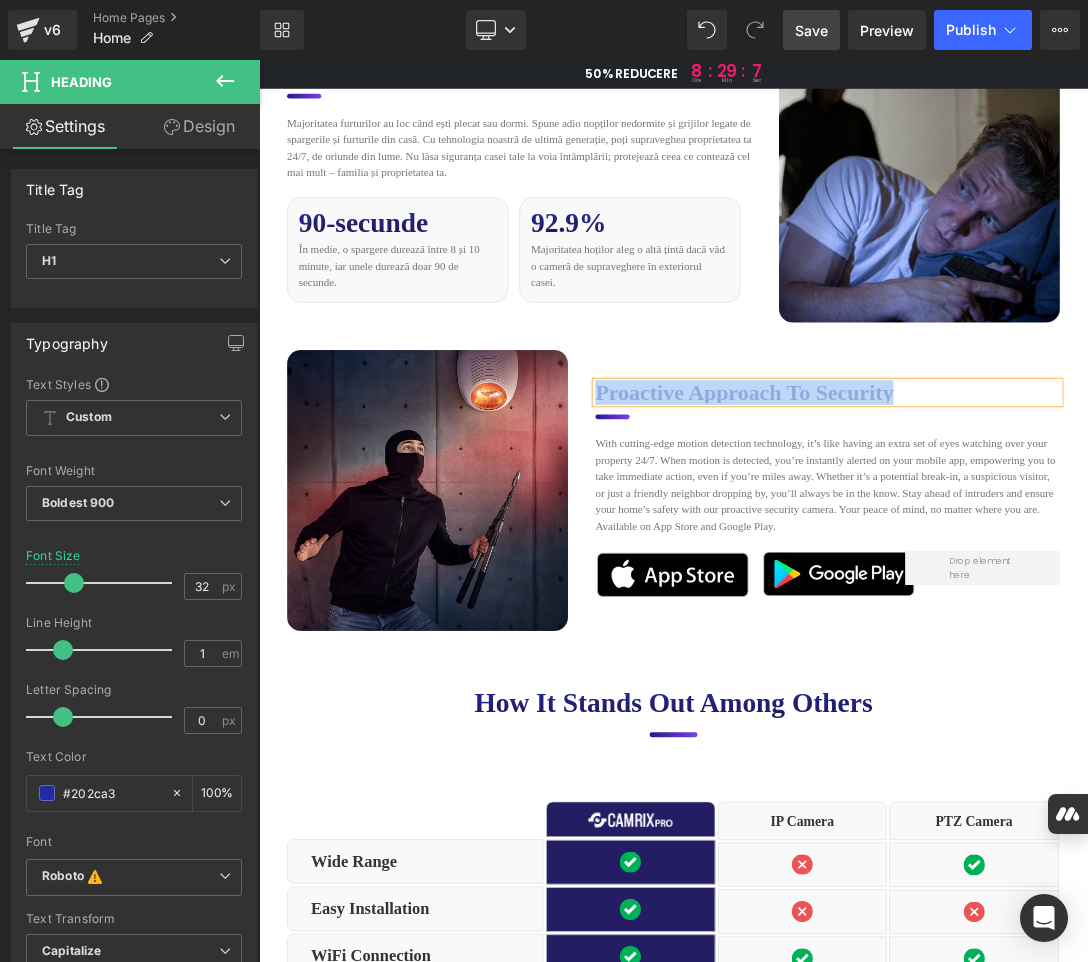 paste 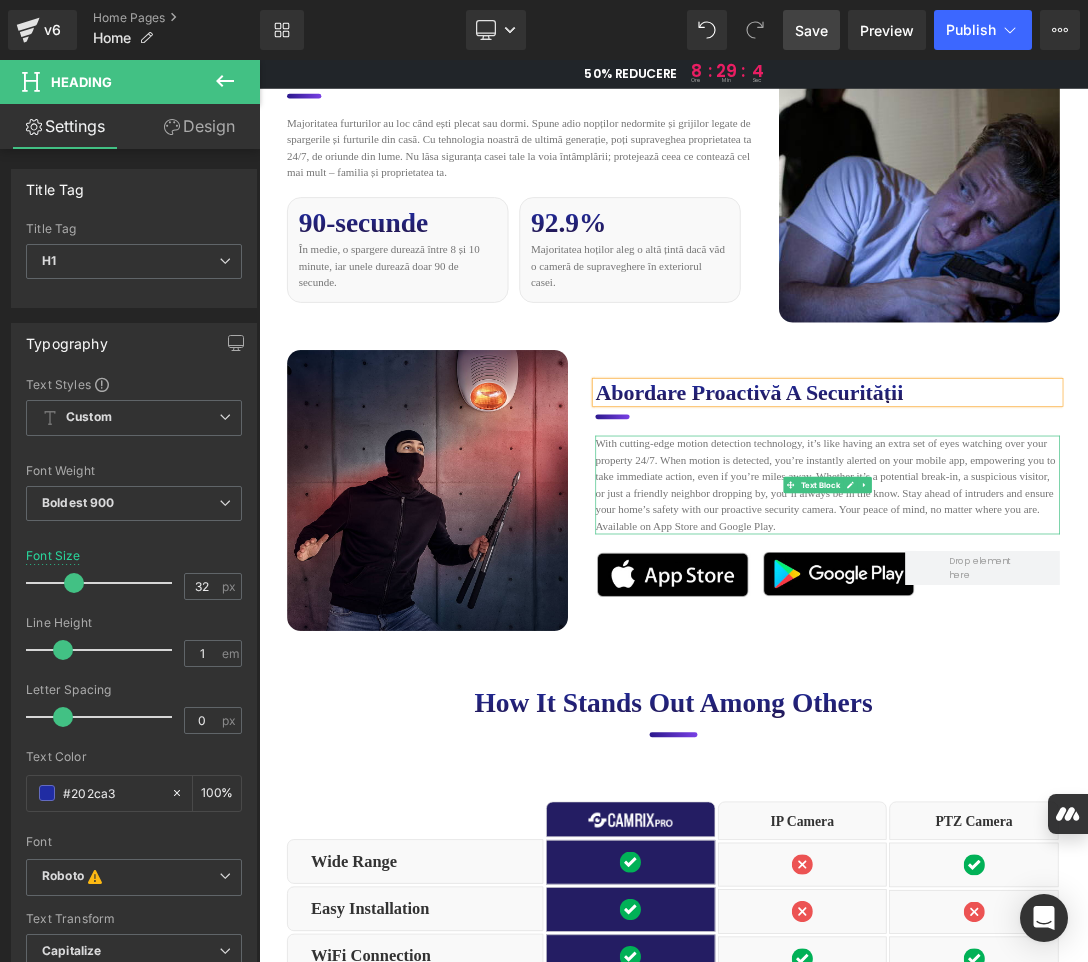 click on "With cutting-edge motion detection technology, it’s like having an extra set of eyes watching over your property 24/7. When motion is detected, you’re instantly alerted on your mobile app, empowering you to take immediate action, even if you’re miles away. Whether it’s a potential break-in, a suspicious visitor, or just a friendly neighbor dropping by, you’ll always be in the know. Stay ahead of intruders and ensure your home’s safety with our proactive security camera. Your peace of mind, no matter where you are. Available on App Store and Google Play." at bounding box center (1089, 680) 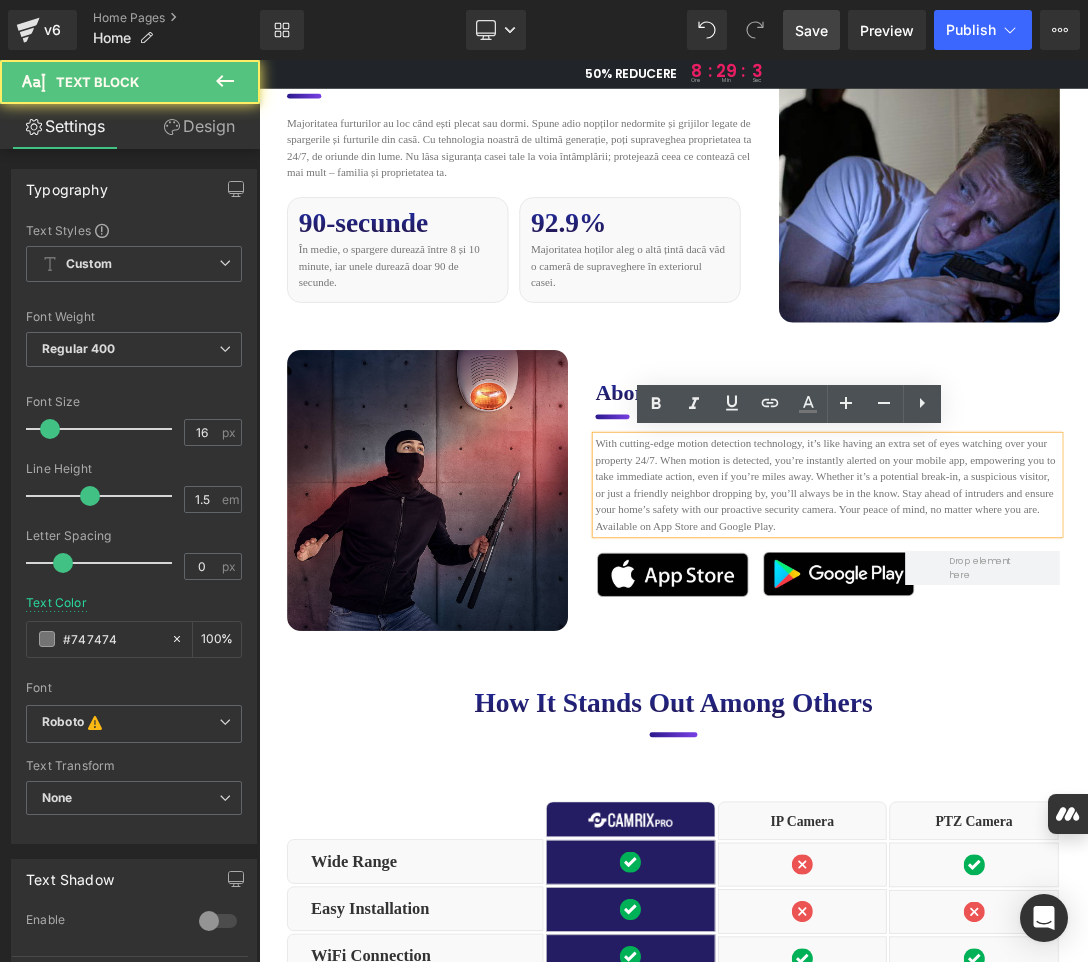 click on "With cutting-edge motion detection technology, it’s like having an extra set of eyes watching over your property 24/7. When motion is detected, you’re instantly alerted on your mobile app, empowering you to take immediate action, even if you’re miles away. Whether it’s a potential break-in, a suspicious visitor, or just a friendly neighbor dropping by, you’ll always be in the know. Stay ahead of intruders and ensure your home’s safety with our proactive security camera. Your peace of mind, no matter where you are. Available on App Store and Google Play." at bounding box center (1089, 680) 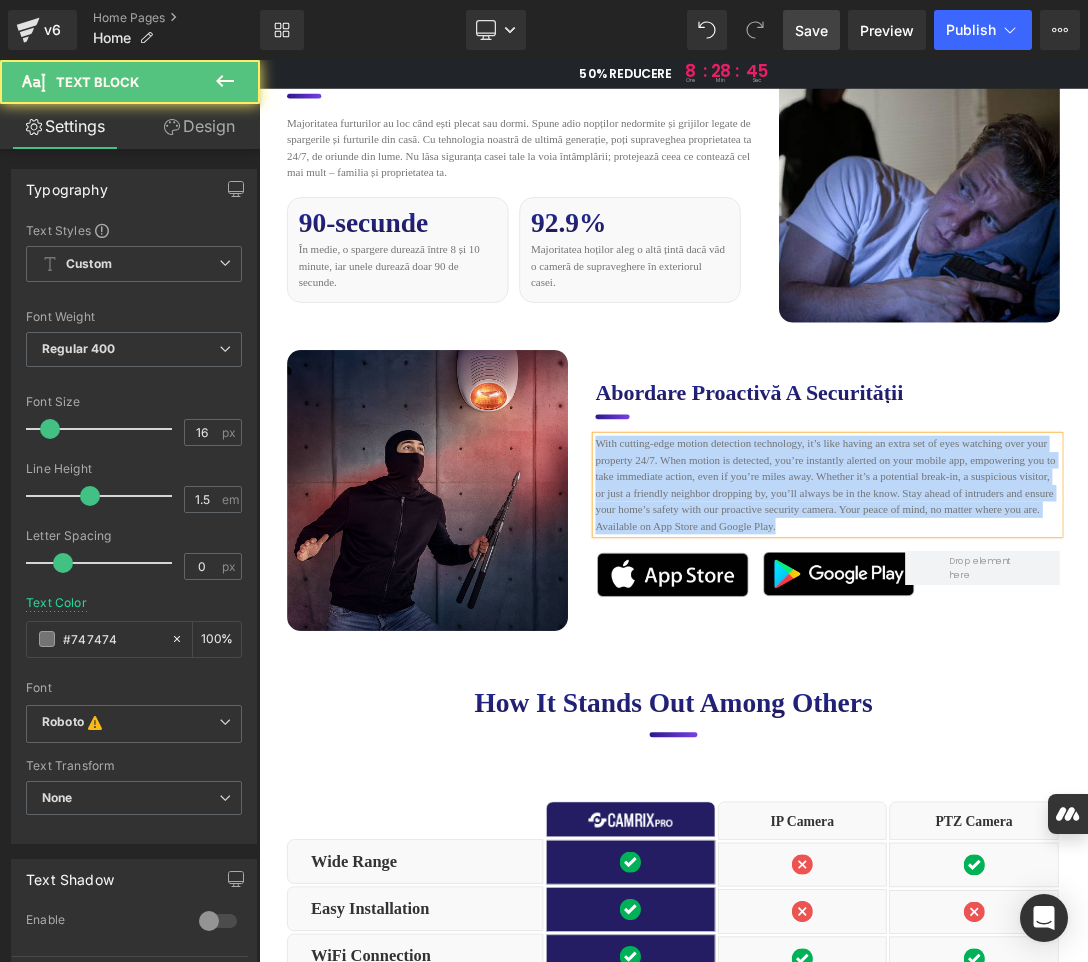 click on "With cutting-edge motion detection technology, it’s like having an extra set of eyes watching over your property 24/7. When motion is detected, you’re instantly alerted on your mobile app, empowering you to take immediate action, even if you’re miles away. Whether it’s a potential break-in, a suspicious visitor, or just a friendly neighbor dropping by, you’ll always be in the know. Stay ahead of intruders and ensure your home’s safety with our proactive security camera. Your peace of mind, no matter where you are. Available on App Store and Google Play." at bounding box center (1089, 680) 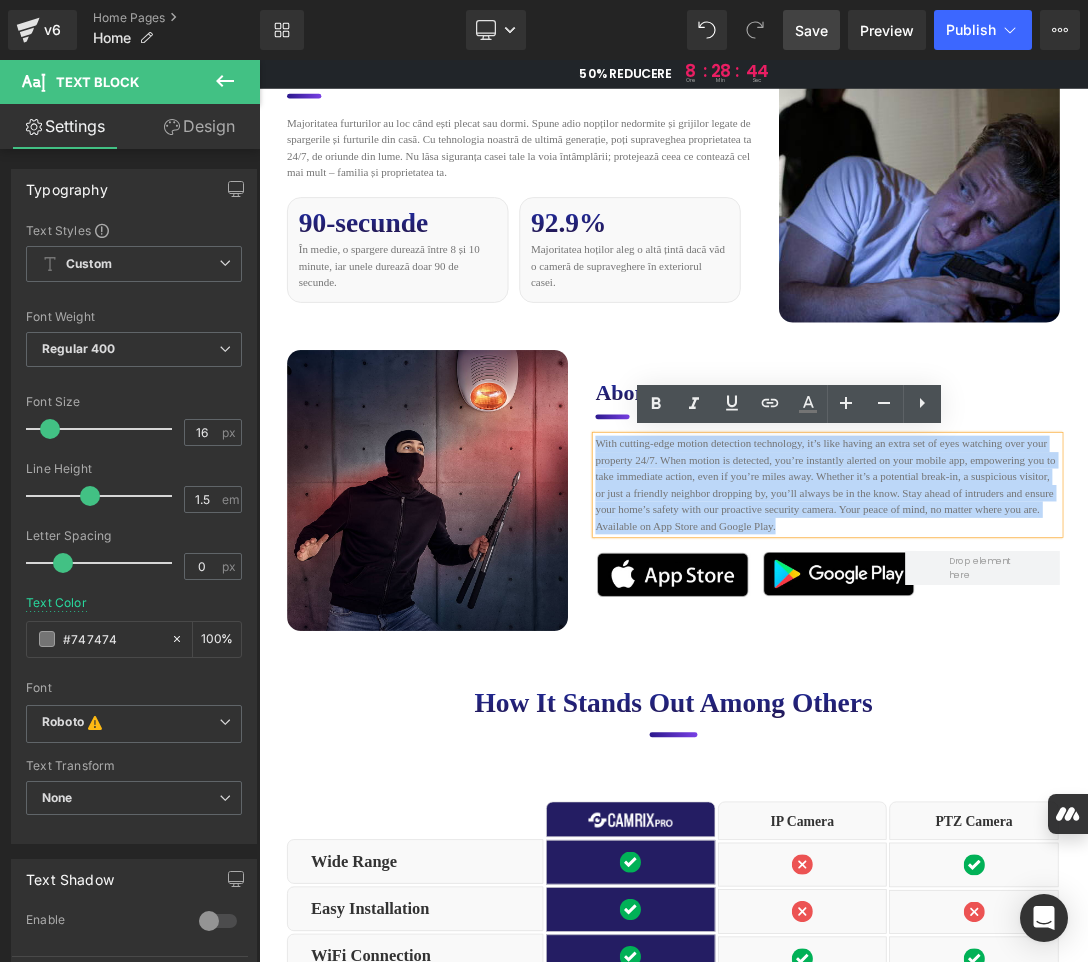 paste 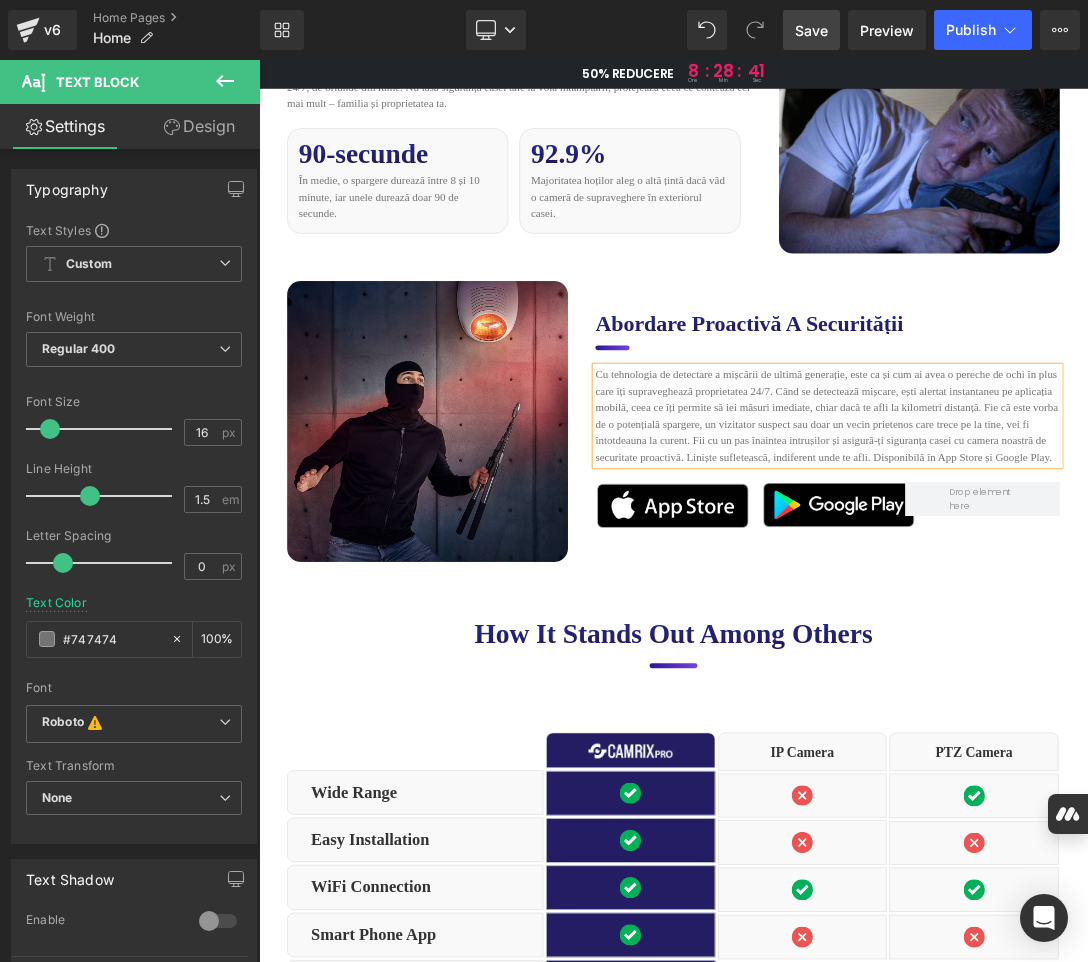 scroll, scrollTop: 6300, scrollLeft: 0, axis: vertical 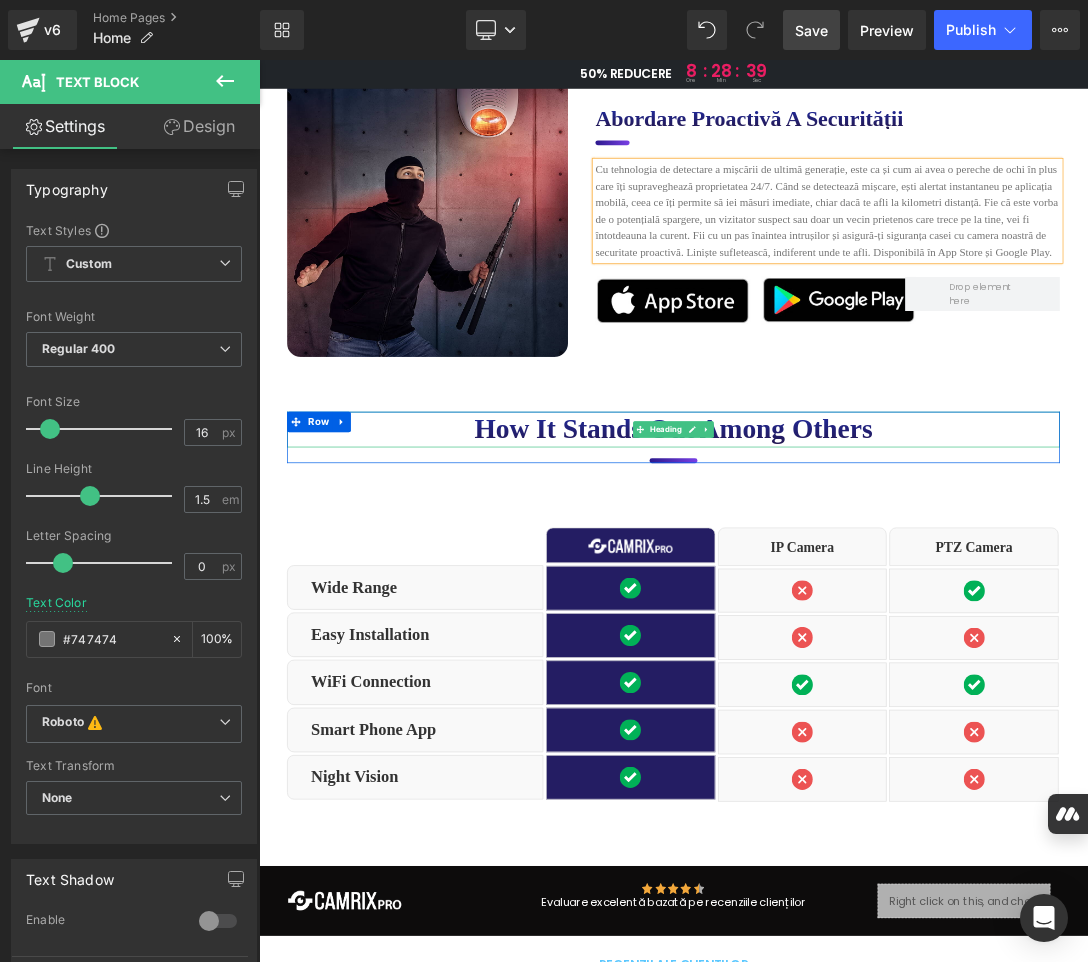 click on "How it stands out among others" at bounding box center [864, 599] 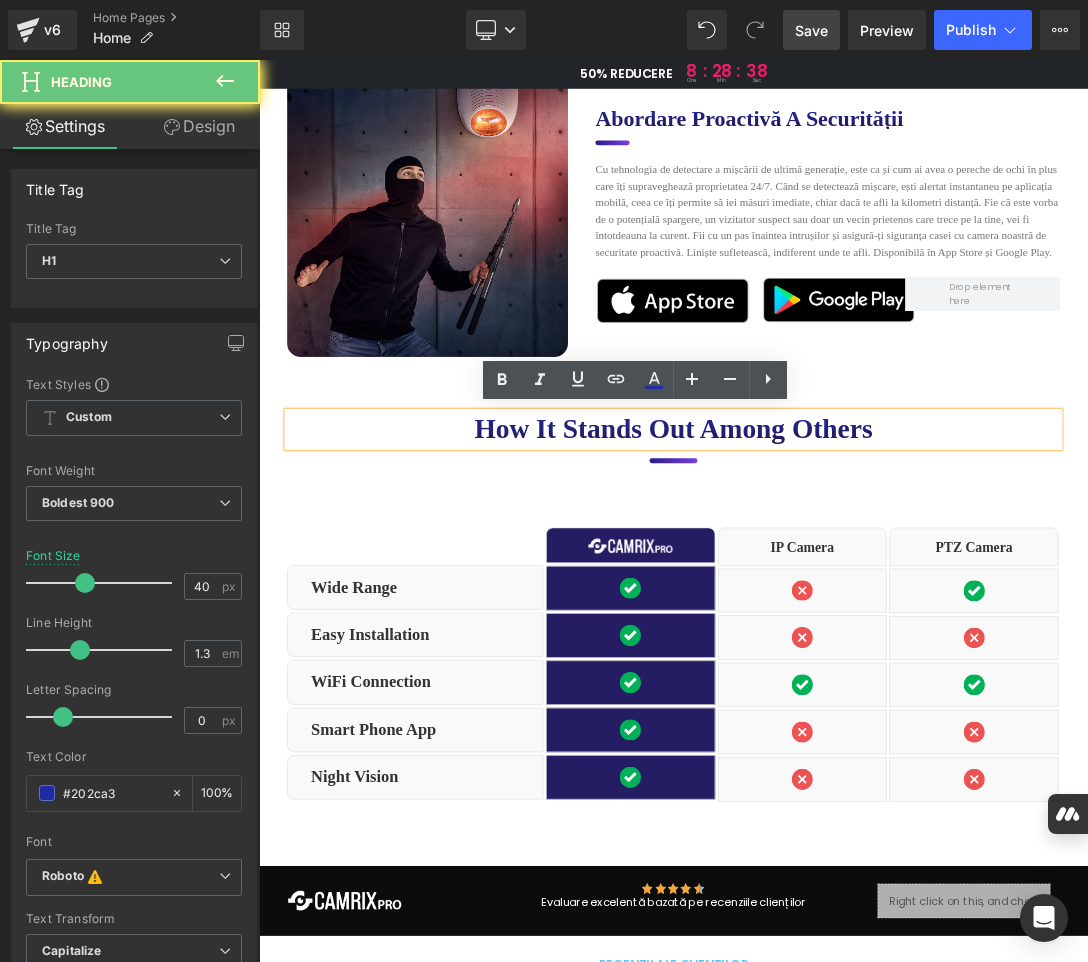 click on "How it stands out among others" at bounding box center [864, 599] 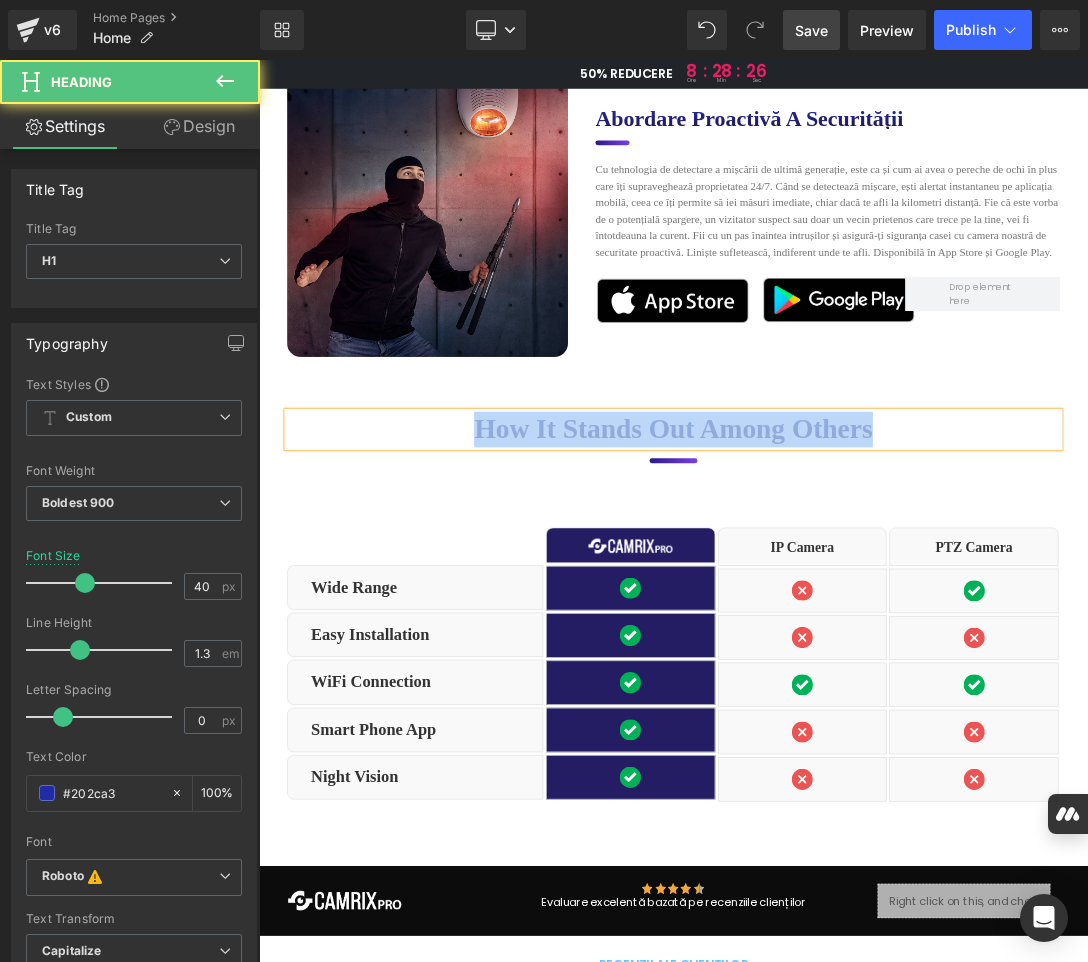click on "How it stands out among others" at bounding box center (864, 599) 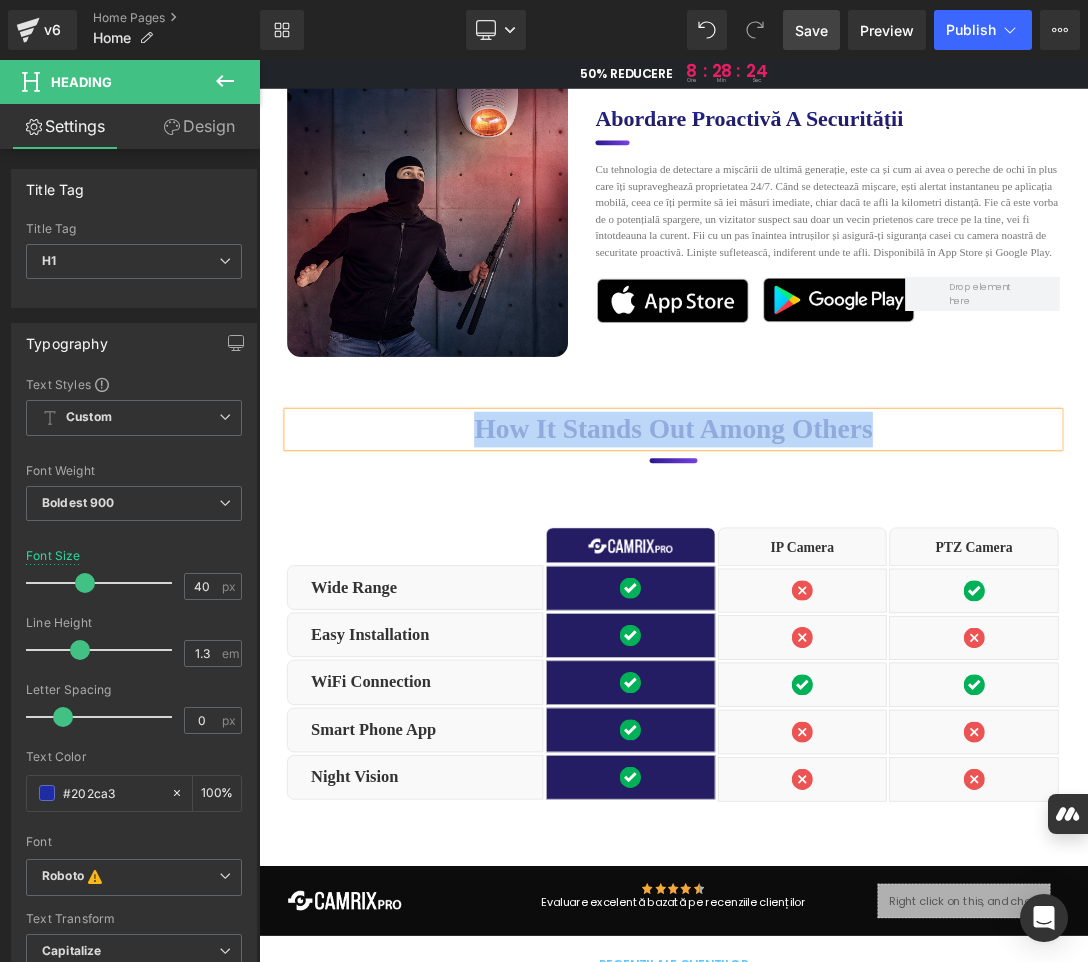 paste 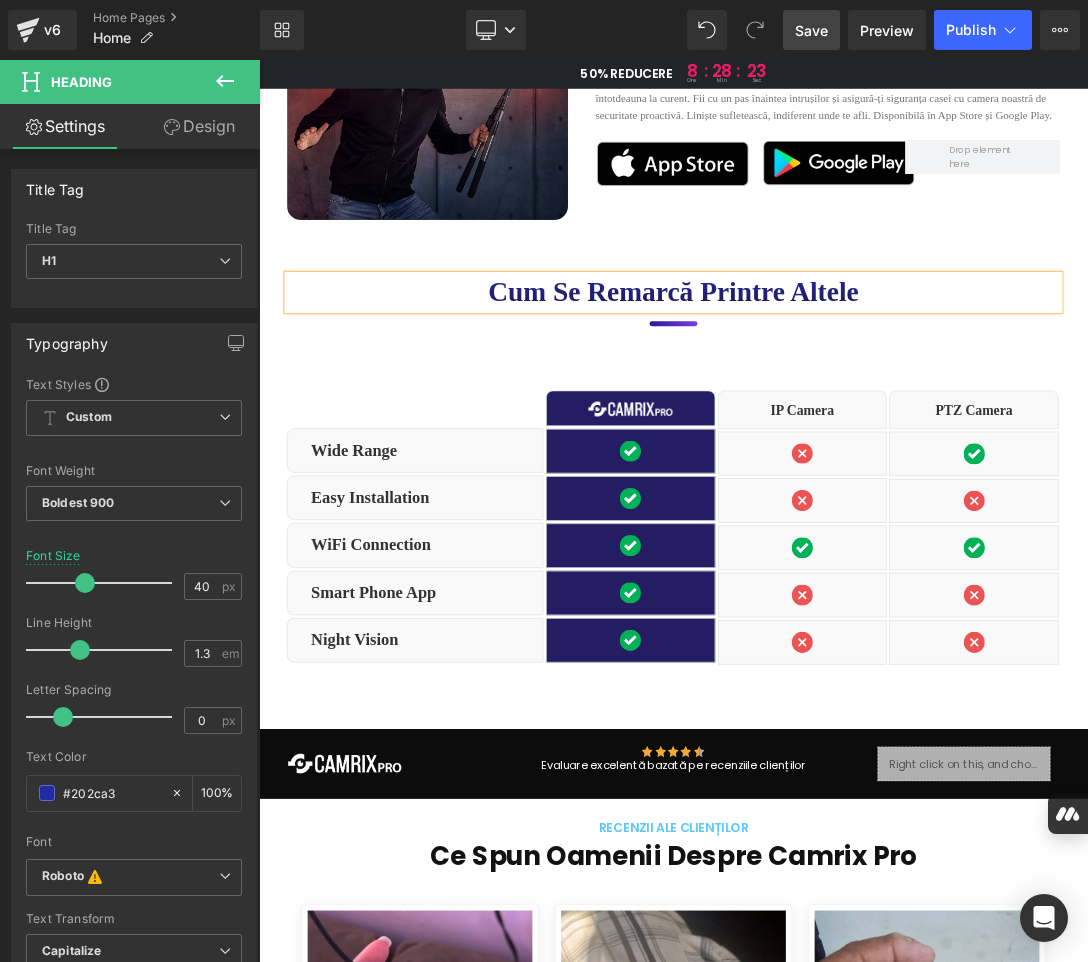 scroll, scrollTop: 6600, scrollLeft: 0, axis: vertical 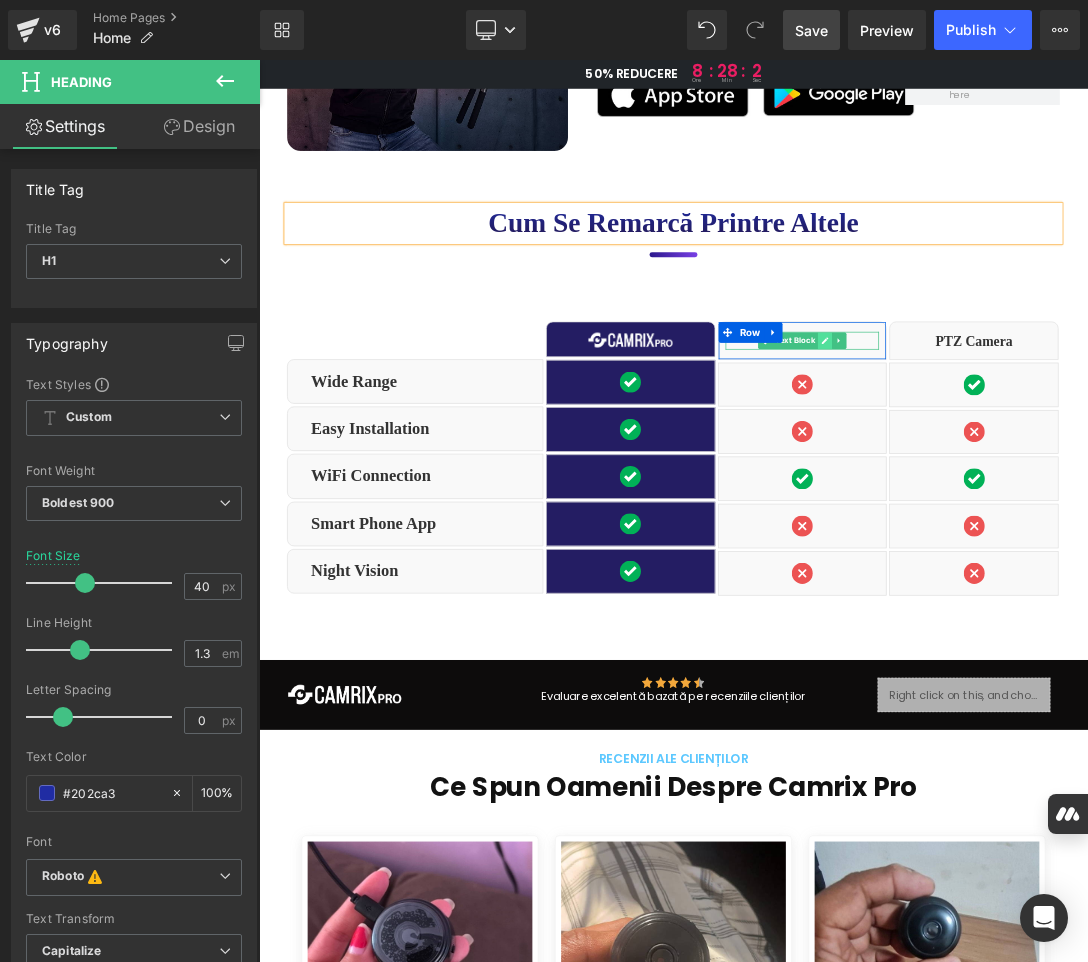 click 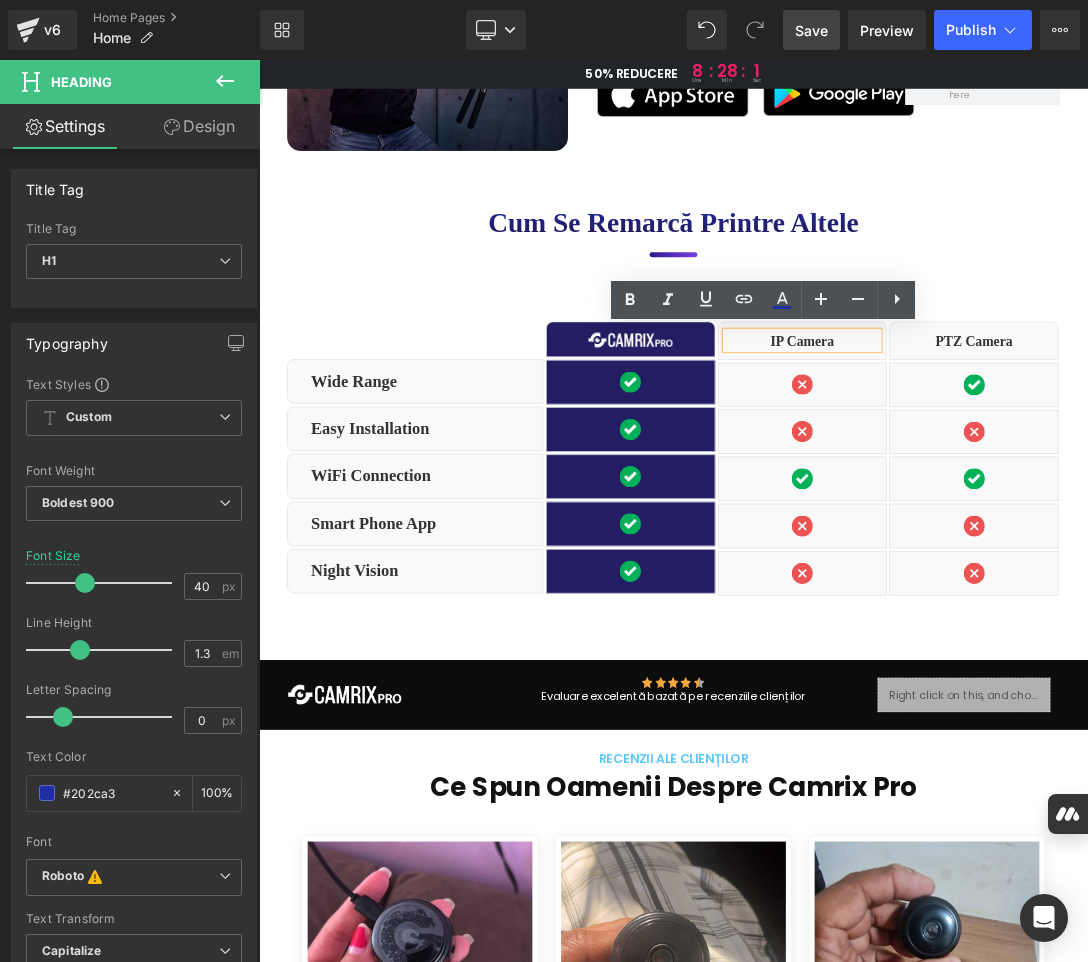 click on "IP Camera" at bounding box center [1052, 470] 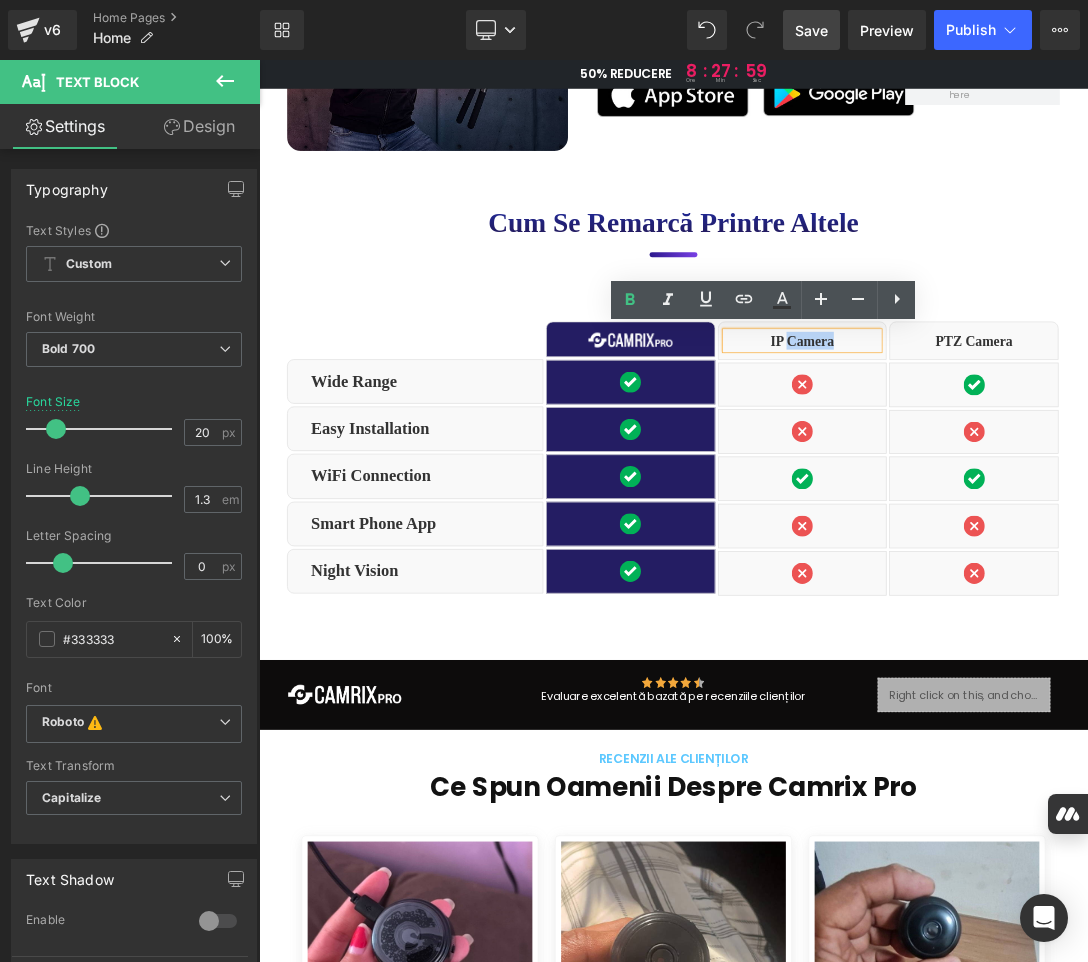 paste 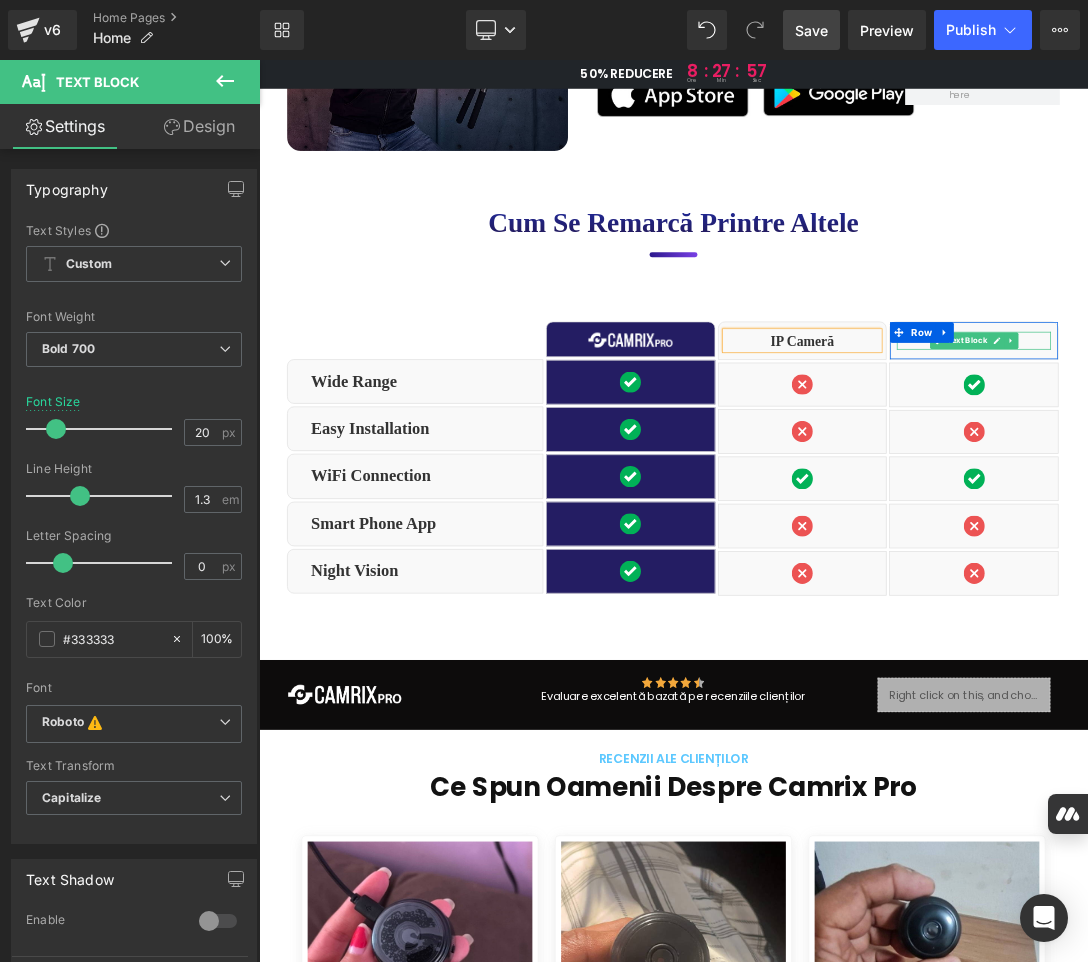 click 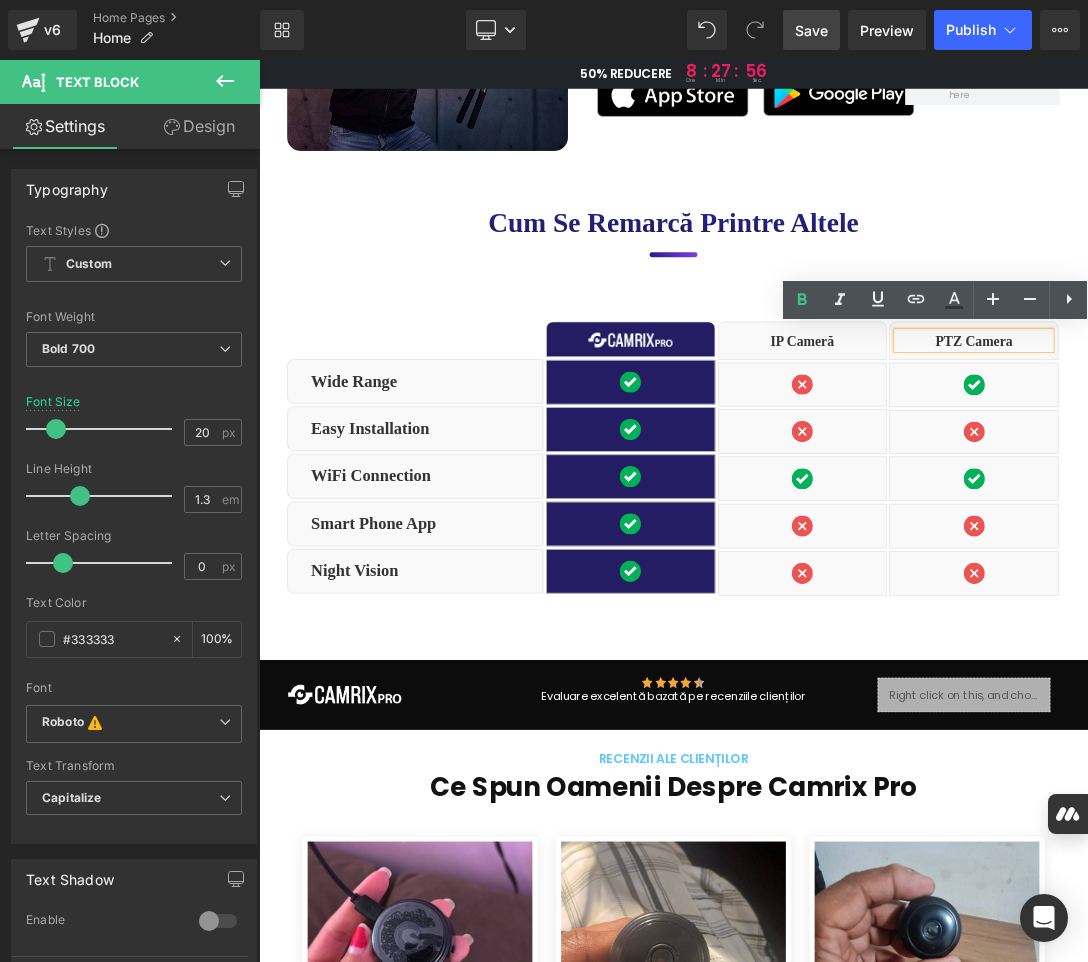 click on "PTZ Camera" at bounding box center (1302, 470) 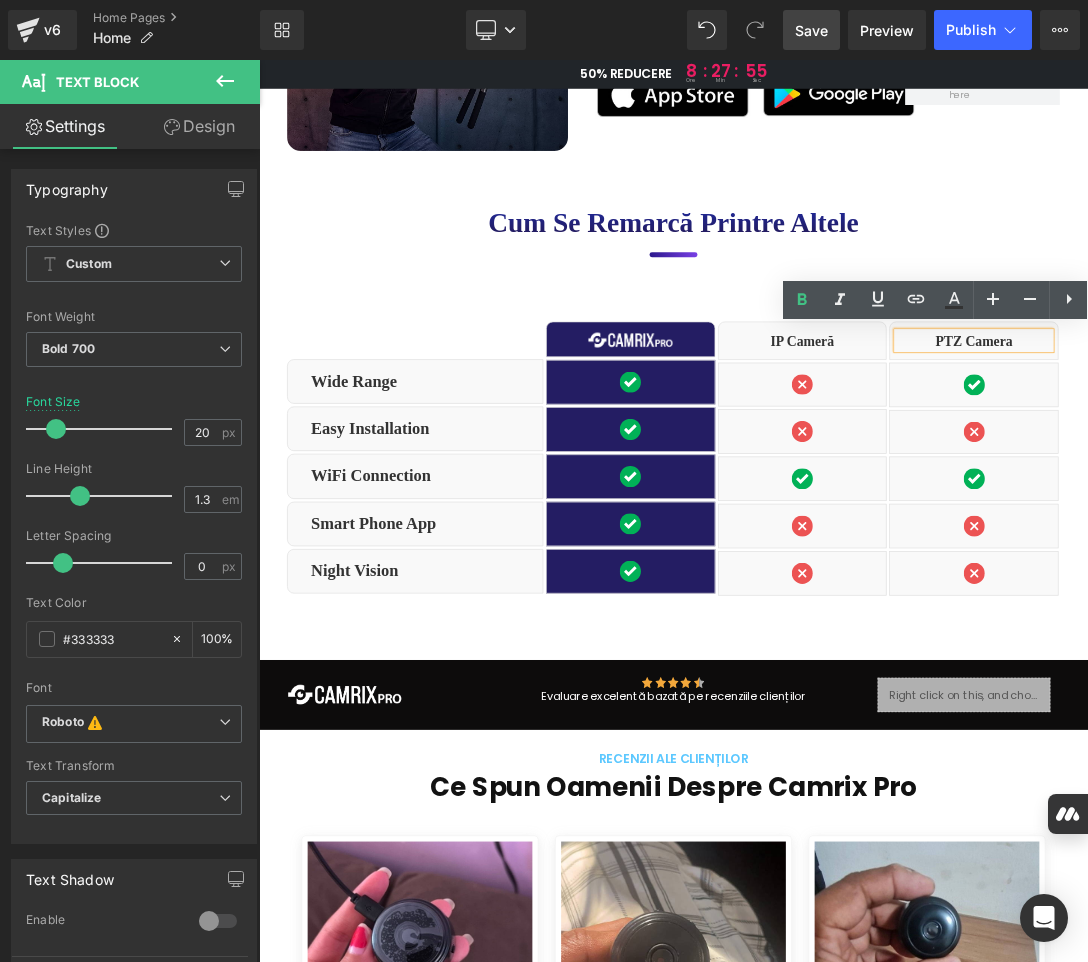 click on "PTZ Camera" at bounding box center (1302, 470) 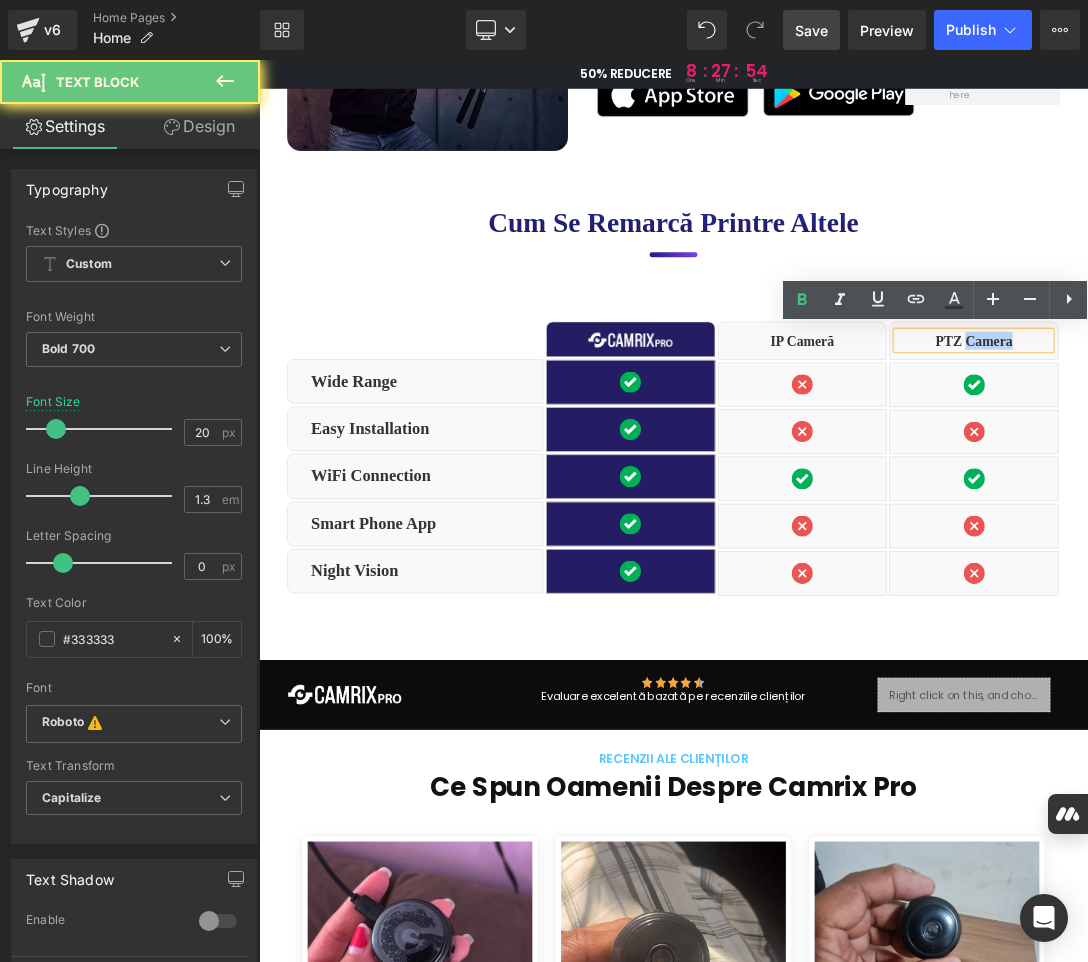click on "PTZ Camera" at bounding box center [1302, 470] 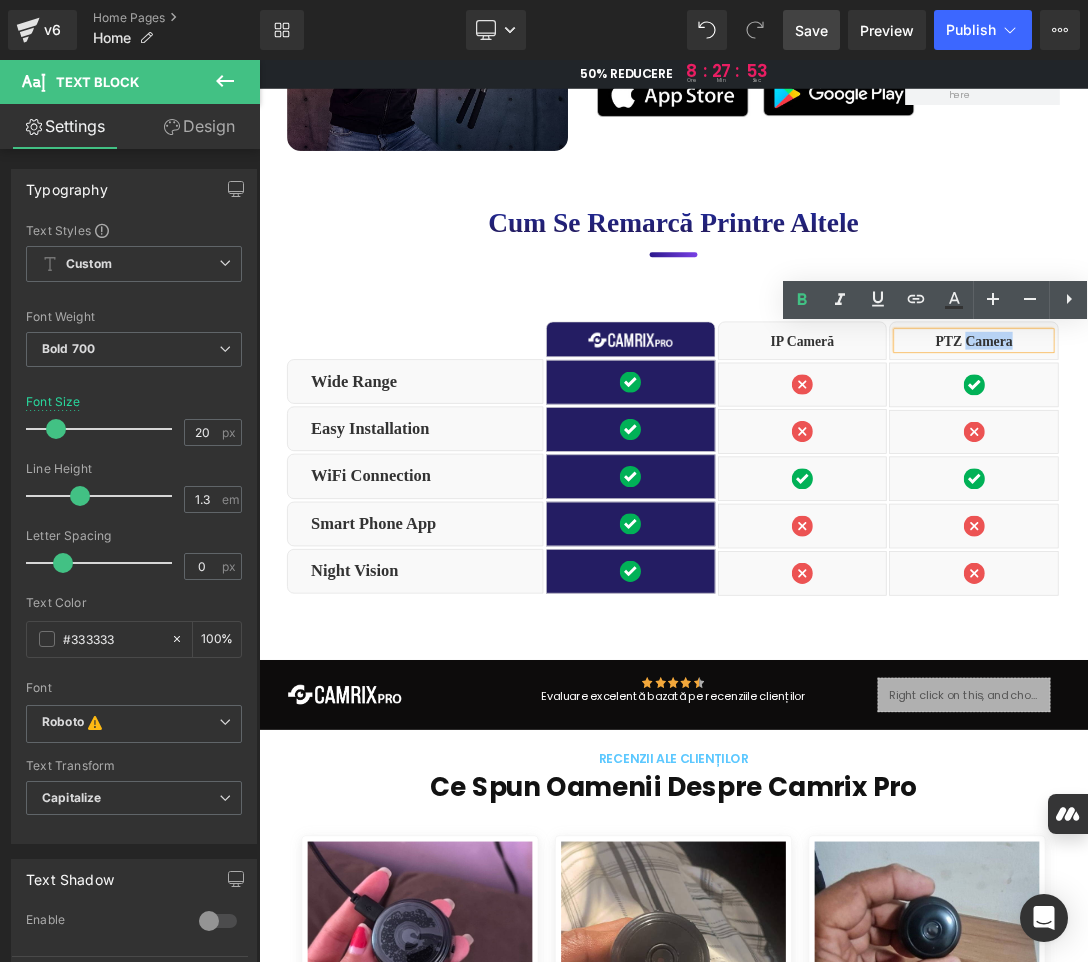 paste 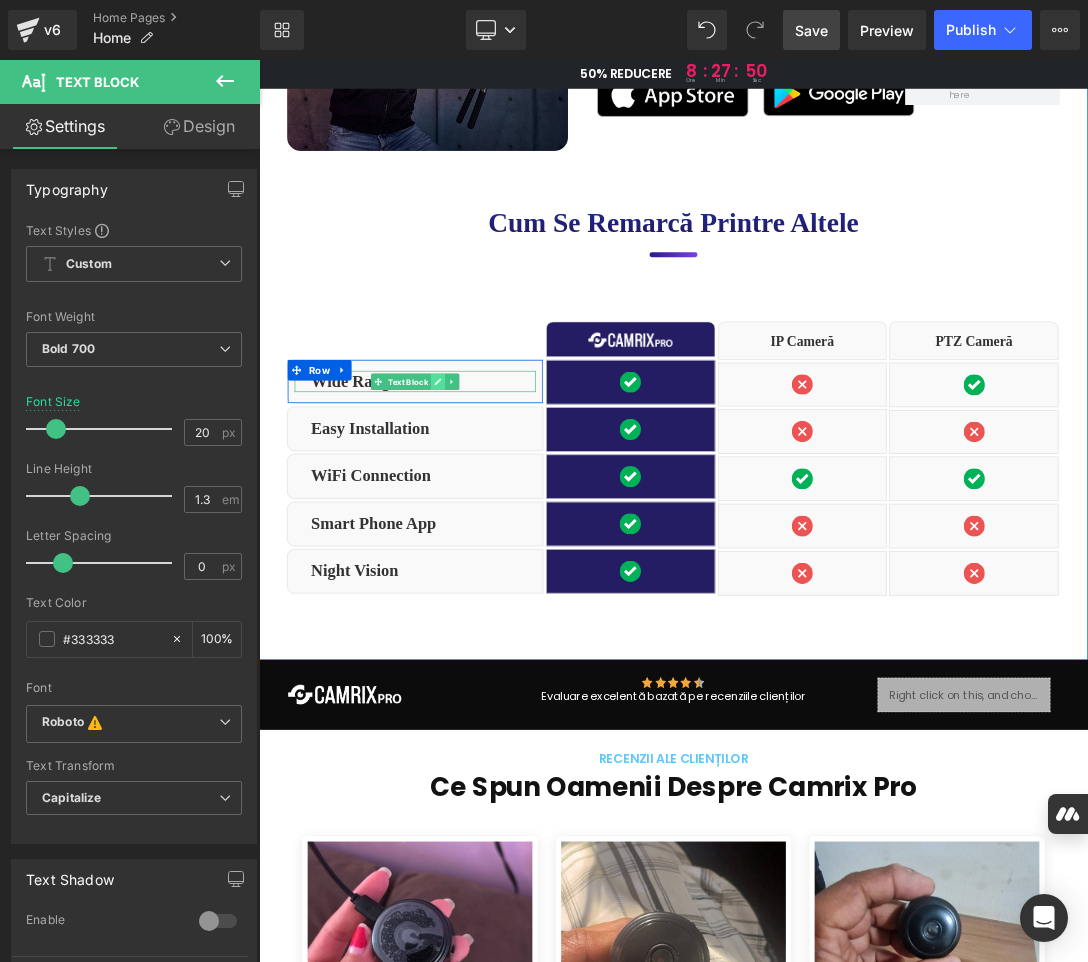 click 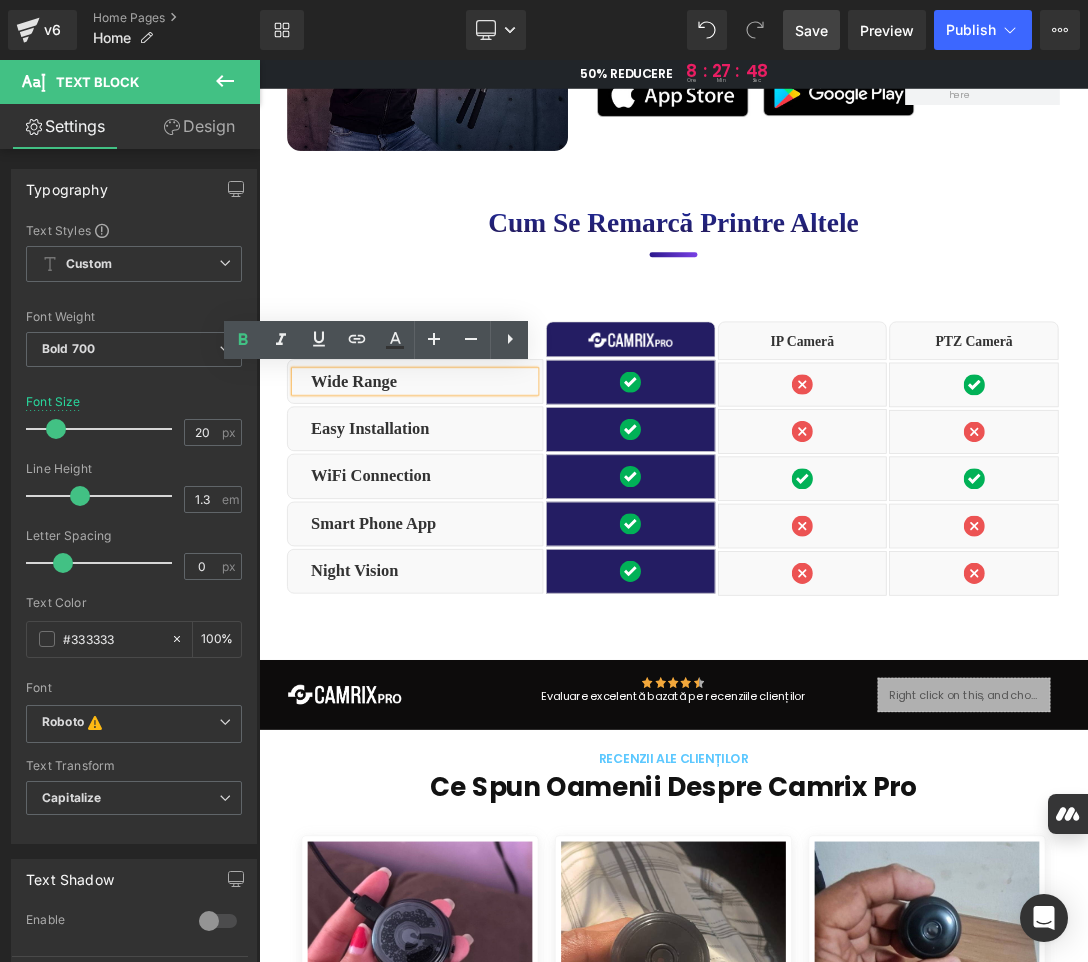 click on "Wide Range" at bounding box center (499, 529) 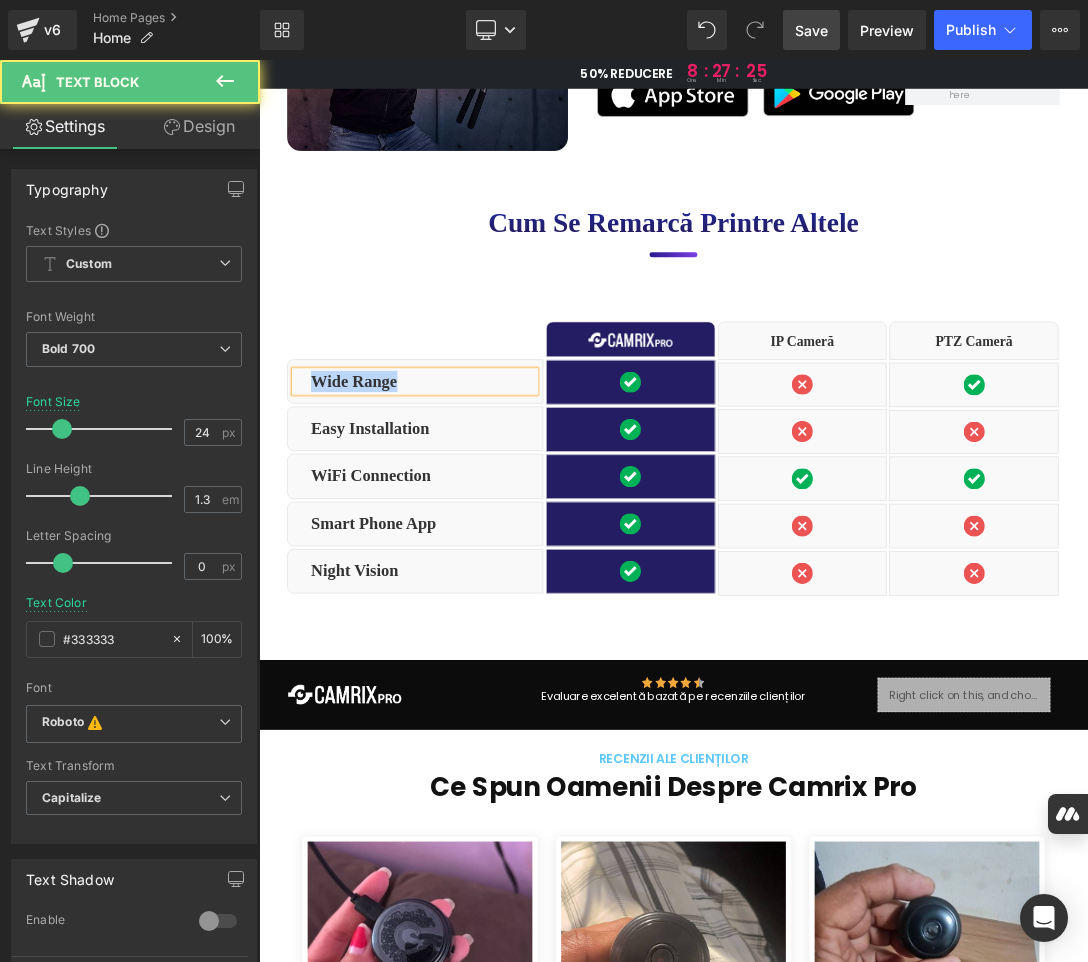 click on "Wide Range" at bounding box center [499, 529] 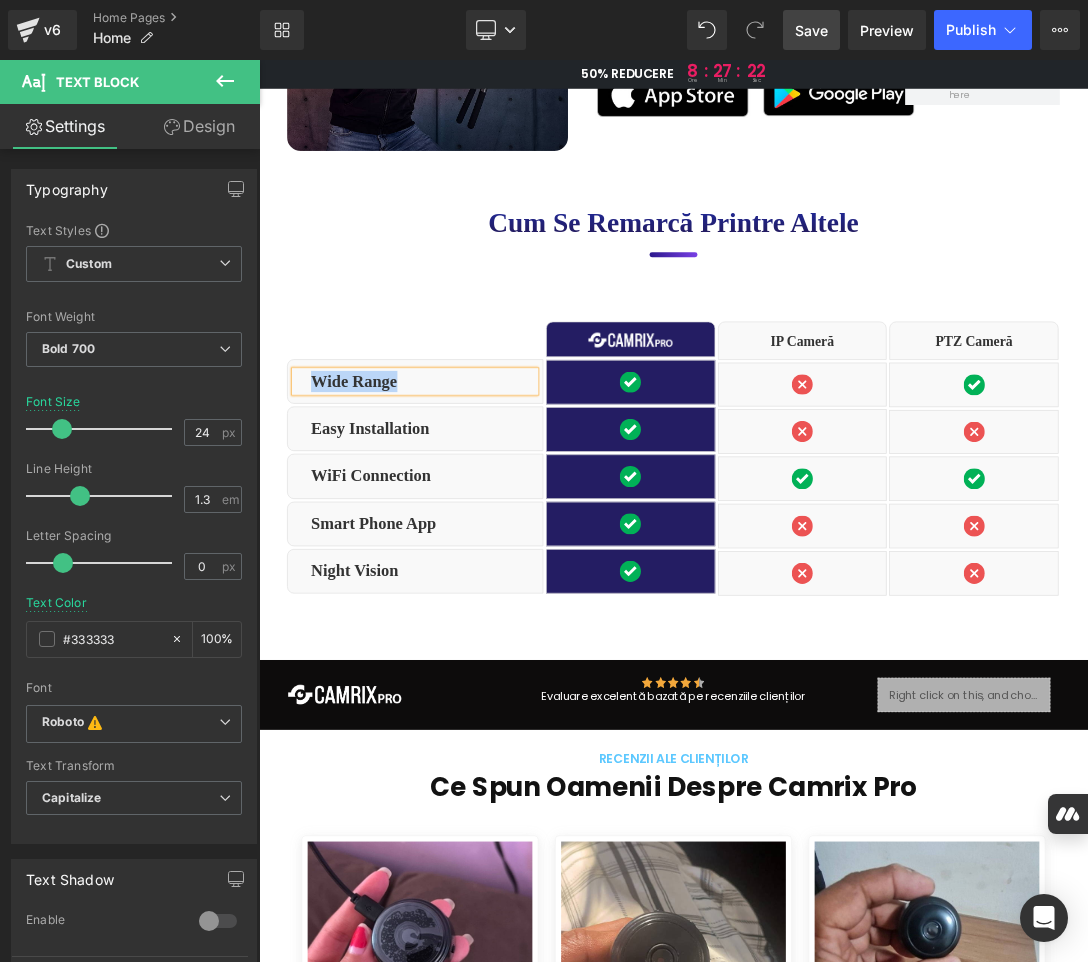 paste 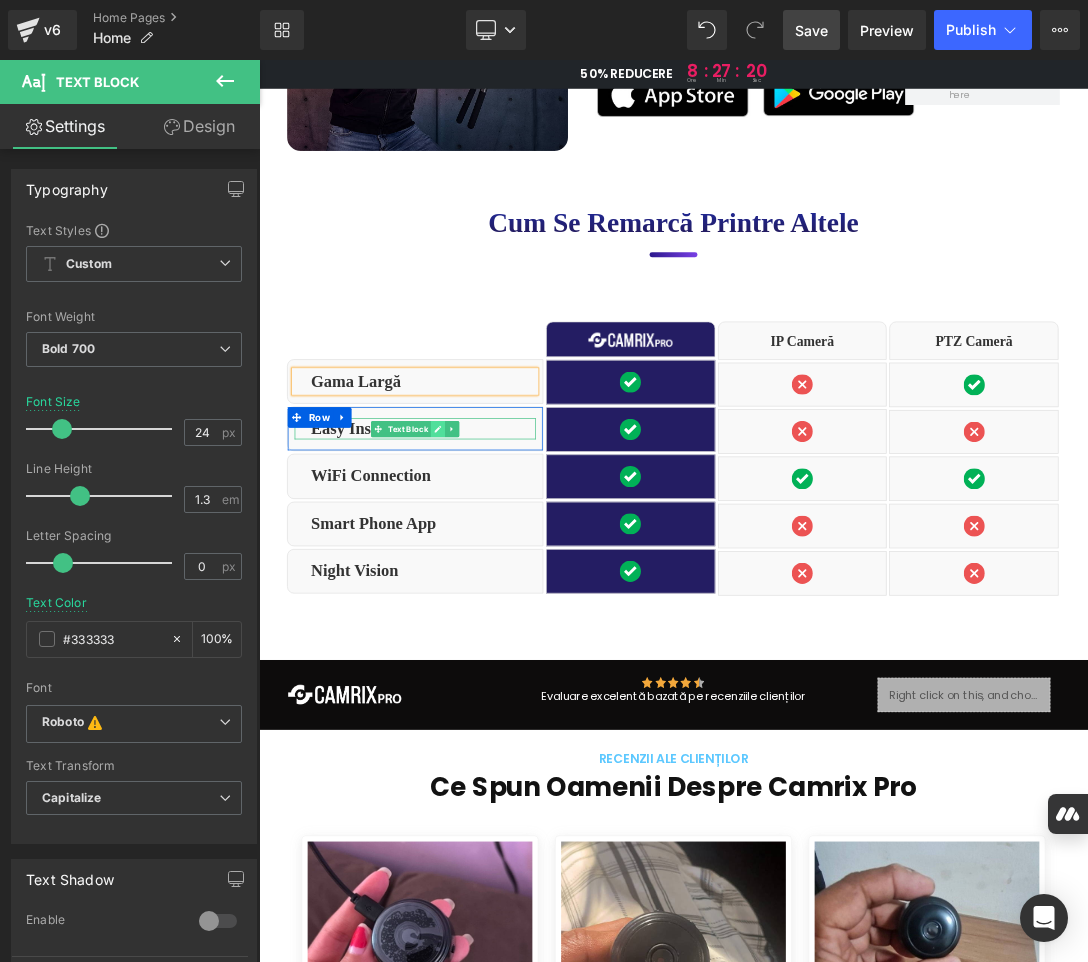 click 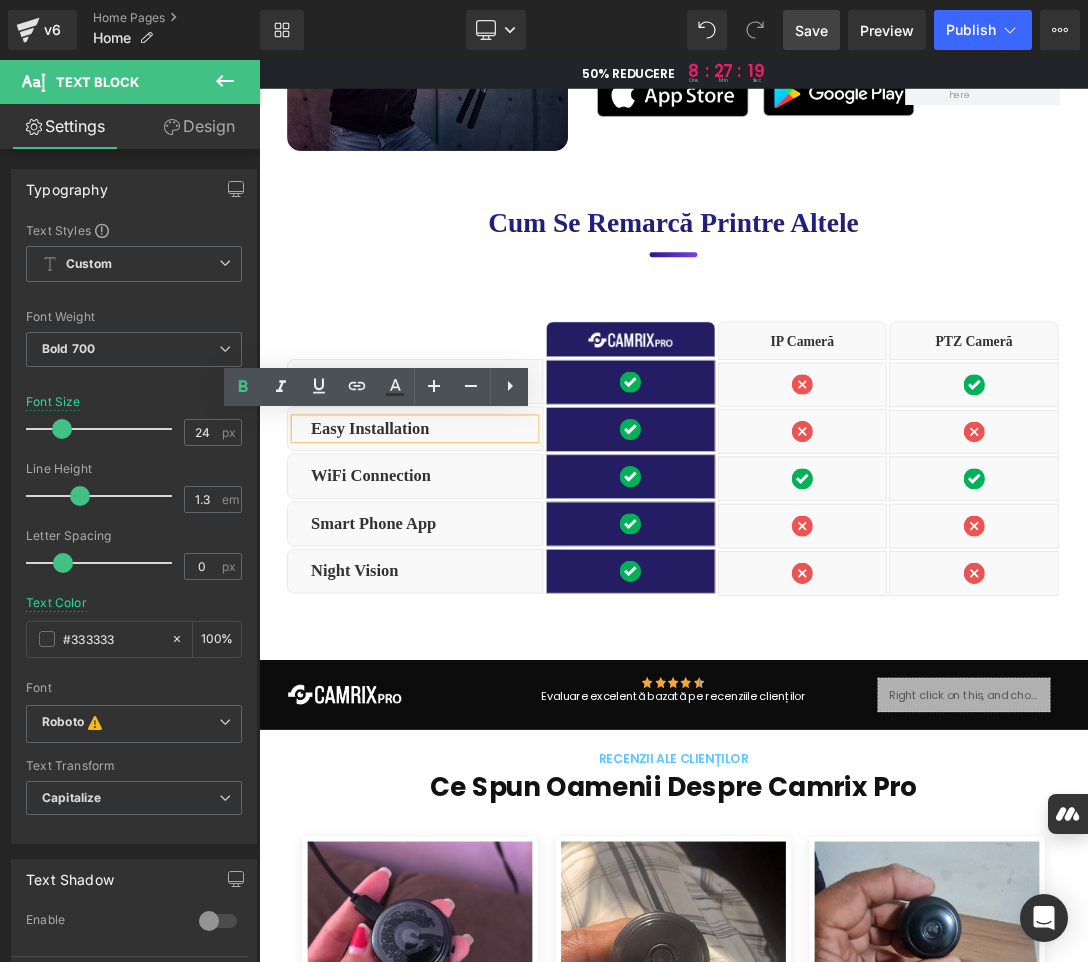 click on "Easy Installation" at bounding box center (499, 598) 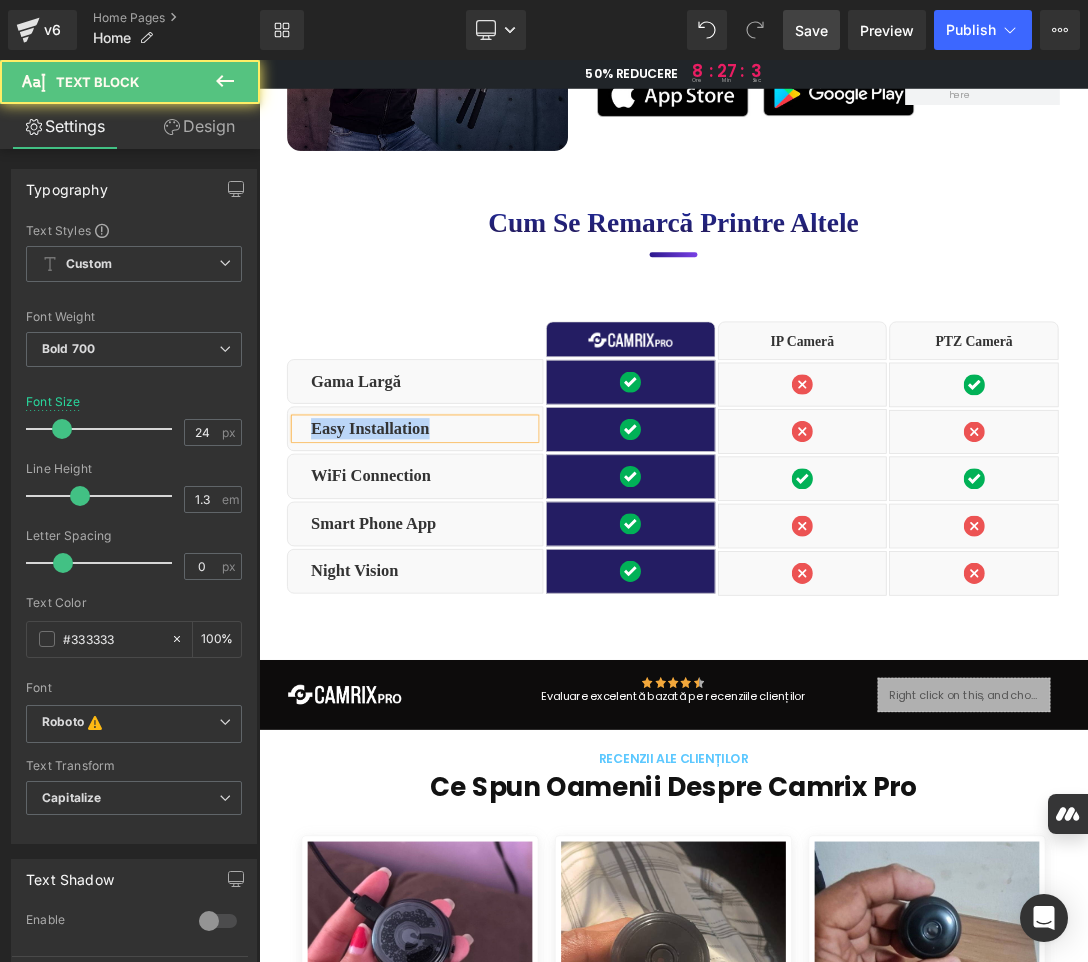 click on "Easy Installation" at bounding box center [499, 598] 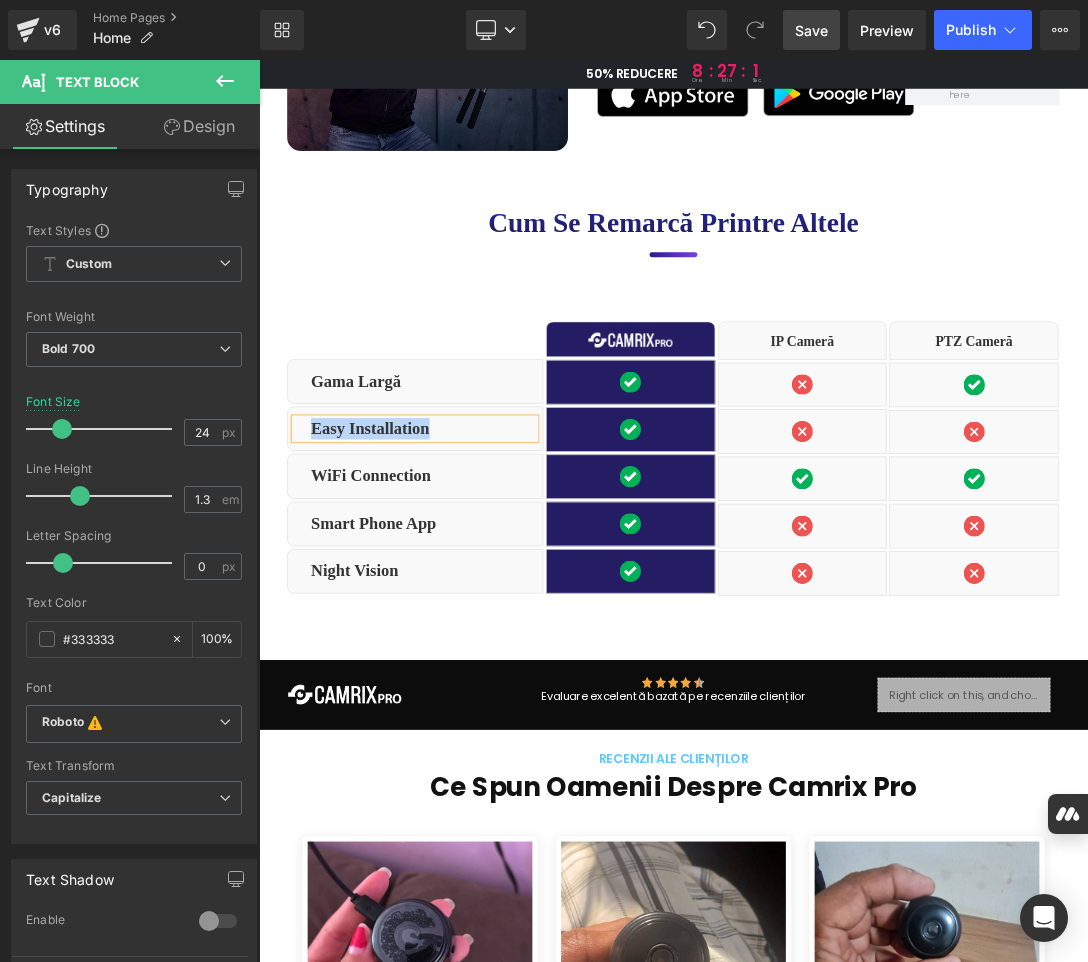 paste 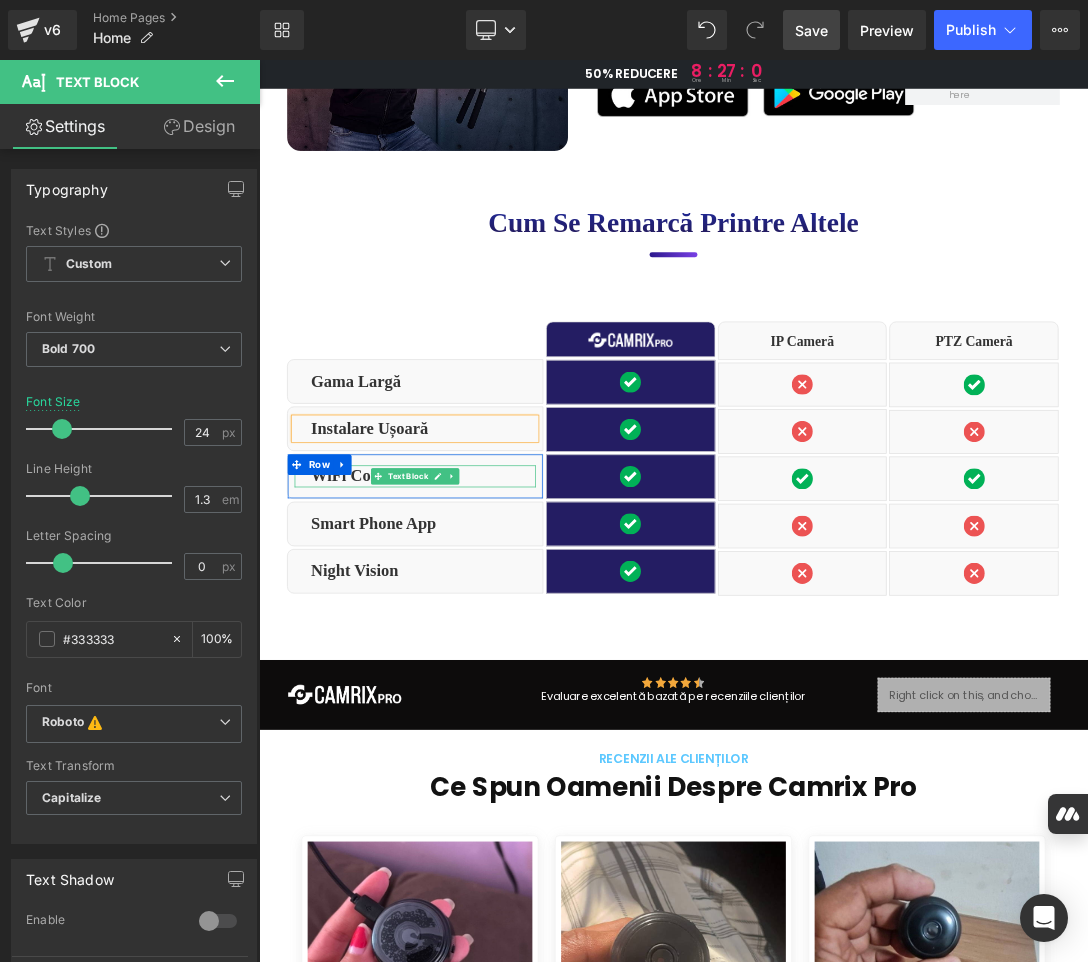 click on "WiFi Connection" at bounding box center [499, 667] 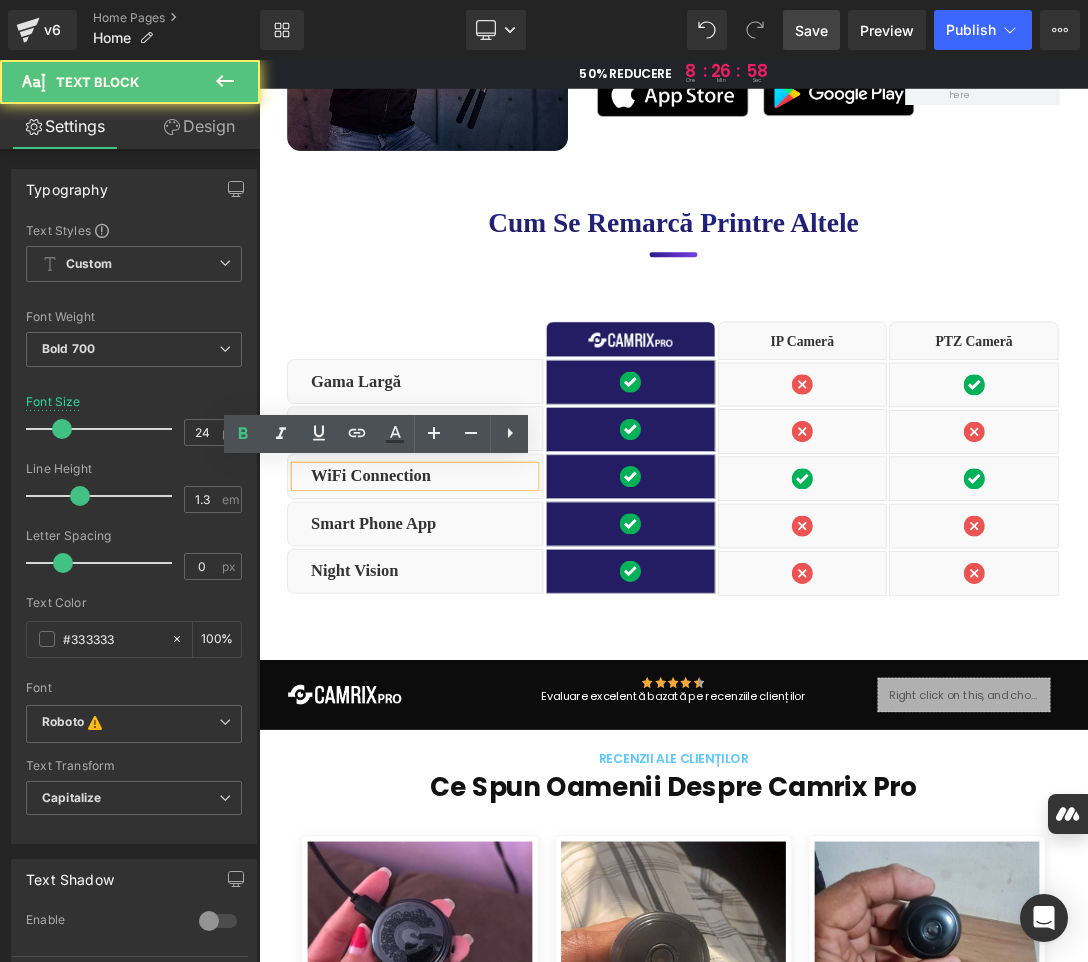 click on "WiFi Connection" at bounding box center (499, 667) 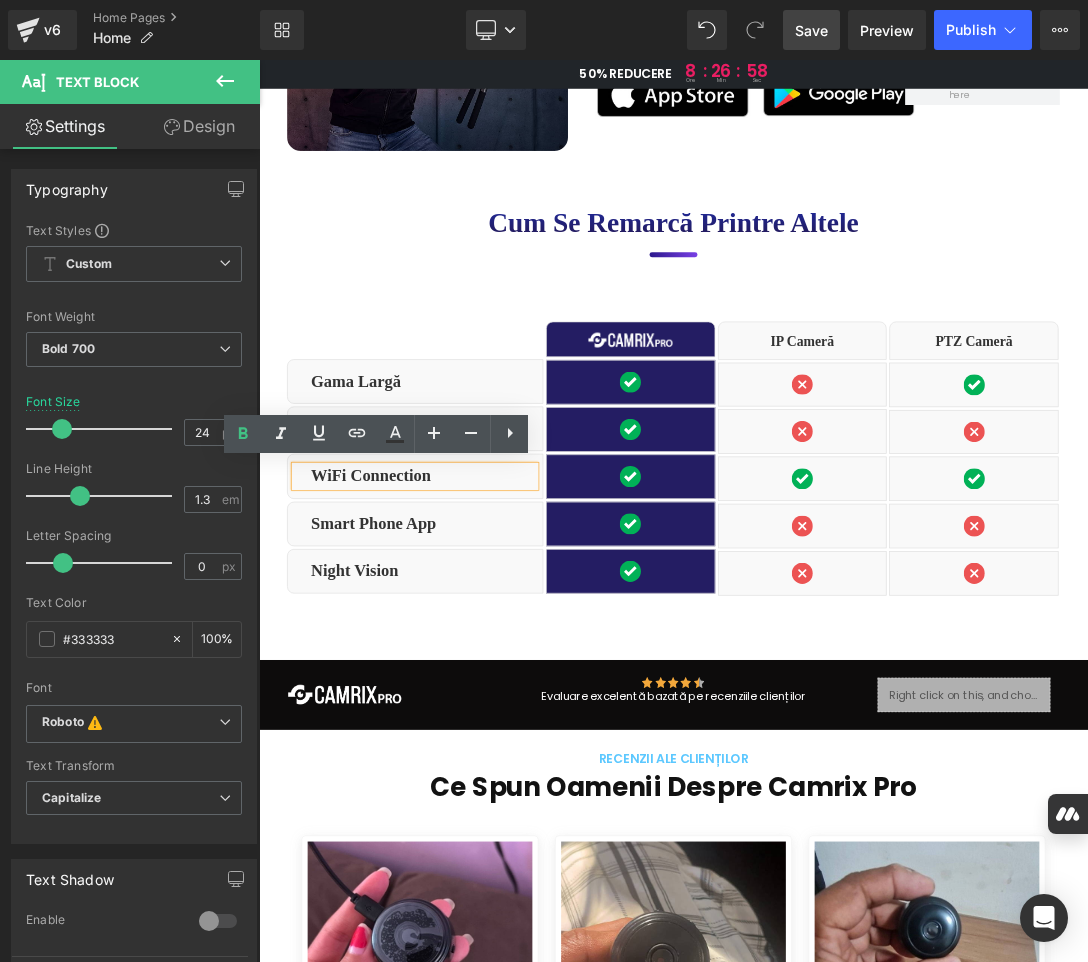 type 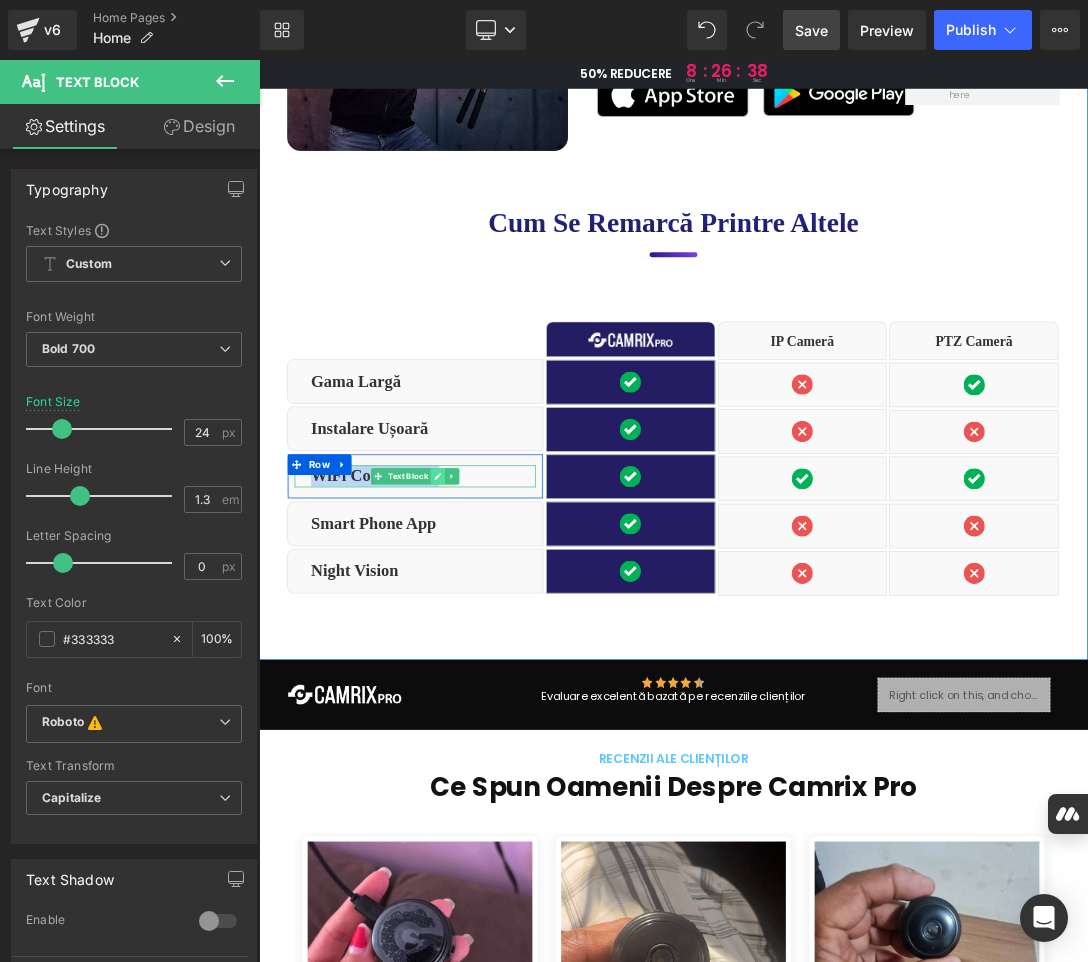 click 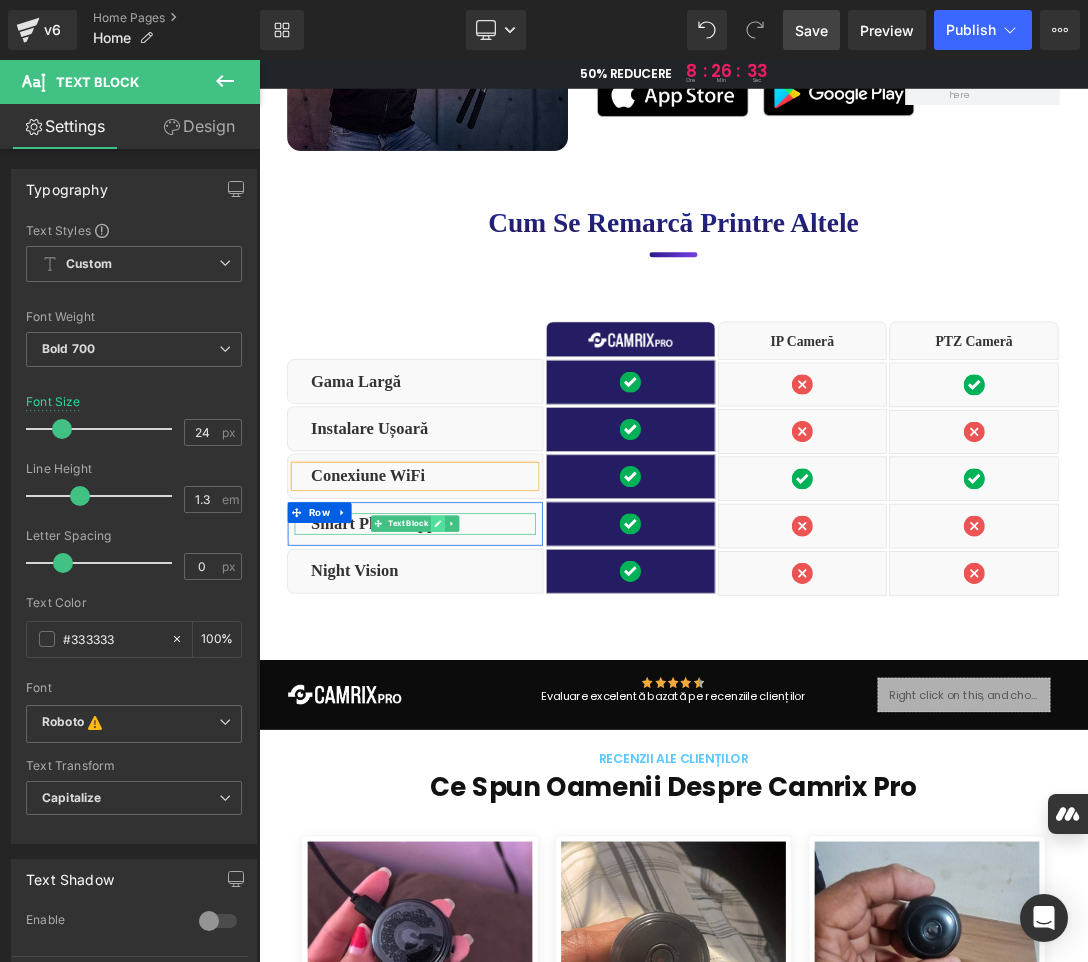 click 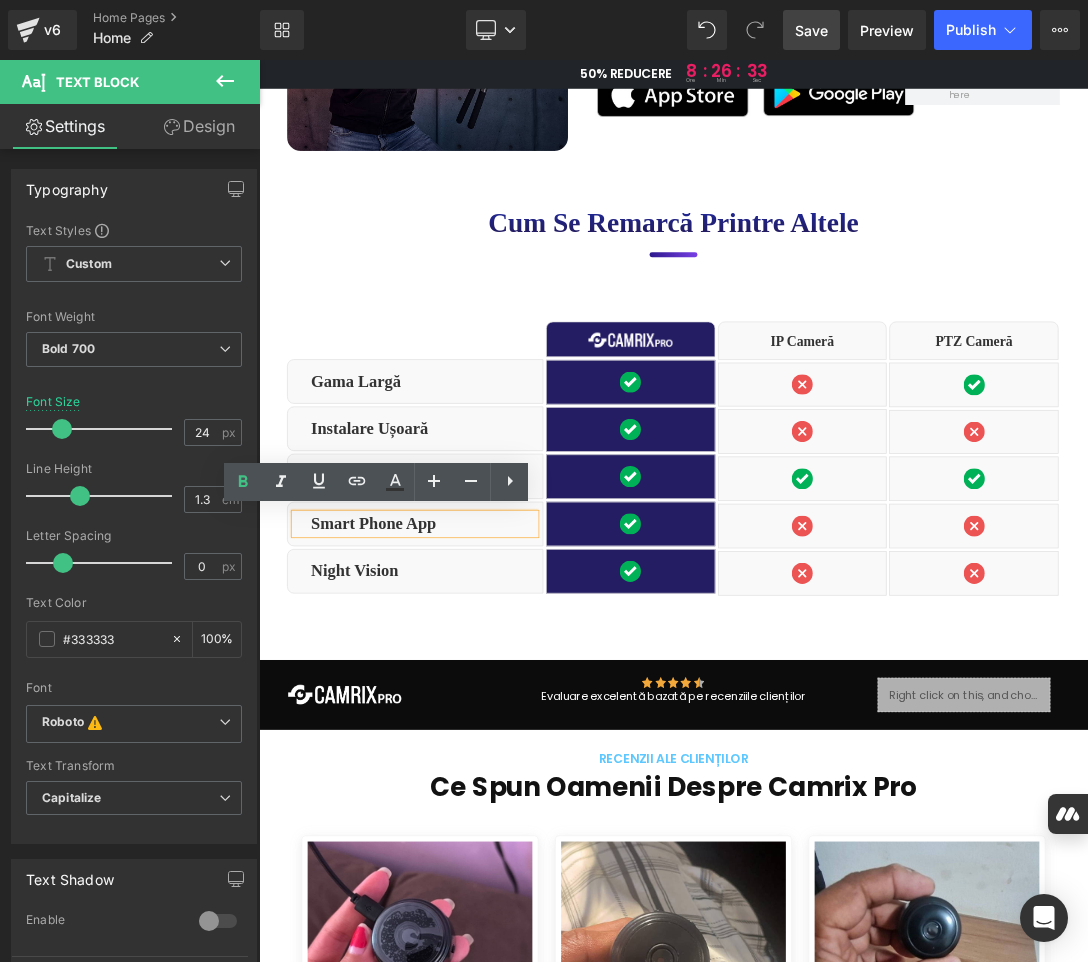 click on "Smart Phone App" at bounding box center (499, 737) 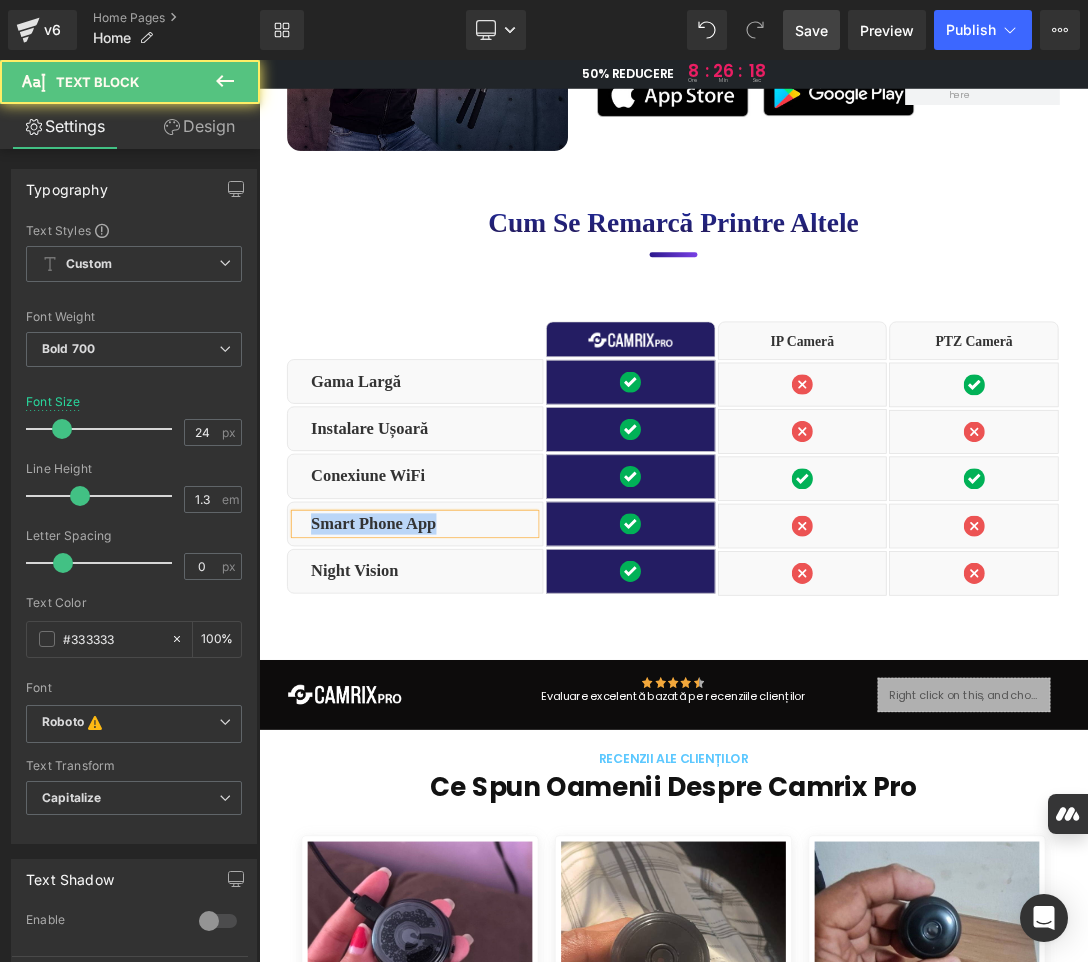 click on "Smart Phone App" at bounding box center (499, 737) 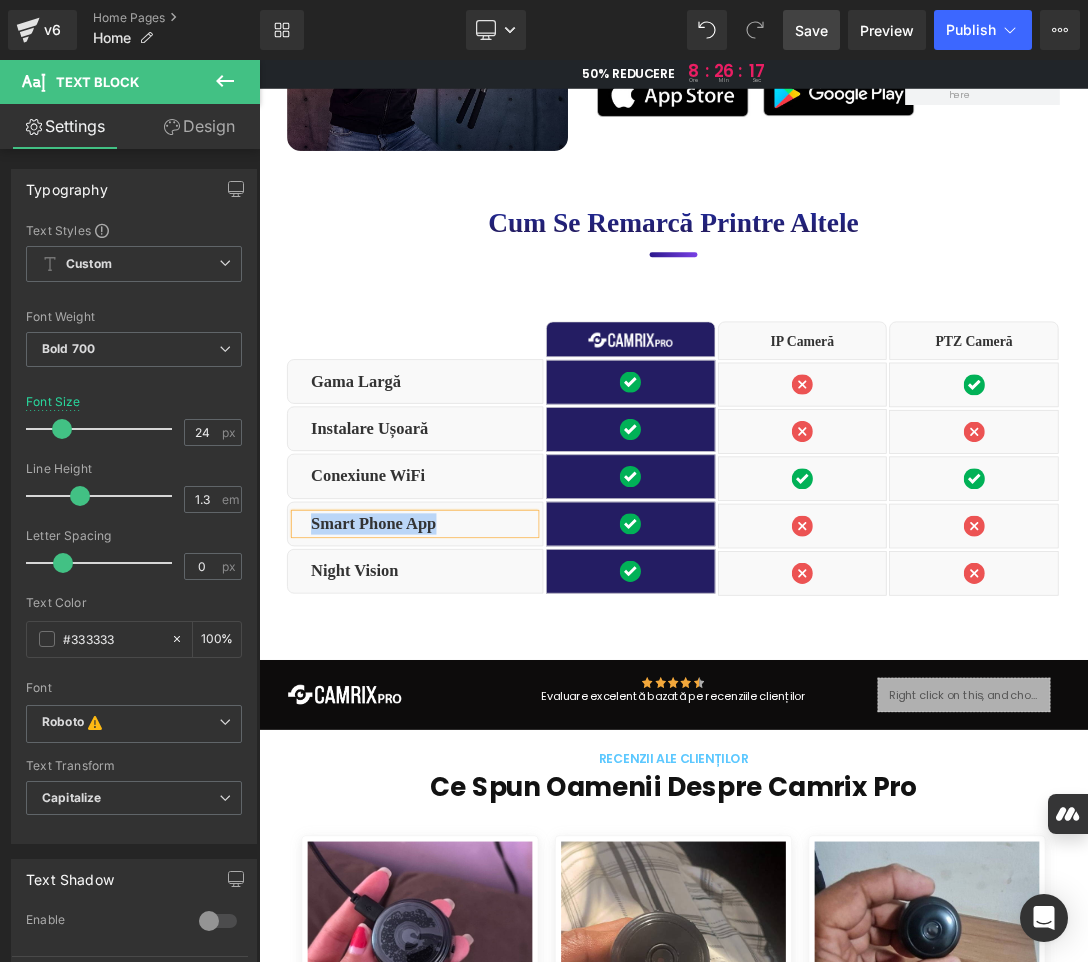 paste 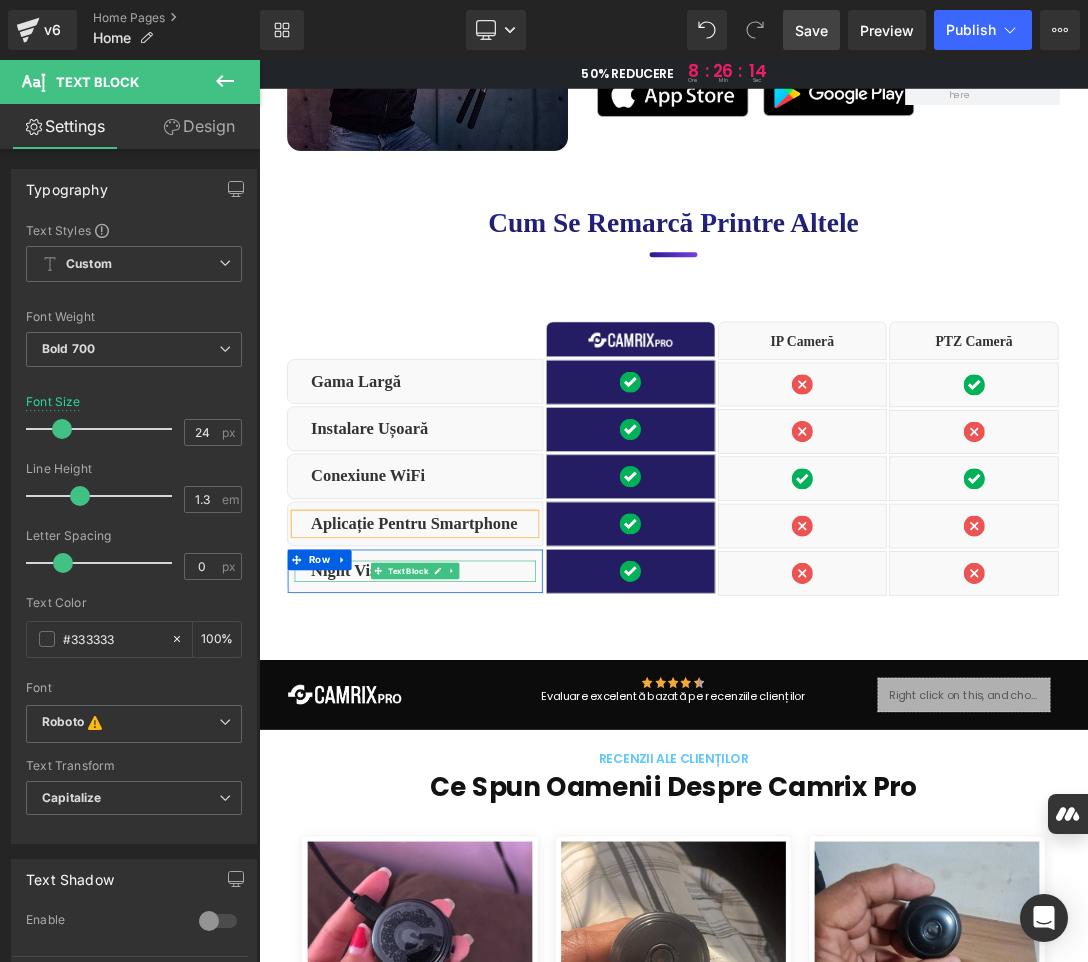 click on "Night Vision" at bounding box center [499, 806] 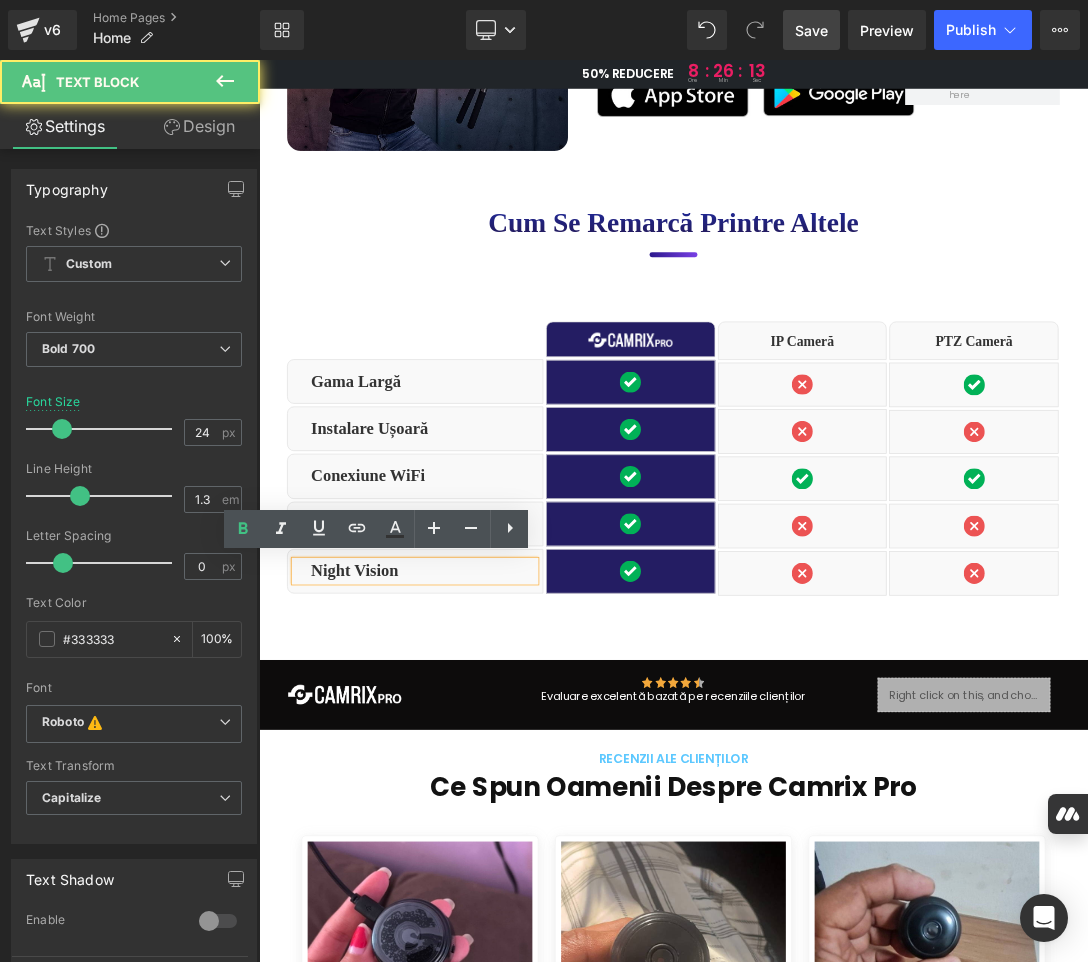 click on "Night Vision" at bounding box center [499, 806] 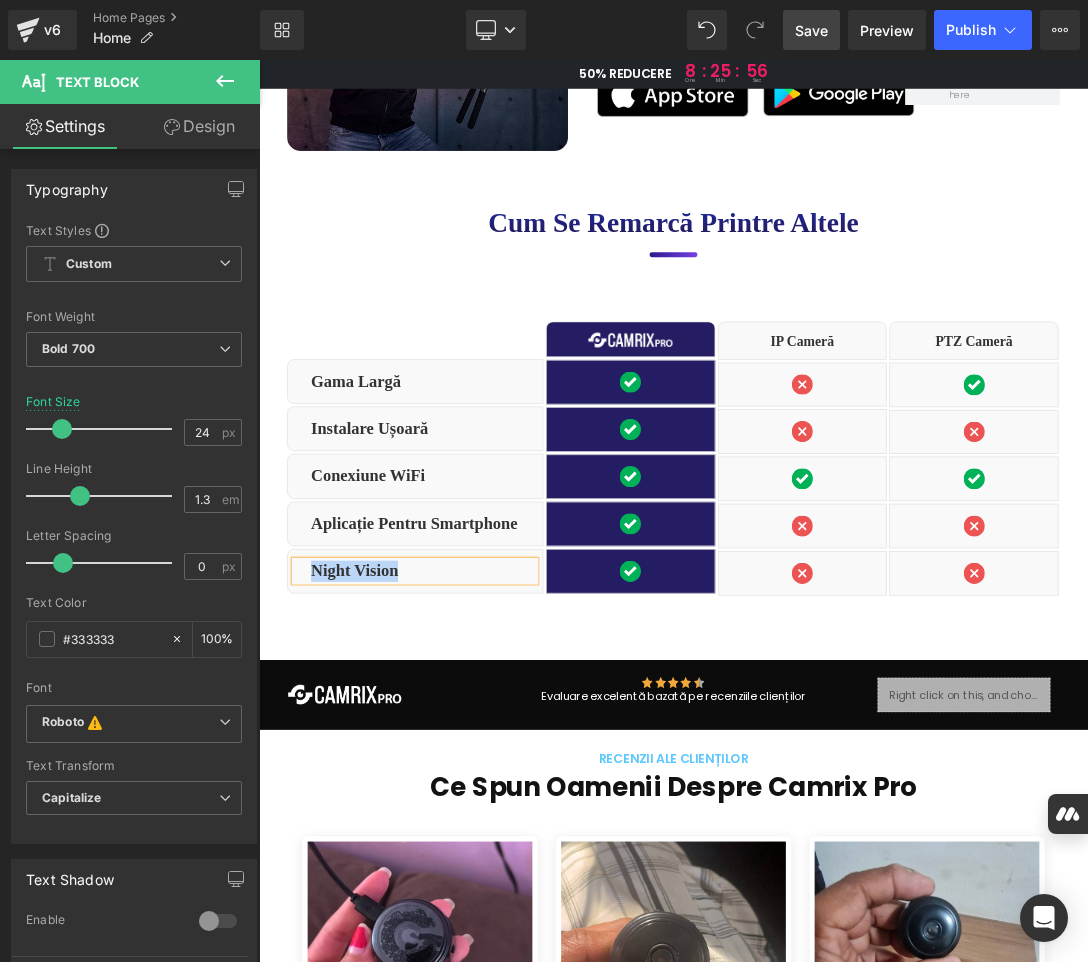 click on "Night Vision" at bounding box center [499, 806] 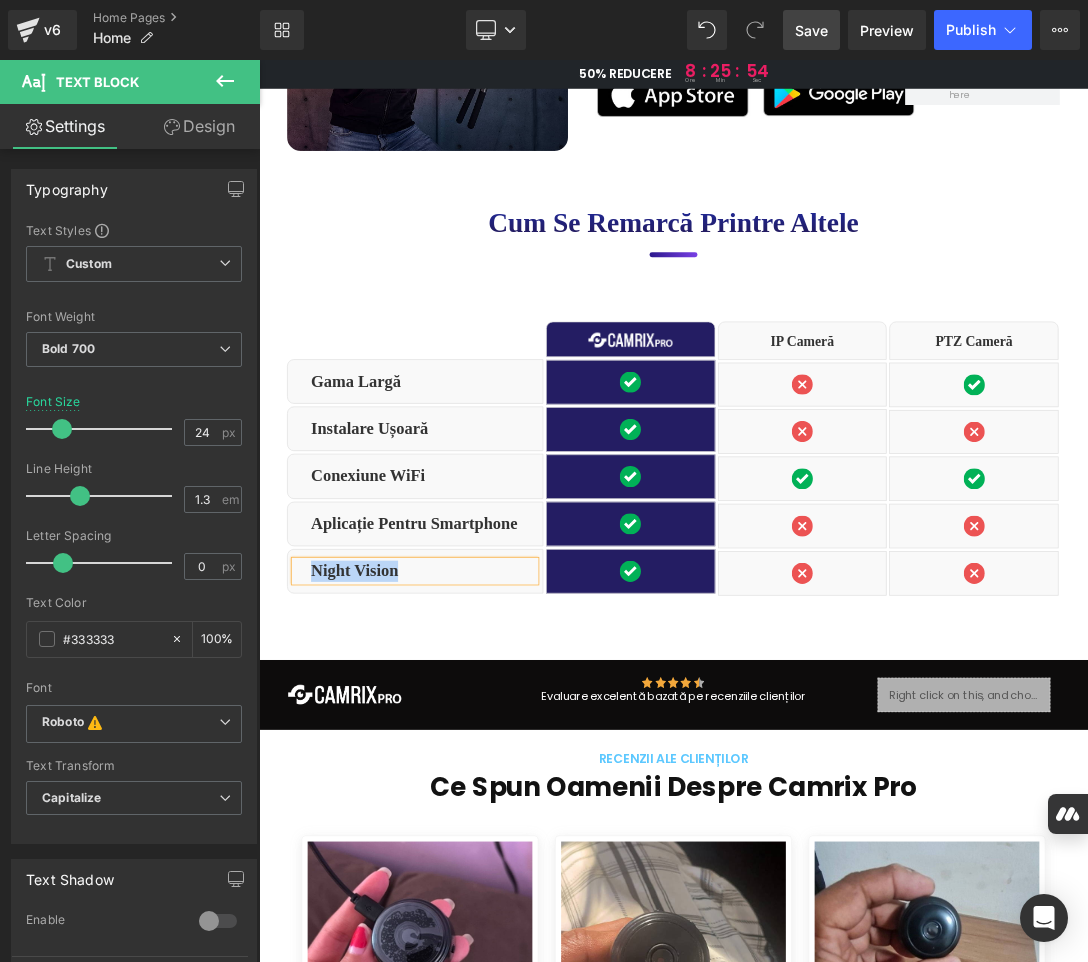 paste 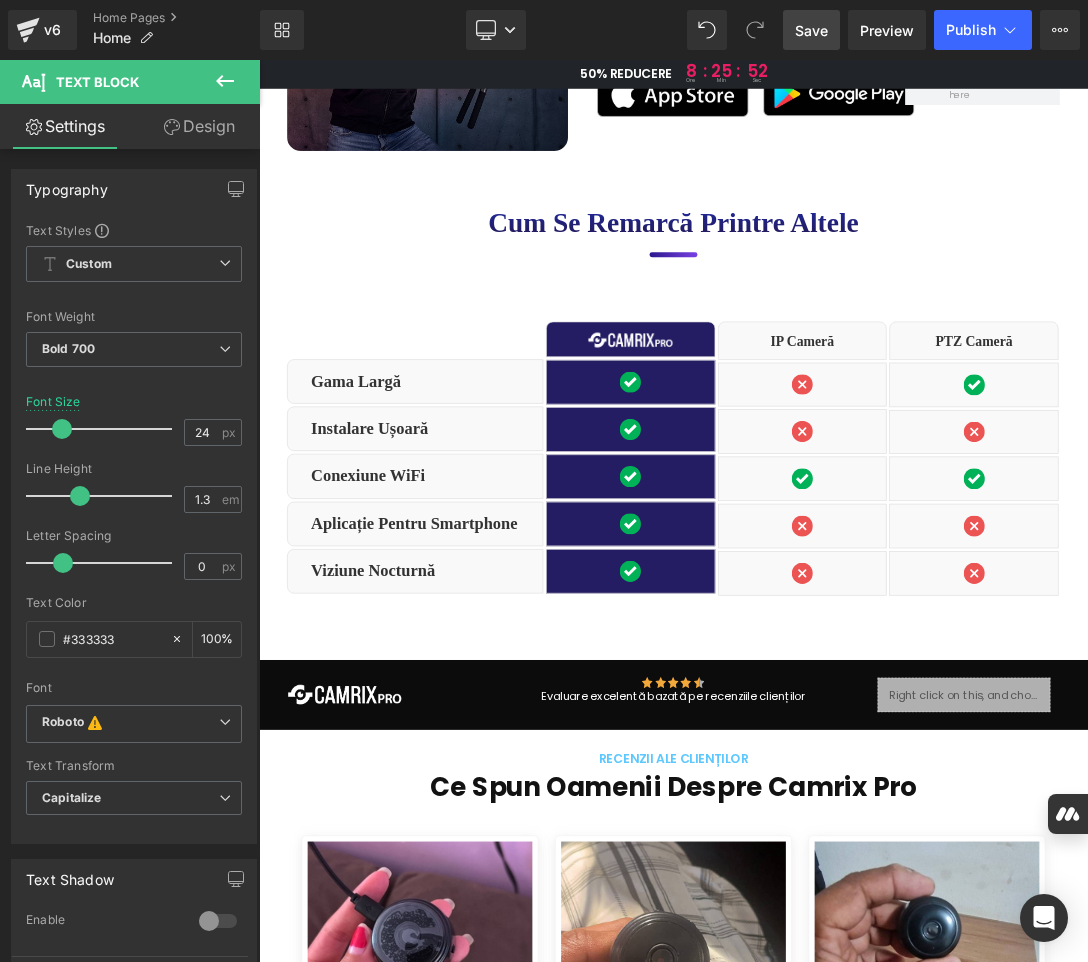 click on "Save" at bounding box center [811, 30] 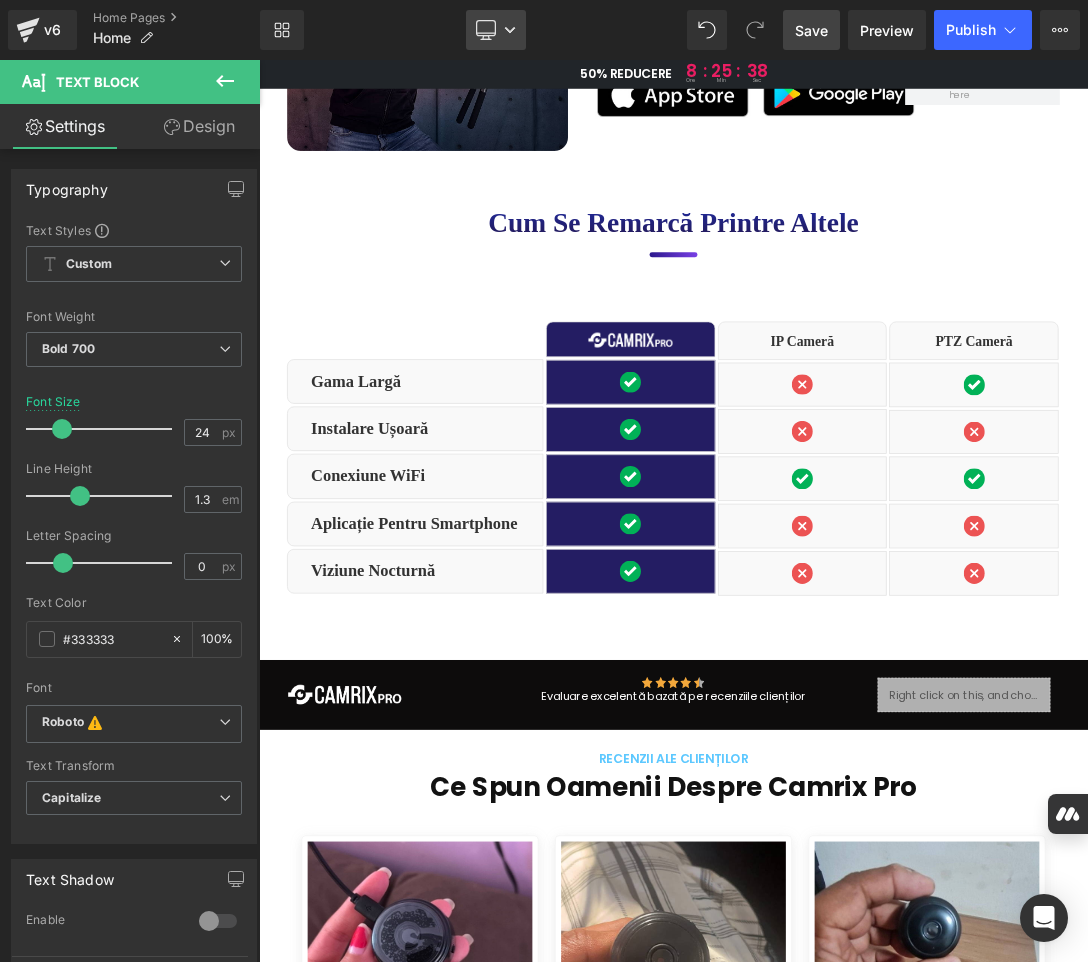 click 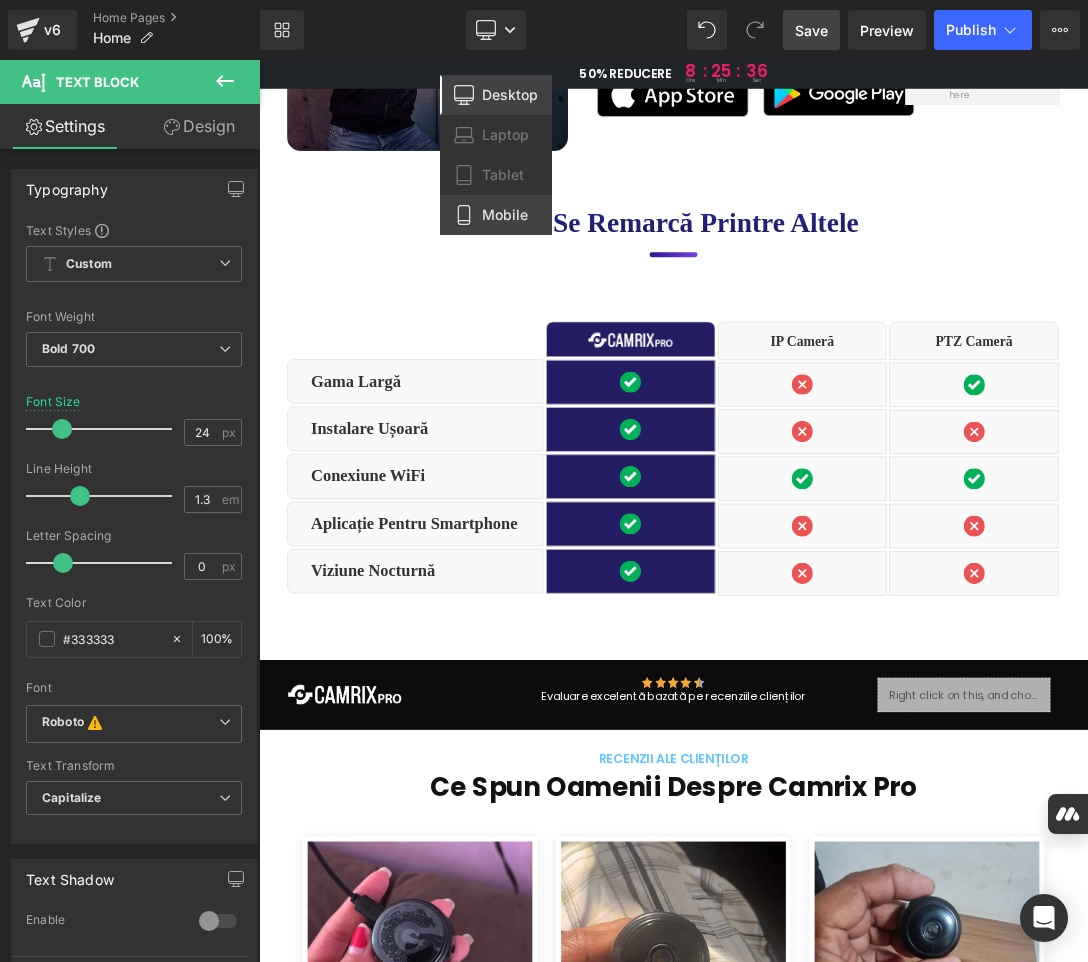 click on "Mobile" at bounding box center [505, 215] 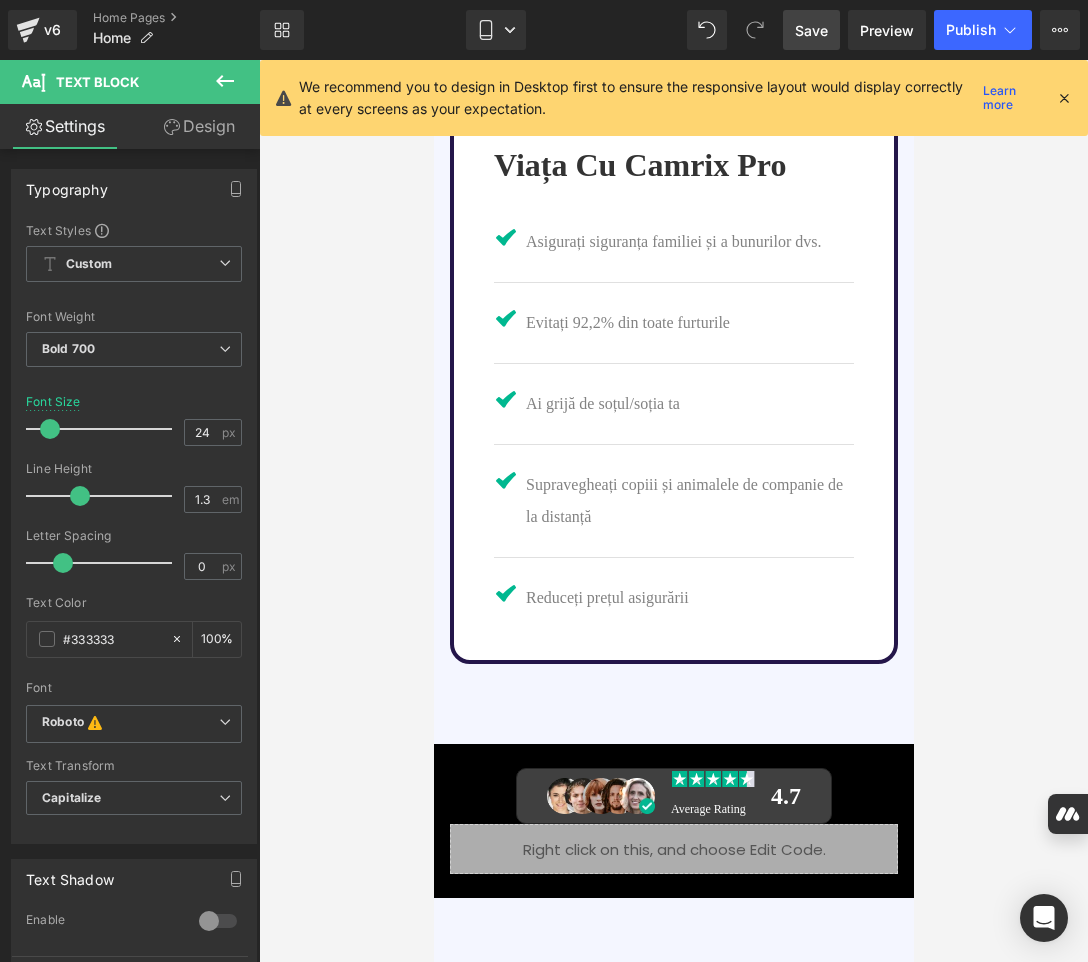 type on "16" 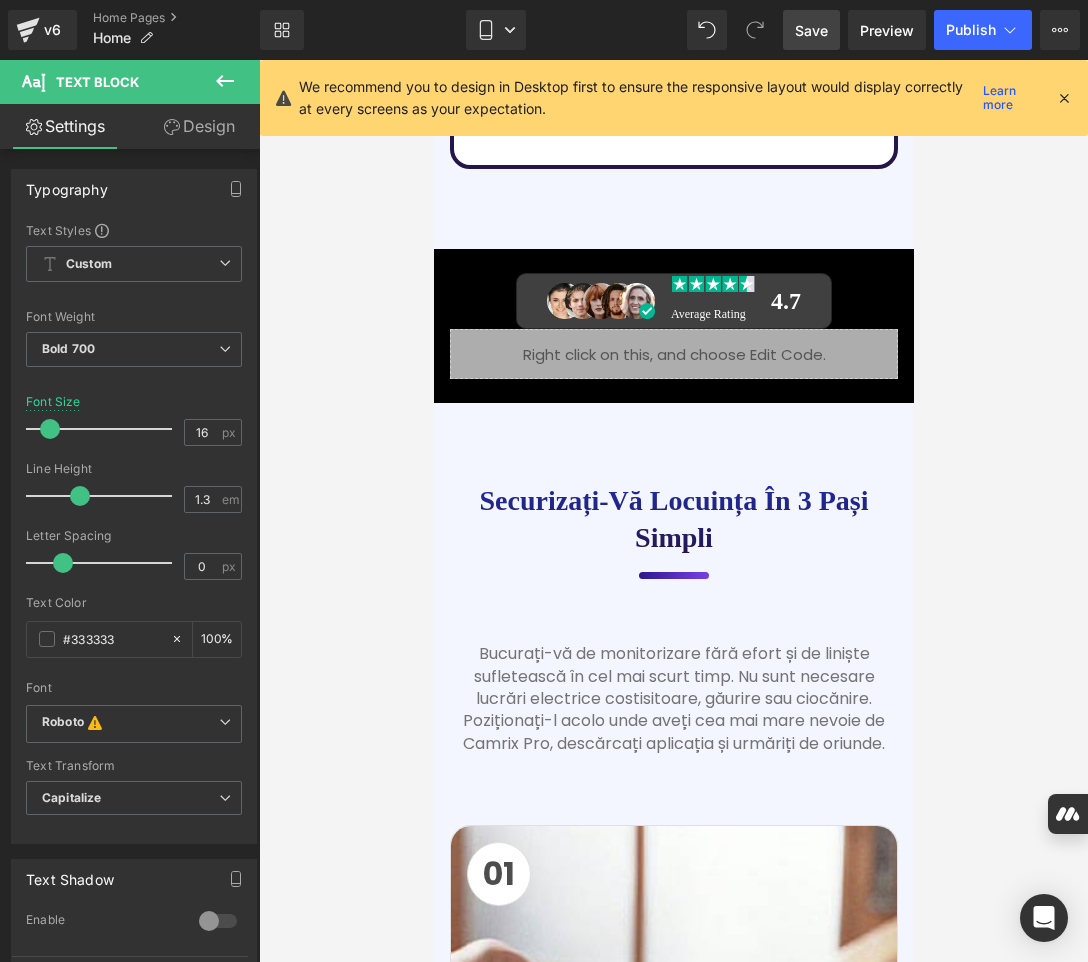 scroll, scrollTop: 6995, scrollLeft: 0, axis: vertical 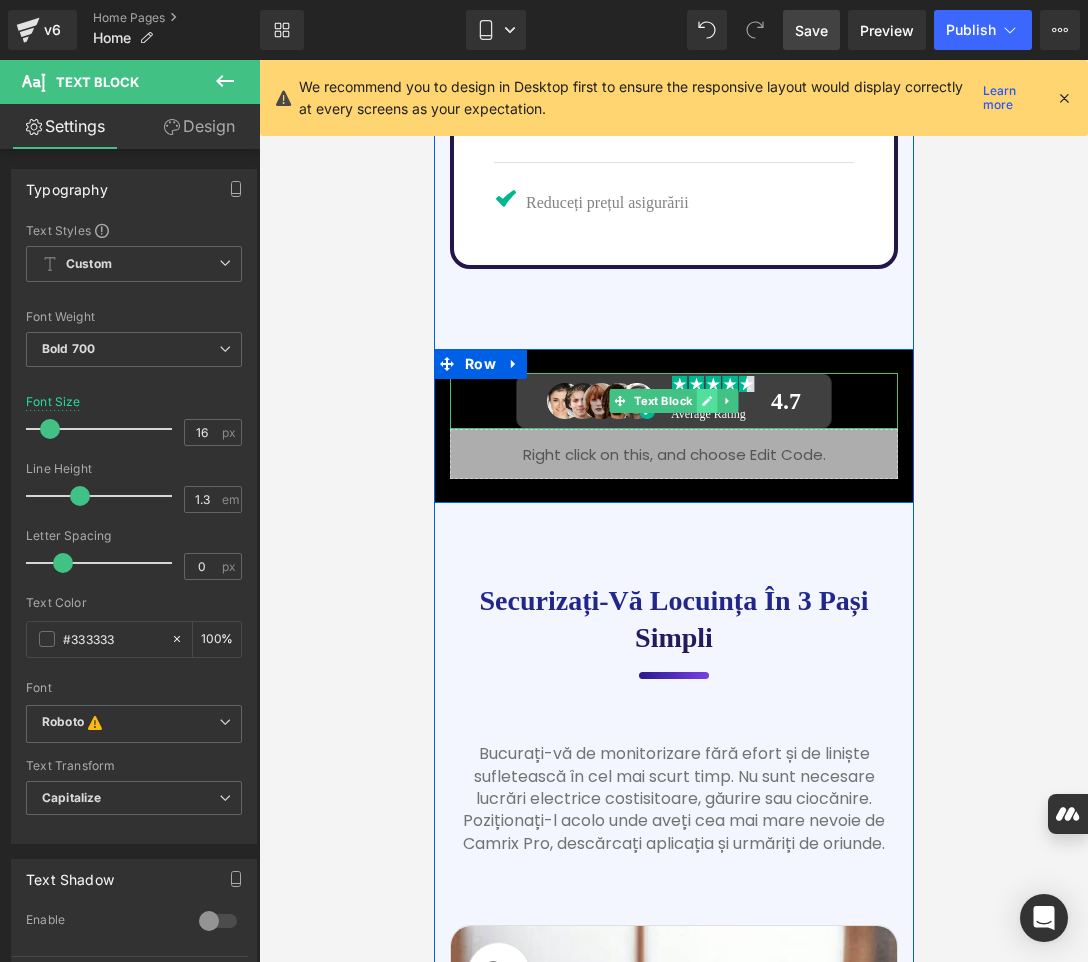 click 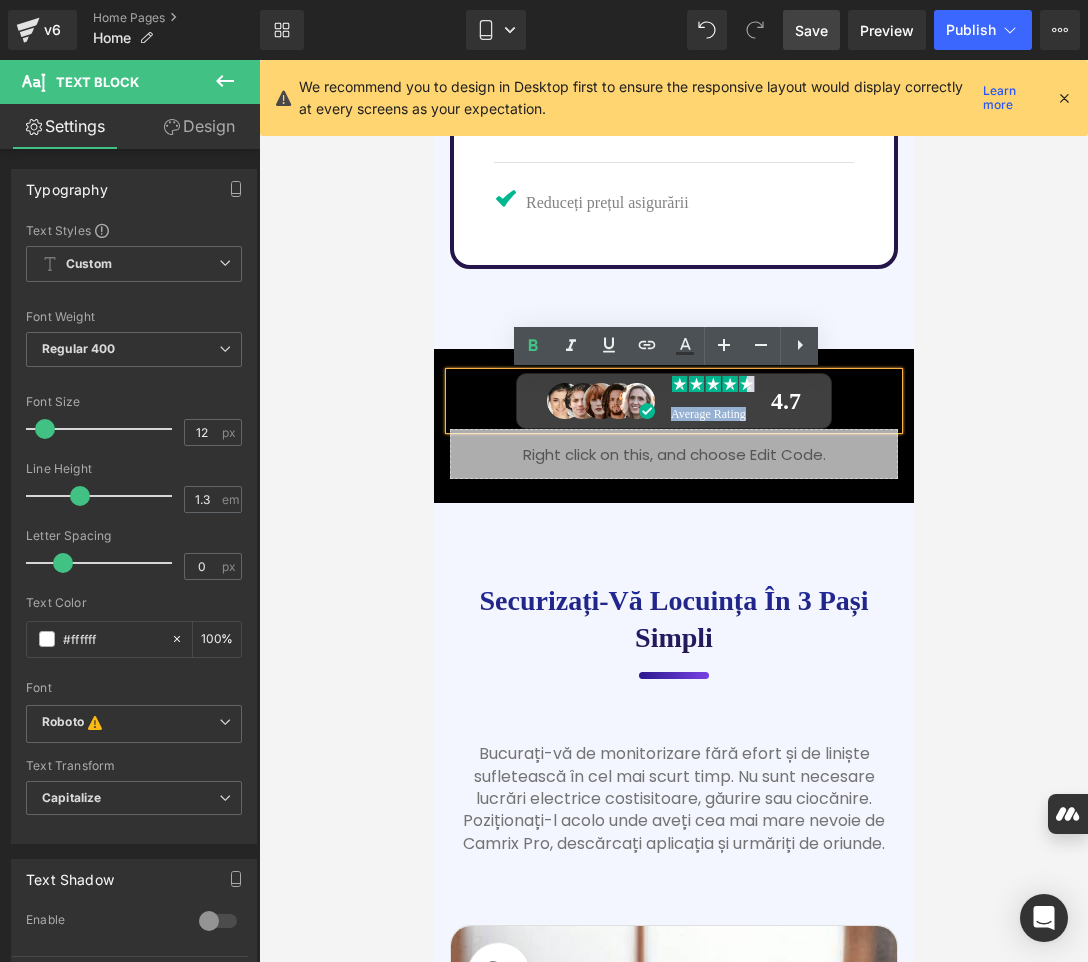 drag, startPoint x: 662, startPoint y: 417, endPoint x: 735, endPoint y: 424, distance: 73.33485 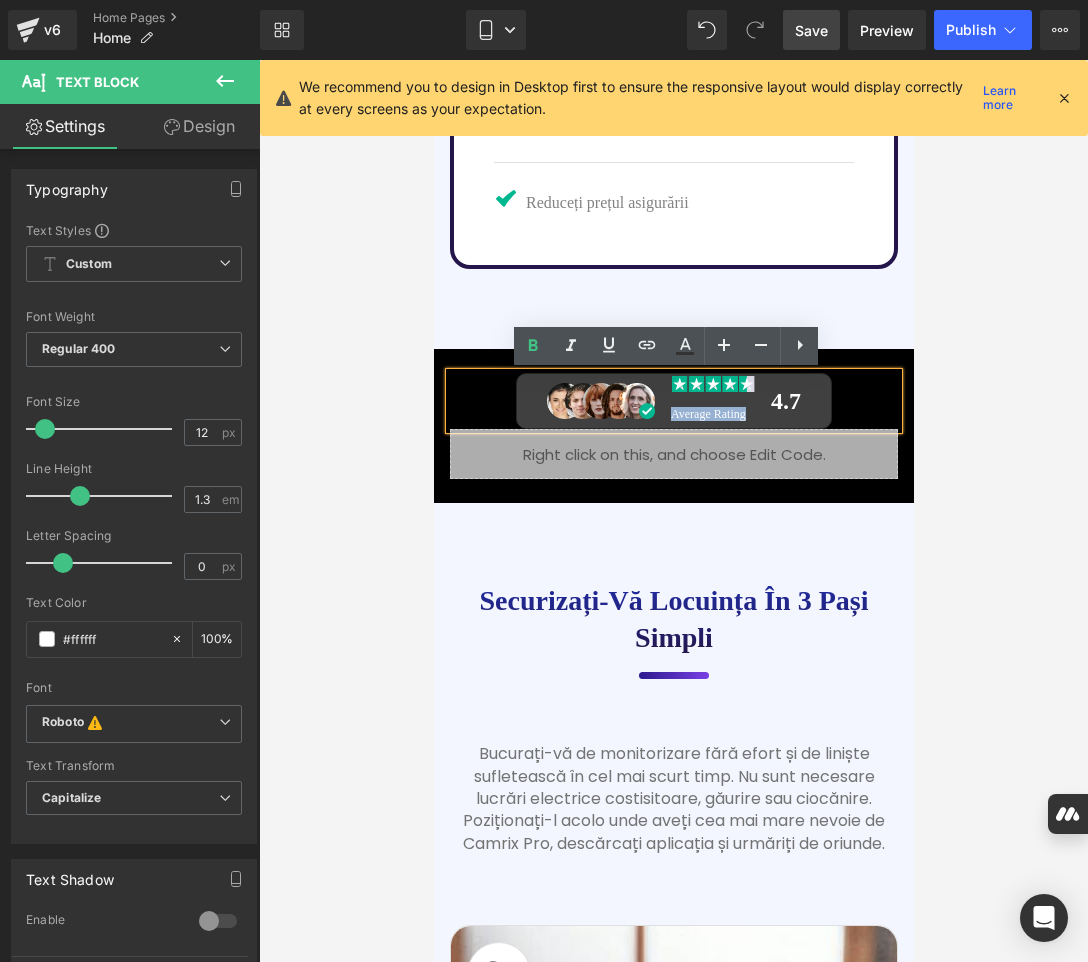 click on "Average Rating" at bounding box center (712, 404) 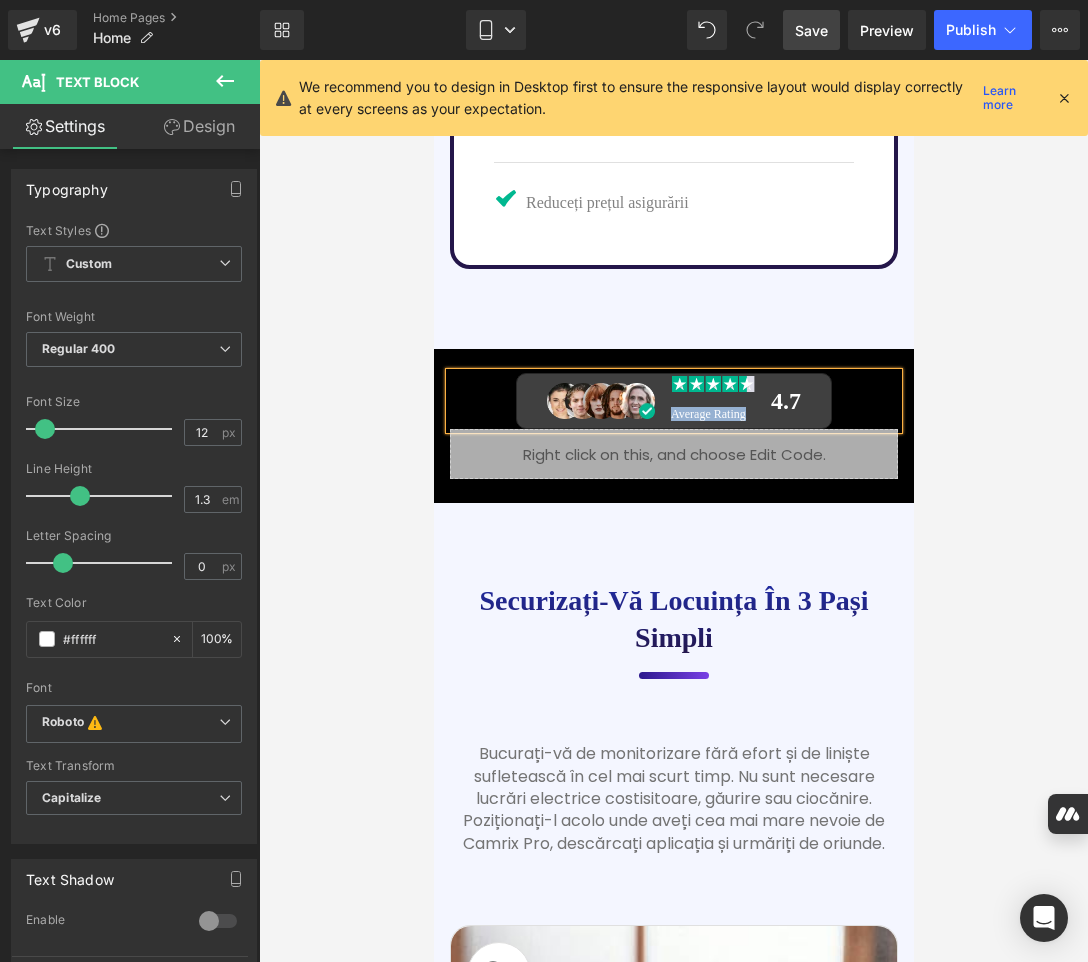 click on "Average Rating" at bounding box center (707, 414) 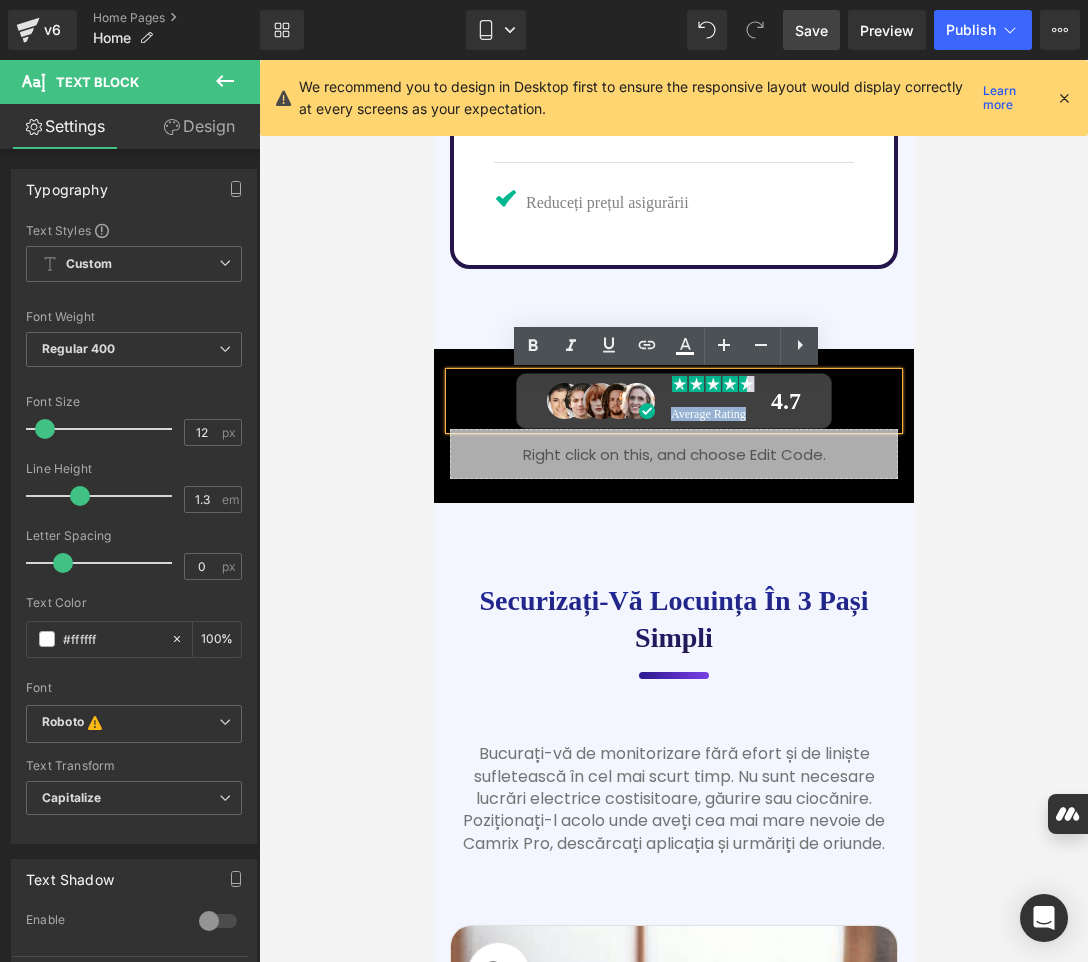 drag, startPoint x: 744, startPoint y: 416, endPoint x: 662, endPoint y: 417, distance: 82.006096 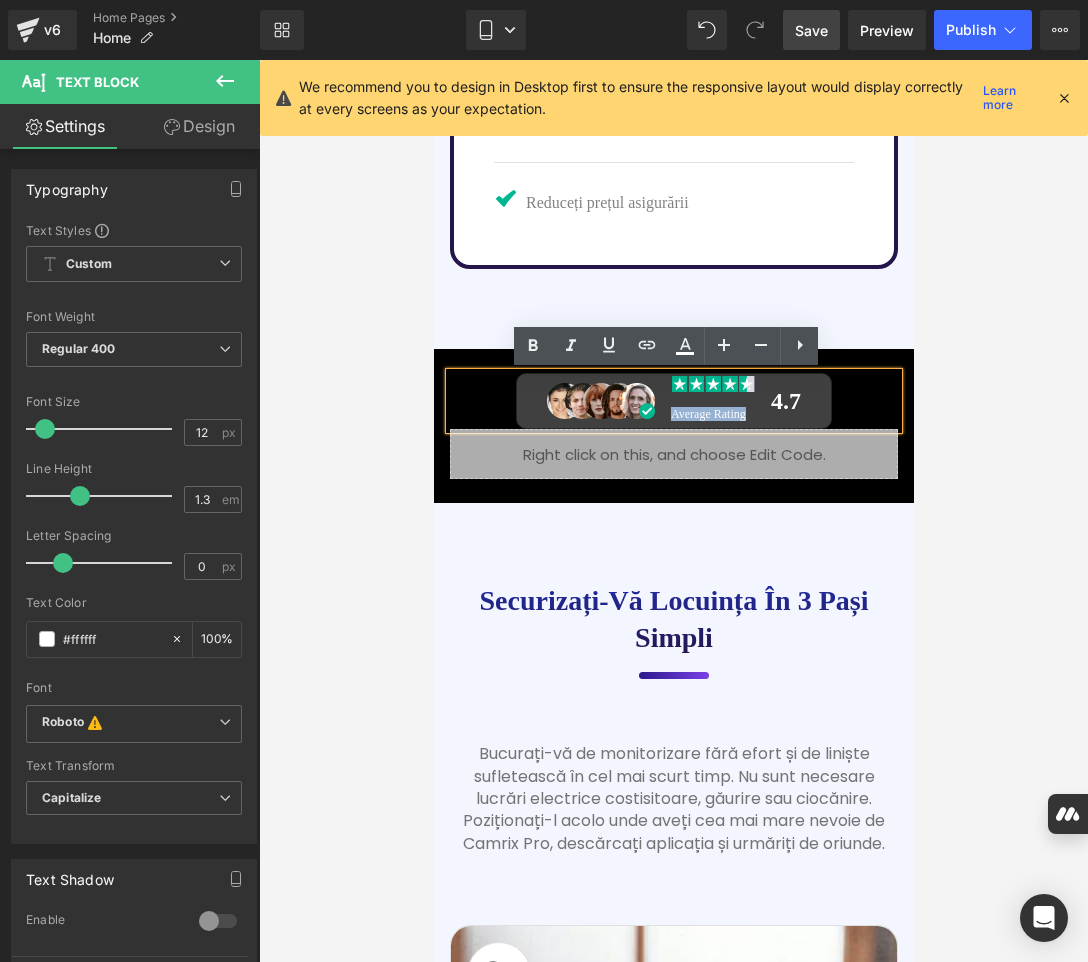 click on "Average Rating" at bounding box center [712, 414] 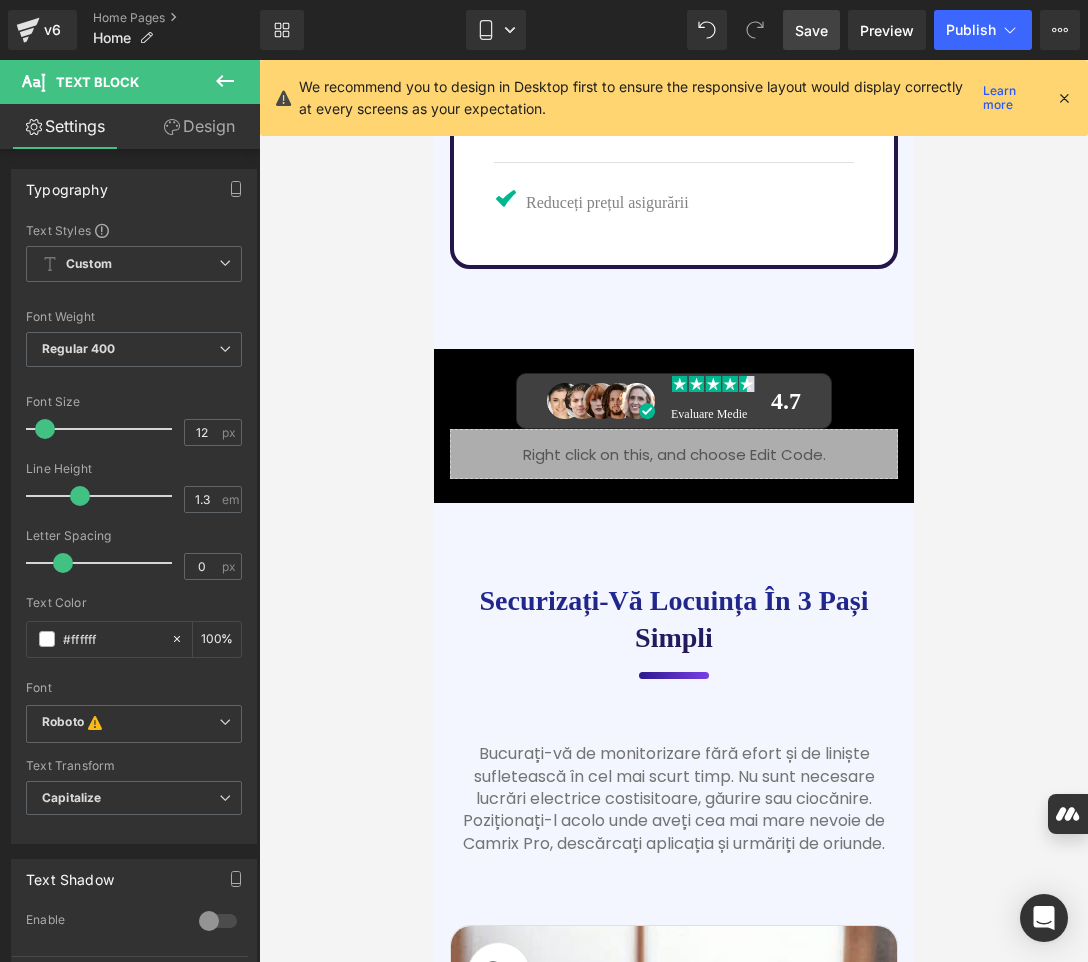 click on "Save" at bounding box center (811, 30) 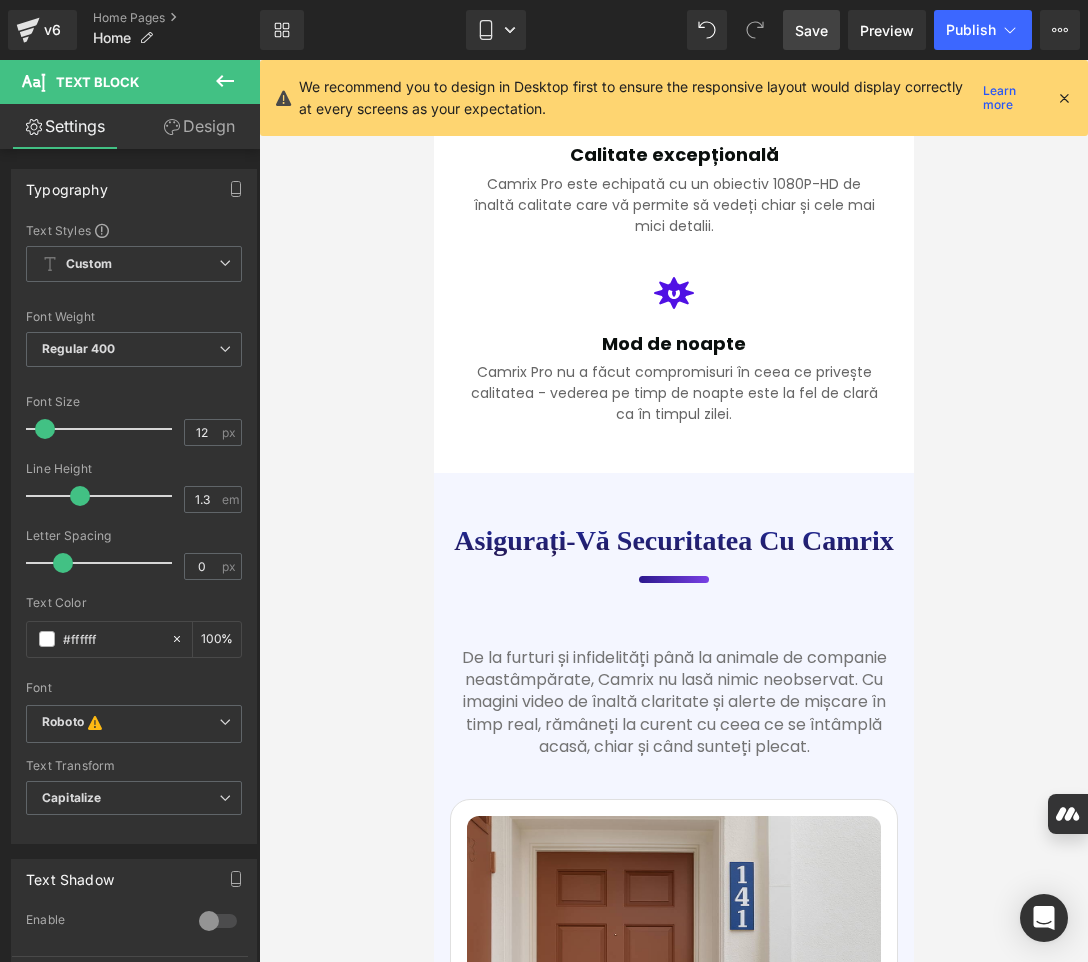 scroll, scrollTop: 2295, scrollLeft: 0, axis: vertical 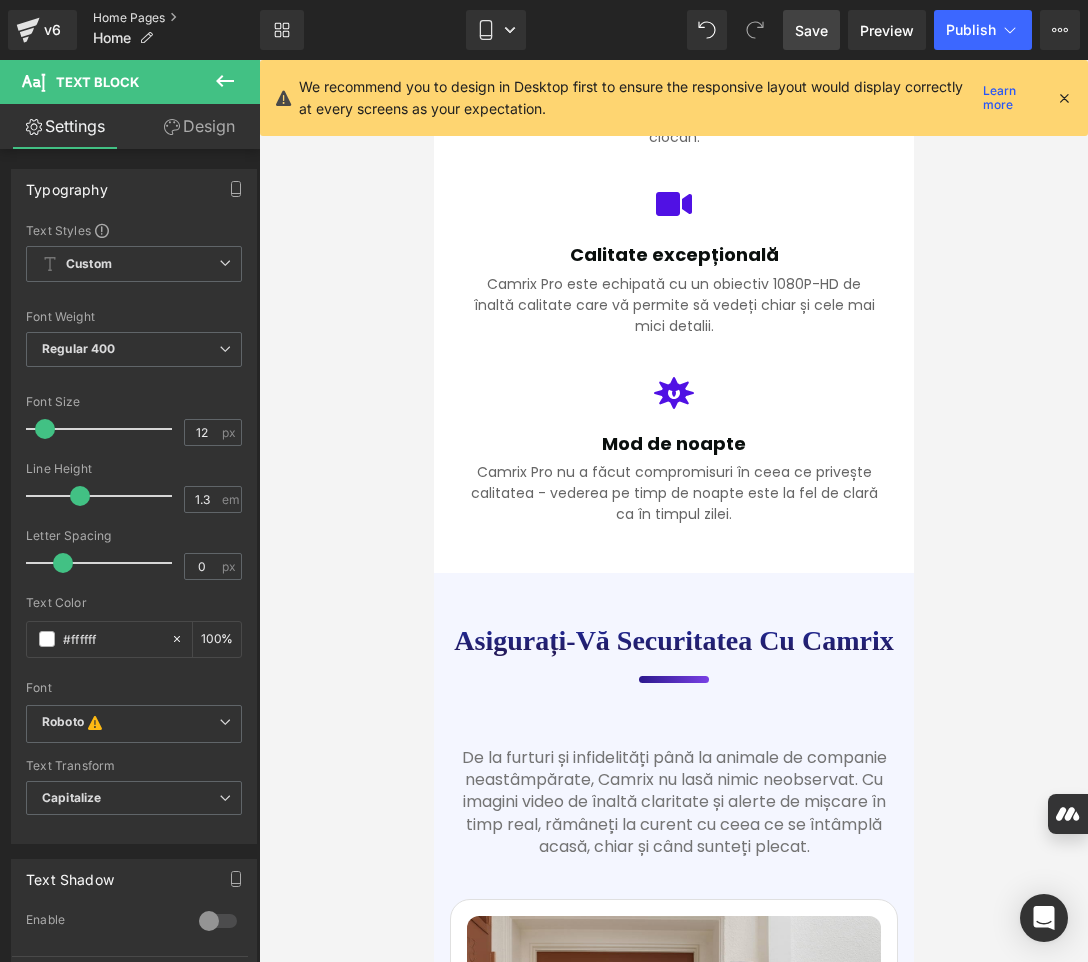 click on "Home Pages" at bounding box center [176, 18] 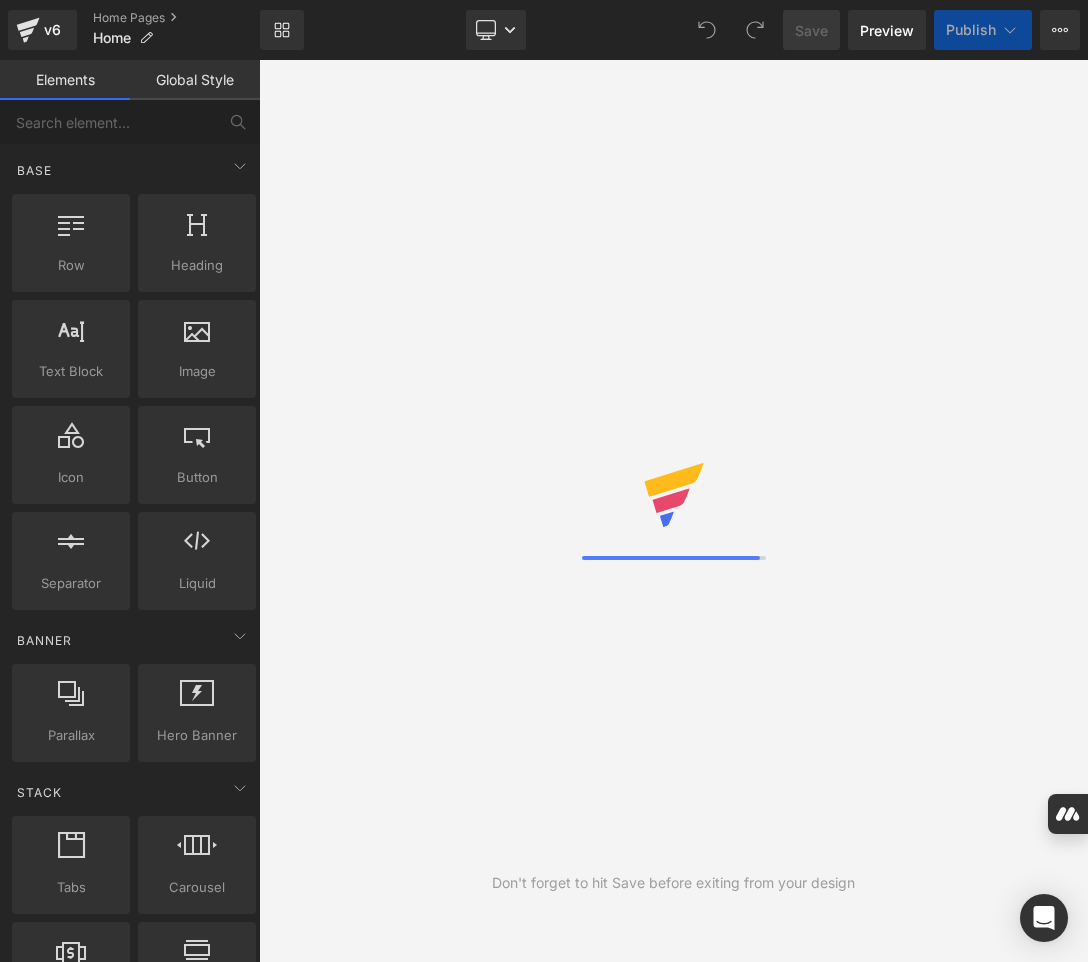 scroll, scrollTop: 0, scrollLeft: 0, axis: both 